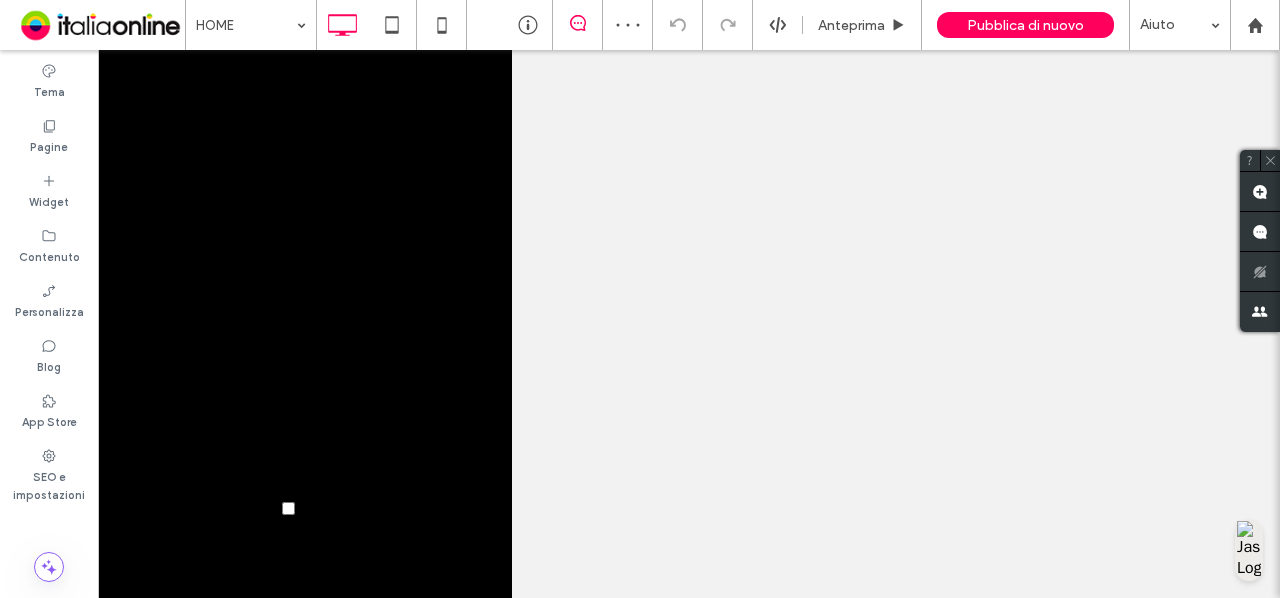 scroll, scrollTop: 0, scrollLeft: 0, axis: both 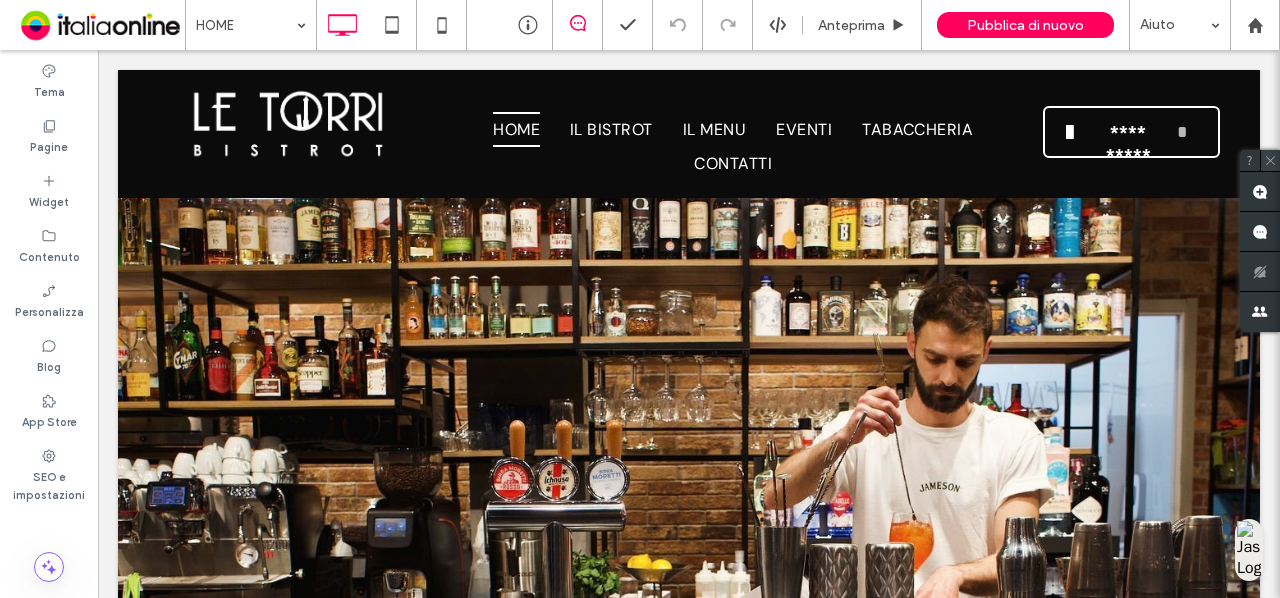 click 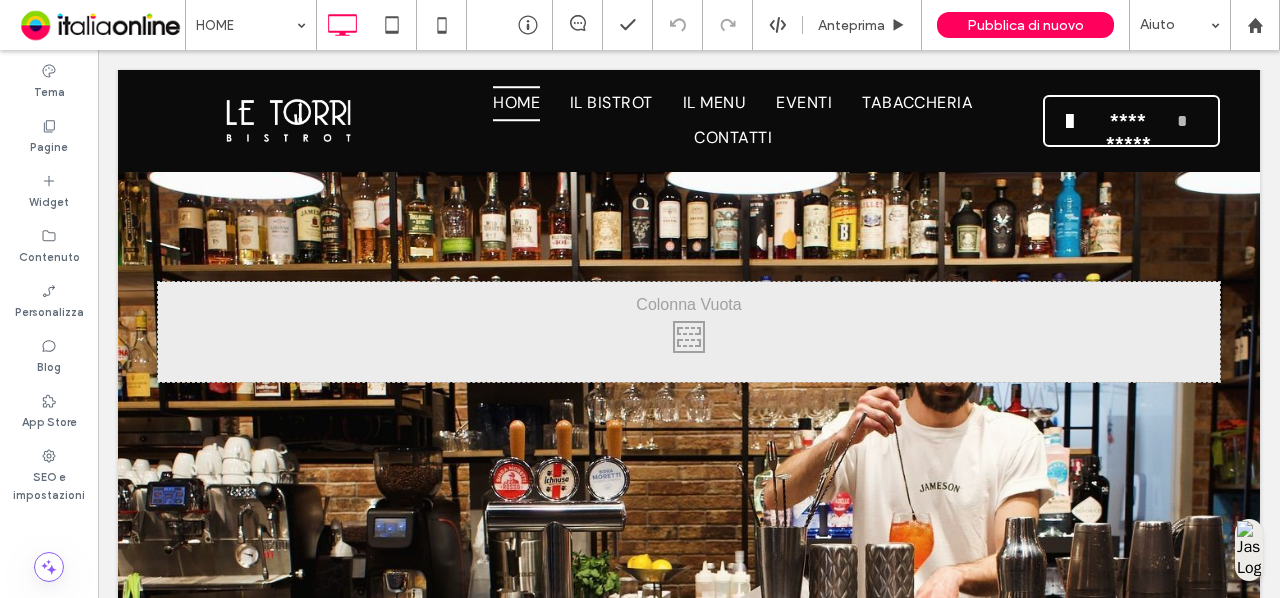 scroll, scrollTop: 163, scrollLeft: 0, axis: vertical 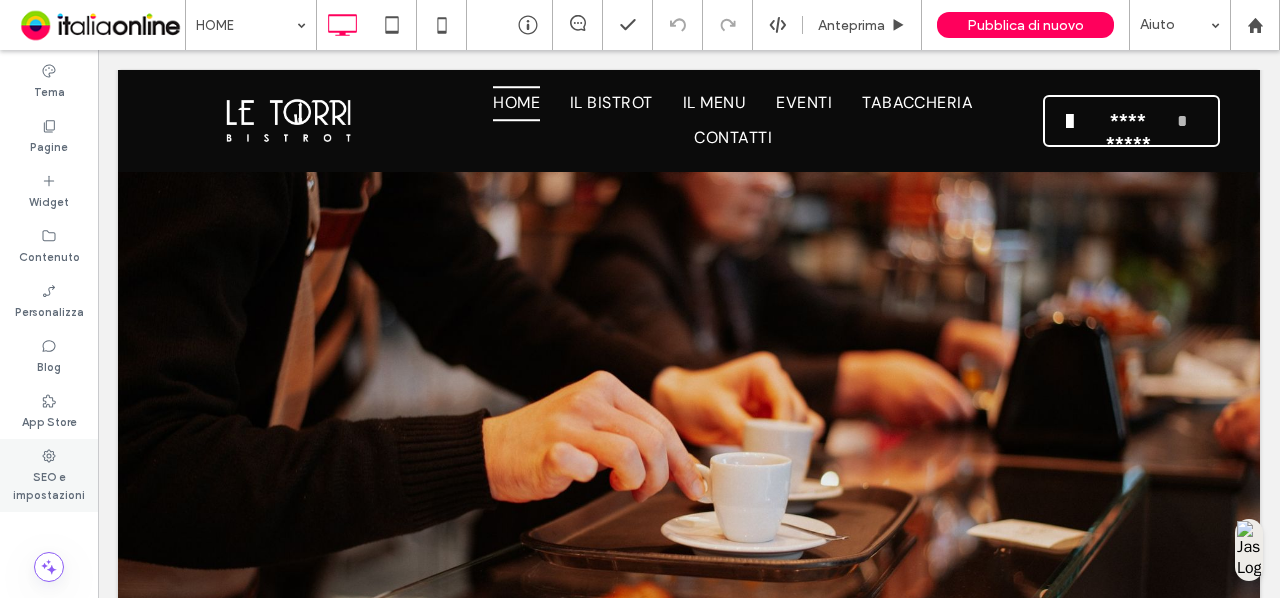 click on "SEO e impostazioni" at bounding box center [49, 484] 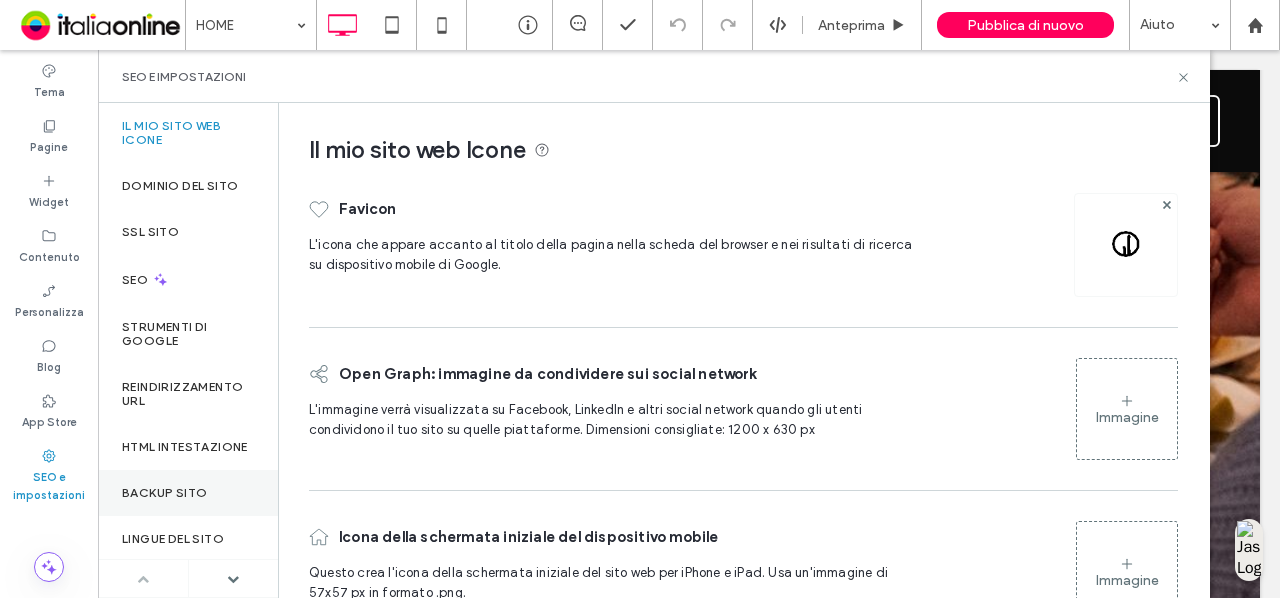 click on "Backup sito" at bounding box center (188, 493) 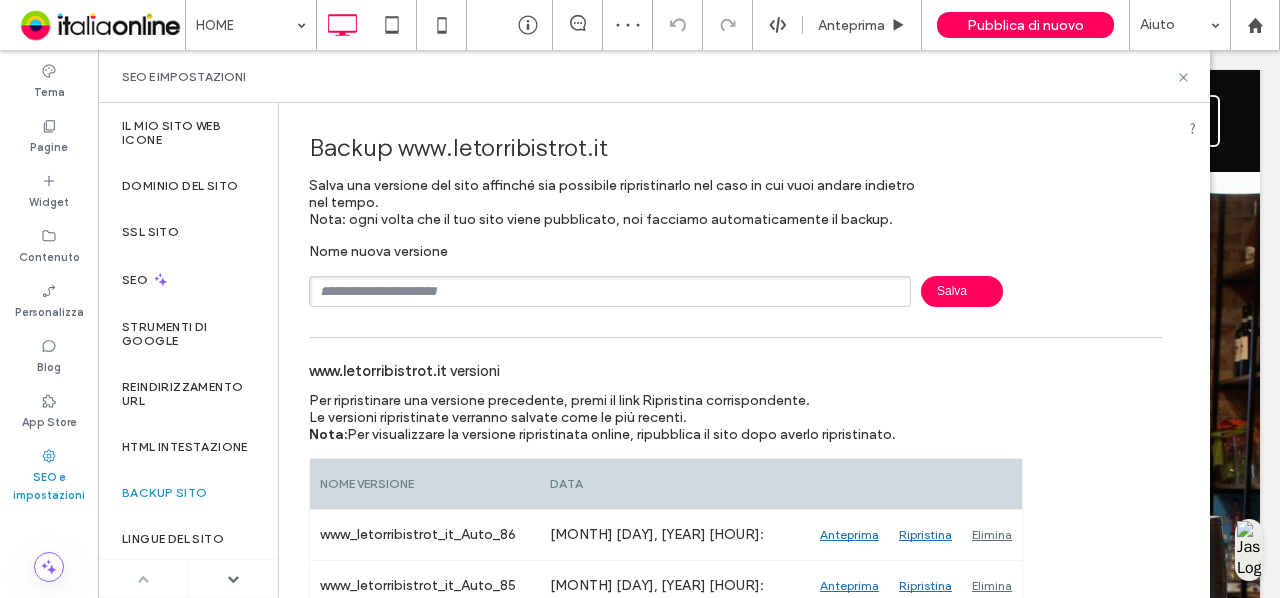 click at bounding box center [610, 291] 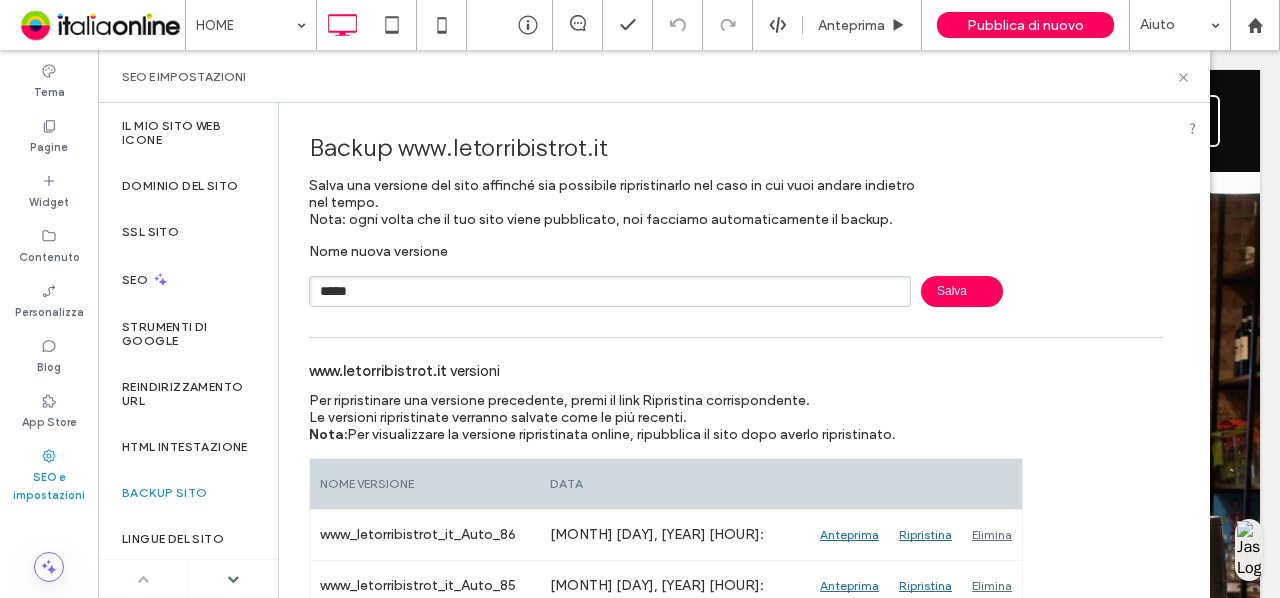 type on "*****" 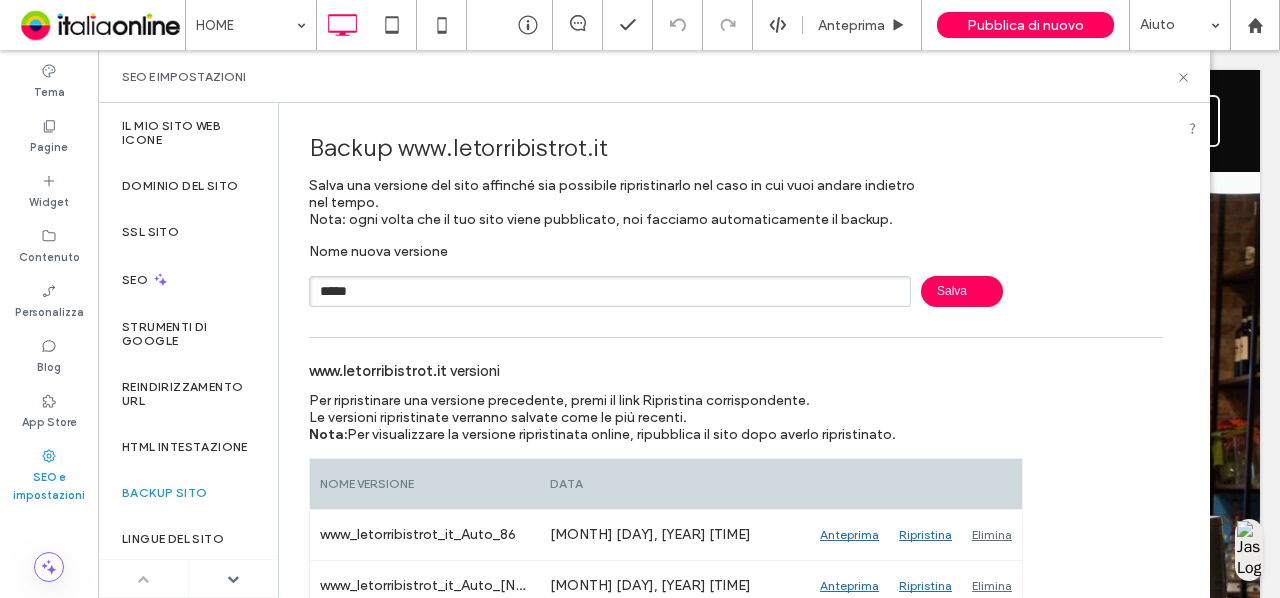 click on "Salva" at bounding box center (962, 291) 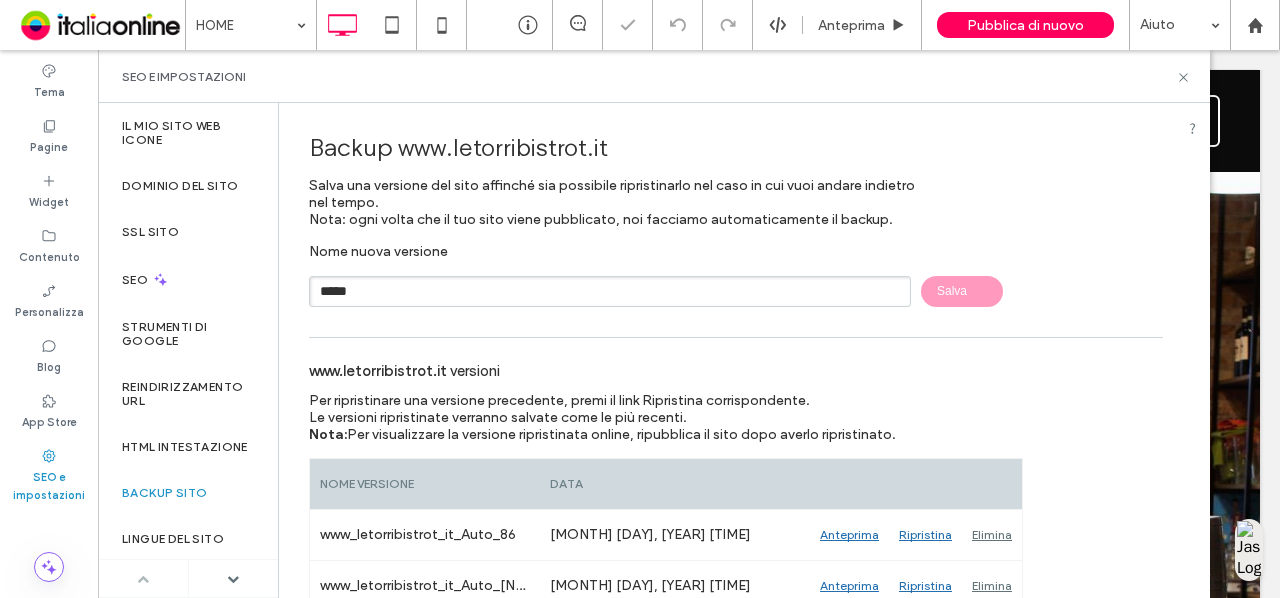 type 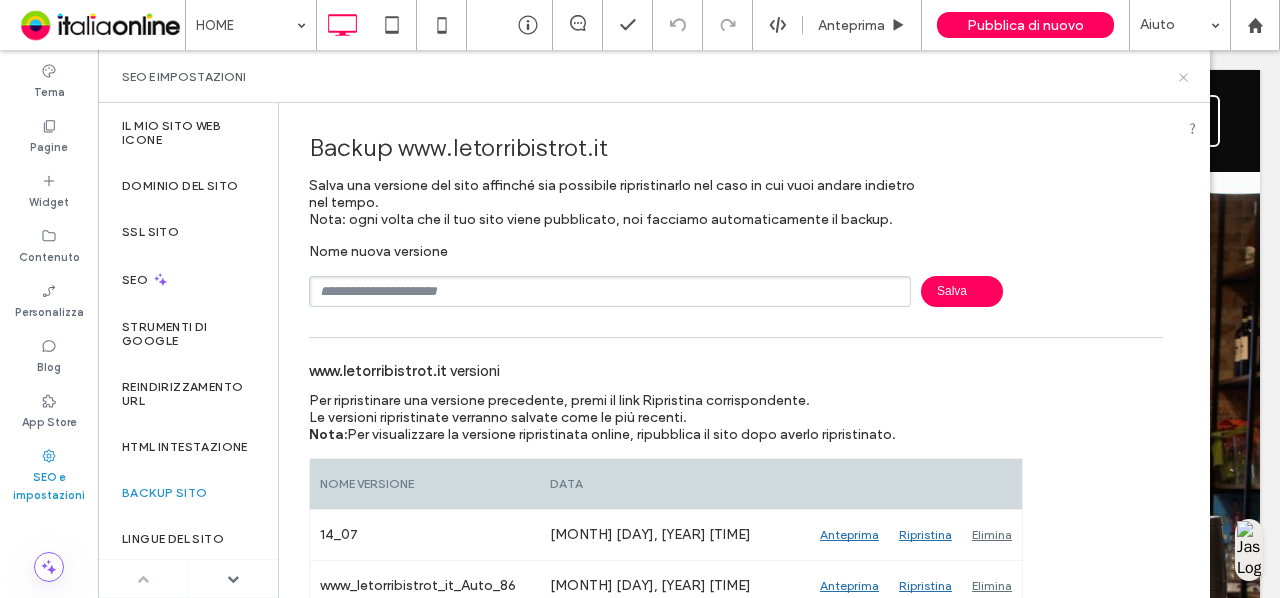 click 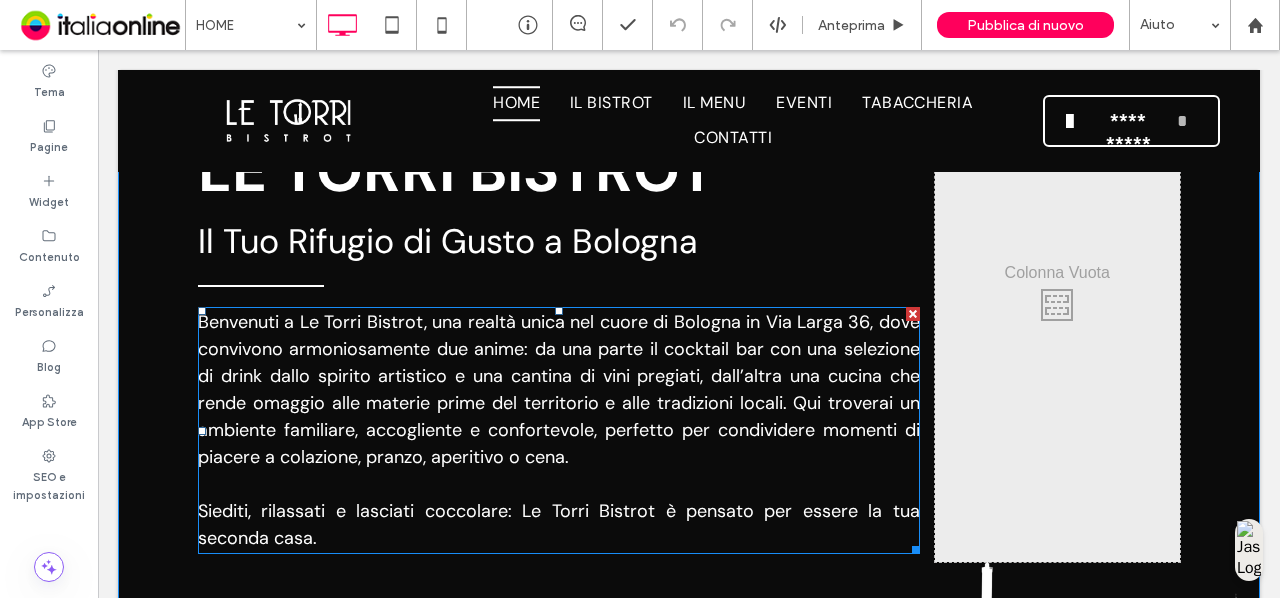 scroll, scrollTop: 748, scrollLeft: 0, axis: vertical 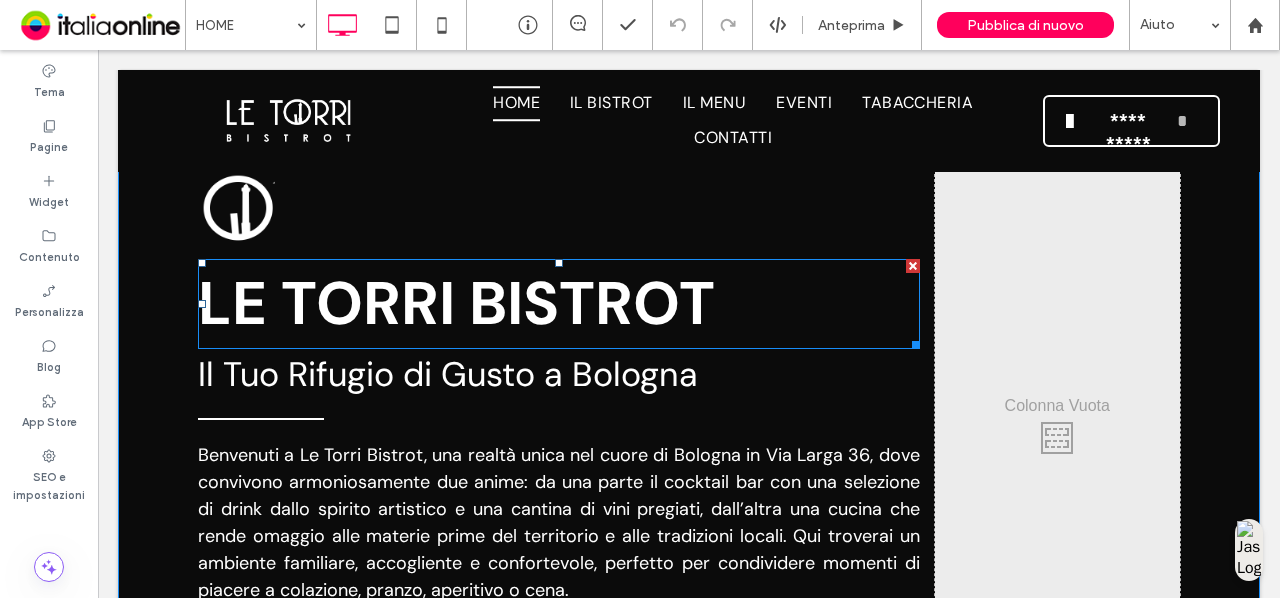 click on "LE TORRI BISTROT" at bounding box center (456, 303) 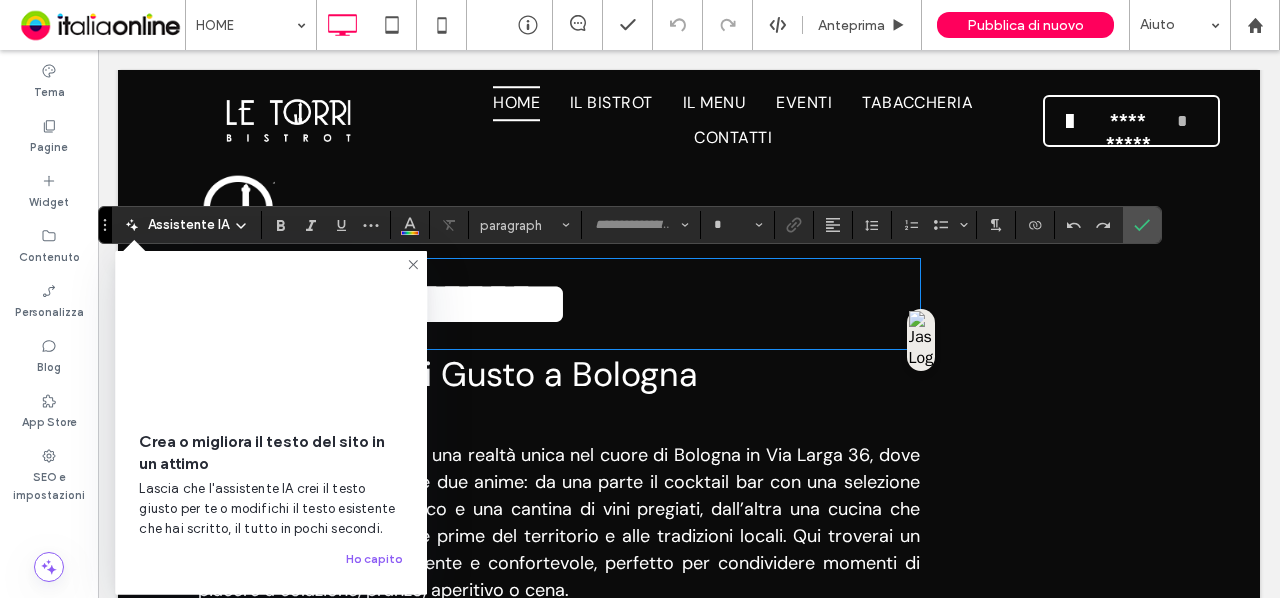 click on "**********" at bounding box center [383, 304] 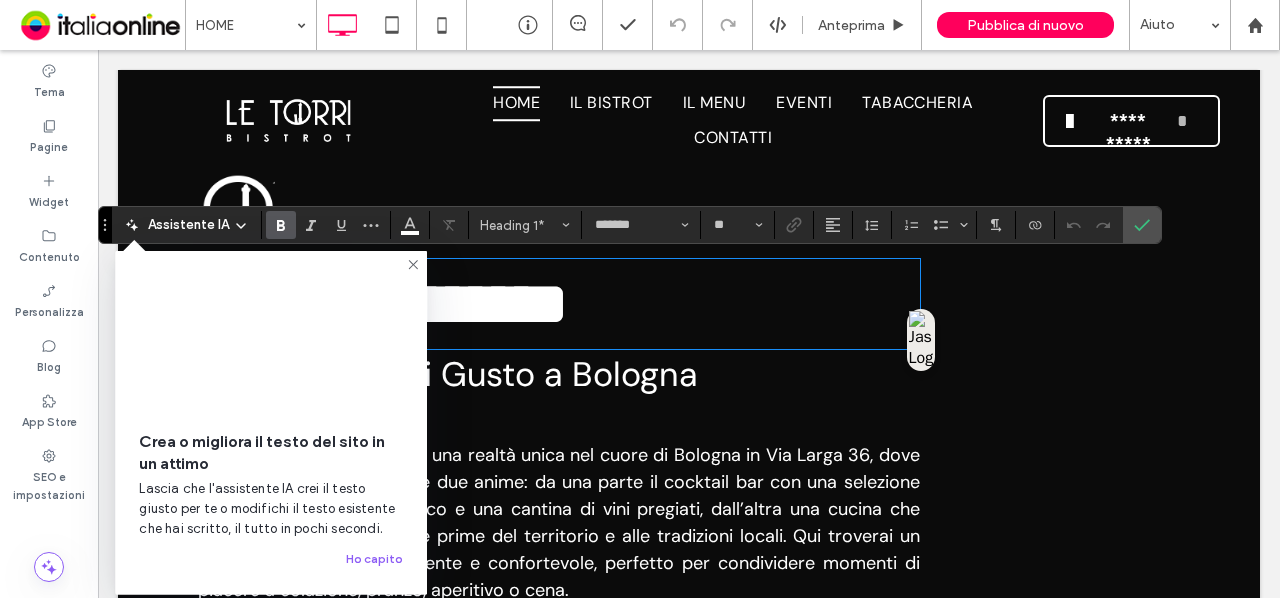 click 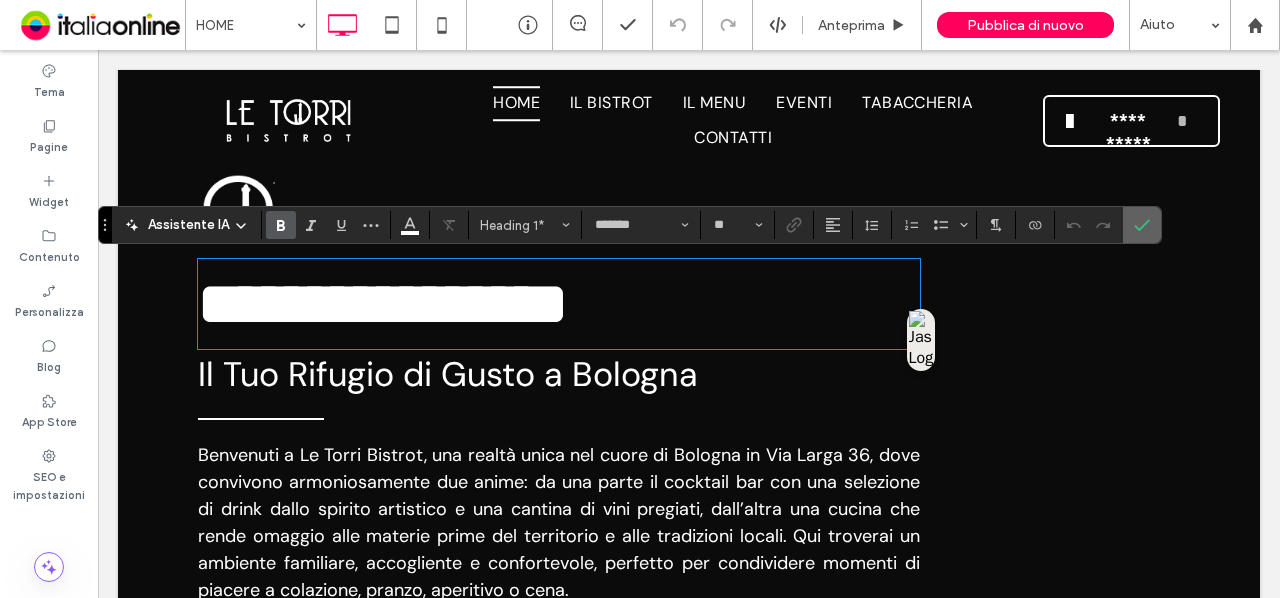click at bounding box center (1142, 225) 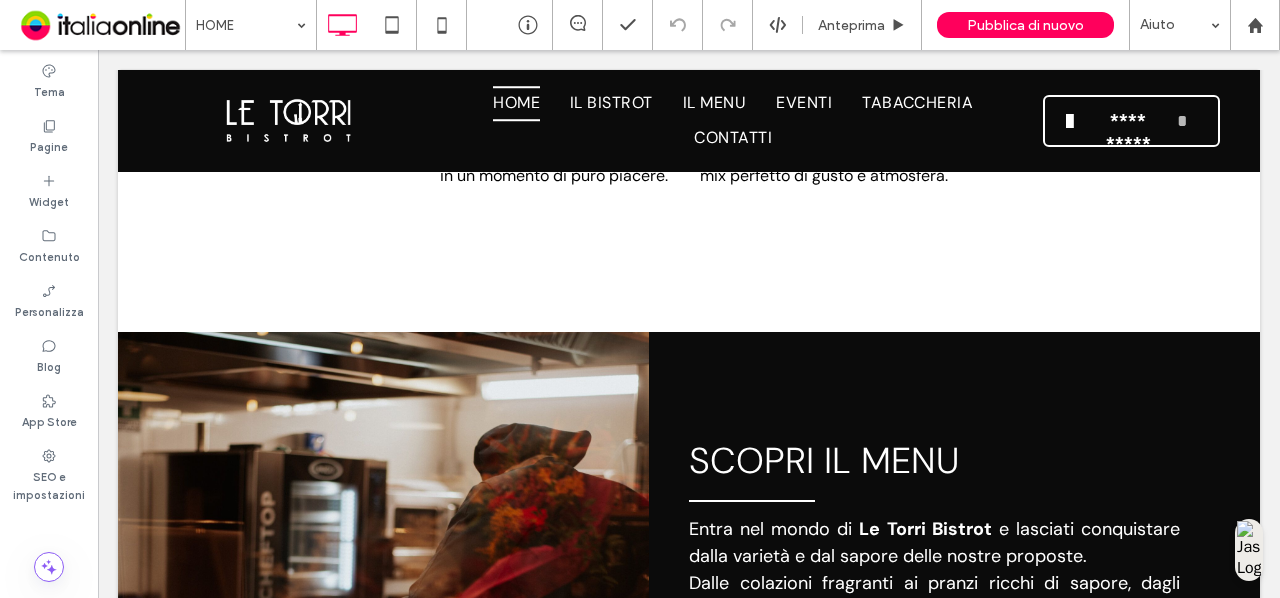 scroll, scrollTop: 2703, scrollLeft: 0, axis: vertical 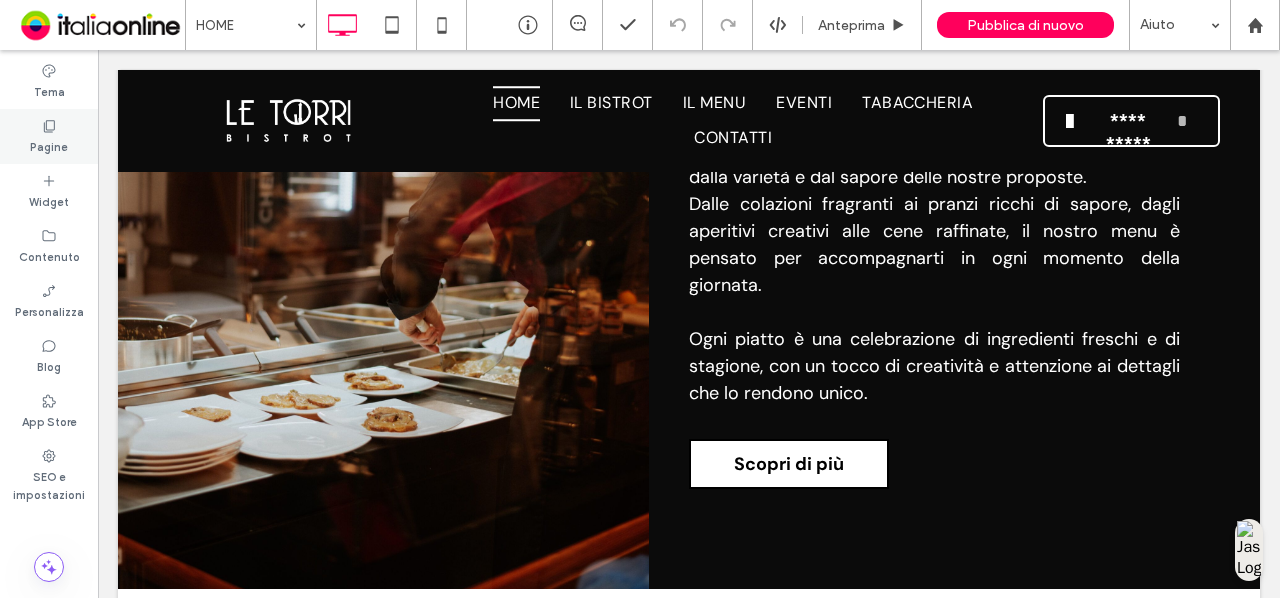 click on "Pagine" at bounding box center (49, 145) 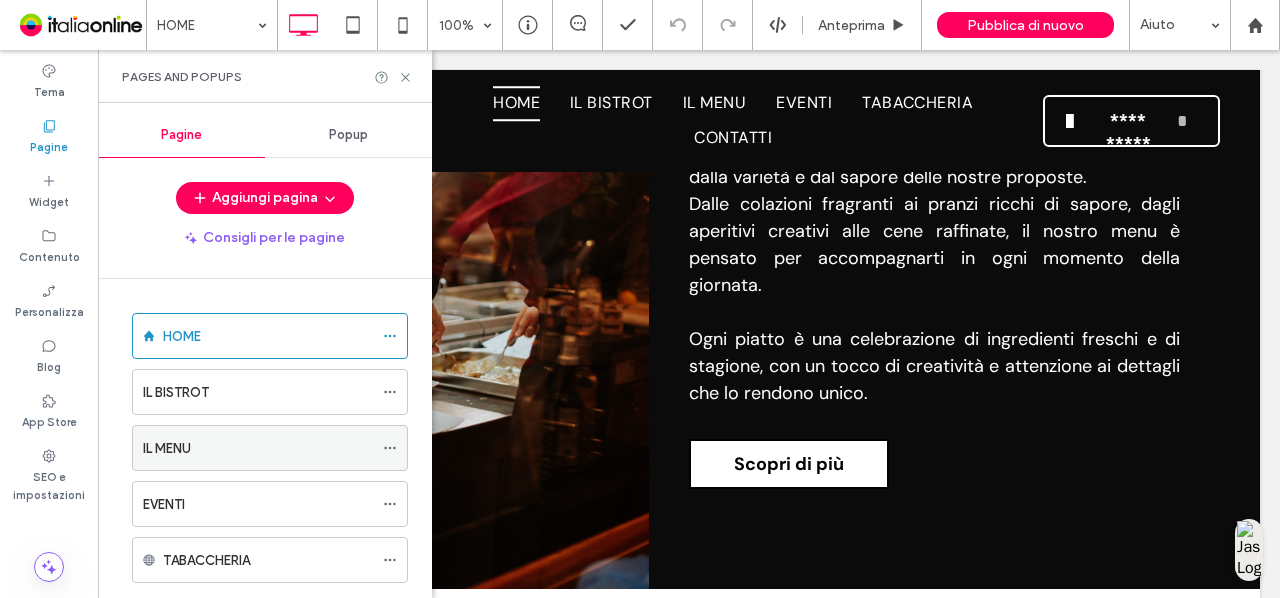 scroll, scrollTop: 59, scrollLeft: 0, axis: vertical 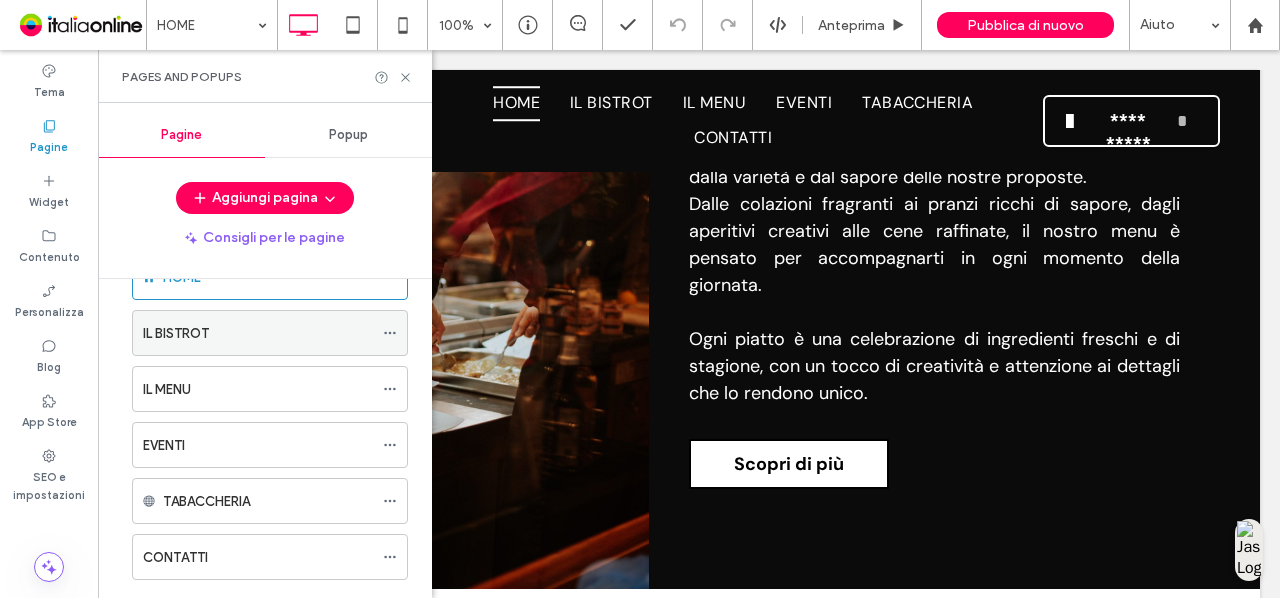 click 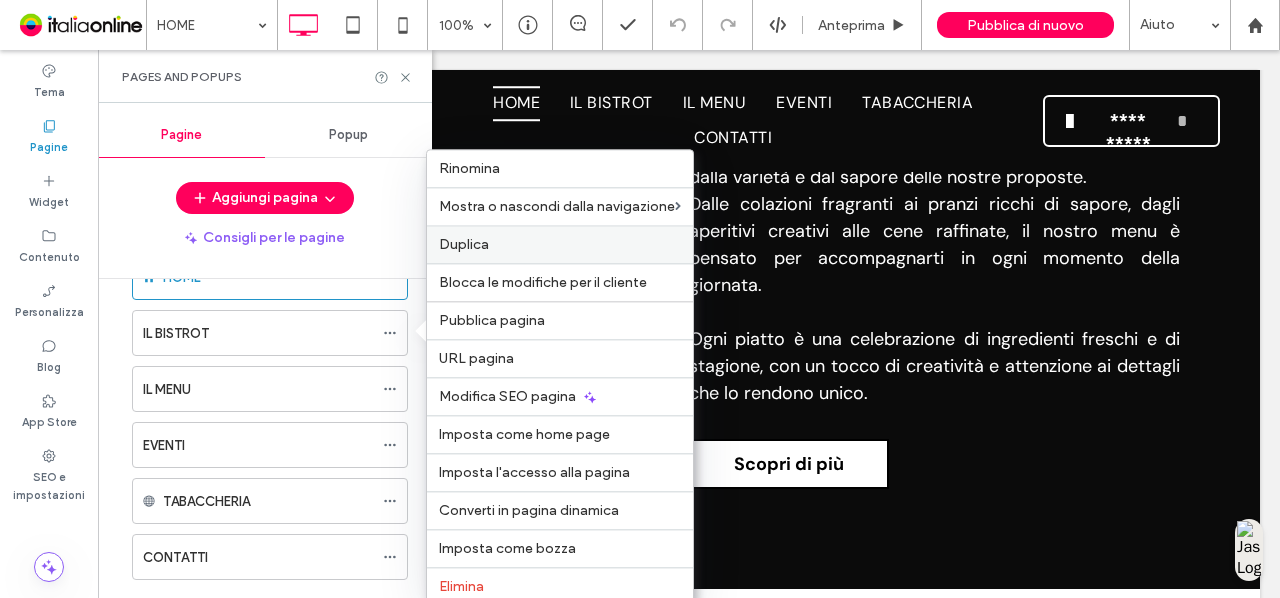click on "Duplica" at bounding box center [560, 244] 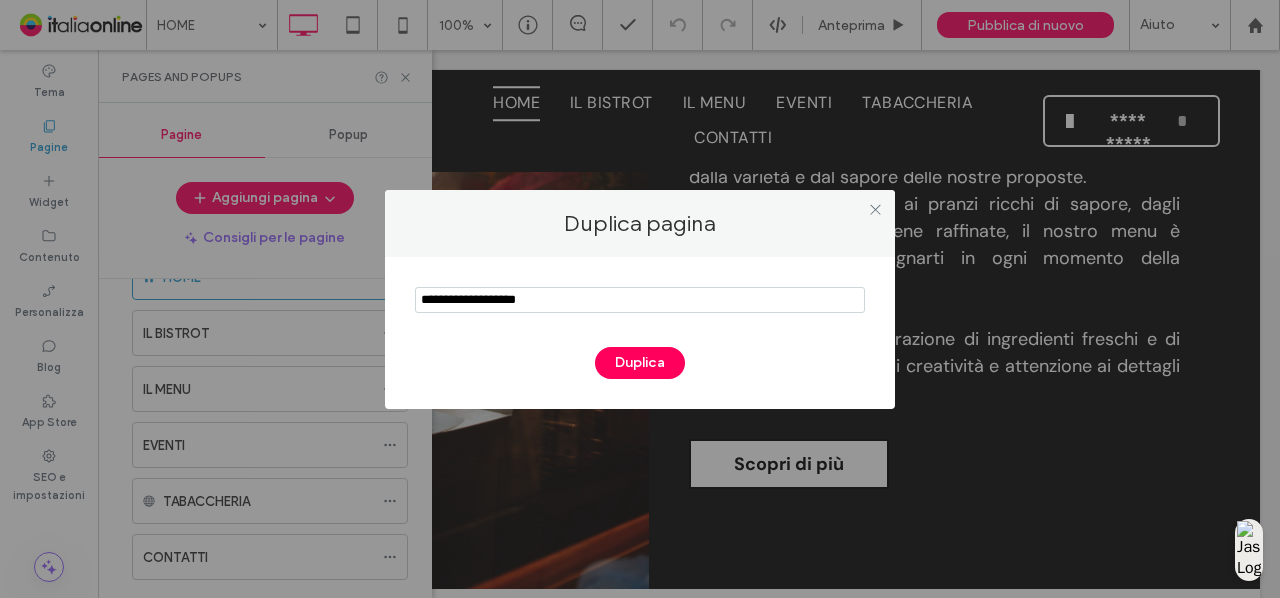 drag, startPoint x: 576, startPoint y: 307, endPoint x: 350, endPoint y: 303, distance: 226.0354 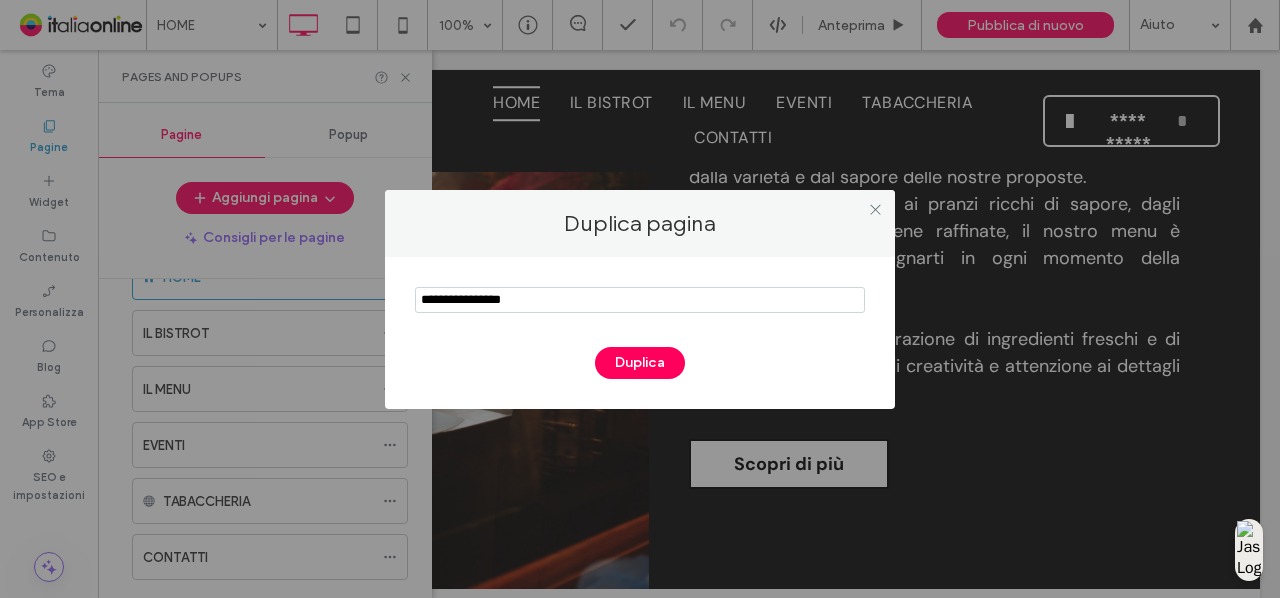 type on "**********" 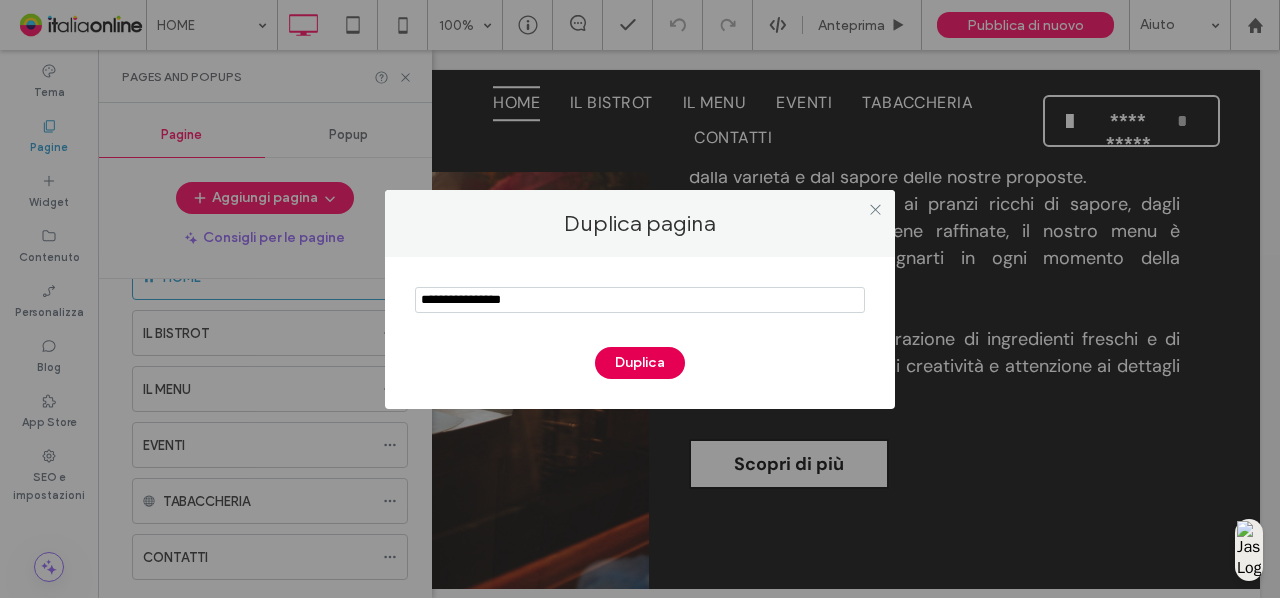 click on "Duplica" at bounding box center [640, 363] 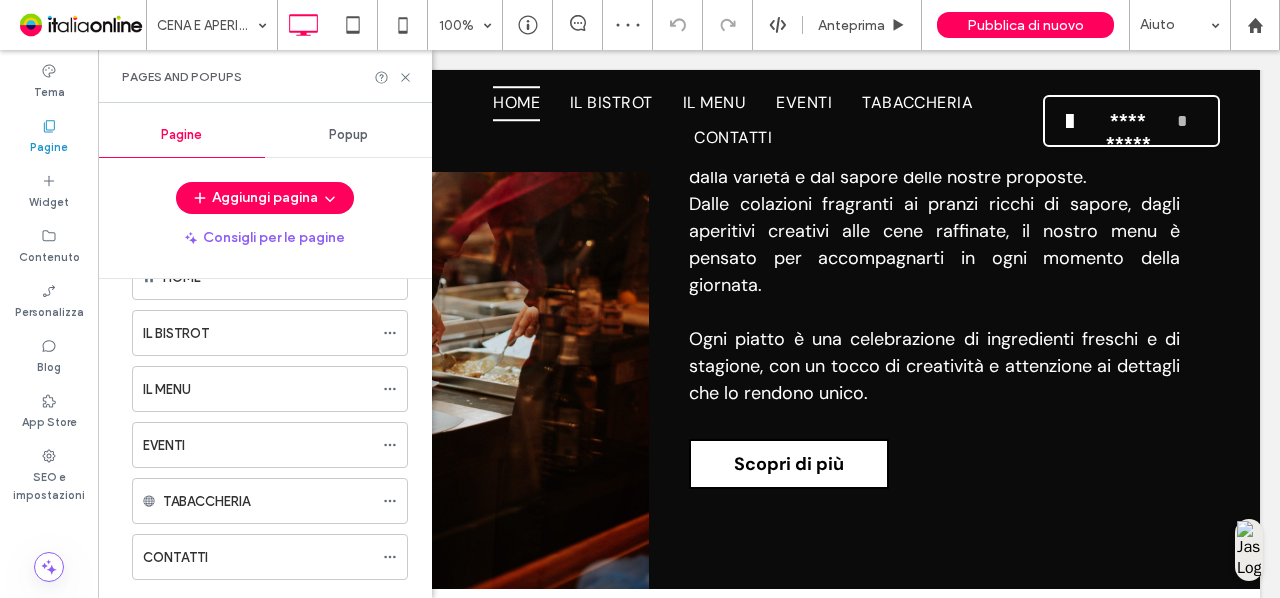 scroll, scrollTop: 151, scrollLeft: 0, axis: vertical 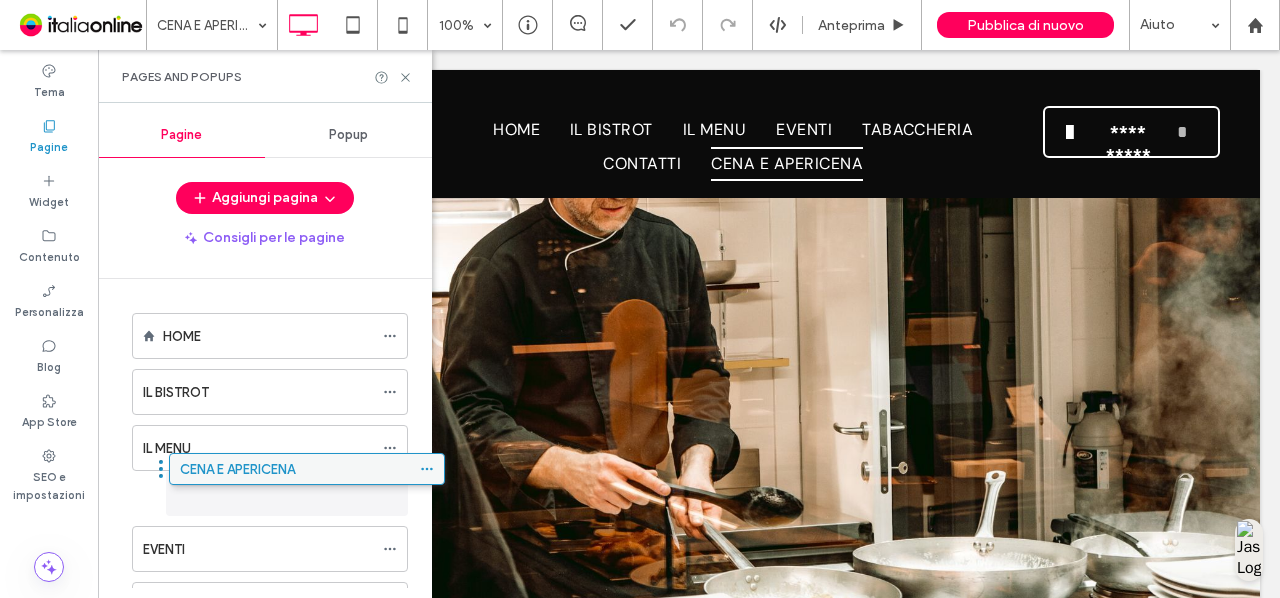 drag, startPoint x: 241, startPoint y: 511, endPoint x: 278, endPoint y: 471, distance: 54.48853 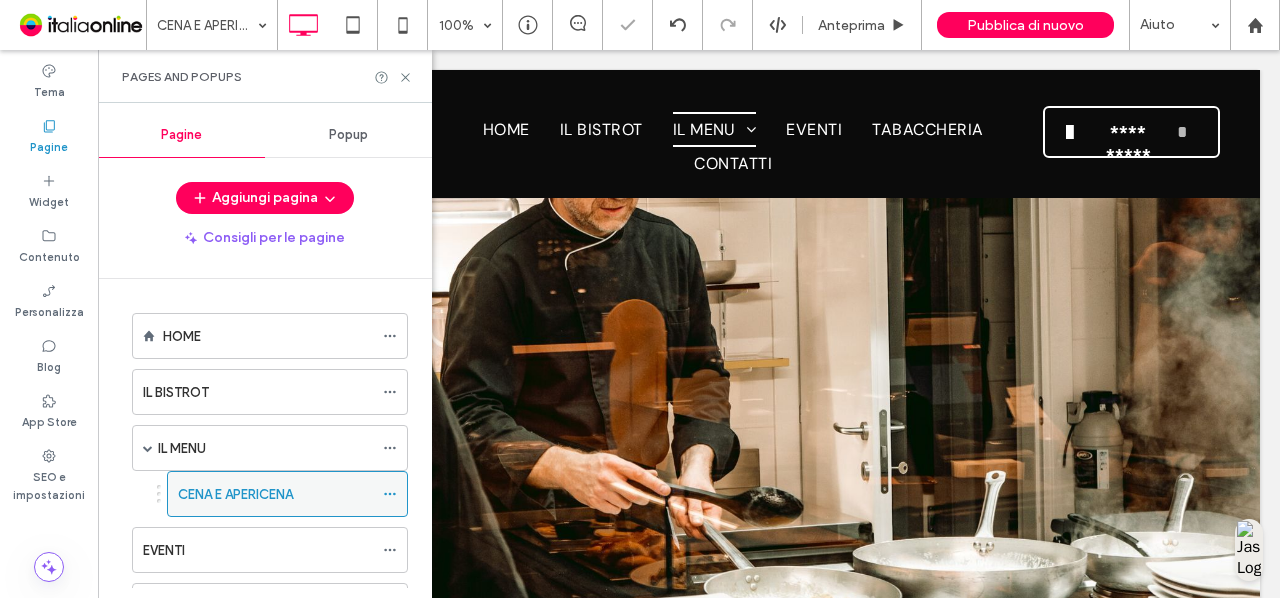 click on "CENA E APERICENA" at bounding box center [275, 494] 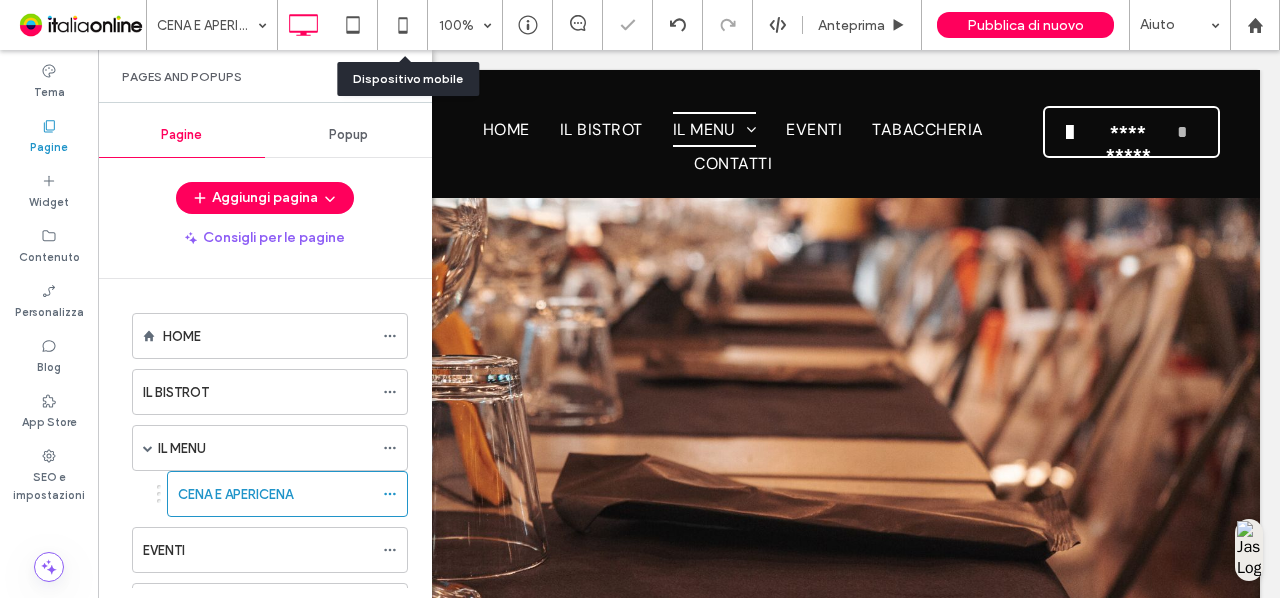 scroll, scrollTop: 0, scrollLeft: 0, axis: both 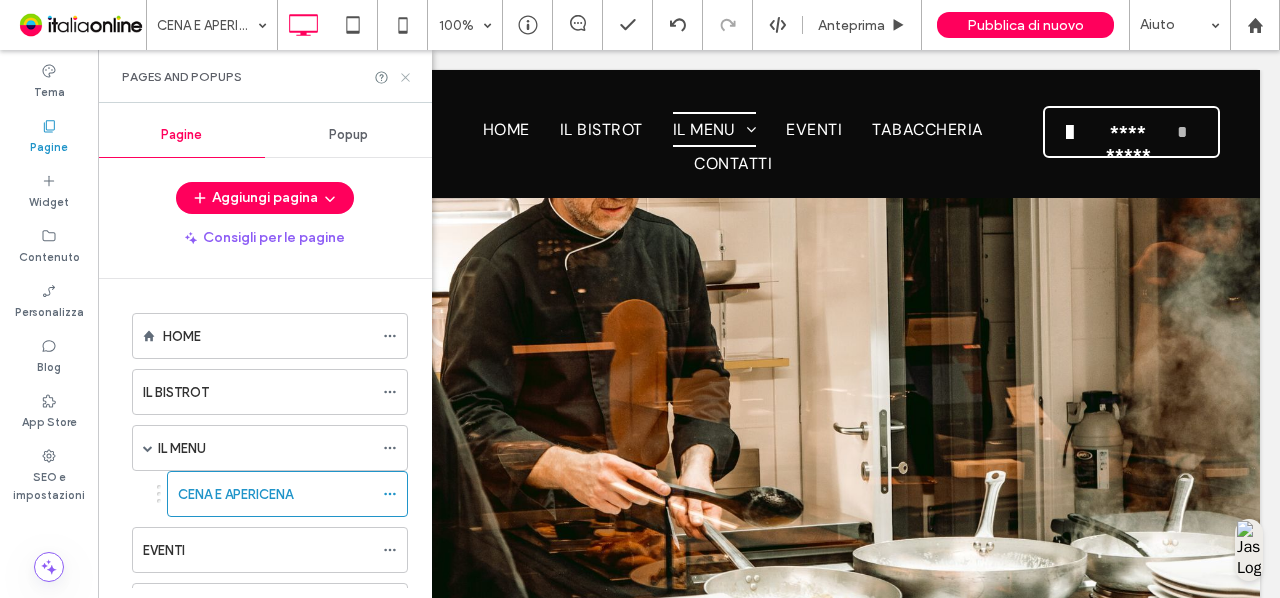 click 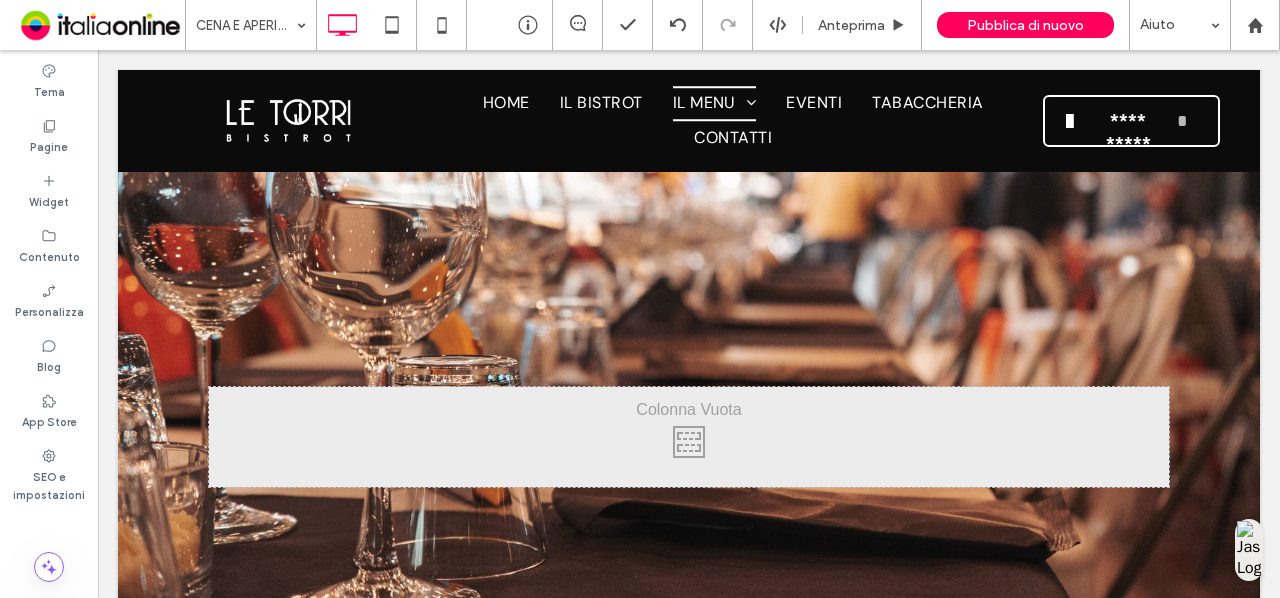 scroll, scrollTop: 0, scrollLeft: 0, axis: both 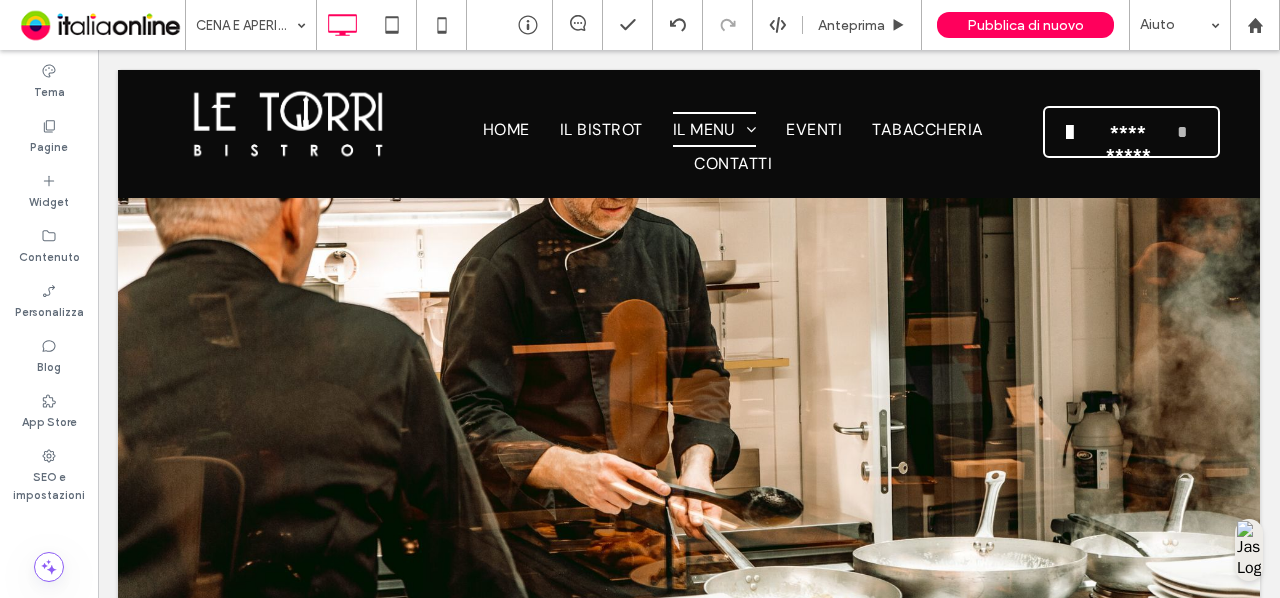 click at bounding box center (689, 388) 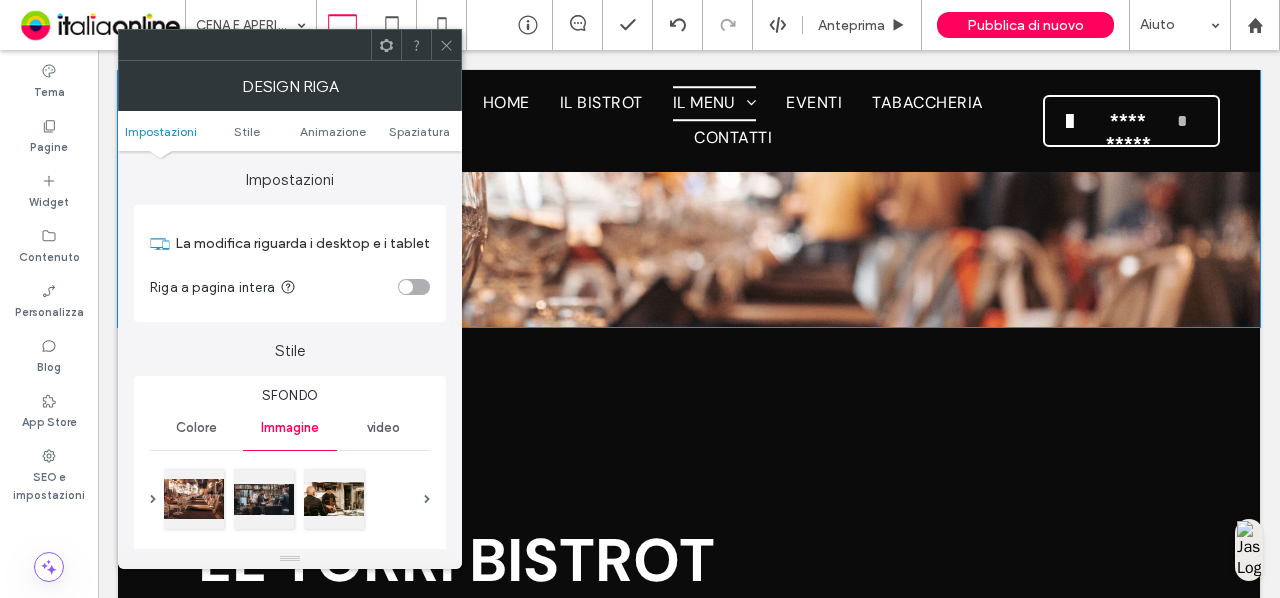scroll, scrollTop: 393, scrollLeft: 0, axis: vertical 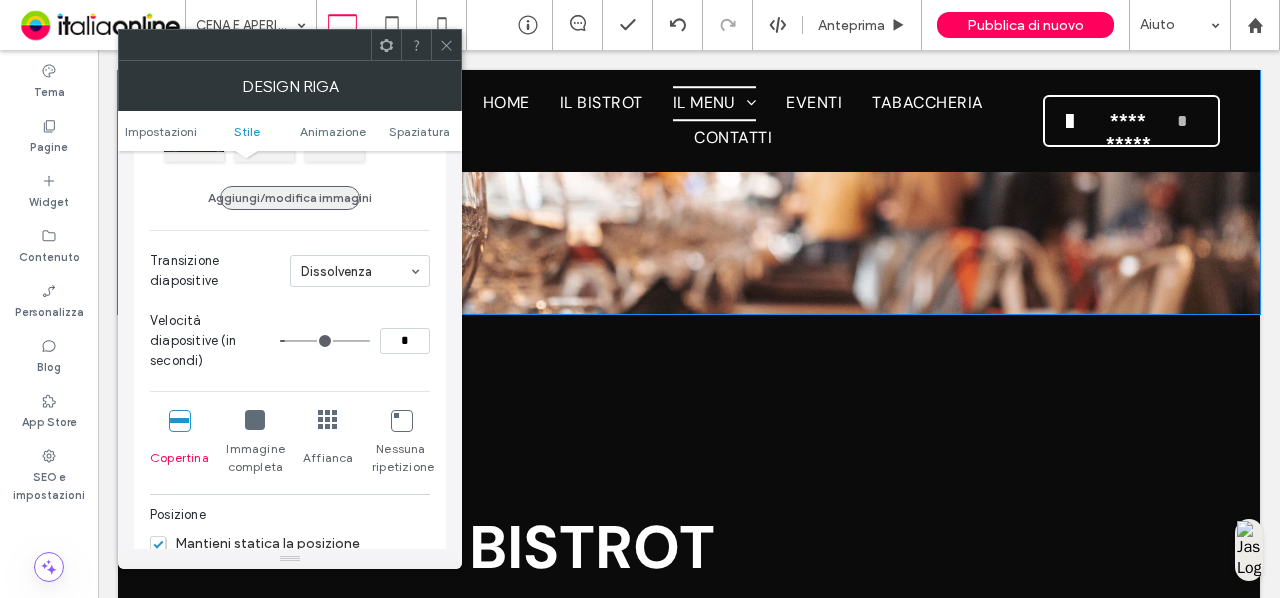click on "Aggiungi/modifica immagini Transizione diapositive Dissolvenza Velocità diapositive (in secondi) *" at bounding box center (290, 234) 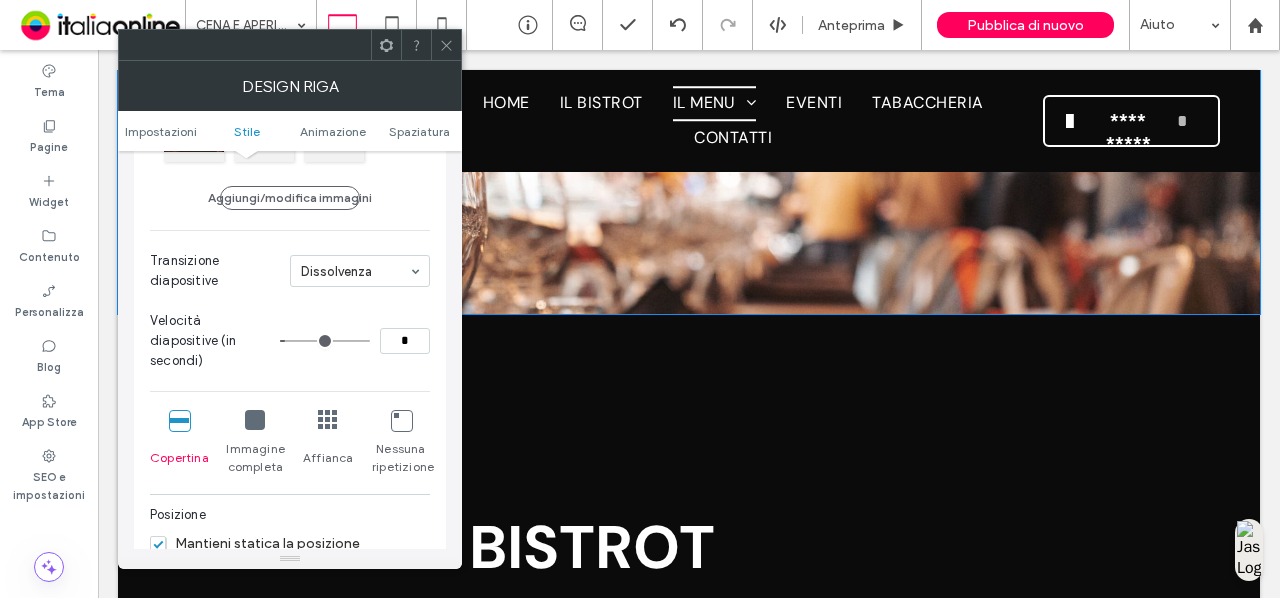 click on "Aggiungi/modifica immagini Transizione diapositive Dissolvenza Velocità diapositive (in secondi) *" at bounding box center [290, 234] 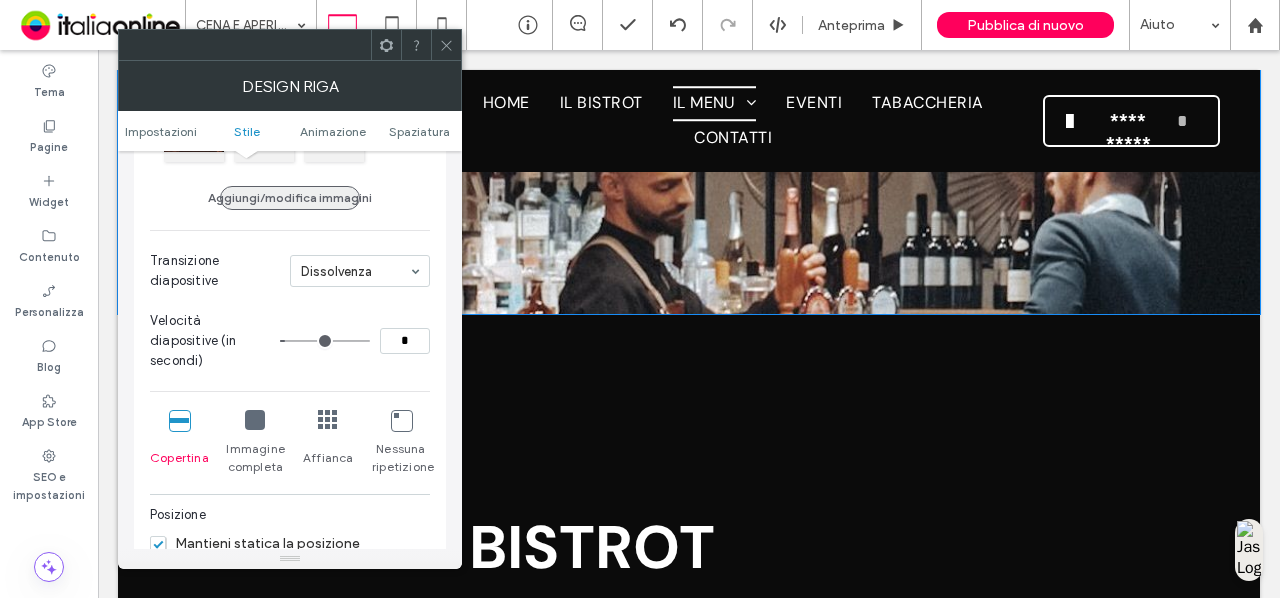 click on "Aggiungi/modifica immagini" at bounding box center (290, 198) 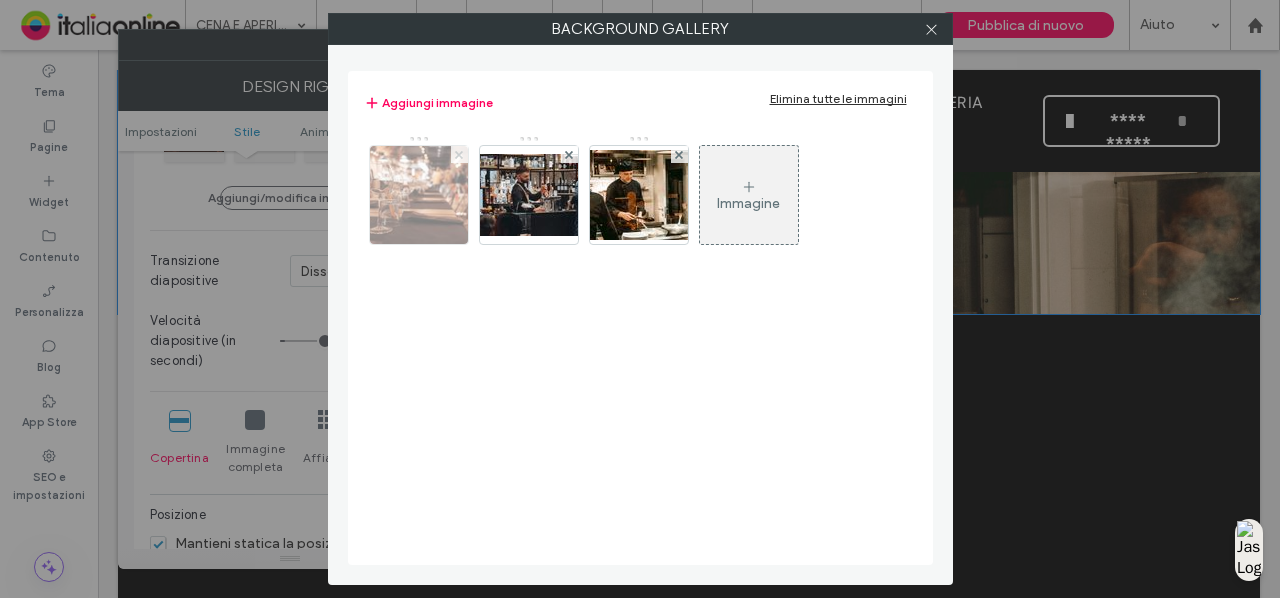 click 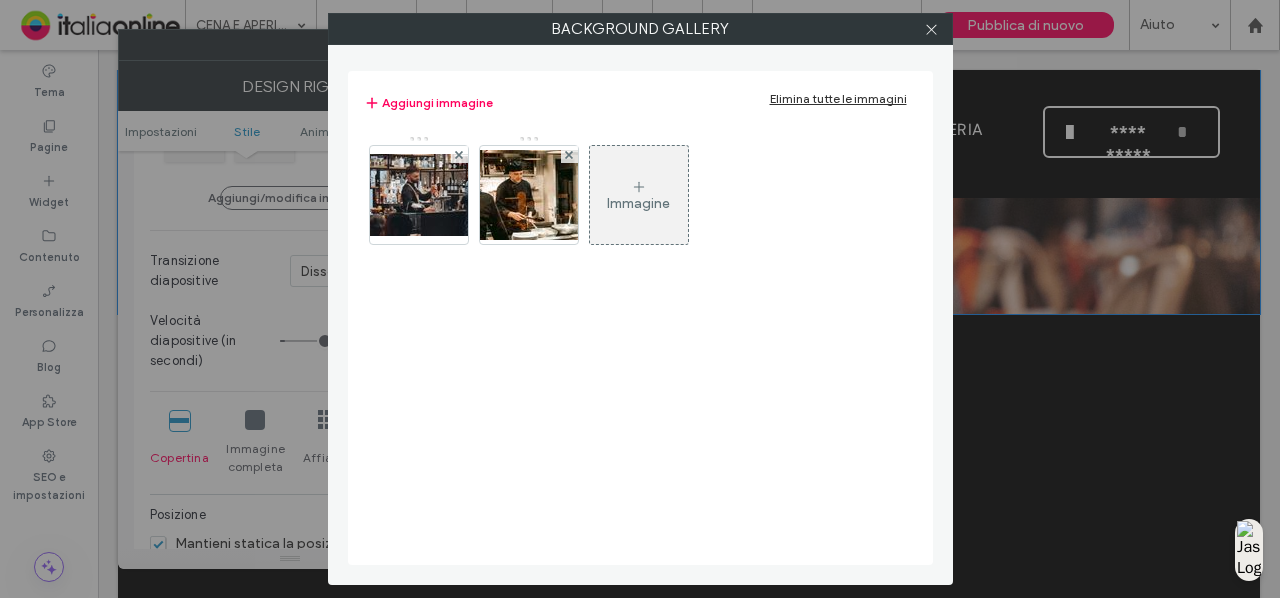 scroll, scrollTop: 0, scrollLeft: 0, axis: both 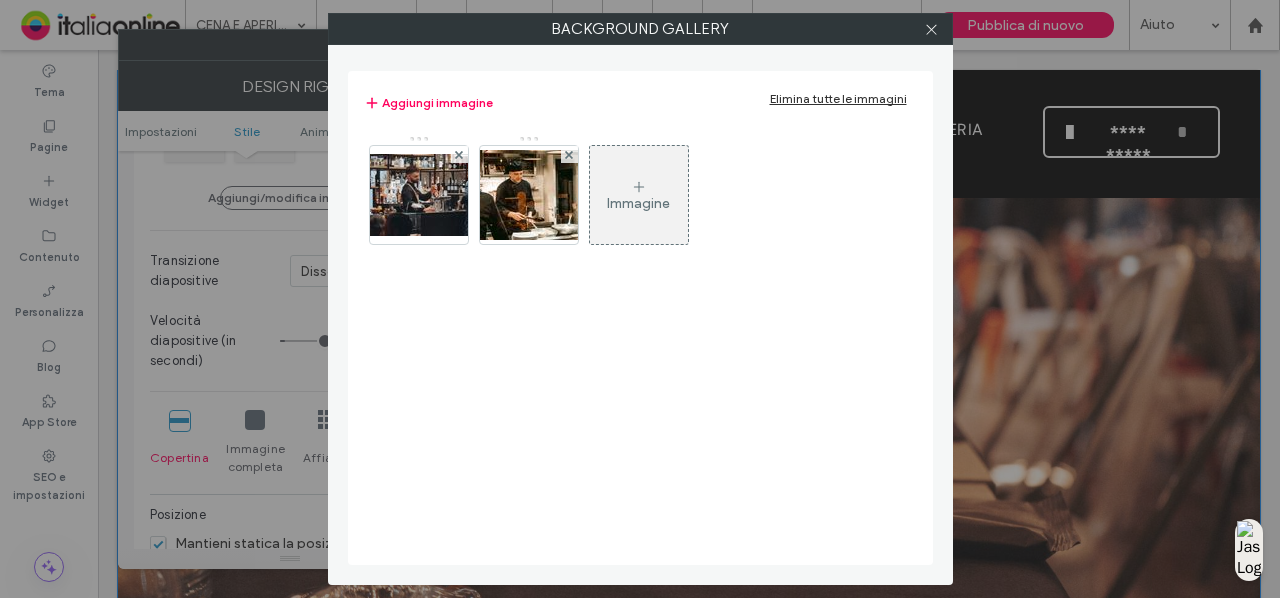 click 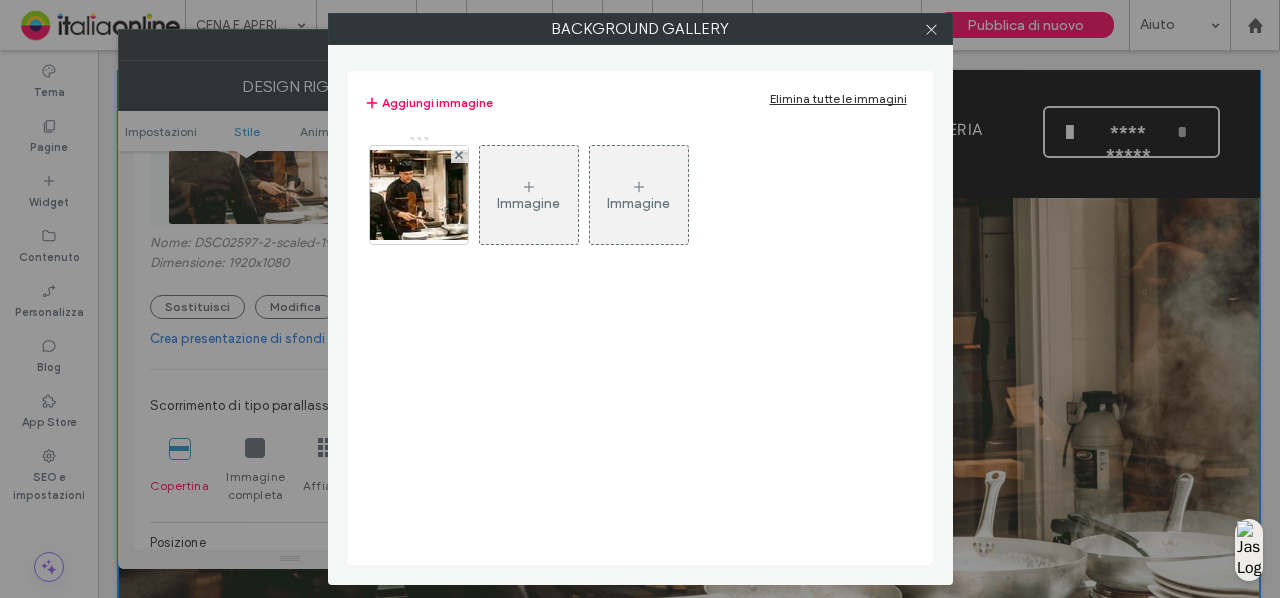 click 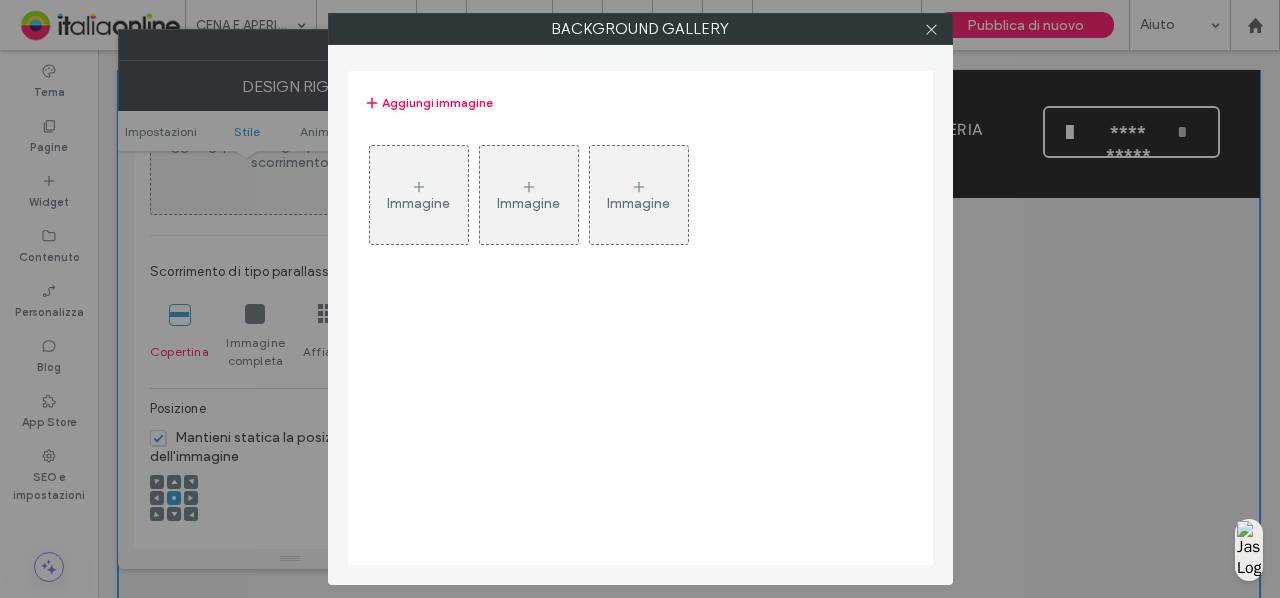 scroll, scrollTop: 252, scrollLeft: 0, axis: vertical 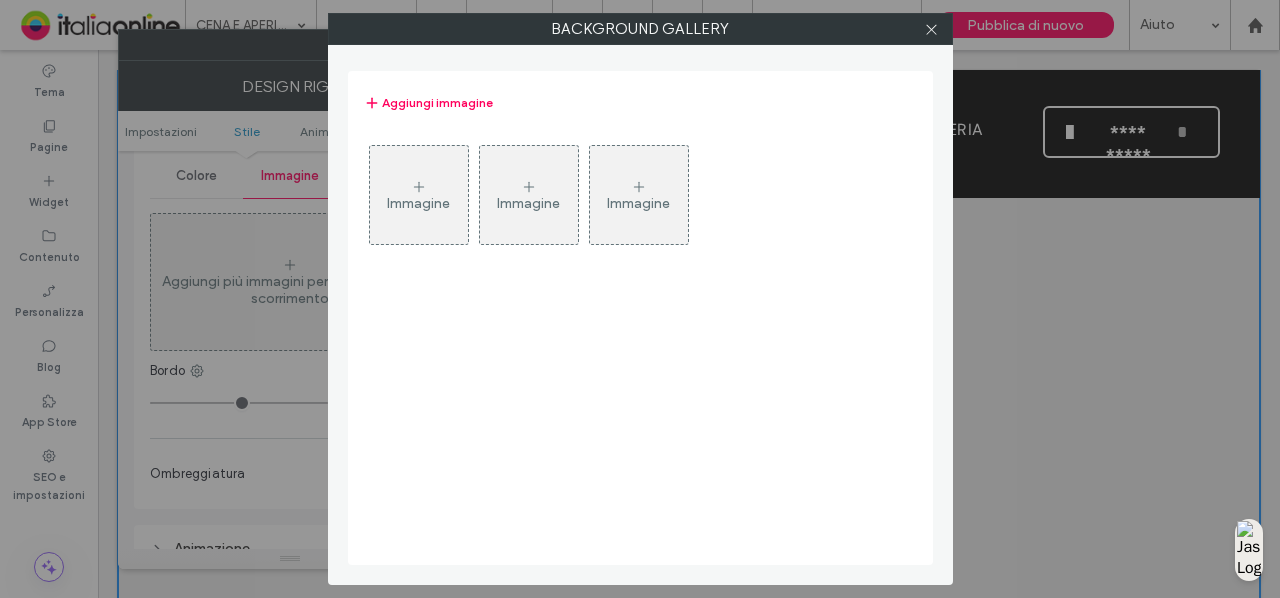 click on "Immagine" at bounding box center [419, 195] 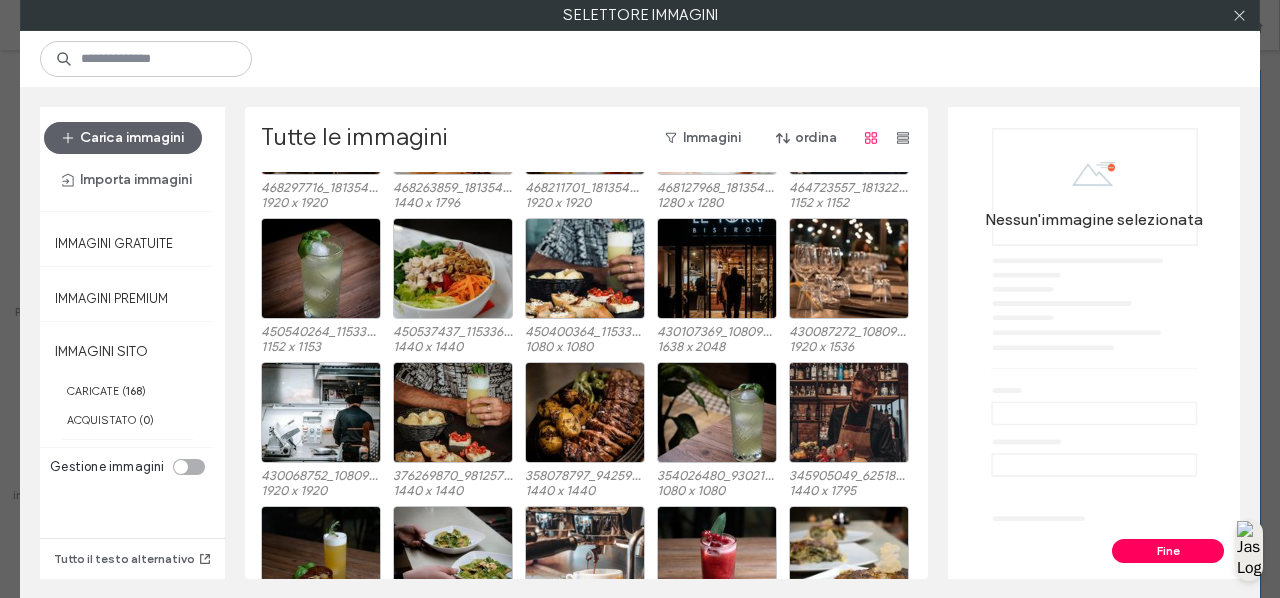scroll, scrollTop: 1245, scrollLeft: 0, axis: vertical 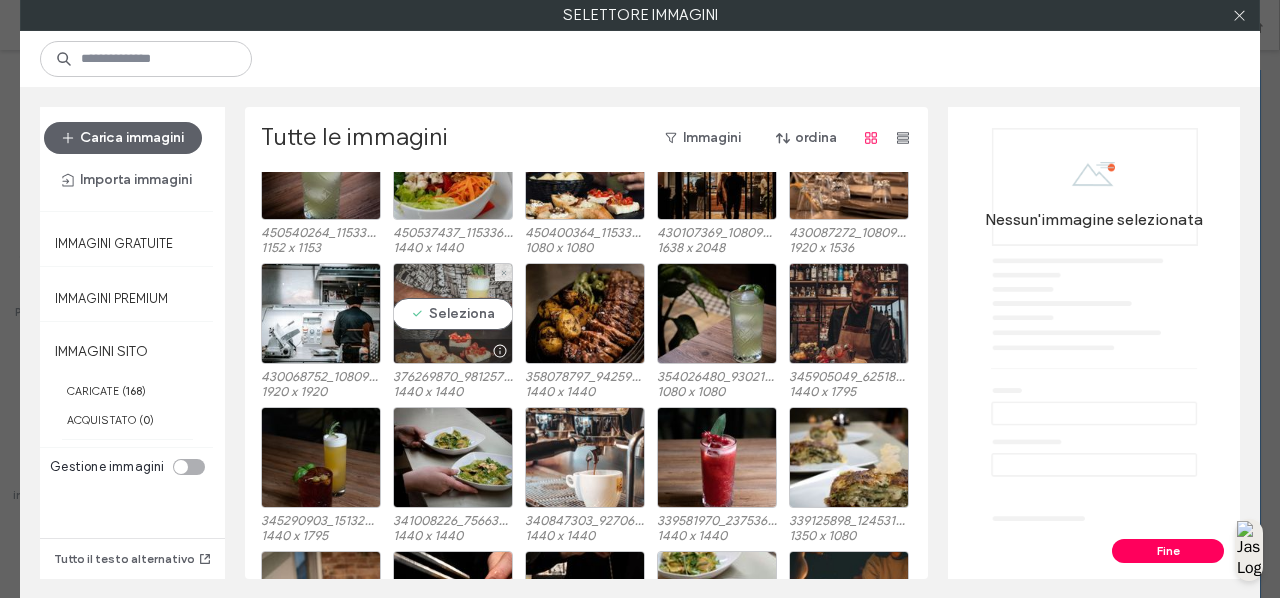 click on "Seleziona" at bounding box center [453, 313] 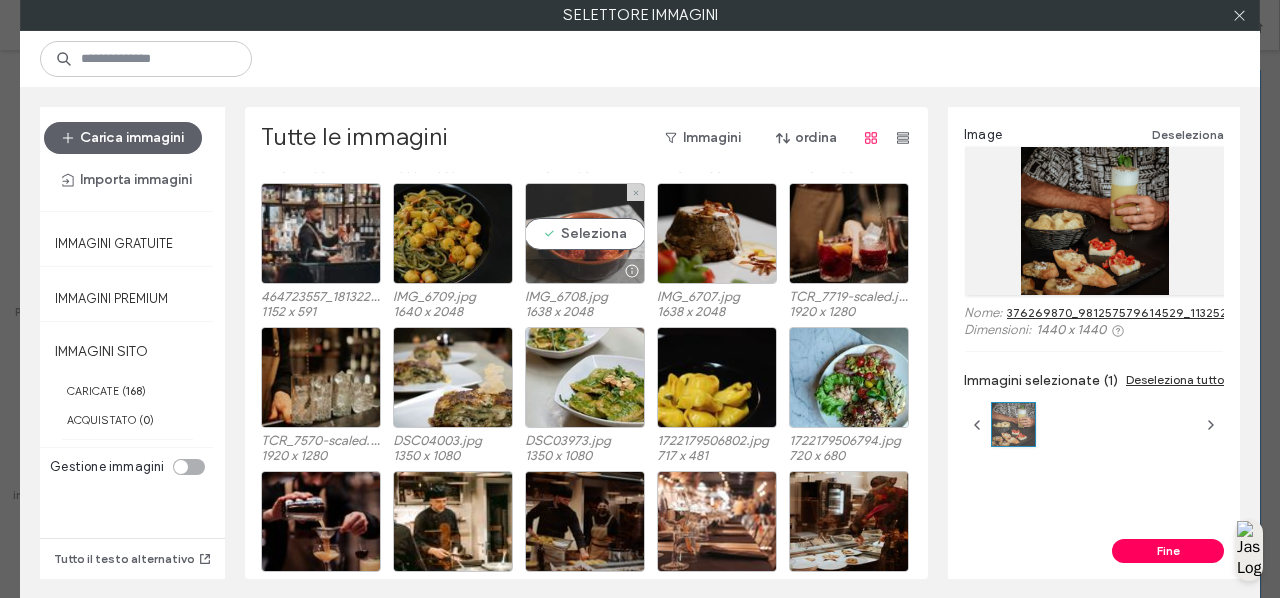scroll, scrollTop: 316, scrollLeft: 0, axis: vertical 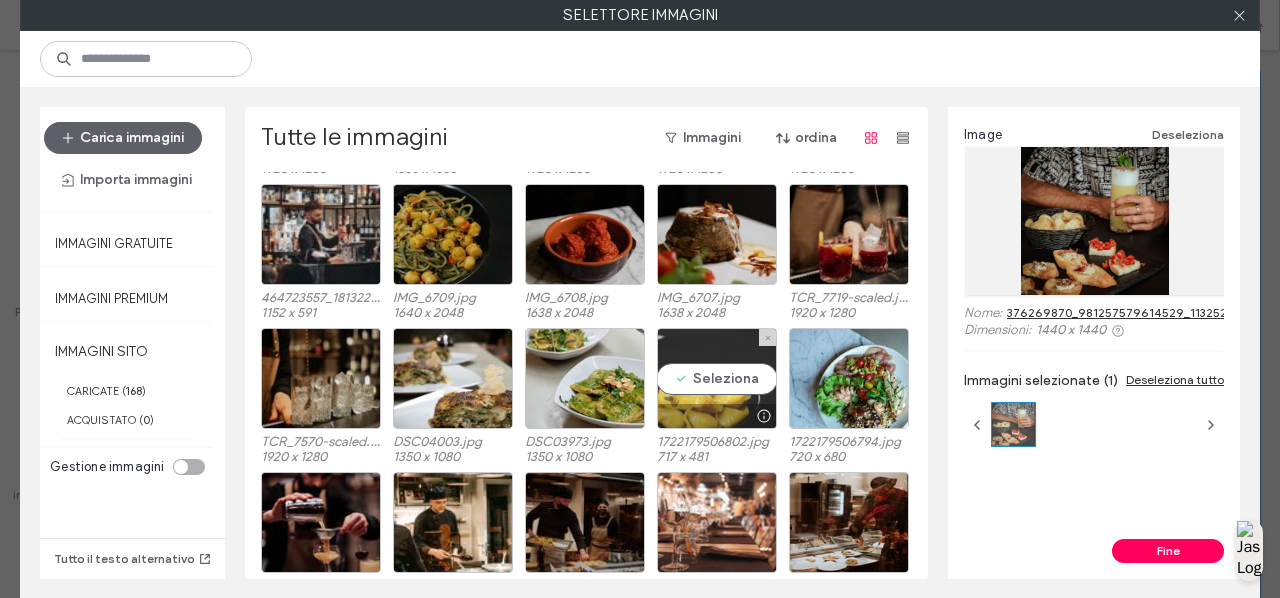 click on "Seleziona" at bounding box center (717, 378) 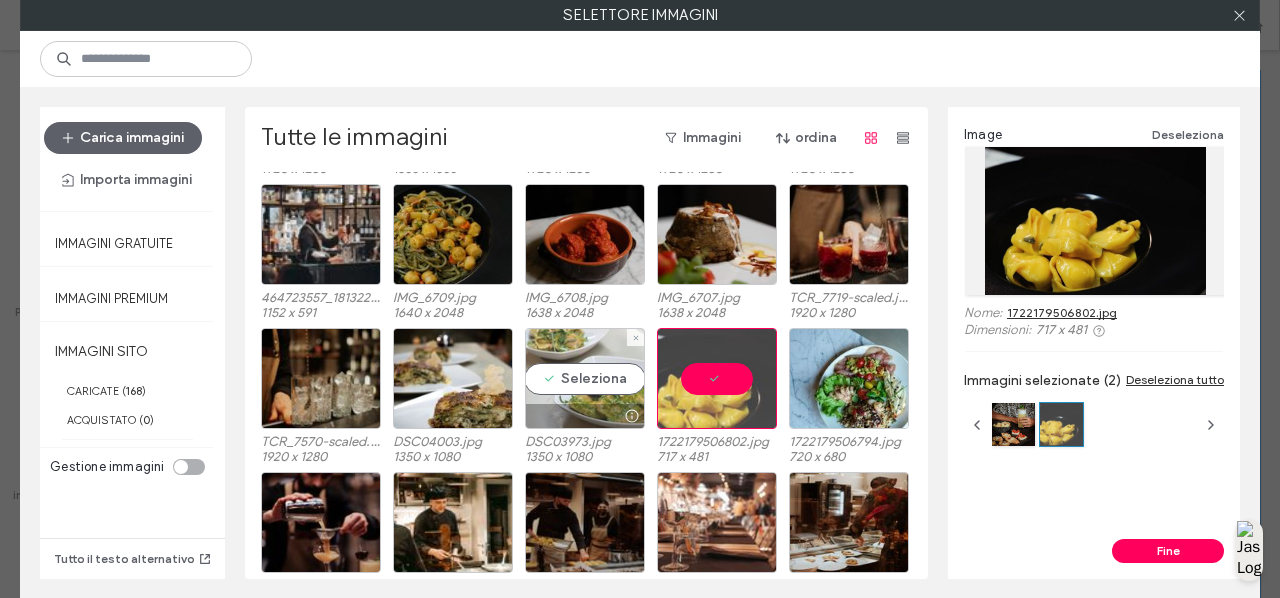 click on "Seleziona" at bounding box center (585, 378) 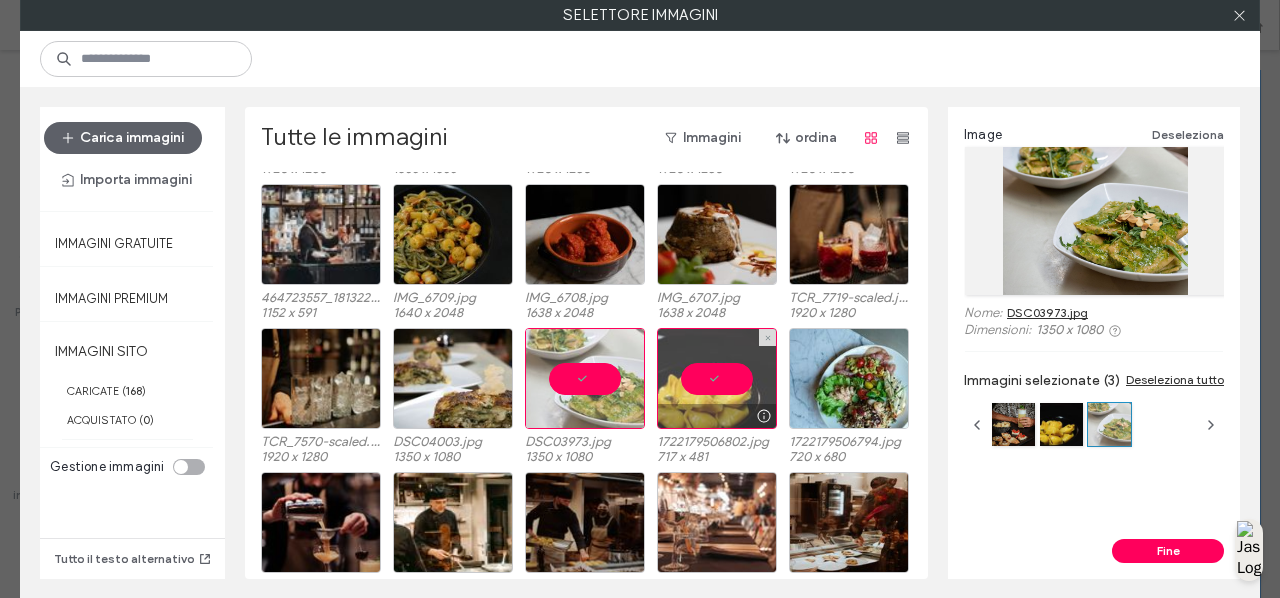 scroll, scrollTop: 390, scrollLeft: 0, axis: vertical 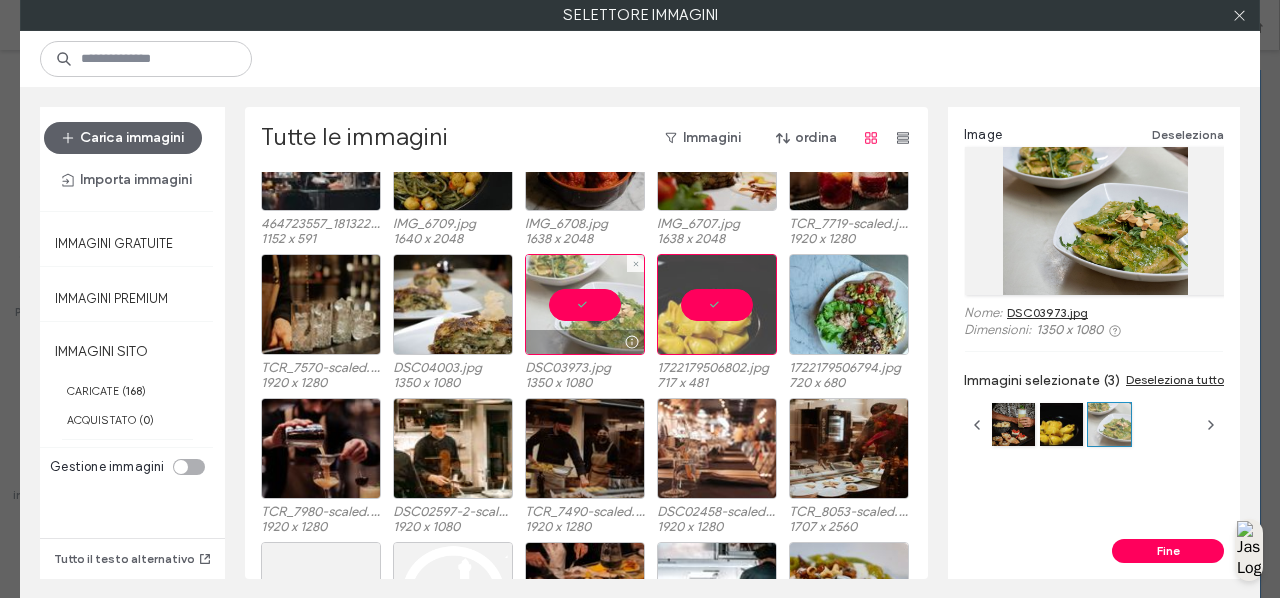 click at bounding box center [585, 304] 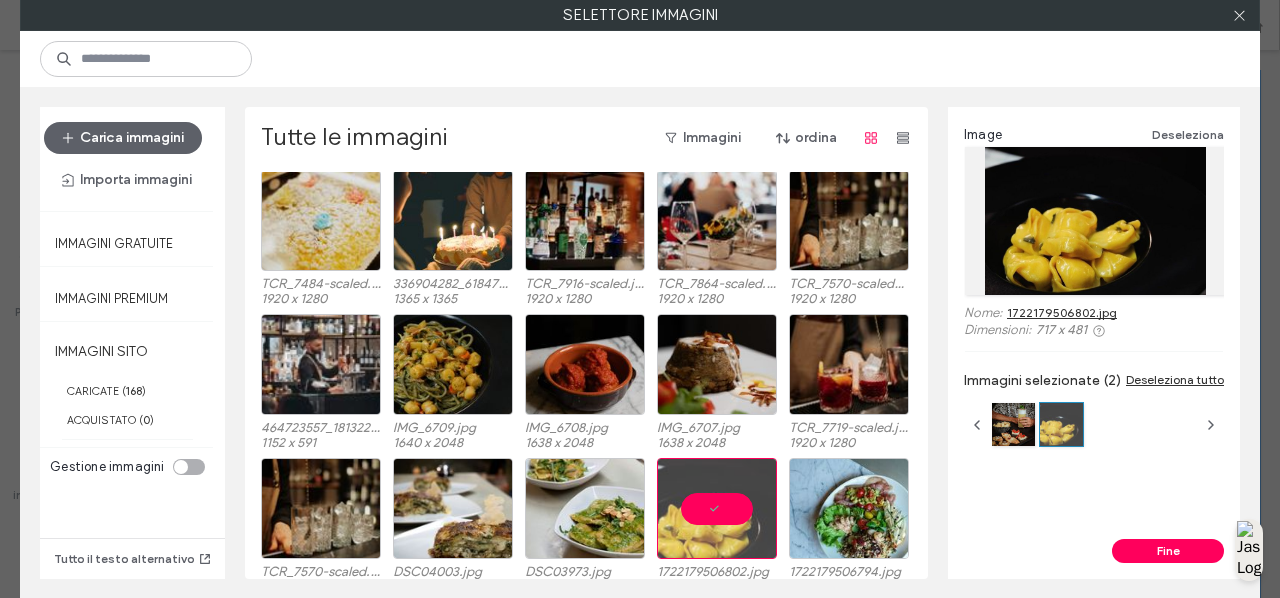 scroll, scrollTop: 205, scrollLeft: 0, axis: vertical 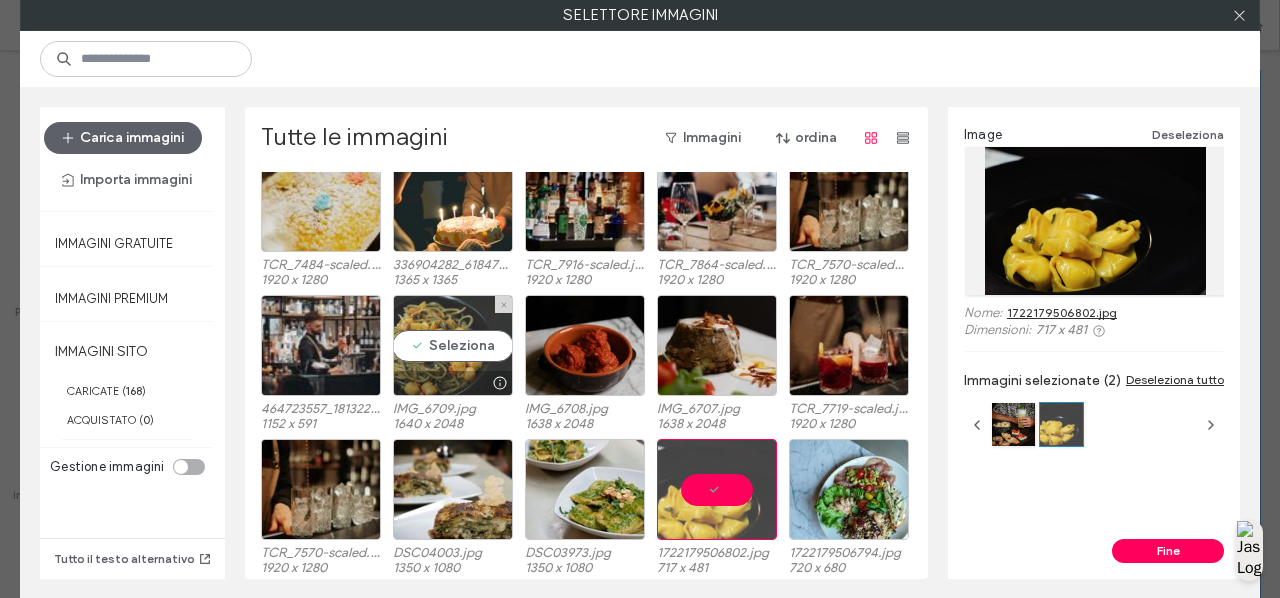 click on "Seleziona" at bounding box center (453, 345) 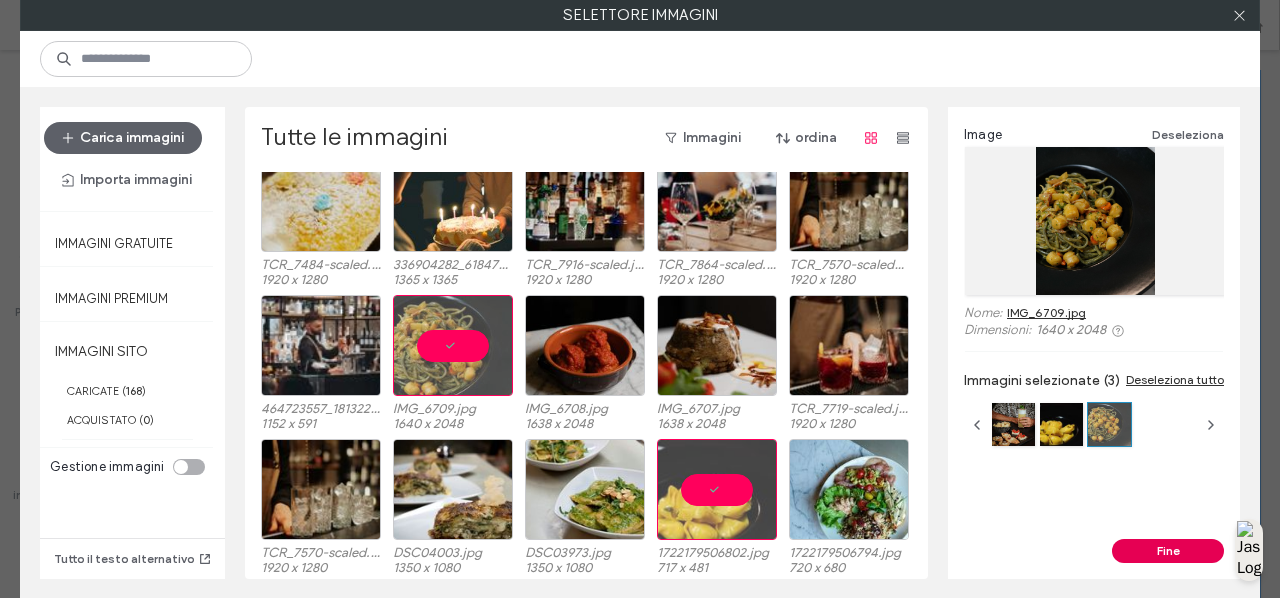 click on "Fine" at bounding box center (1168, 551) 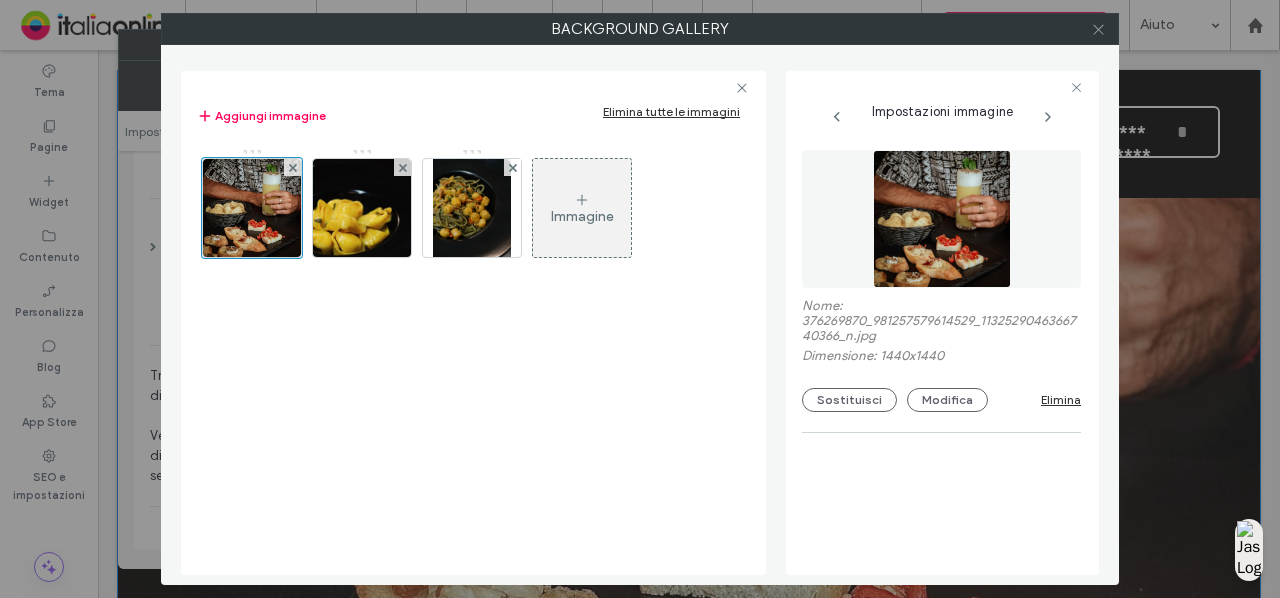 click 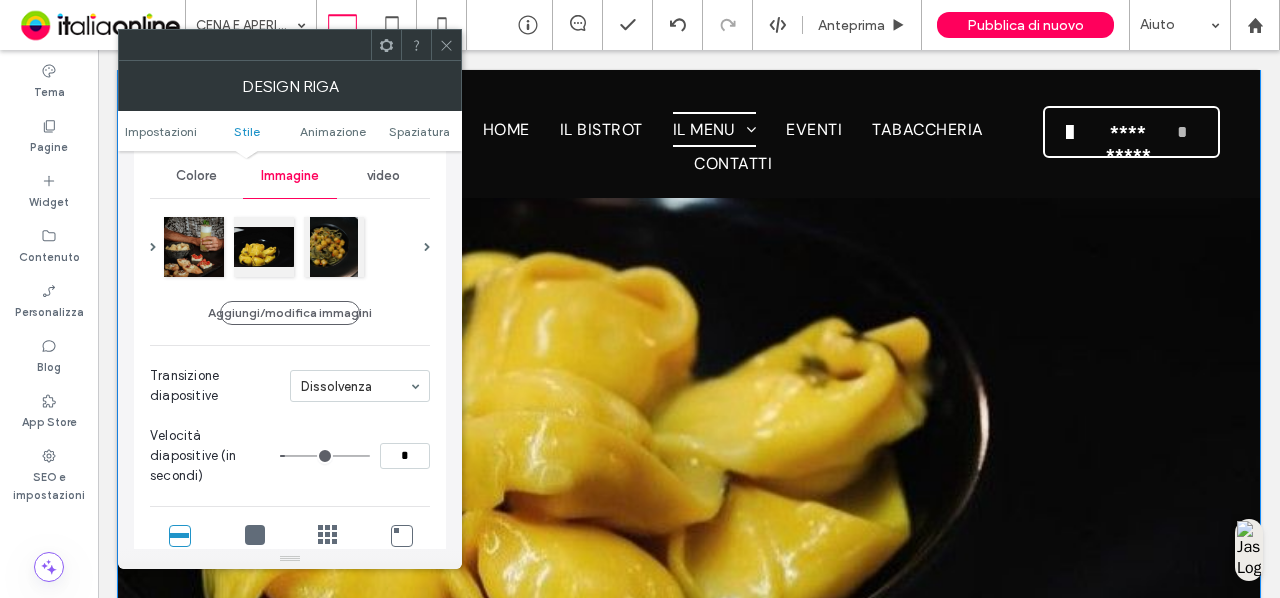 drag, startPoint x: 440, startPoint y: 45, endPoint x: 434, endPoint y: 107, distance: 62.289646 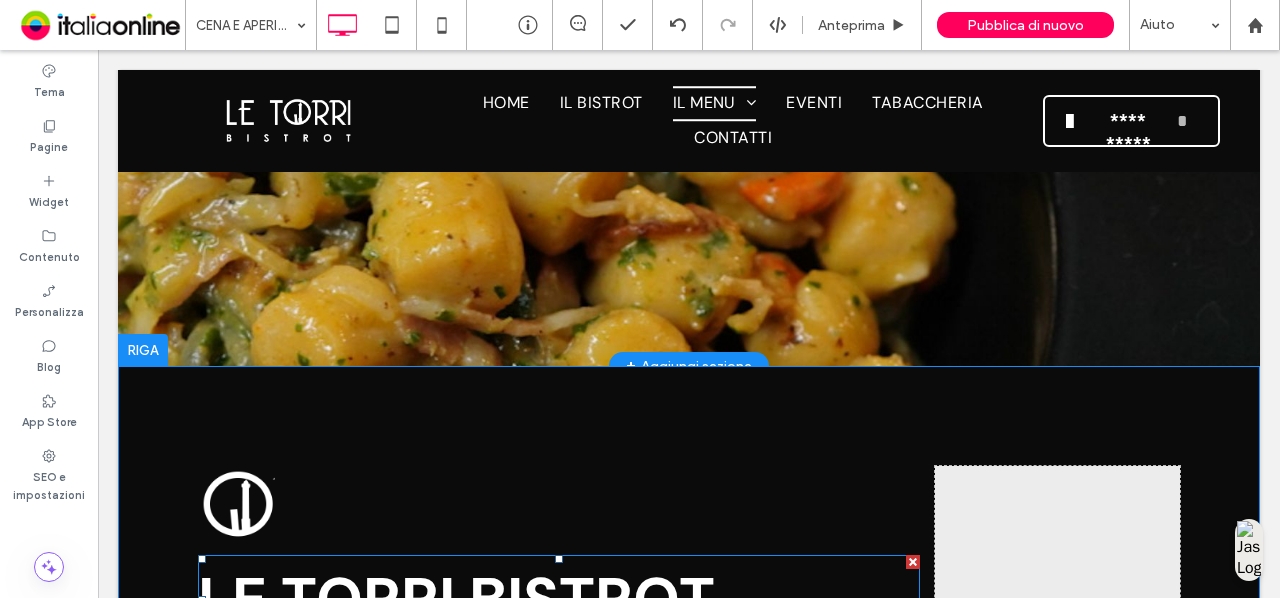 scroll, scrollTop: 736, scrollLeft: 0, axis: vertical 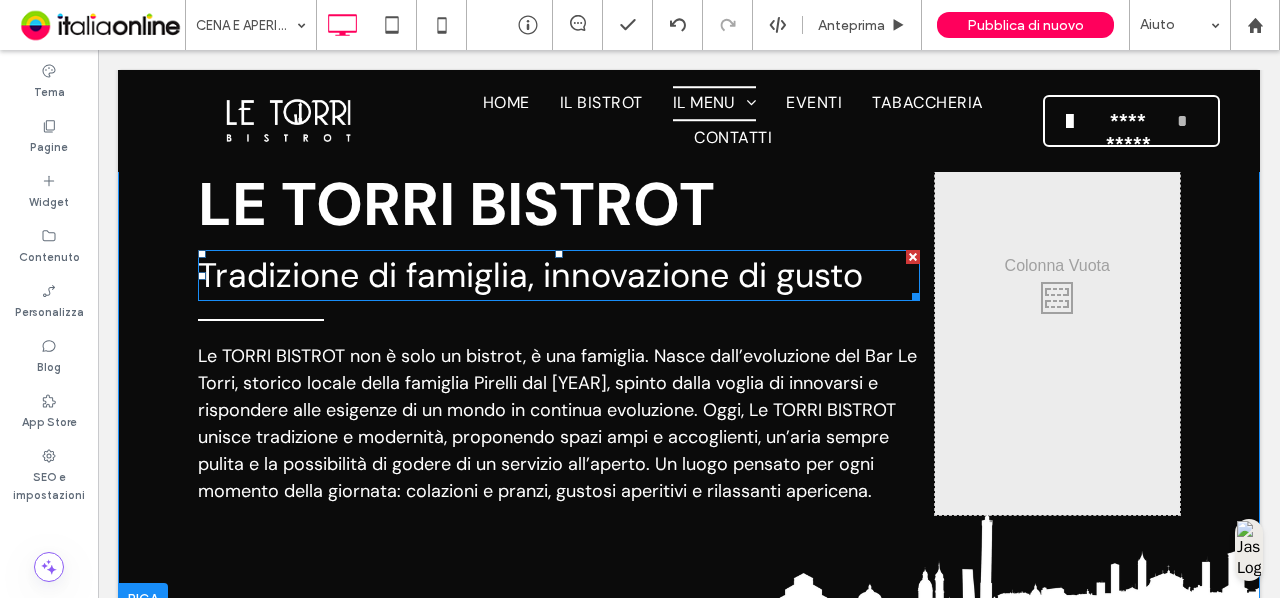 click on "Tradizione di famiglia, innovazione di gusto" at bounding box center (559, 275) 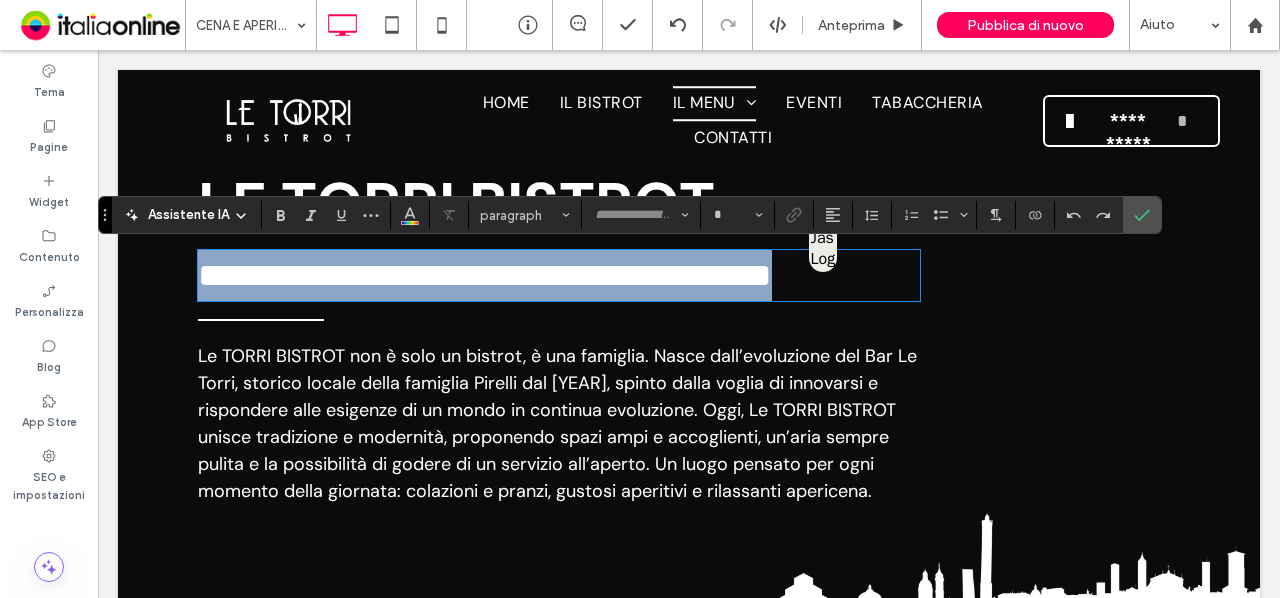 type on "*******" 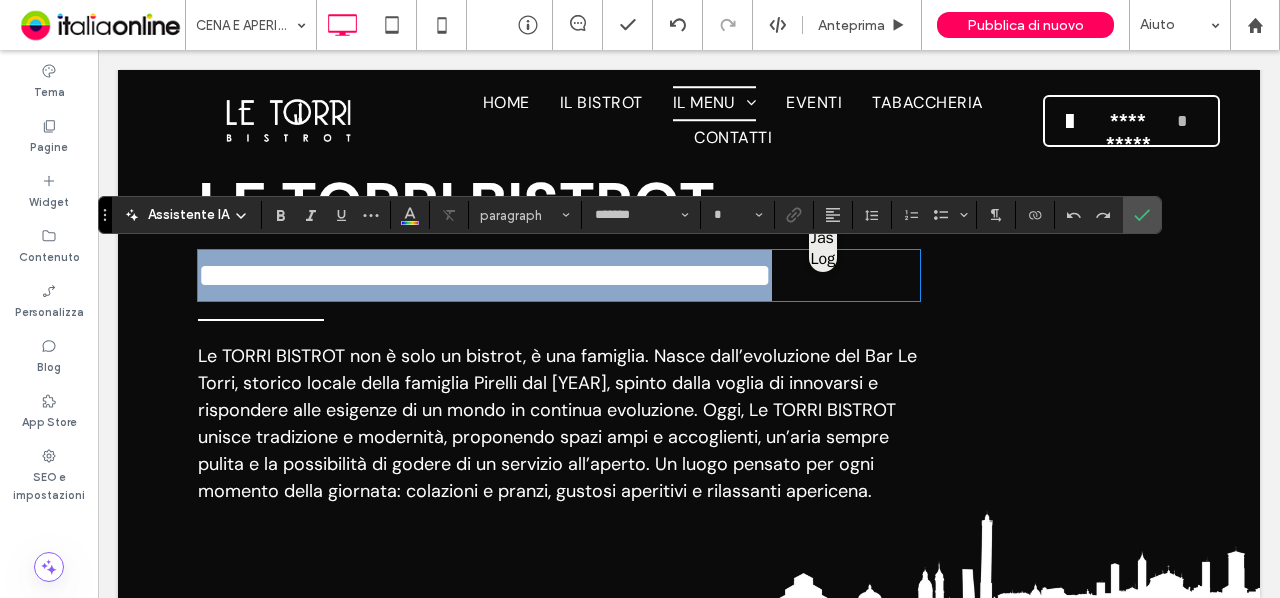 type on "**" 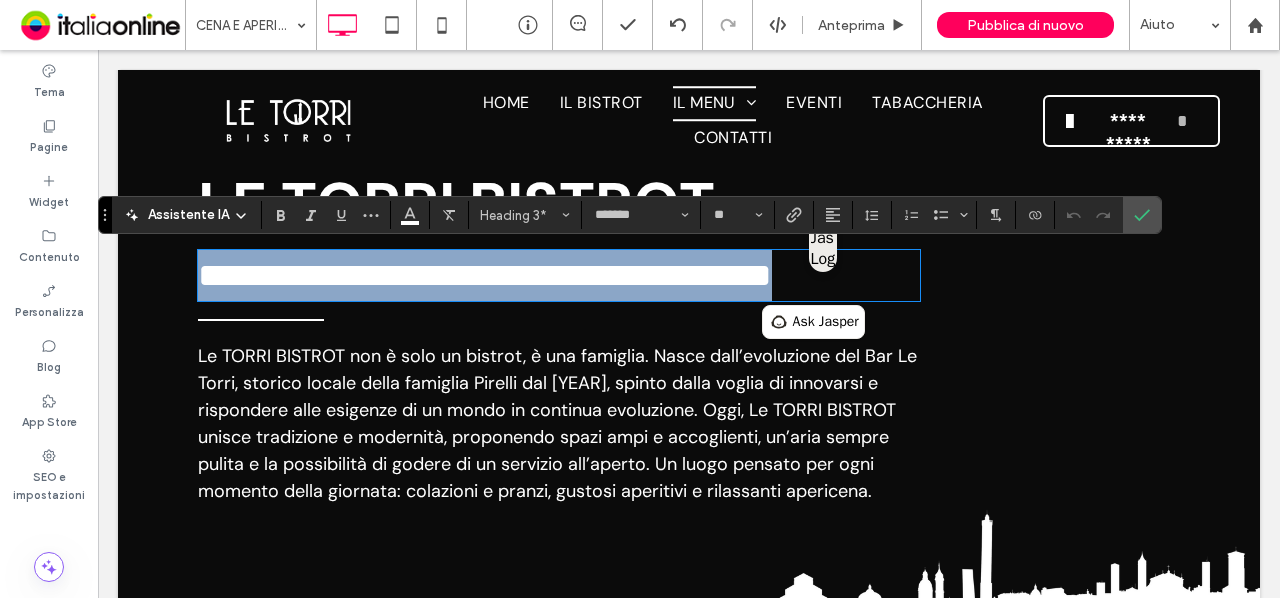 click on "**********" at bounding box center [559, 275] 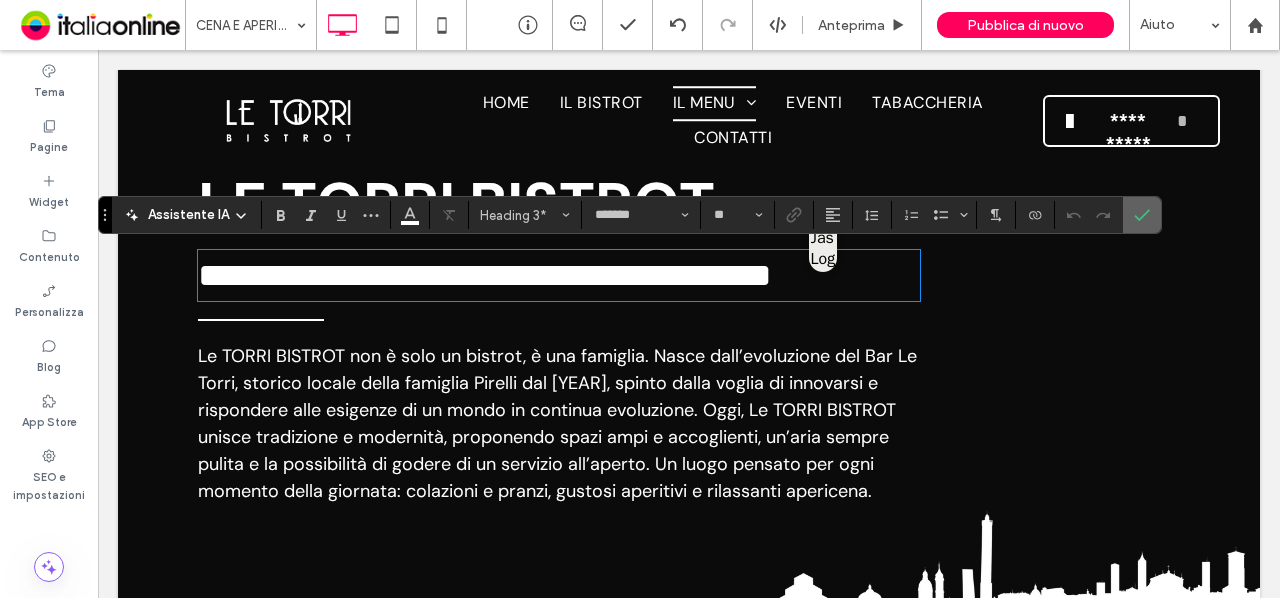 click 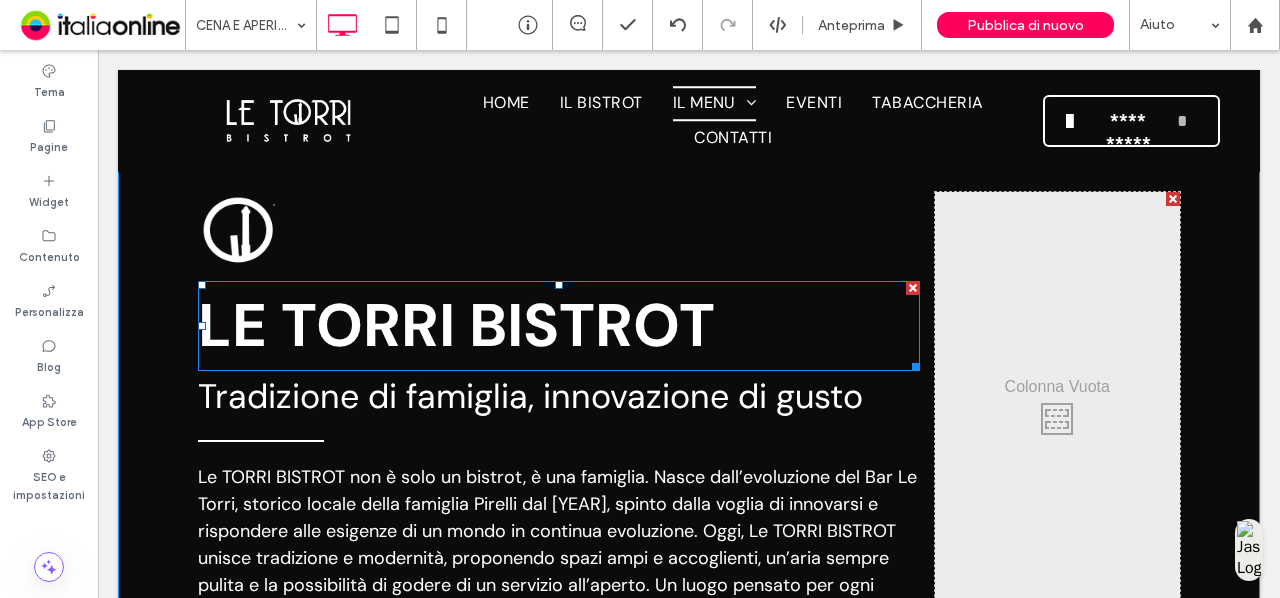 scroll, scrollTop: 614, scrollLeft: 0, axis: vertical 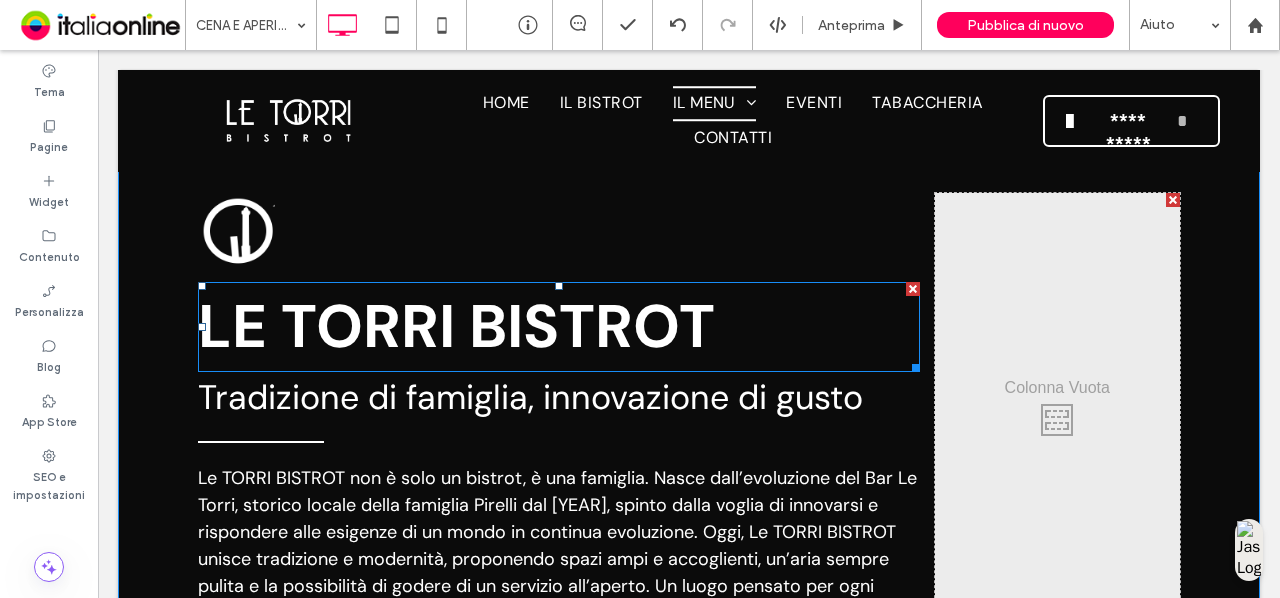 click on "LE TORRI BISTROT" at bounding box center (456, 326) 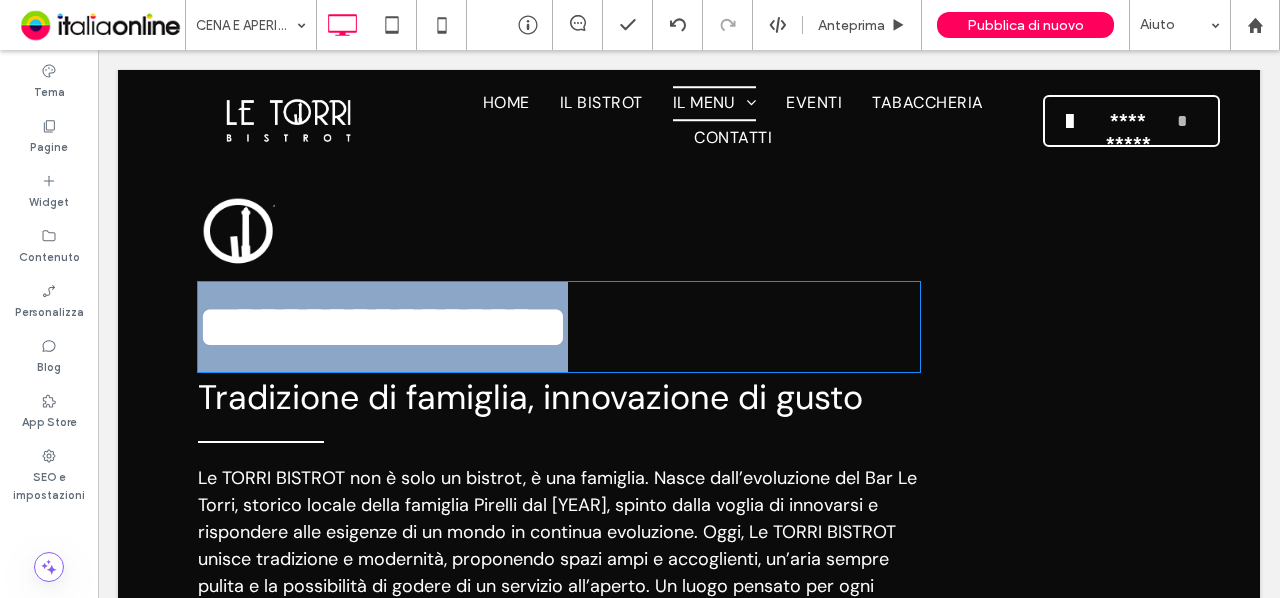 type on "*******" 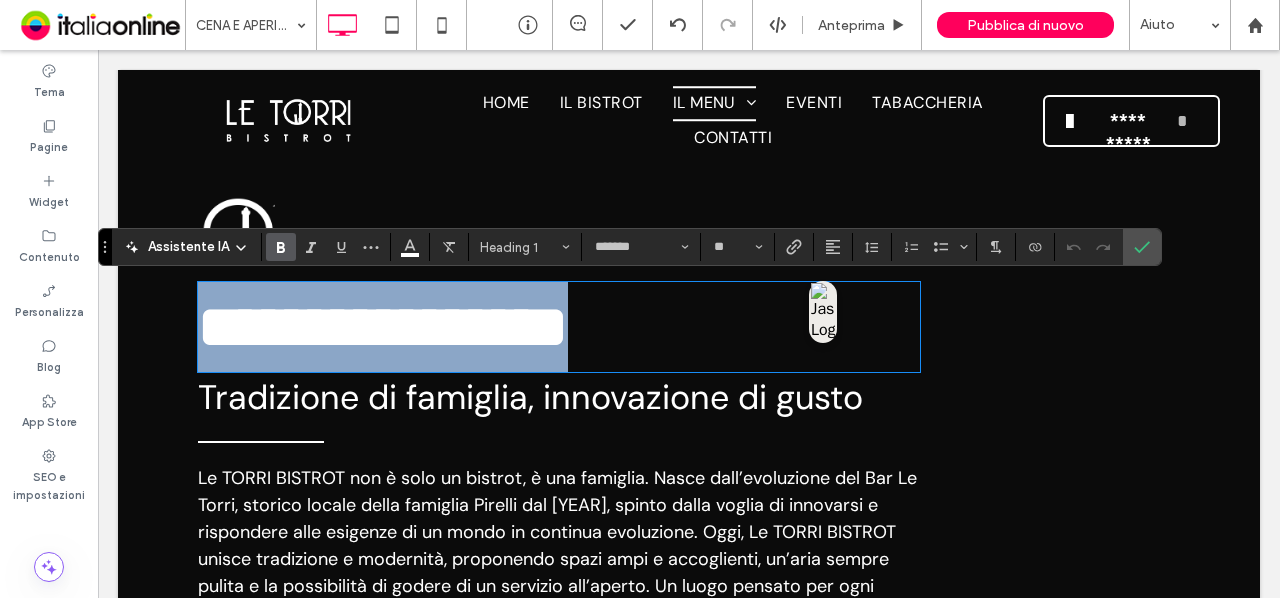 click on "**********" at bounding box center (383, 327) 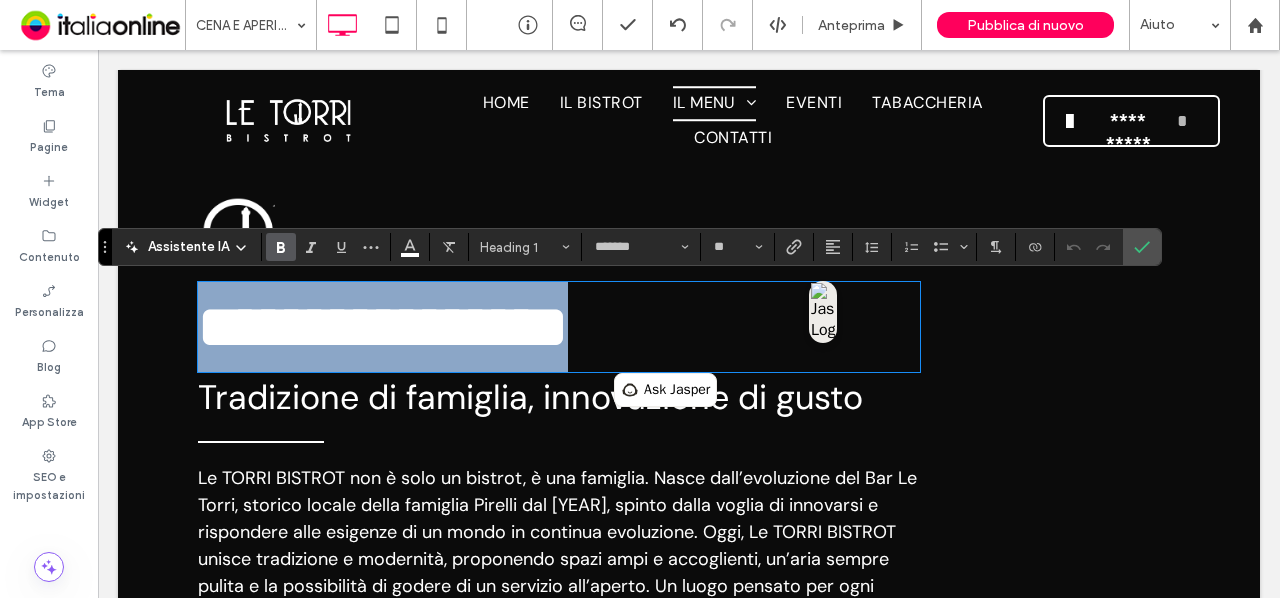 click on "**********" at bounding box center [559, 327] 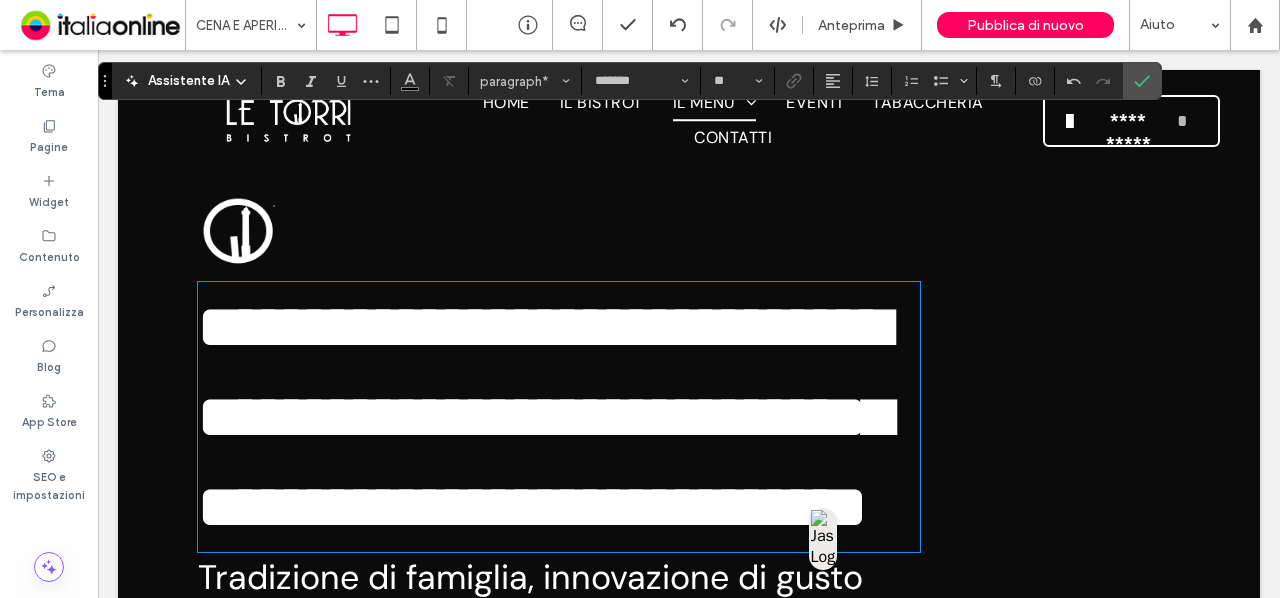 scroll, scrollTop: 0, scrollLeft: 0, axis: both 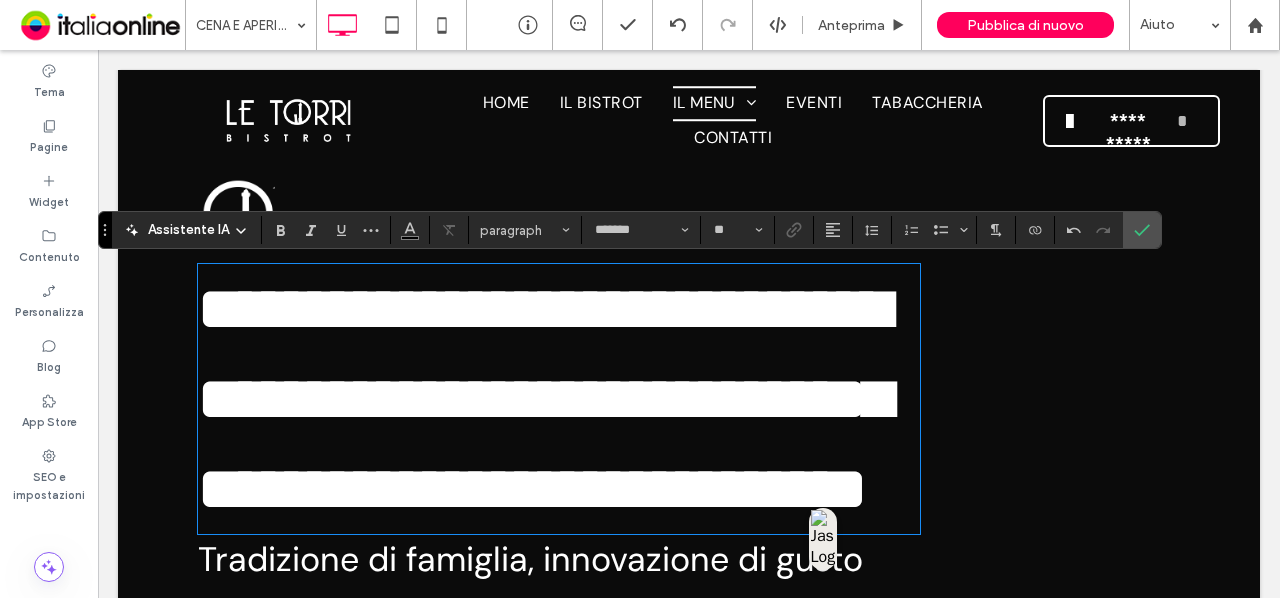 type on "**" 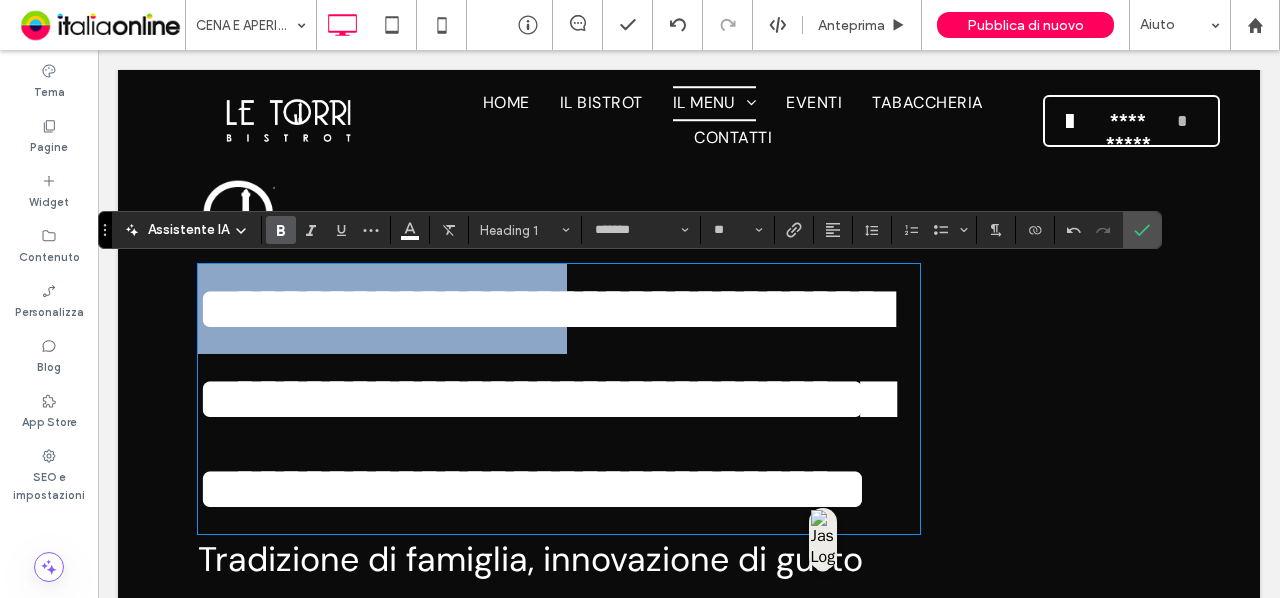 drag, startPoint x: 446, startPoint y: 400, endPoint x: 195, endPoint y: 309, distance: 266.98688 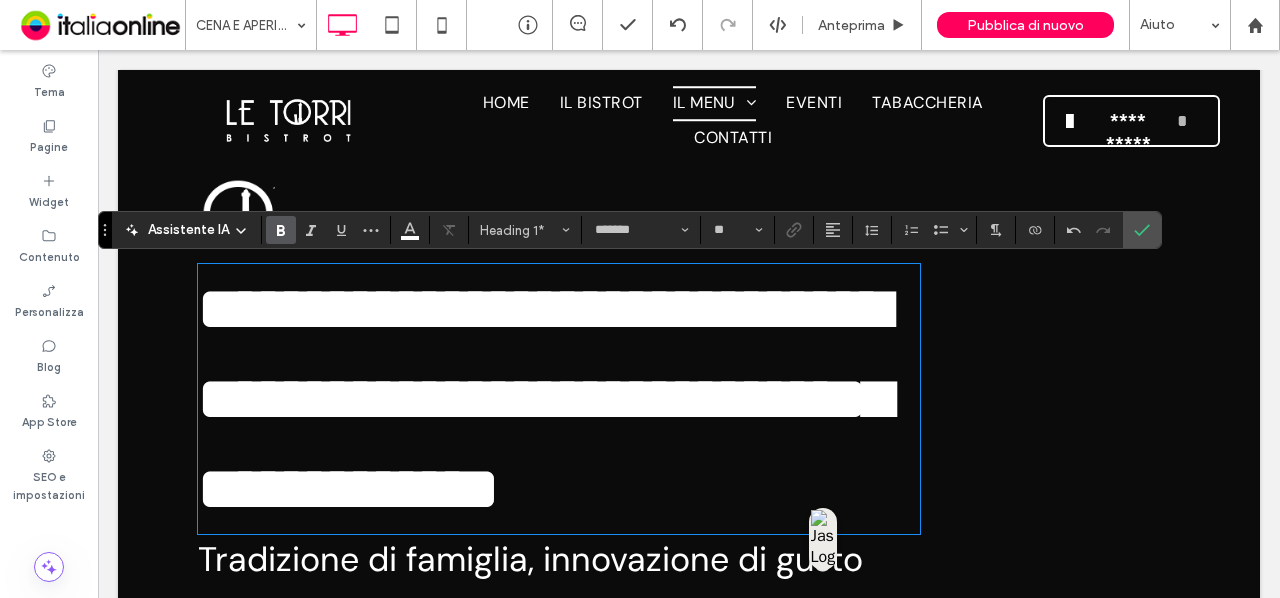 click on "**********" at bounding box center [544, 399] 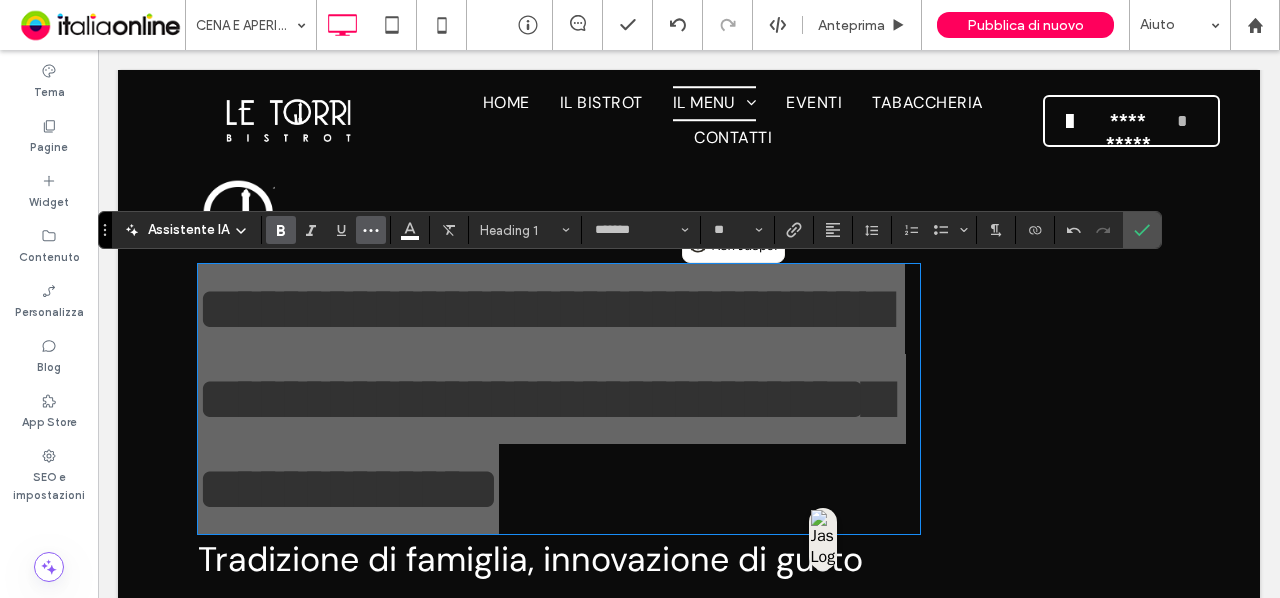 click 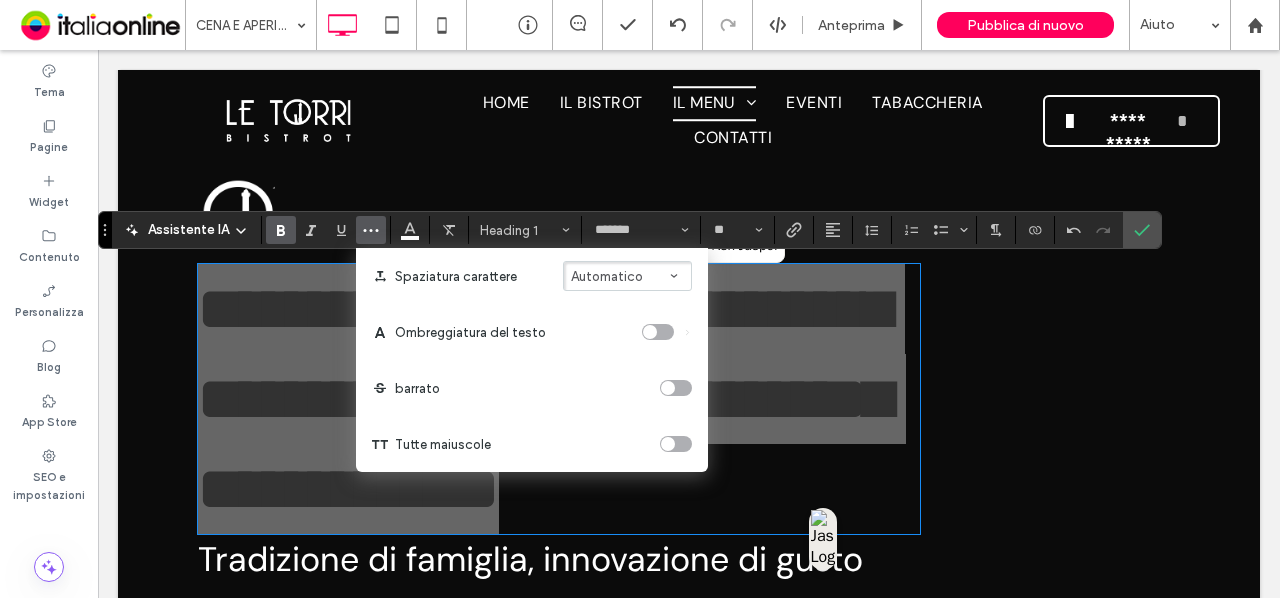 click on "Tutte maiuscole" at bounding box center (532, 444) 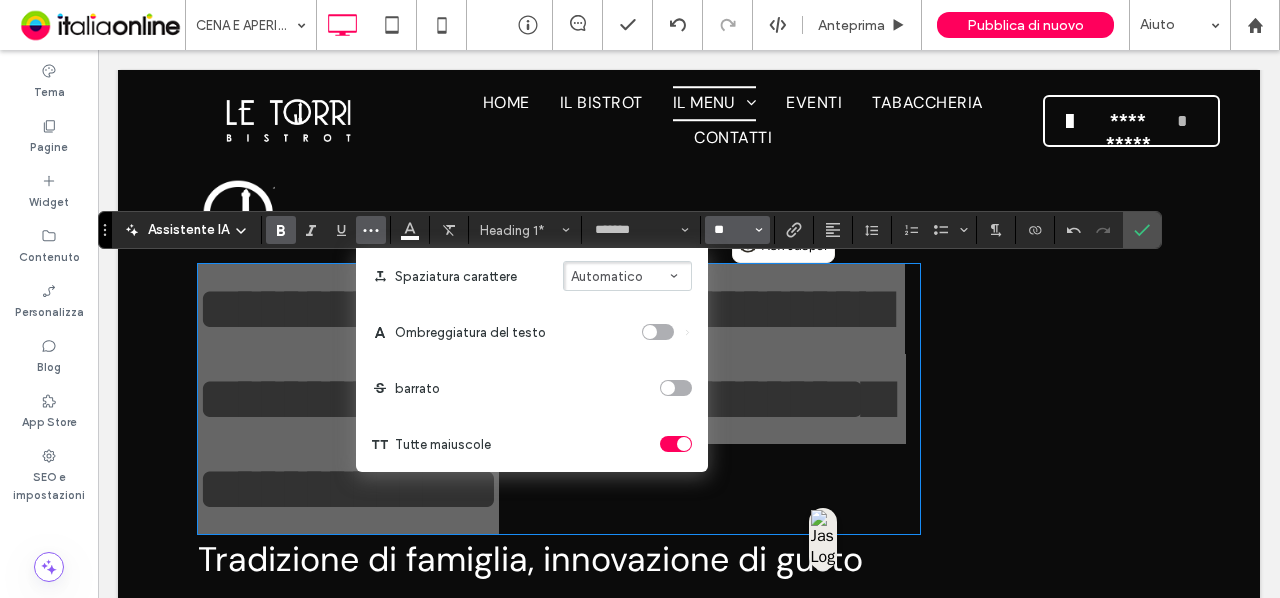 click on "**" at bounding box center [731, 230] 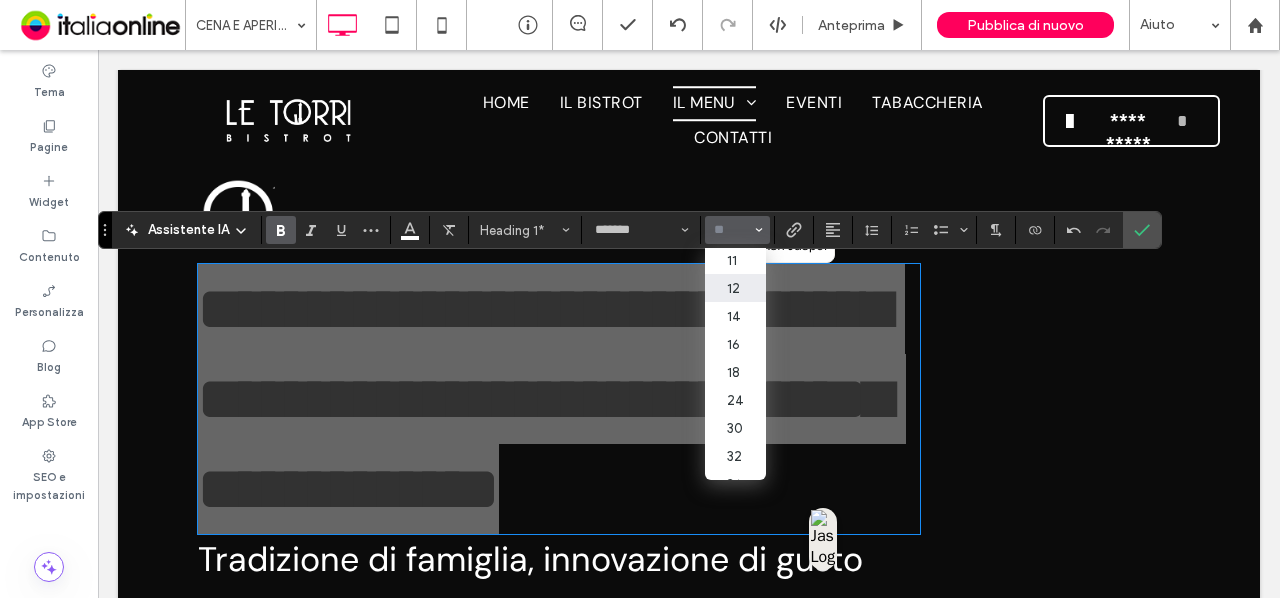 scroll, scrollTop: 182, scrollLeft: 0, axis: vertical 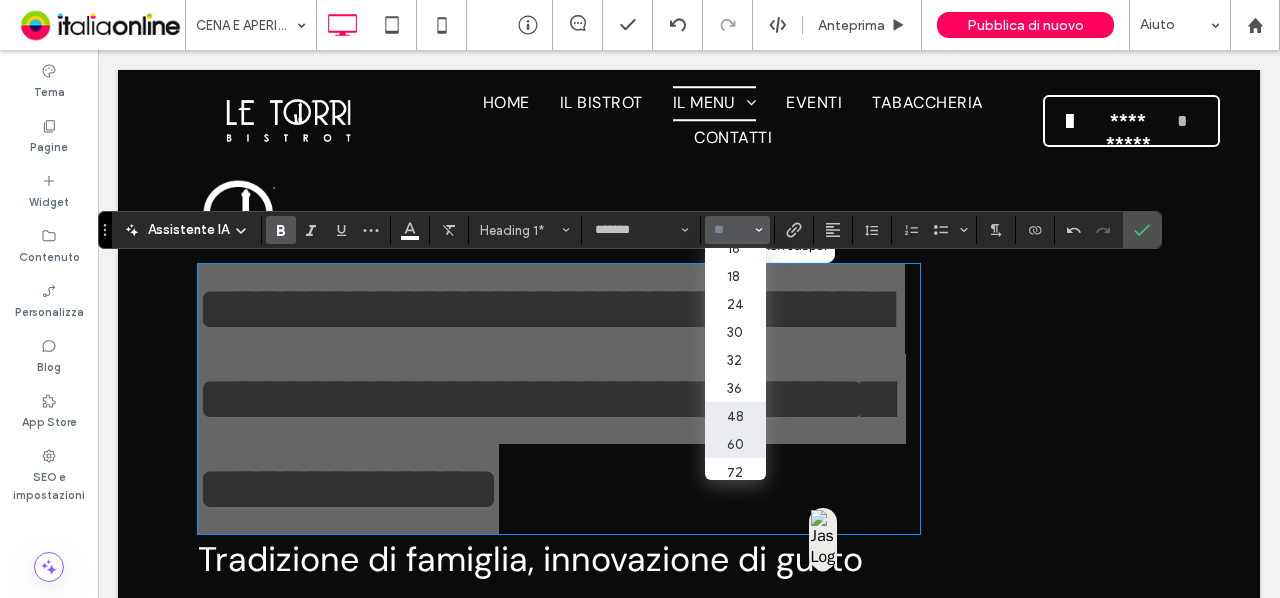click on "48" at bounding box center (735, 416) 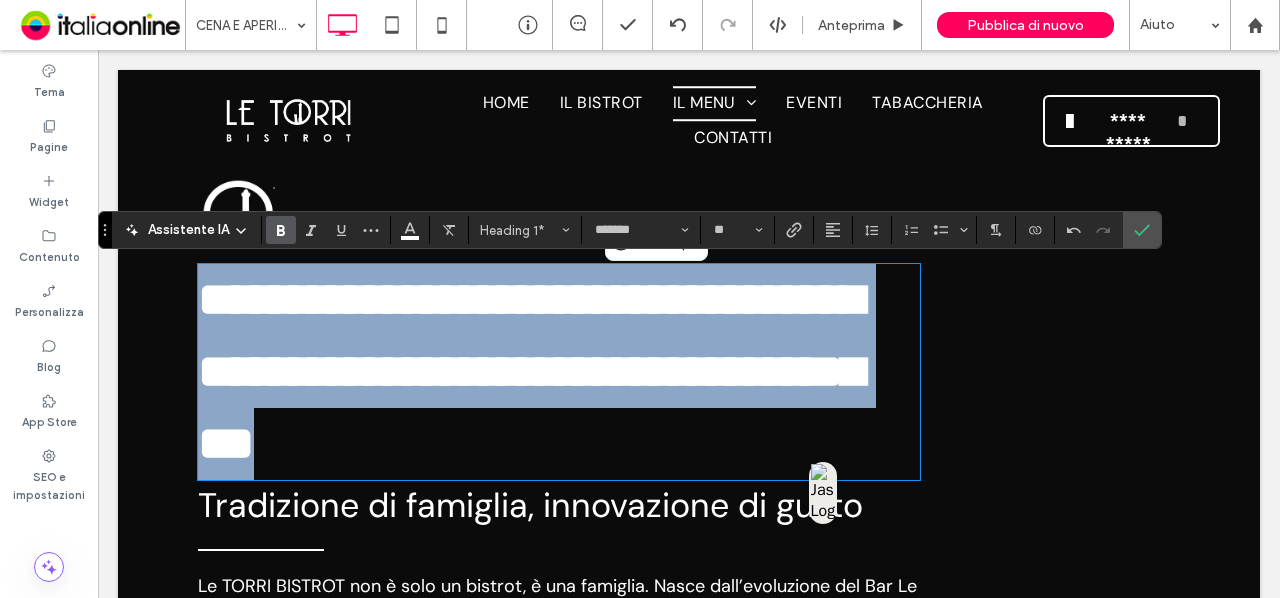 type on "**" 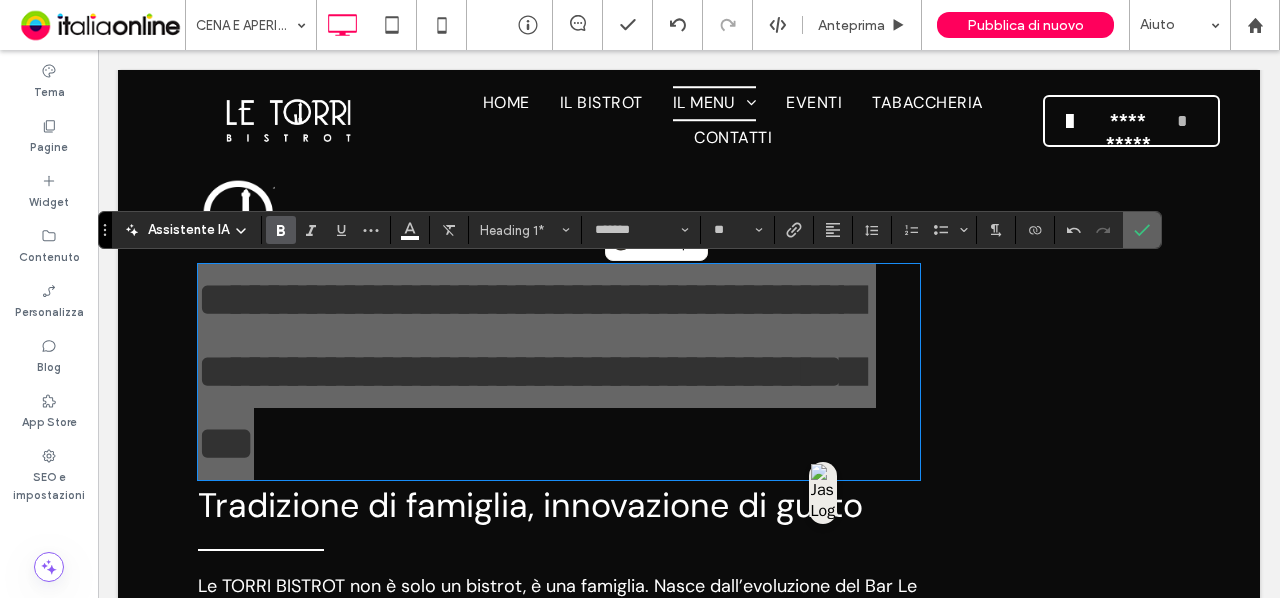 click 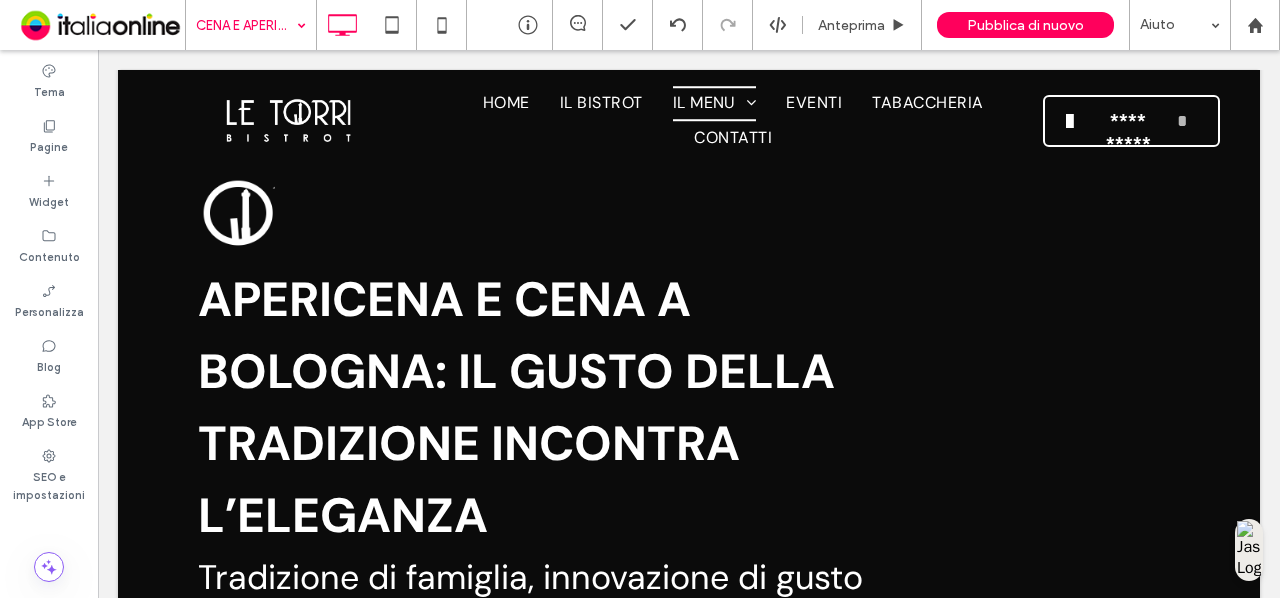 click on "**********" at bounding box center [689, 1247] 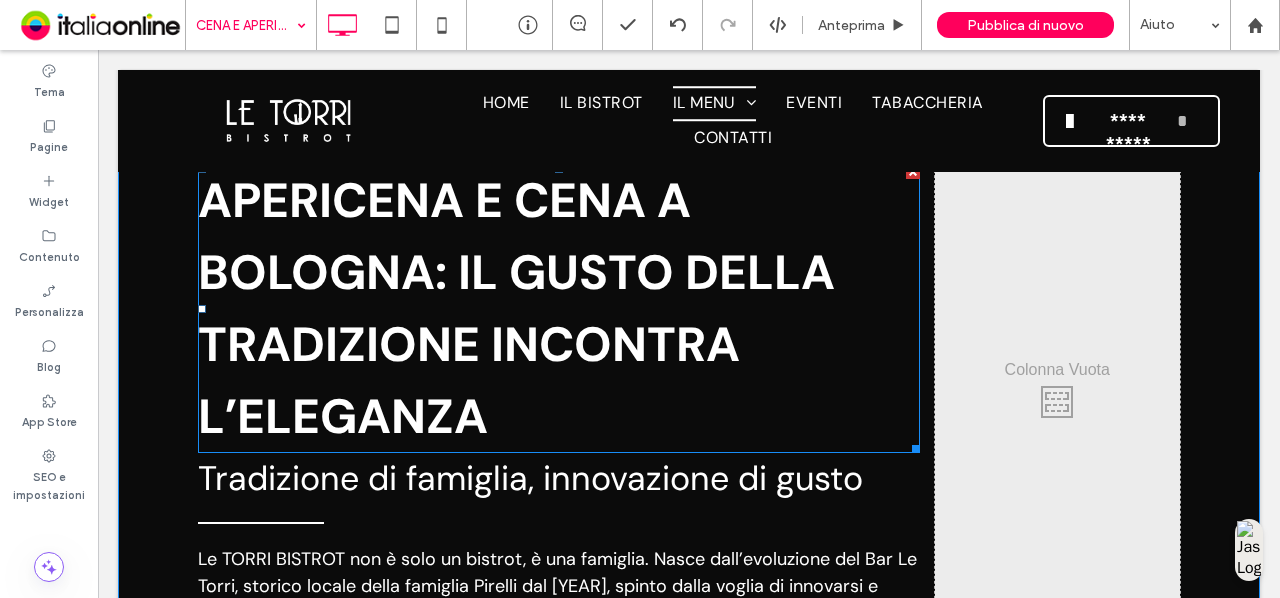 scroll, scrollTop: 729, scrollLeft: 0, axis: vertical 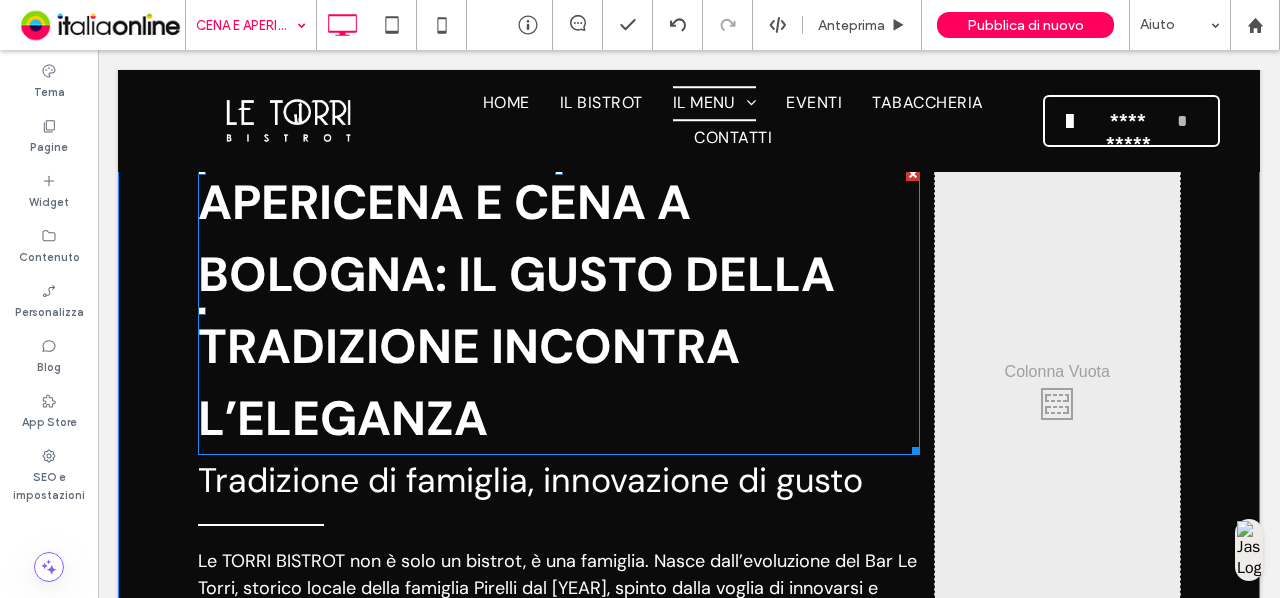 click on "Apericena e Cena a Bologna: il gusto della tradizione incontra l’eleganza" at bounding box center [516, 310] 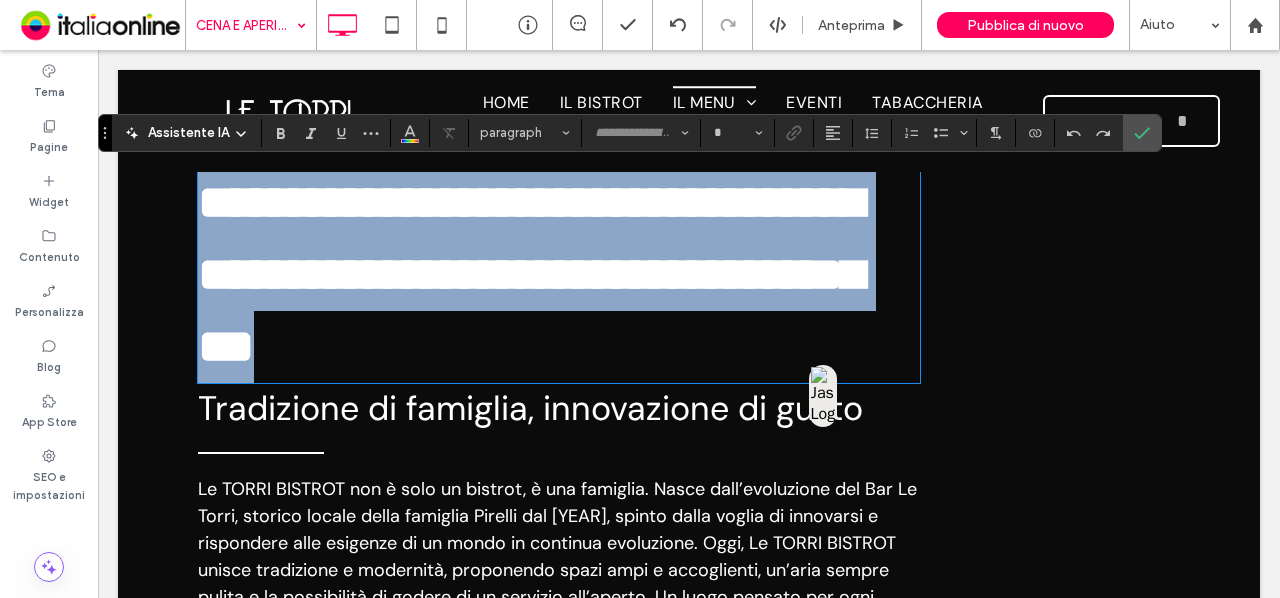 type on "*******" 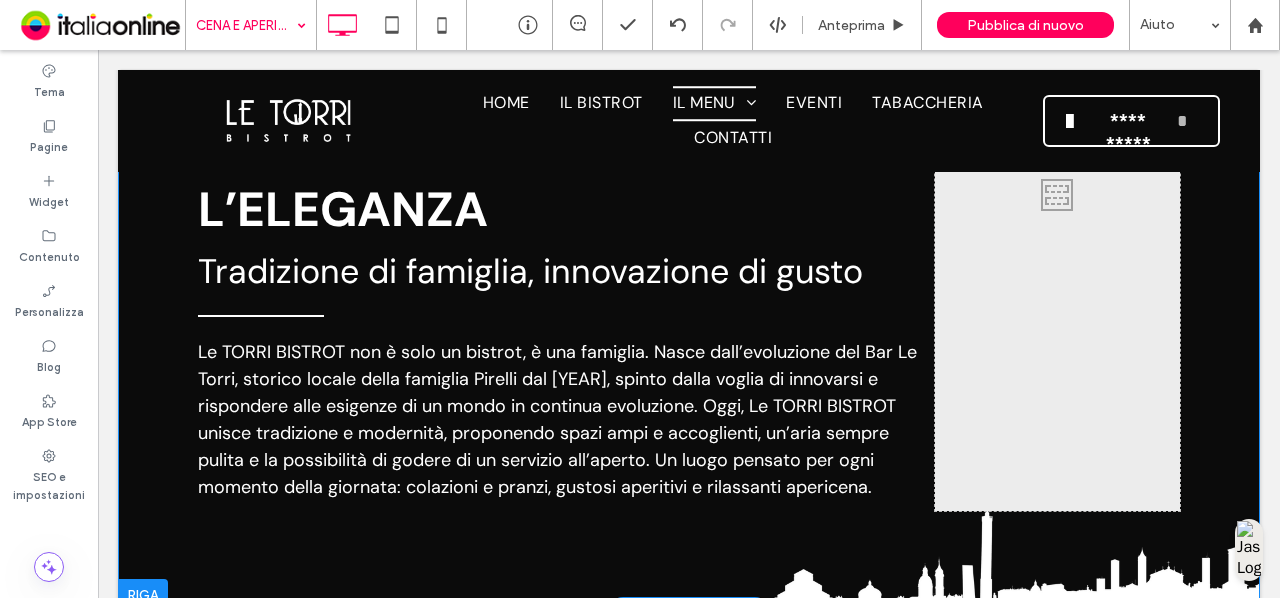 scroll, scrollTop: 980, scrollLeft: 0, axis: vertical 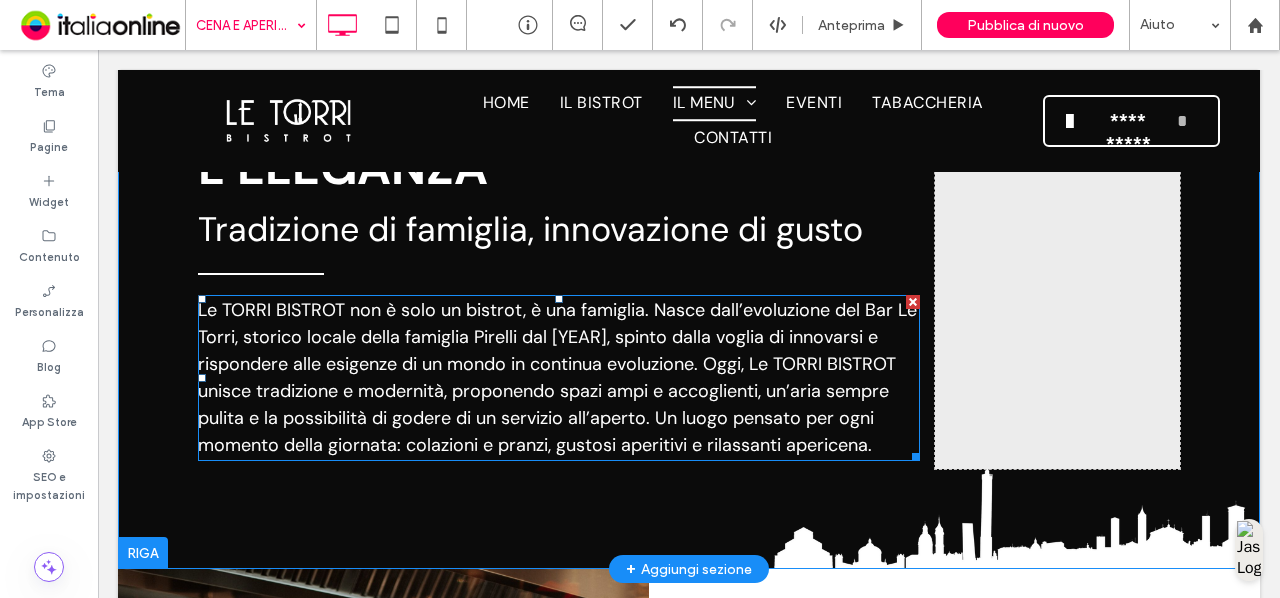 click on "Le TORRI BISTROT non è solo un bistrot, è una famiglia. Nasce dall’evoluzione del Bar Le Torri, storico locale della famiglia Pirelli dal 1999, spinto dalla voglia di innovarsi e rispondere alle esigenze di un mondo in continua evoluzione. Oggi, Le TORRI BISTROT unisce tradizione e modernità, proponendo spazi ampi e accoglienti, un’aria sempre pulita e la possibilità di godere di un servizio all’aperto. Un luogo pensato per ogni momento della giornata: colazioni e pranzi, gustosi aperitivi e rilassanti apericena." at bounding box center (557, 377) 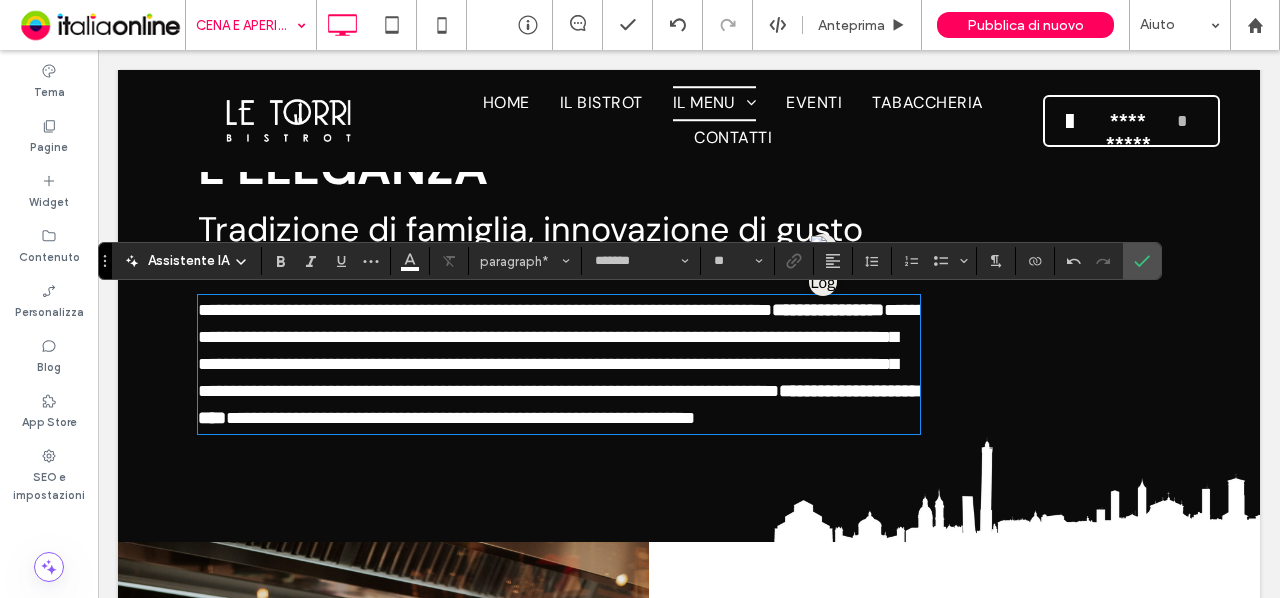 scroll, scrollTop: 0, scrollLeft: 0, axis: both 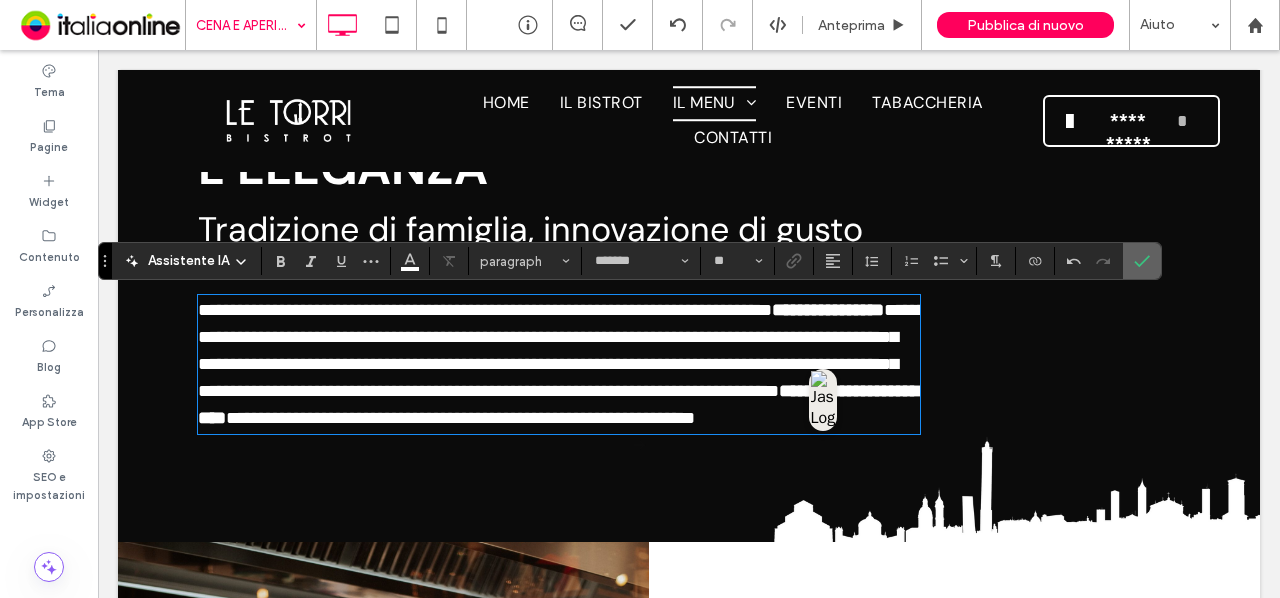 click 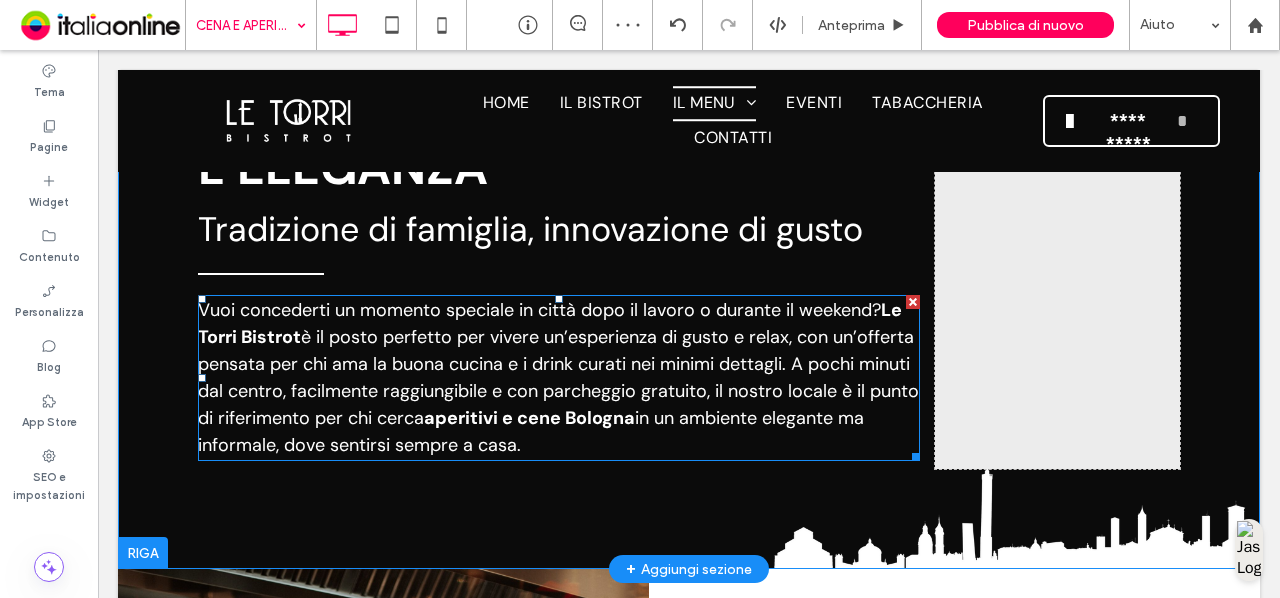 click on "aperitivi e cene Bologna" at bounding box center (529, 418) 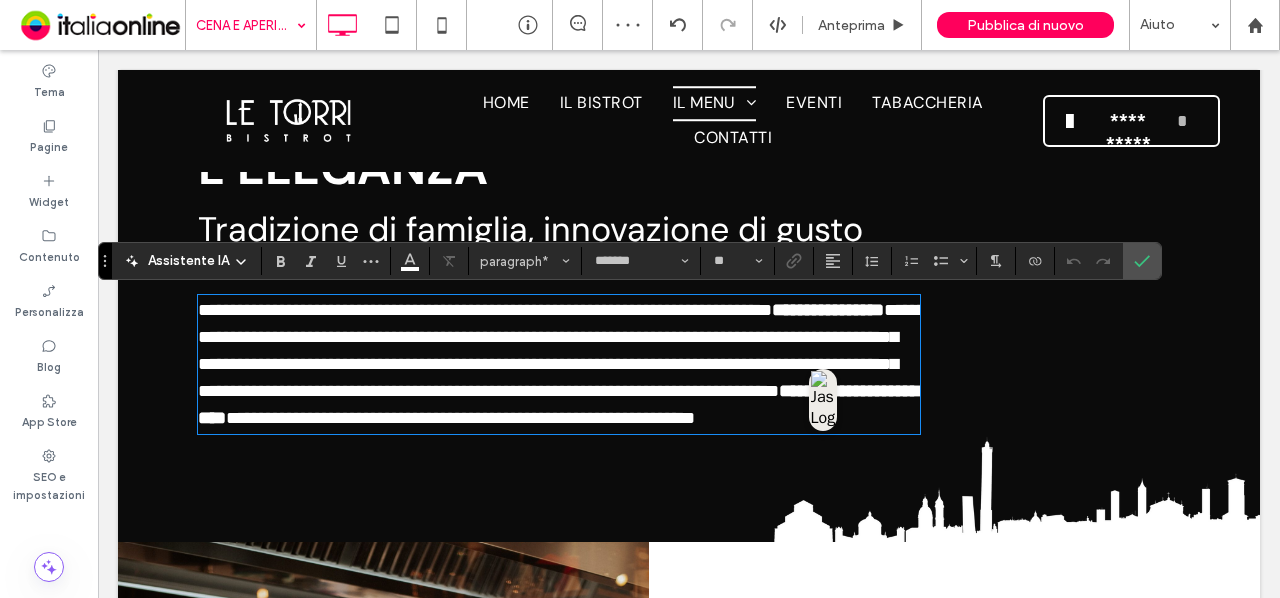 click on "**********" at bounding box center (558, 404) 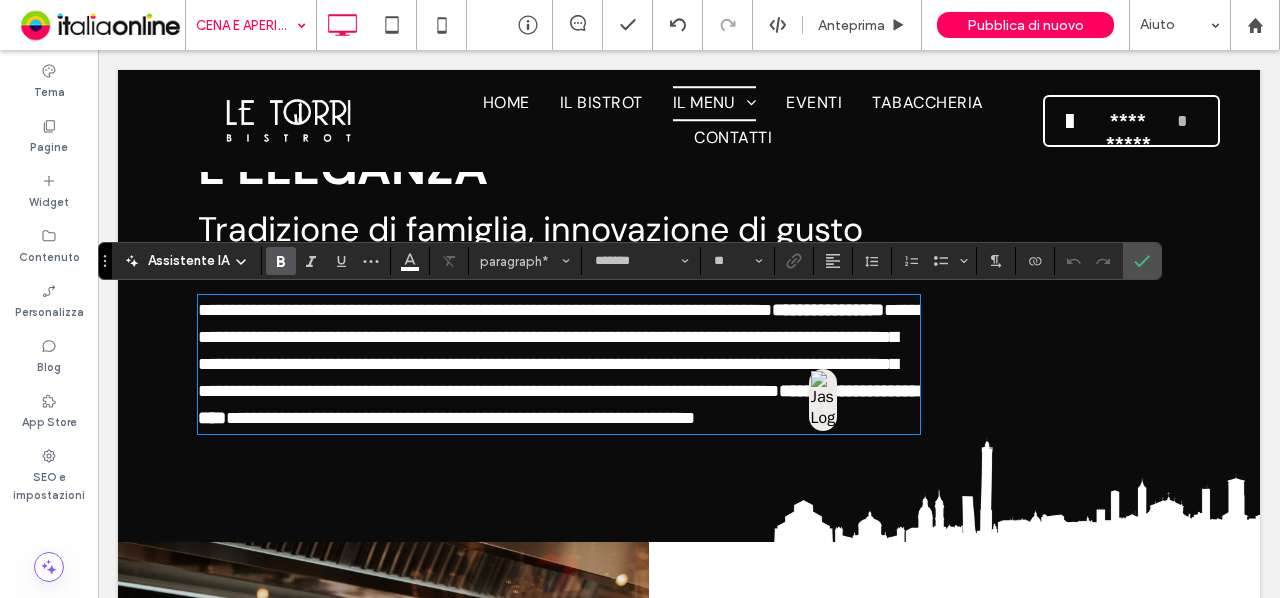 type 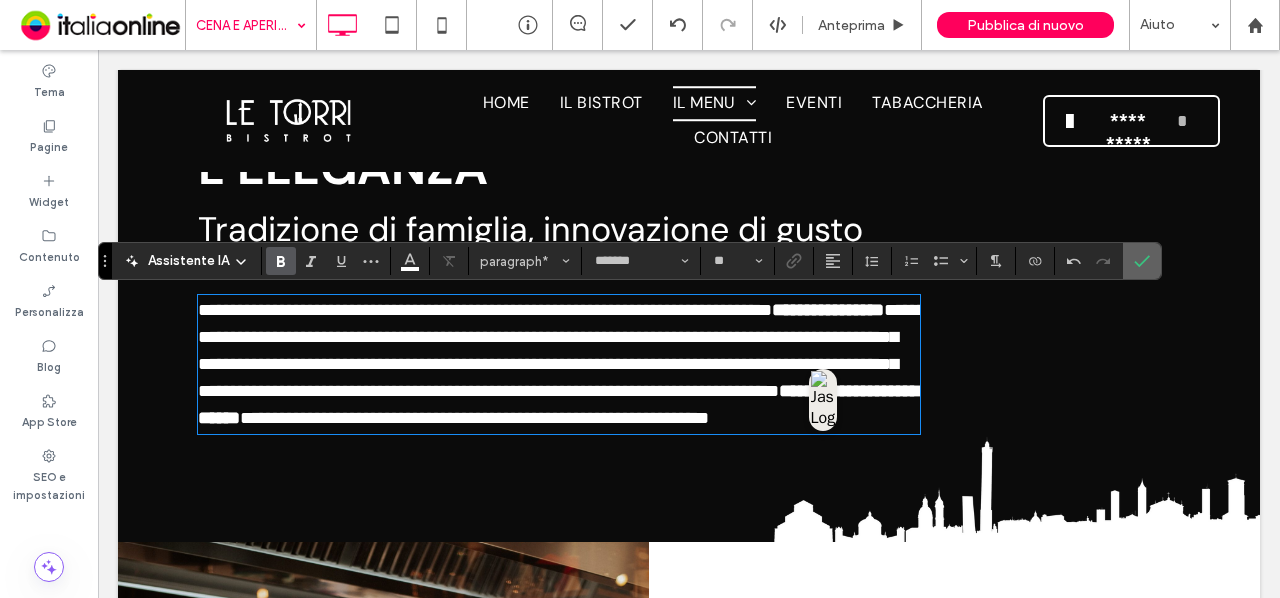 drag, startPoint x: 1138, startPoint y: 269, endPoint x: 1024, endPoint y: 225, distance: 122.19656 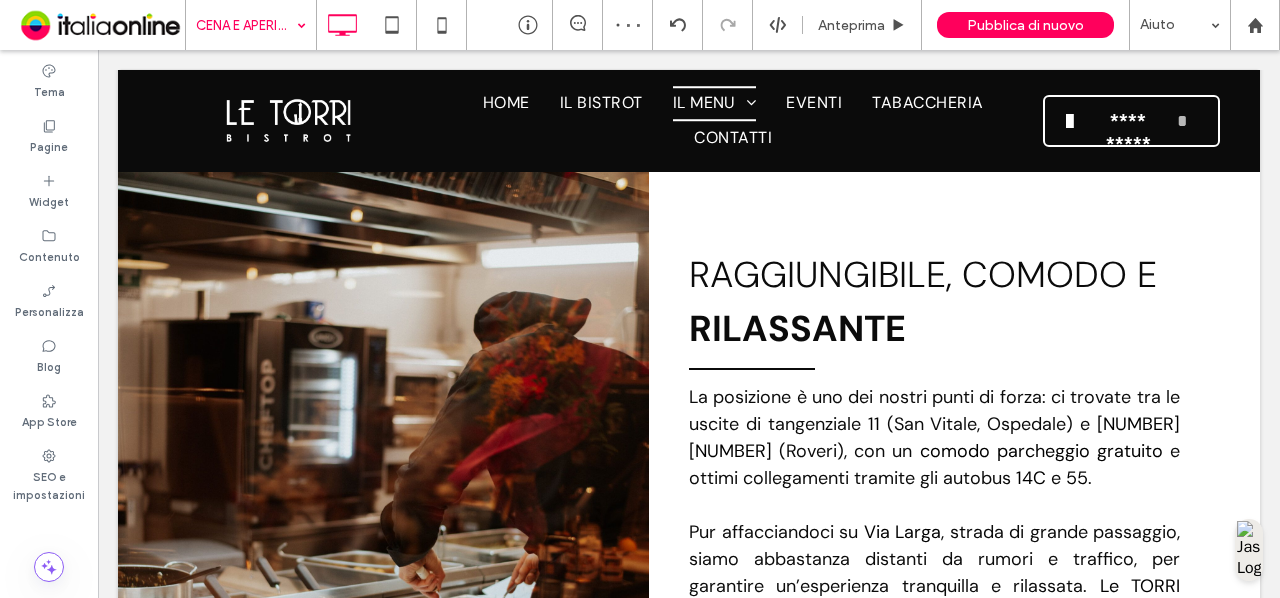 scroll, scrollTop: 1585, scrollLeft: 0, axis: vertical 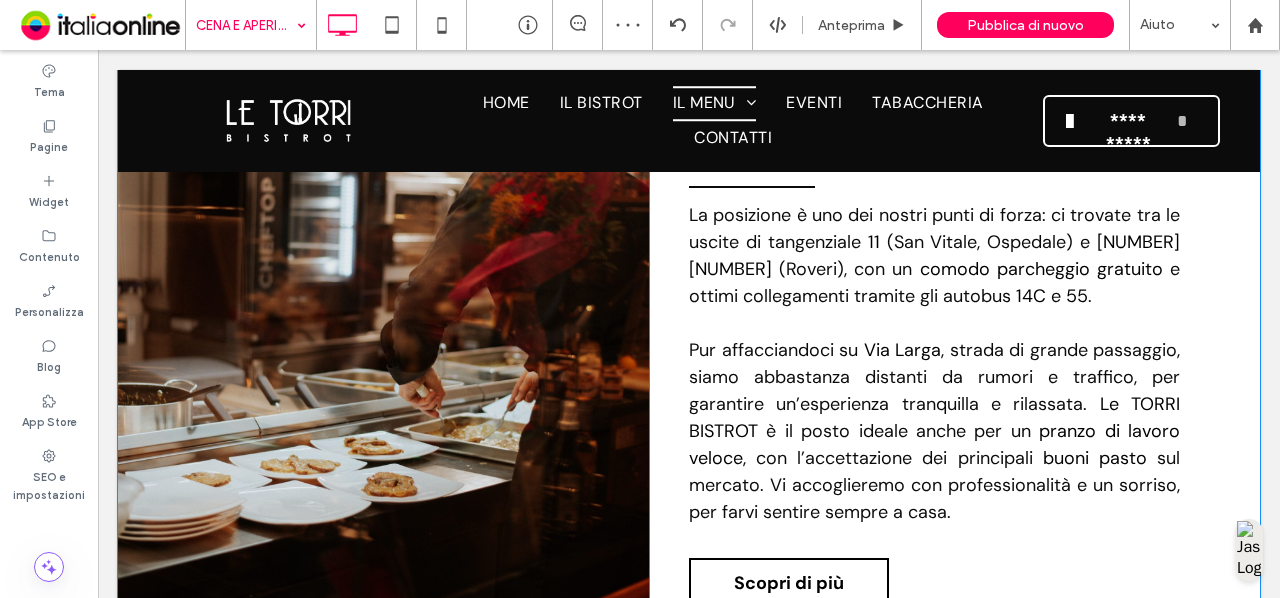 click on "Click To Paste" at bounding box center (383, 336) 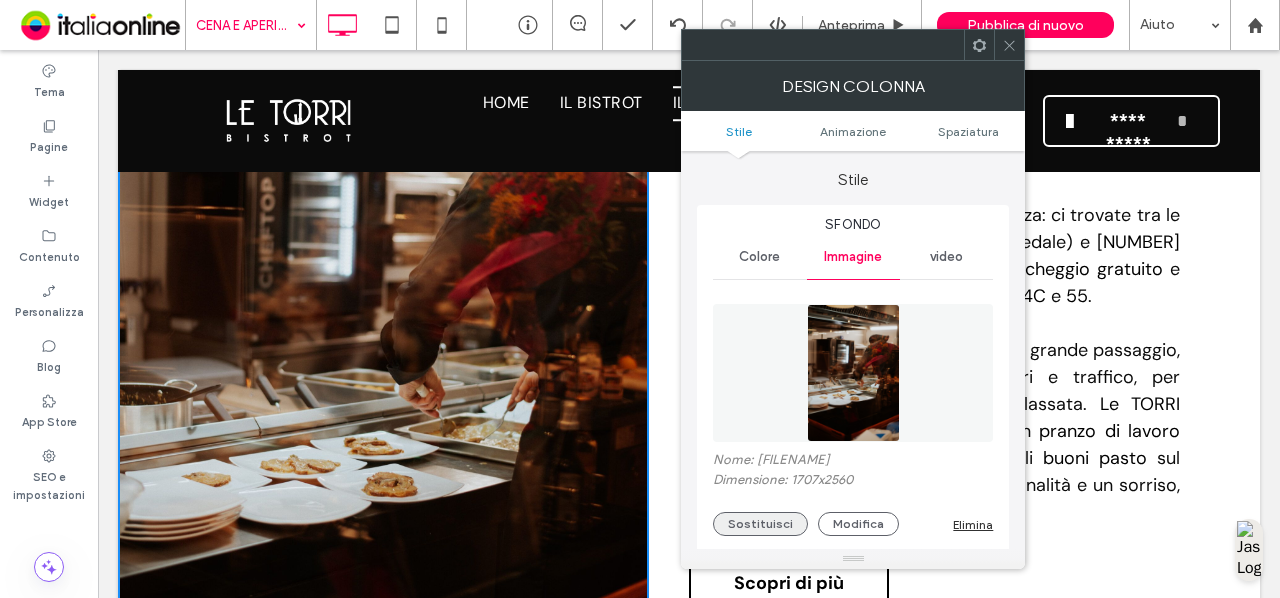 click on "Sostituisci" at bounding box center [760, 524] 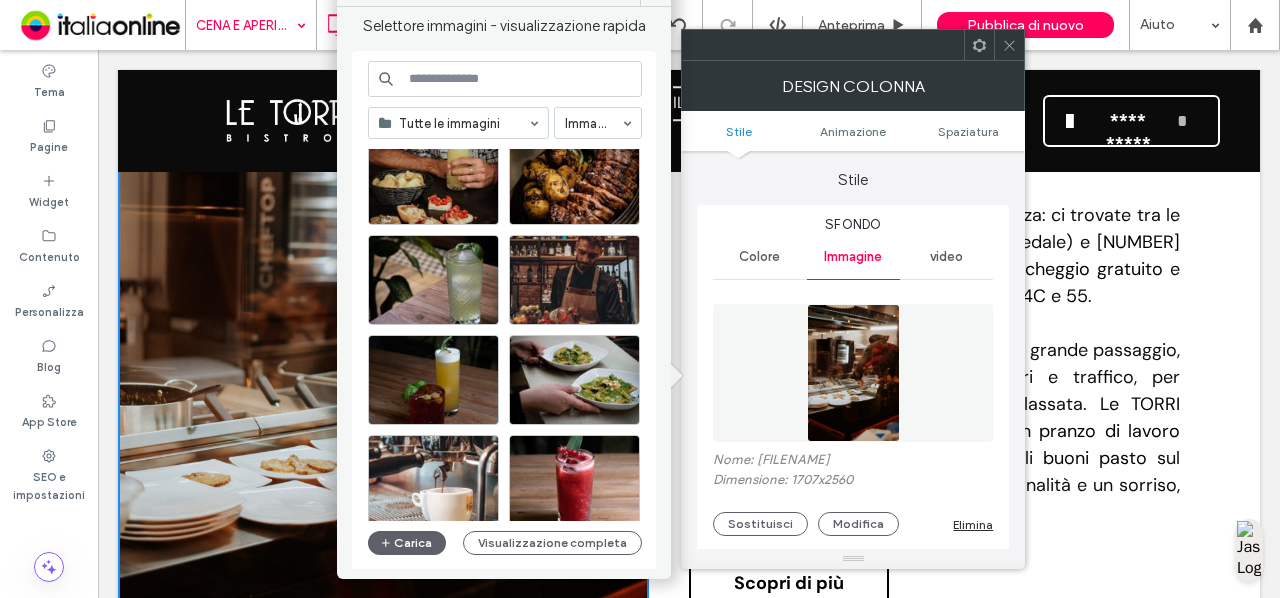 scroll, scrollTop: 2304, scrollLeft: 0, axis: vertical 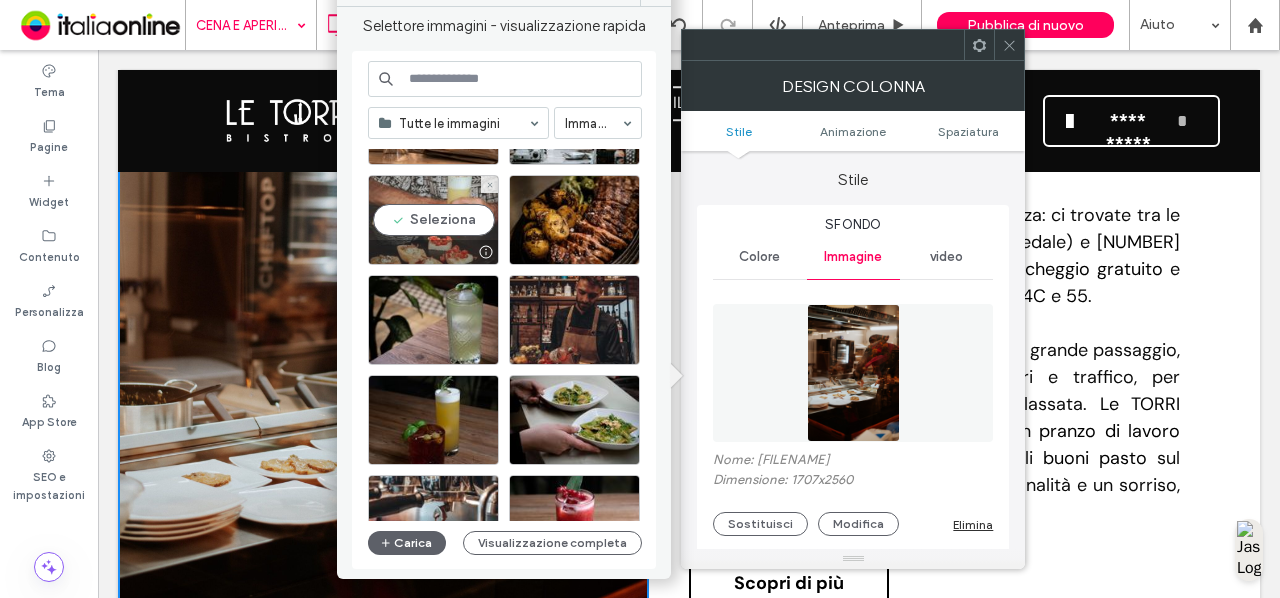 click on "Seleziona" at bounding box center [433, 220] 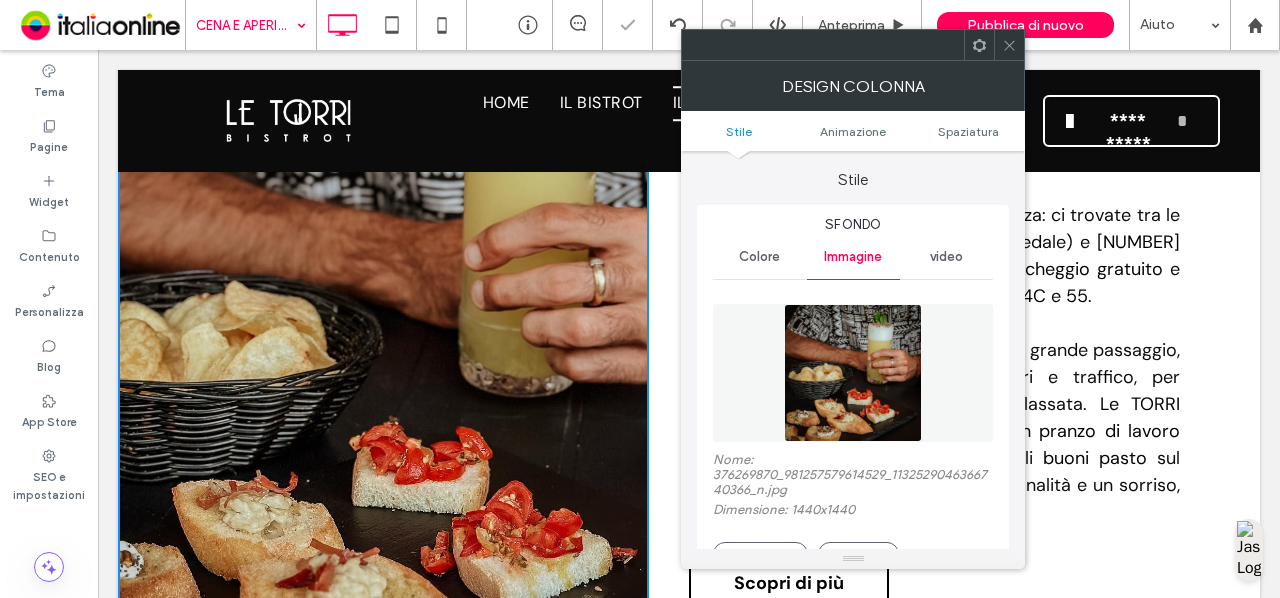 click on "Design colonna" at bounding box center [853, 86] 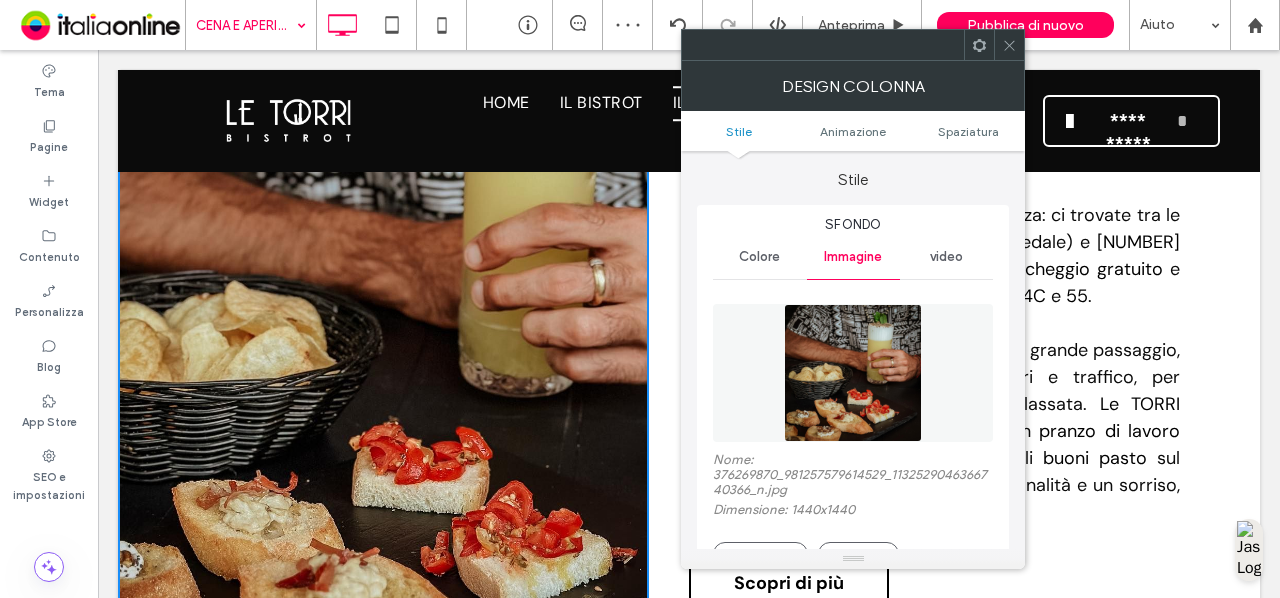 drag, startPoint x: 1010, startPoint y: 45, endPoint x: 834, endPoint y: 59, distance: 176.55594 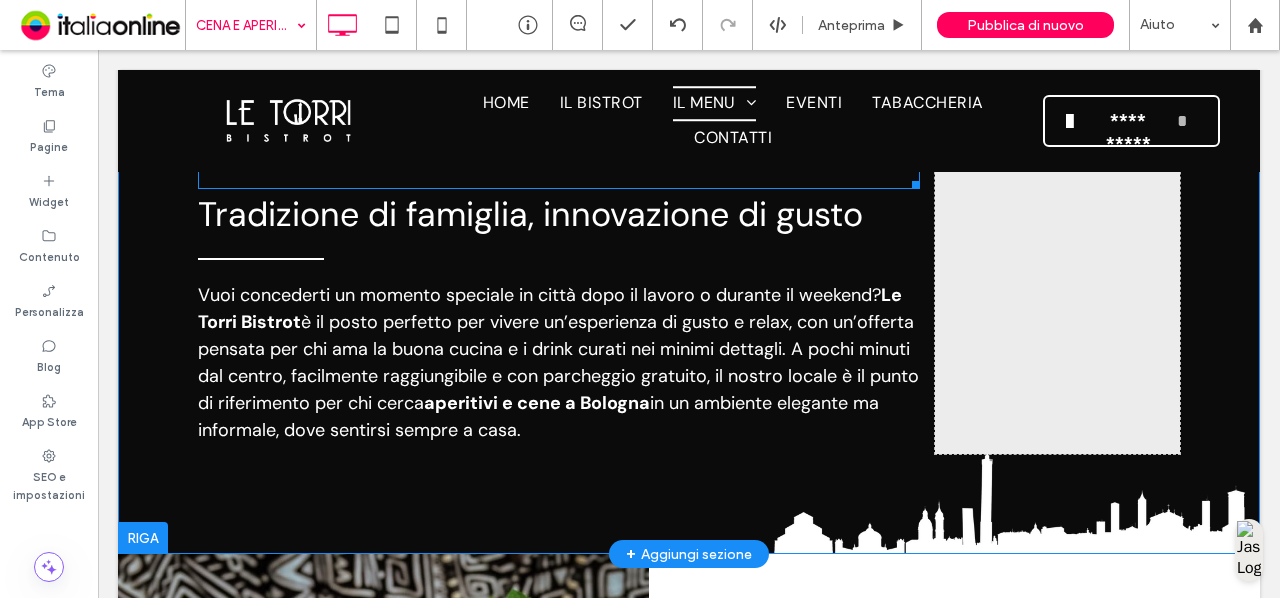scroll, scrollTop: 837, scrollLeft: 0, axis: vertical 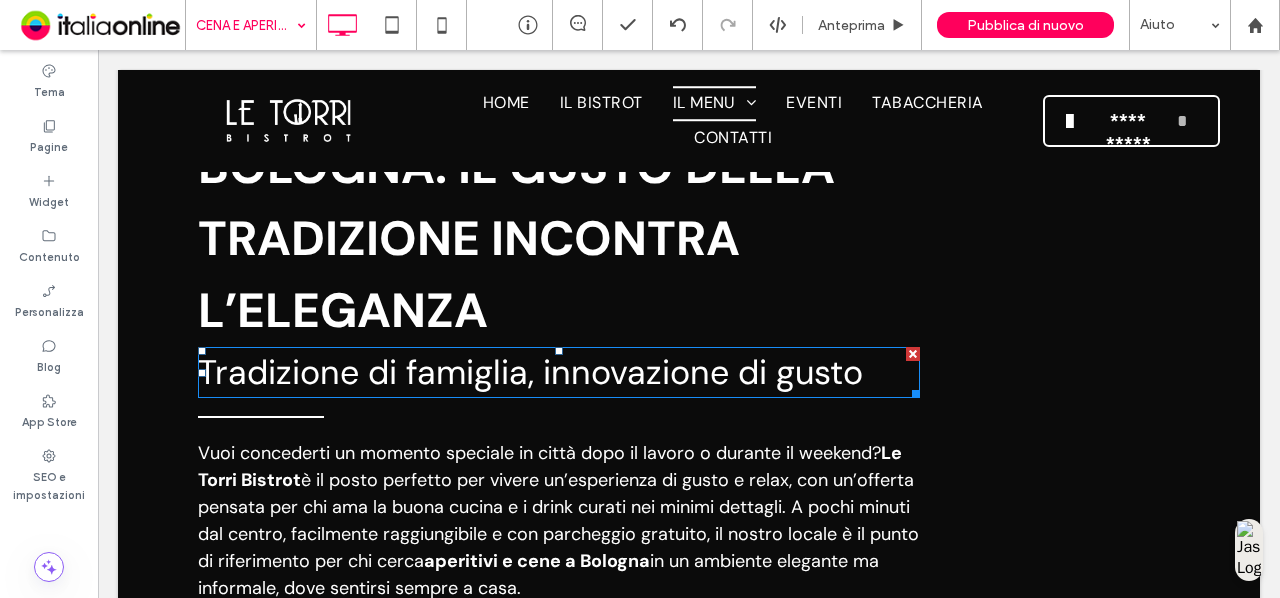 click at bounding box center [913, 354] 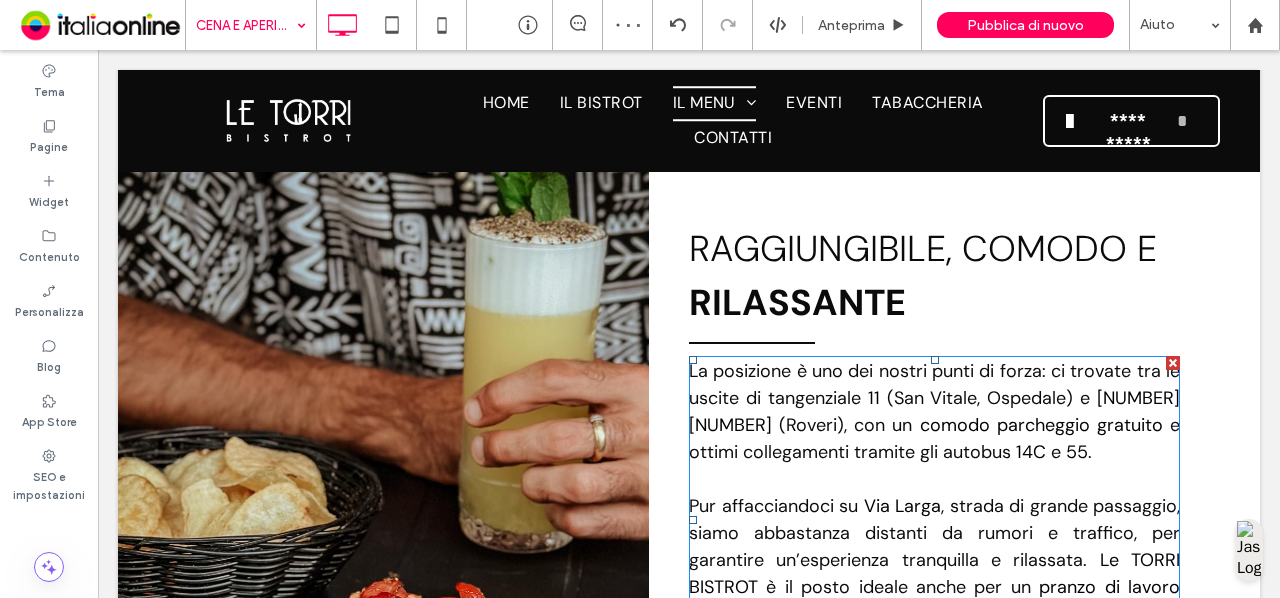 scroll, scrollTop: 1354, scrollLeft: 0, axis: vertical 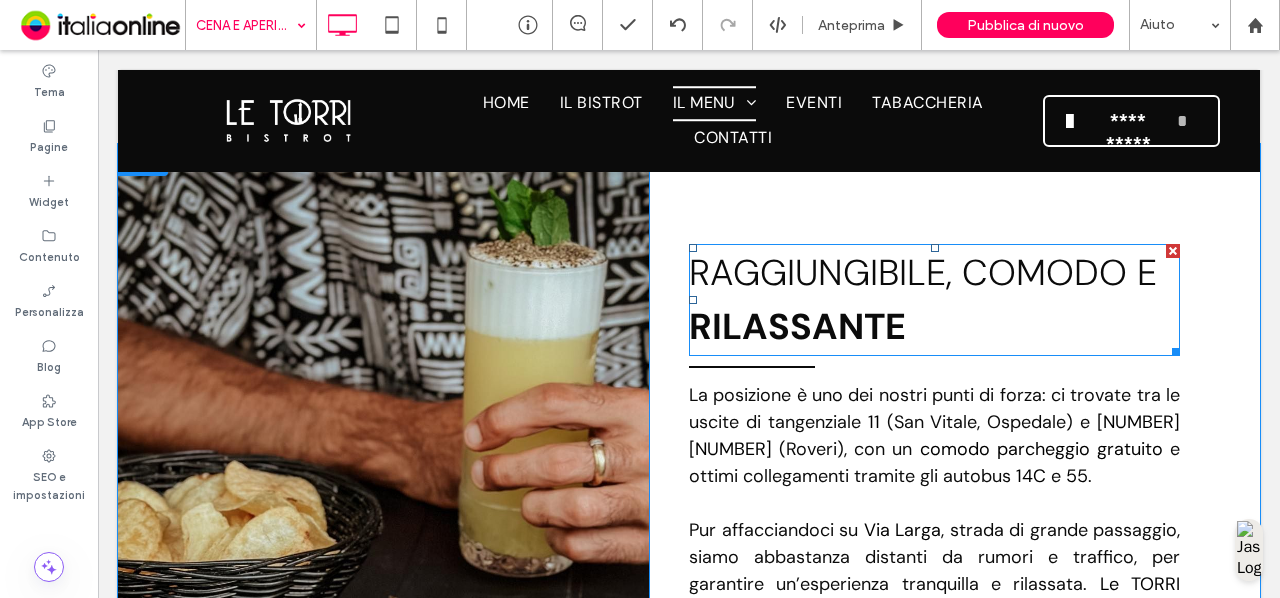 click on "RAGGIUNGIBILE, COMODO E" at bounding box center (923, 272) 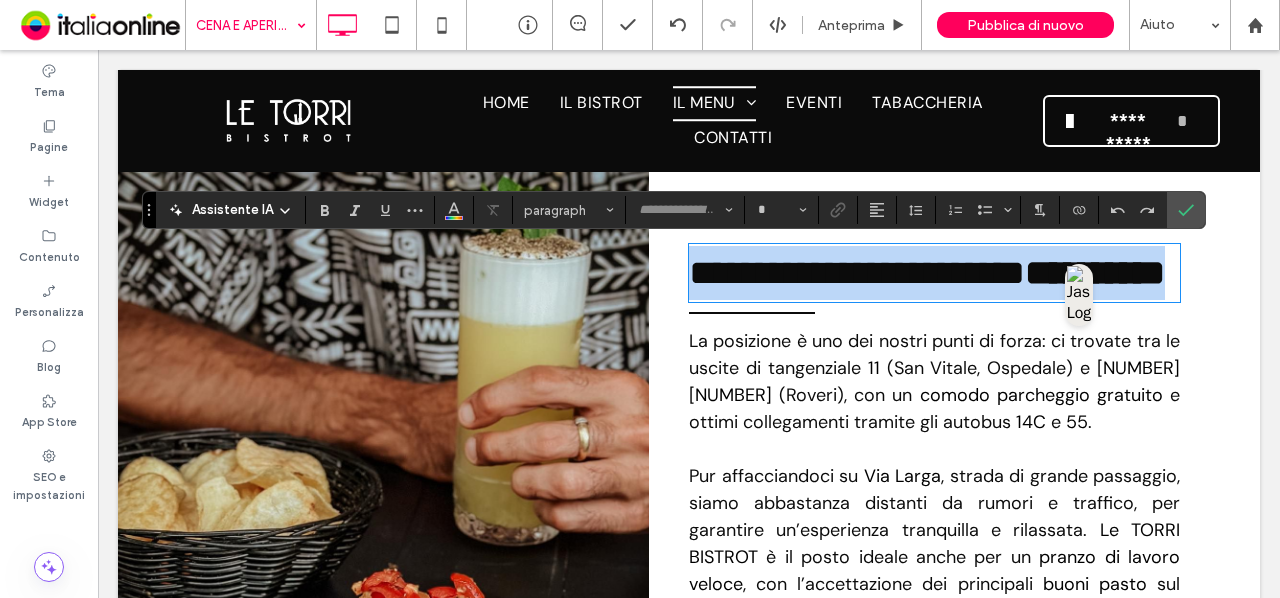 type on "*******" 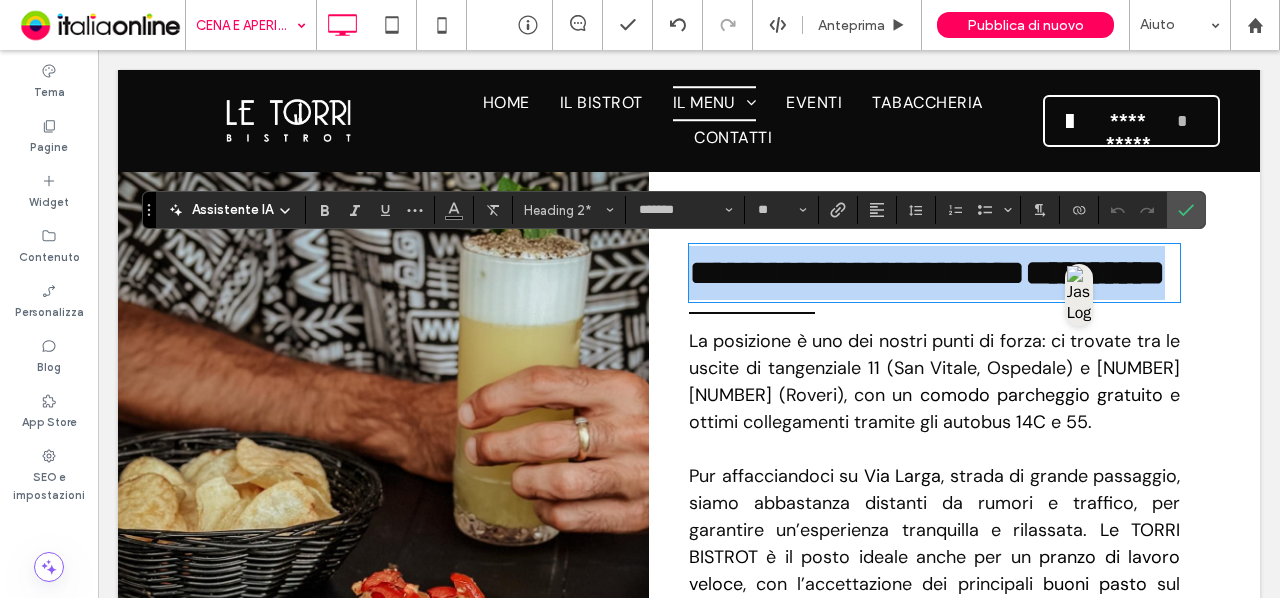 click on "**********" at bounding box center (934, 273) 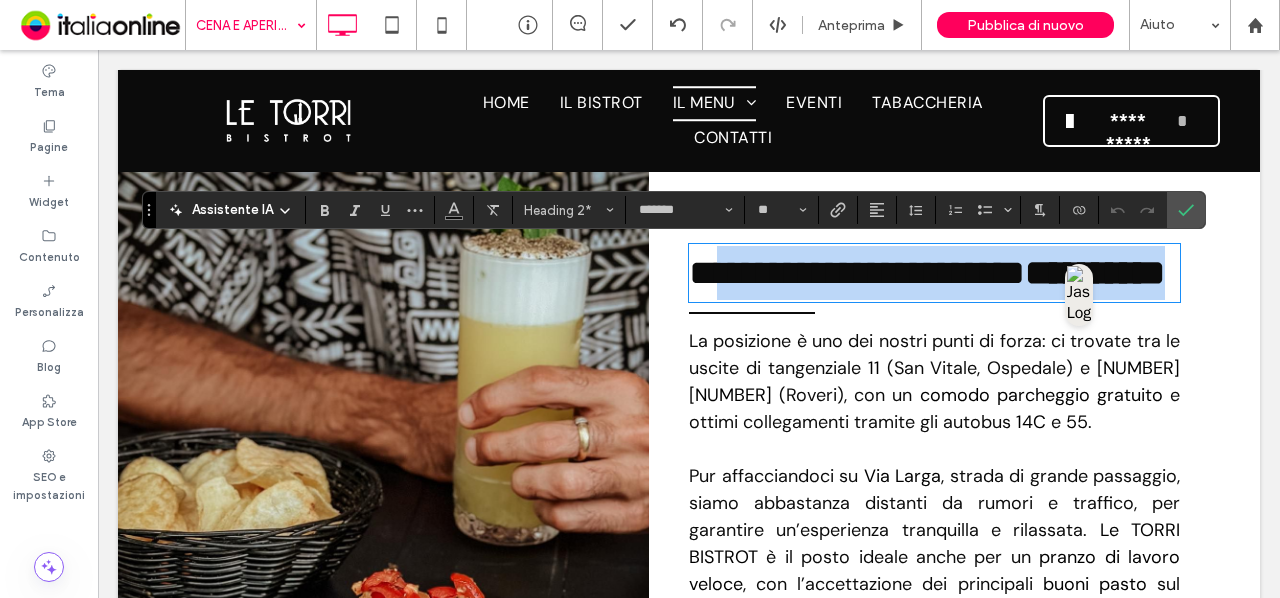drag, startPoint x: 911, startPoint y: 313, endPoint x: 723, endPoint y: 273, distance: 192.20822 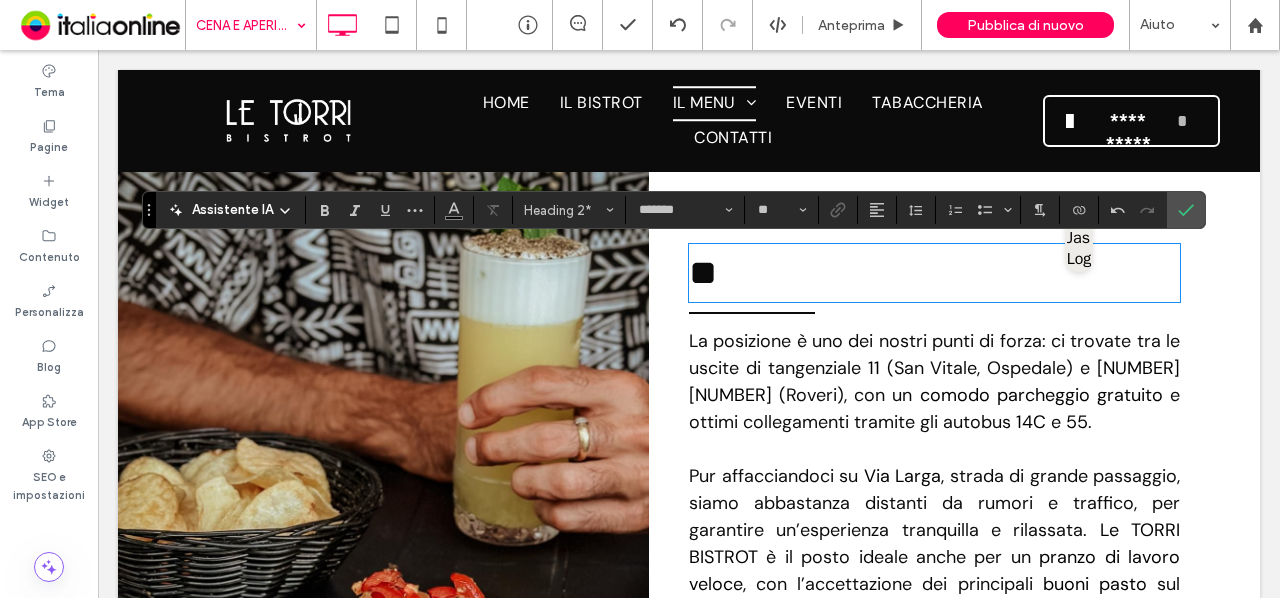 type 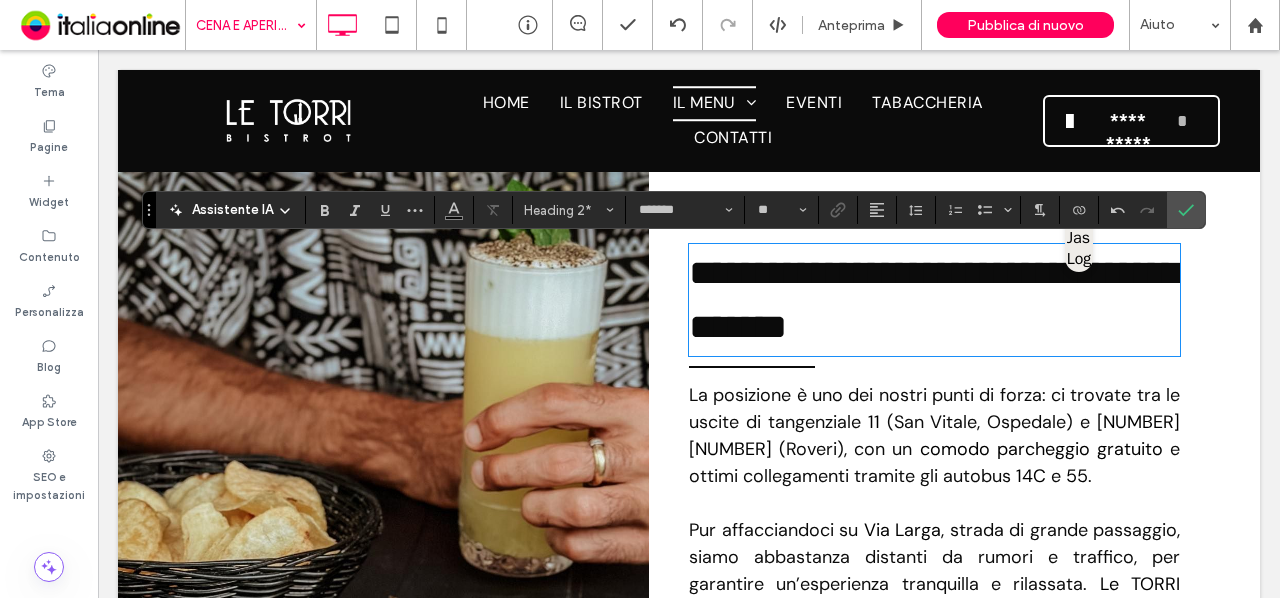 scroll, scrollTop: 0, scrollLeft: 0, axis: both 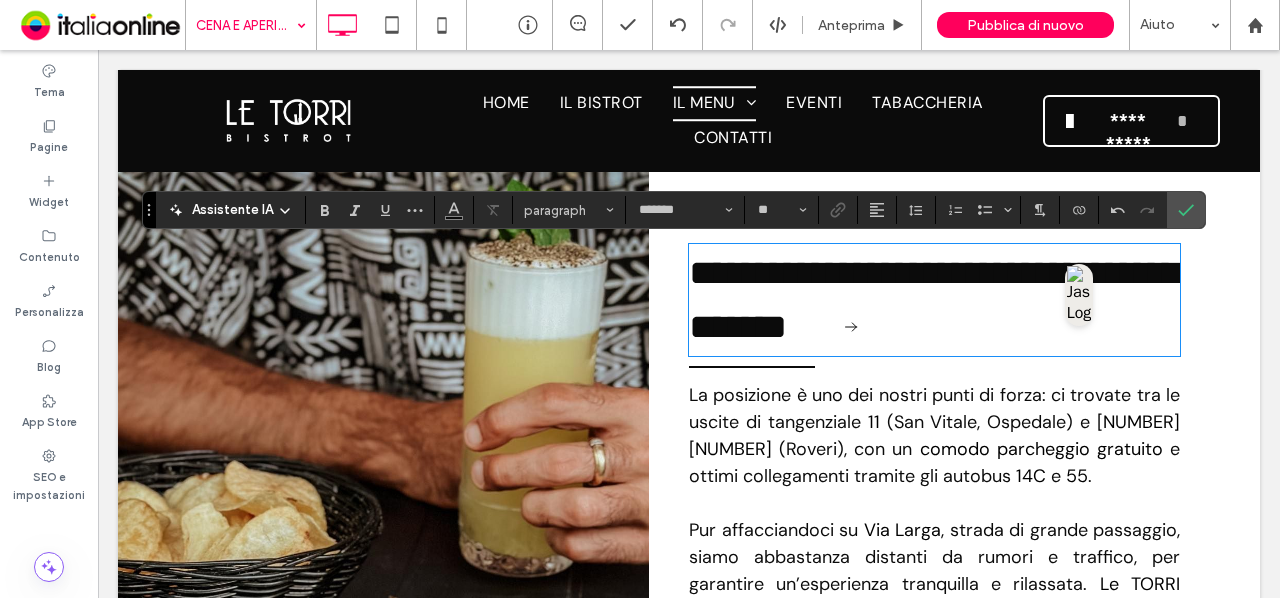 type on "**" 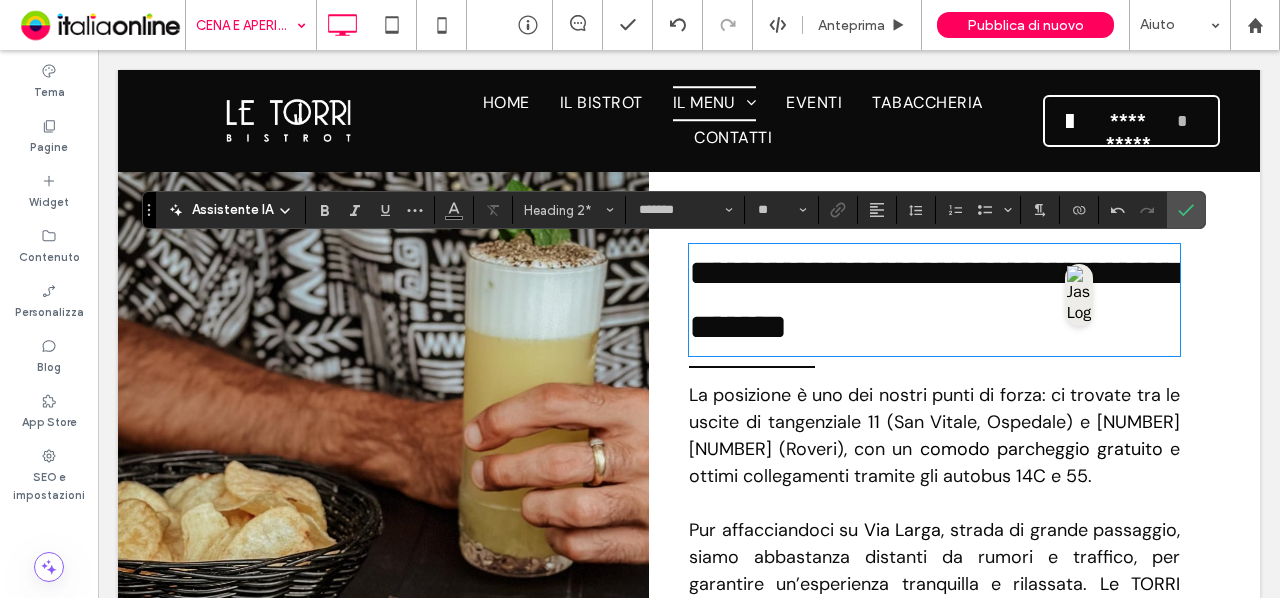 click on "**********" at bounding box center [934, 300] 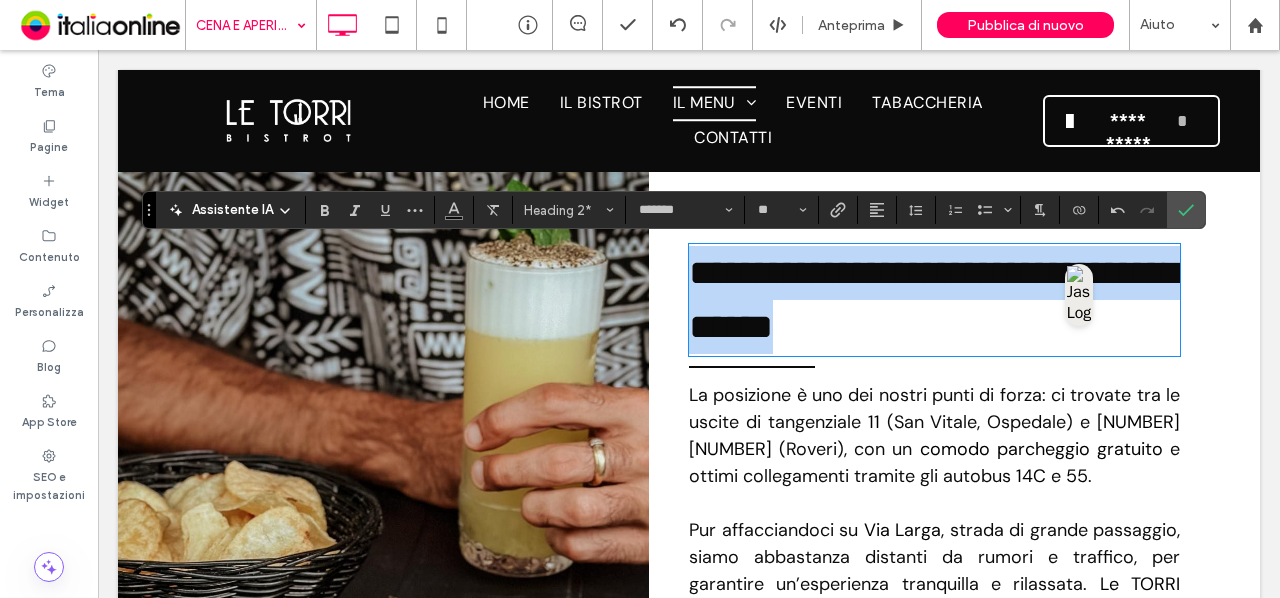 drag, startPoint x: 908, startPoint y: 323, endPoint x: 671, endPoint y: 269, distance: 243.07407 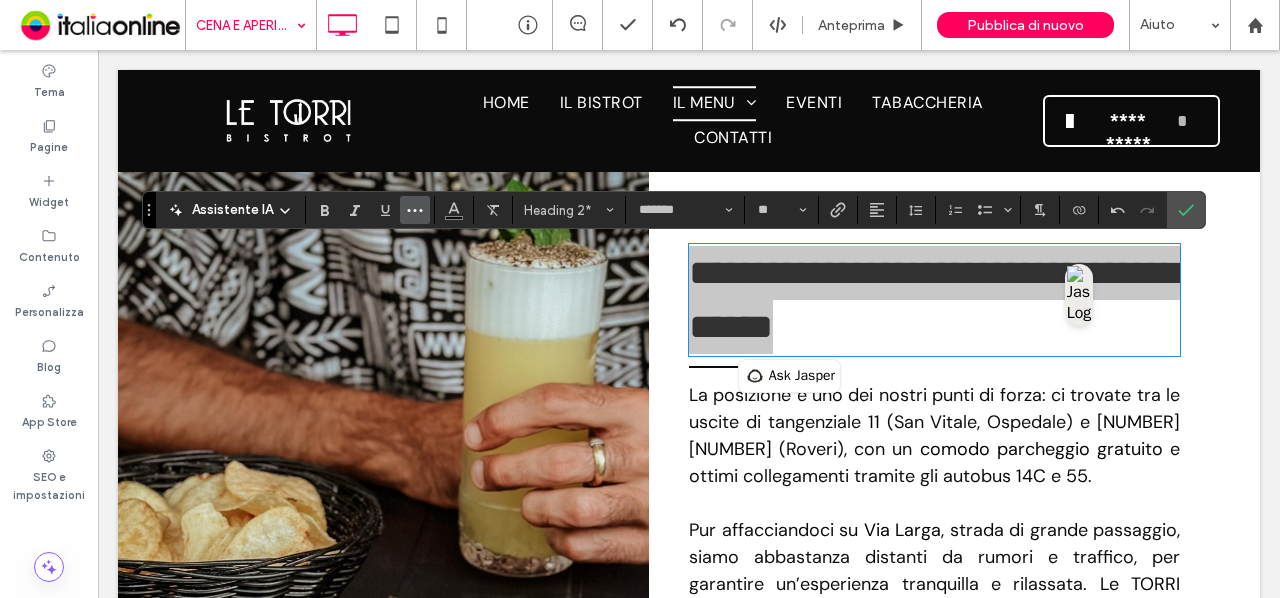 click at bounding box center (415, 210) 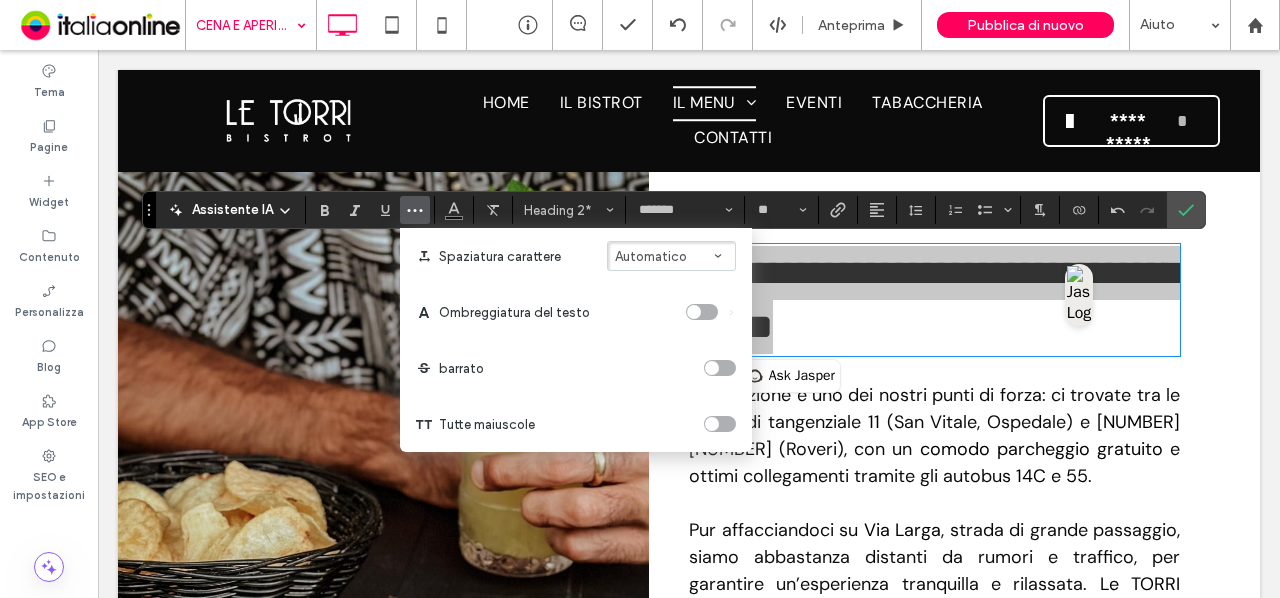 click at bounding box center (720, 424) 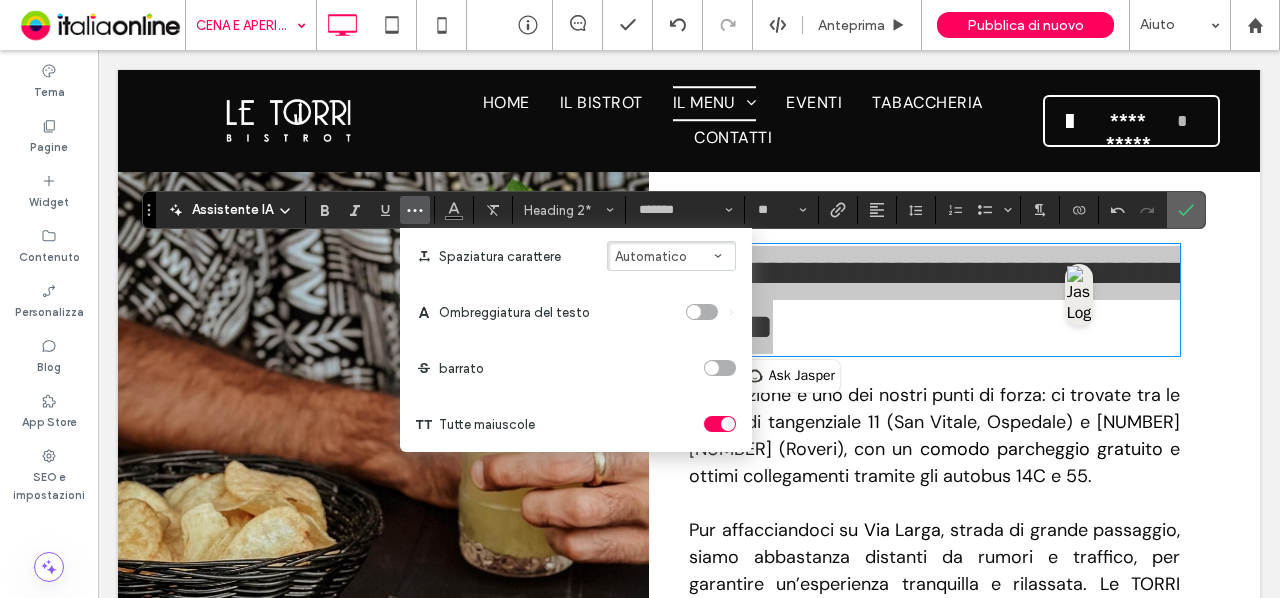 click 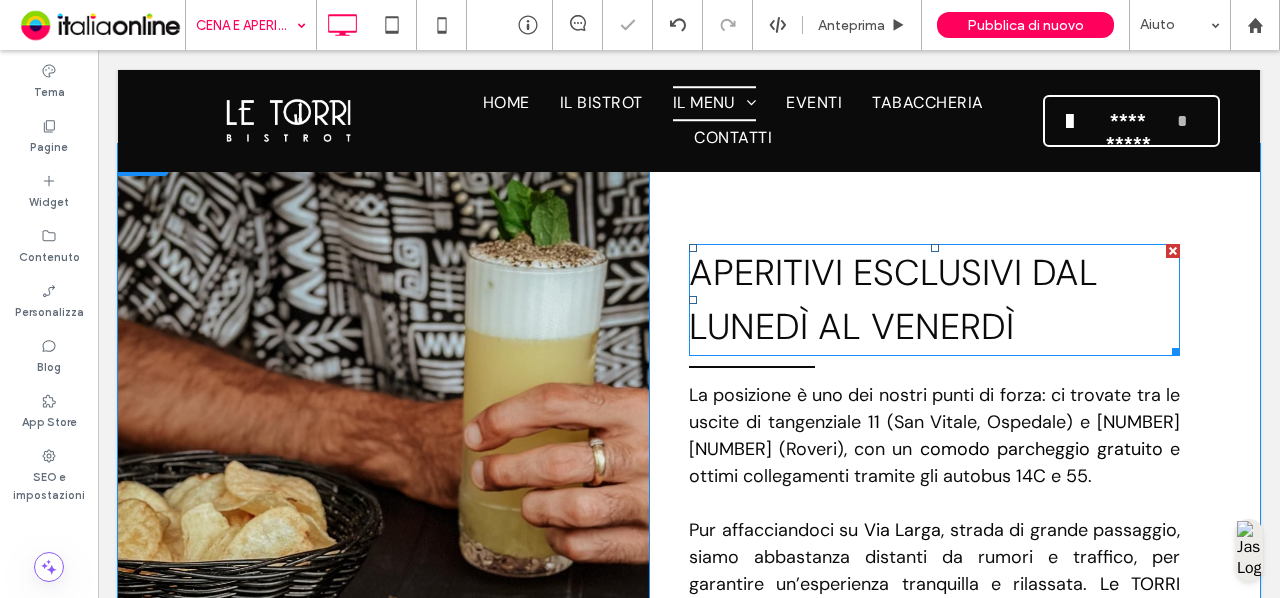 click on "Aperitivi esclusivi dal lunedì al venerdì" at bounding box center (893, 299) 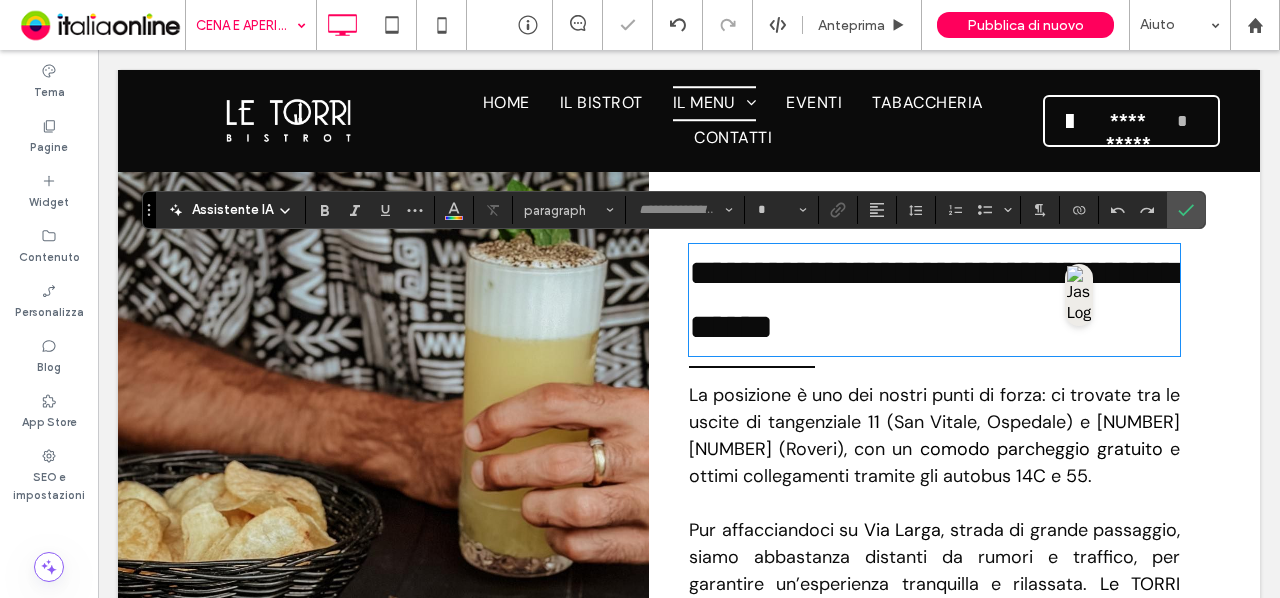 type on "*******" 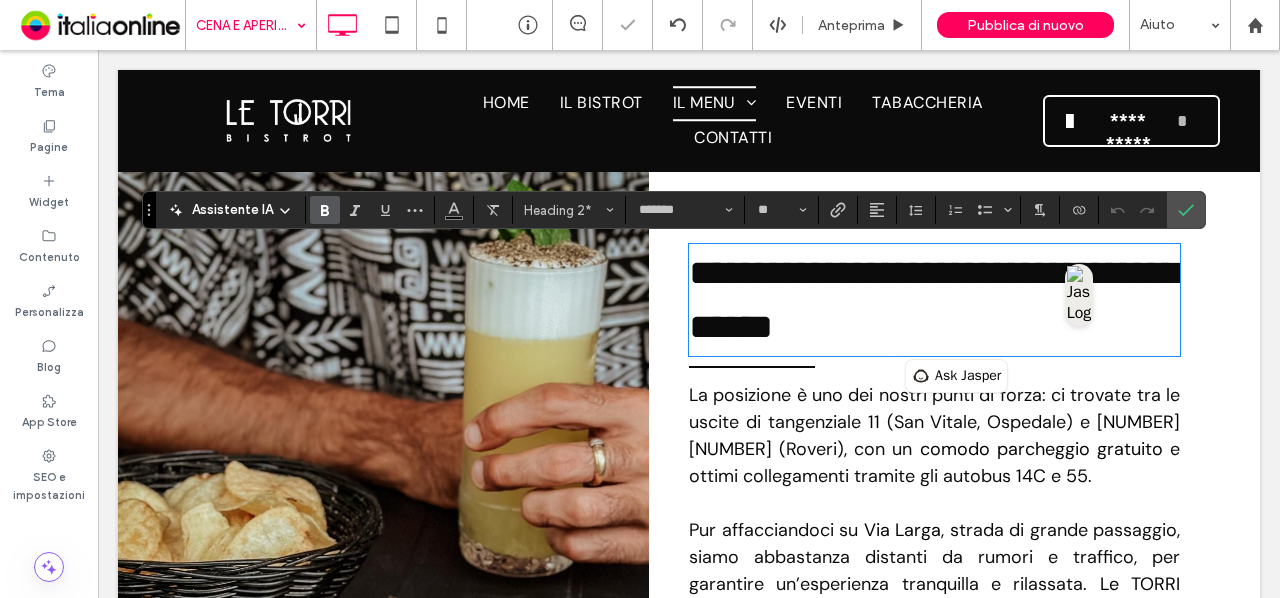 click 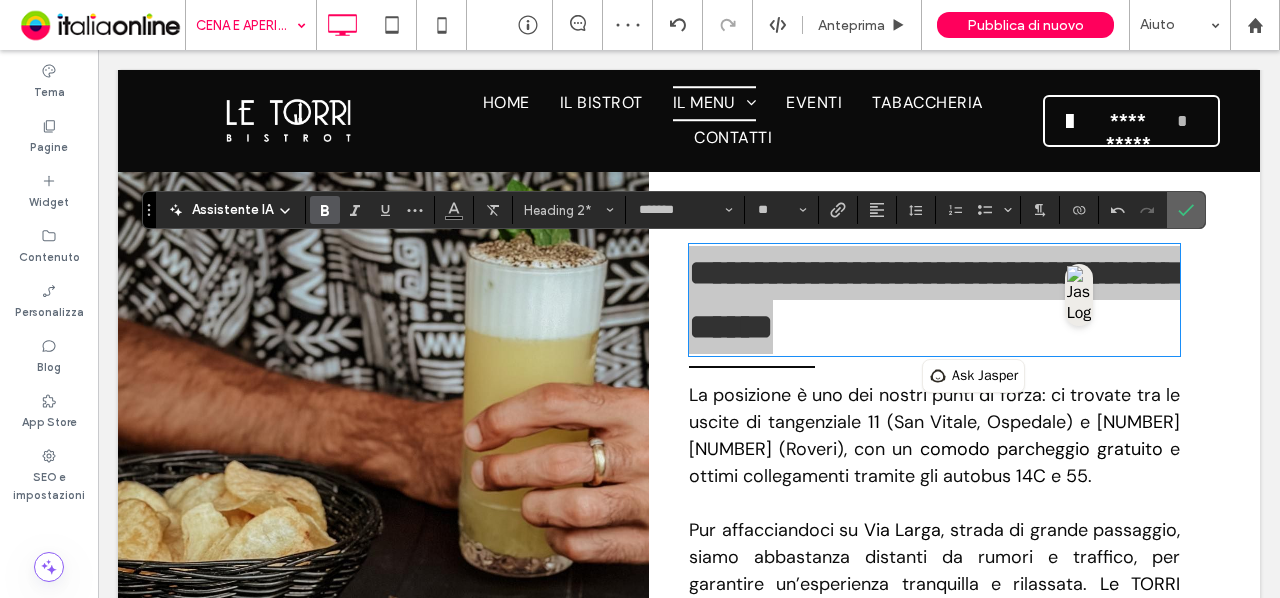 click 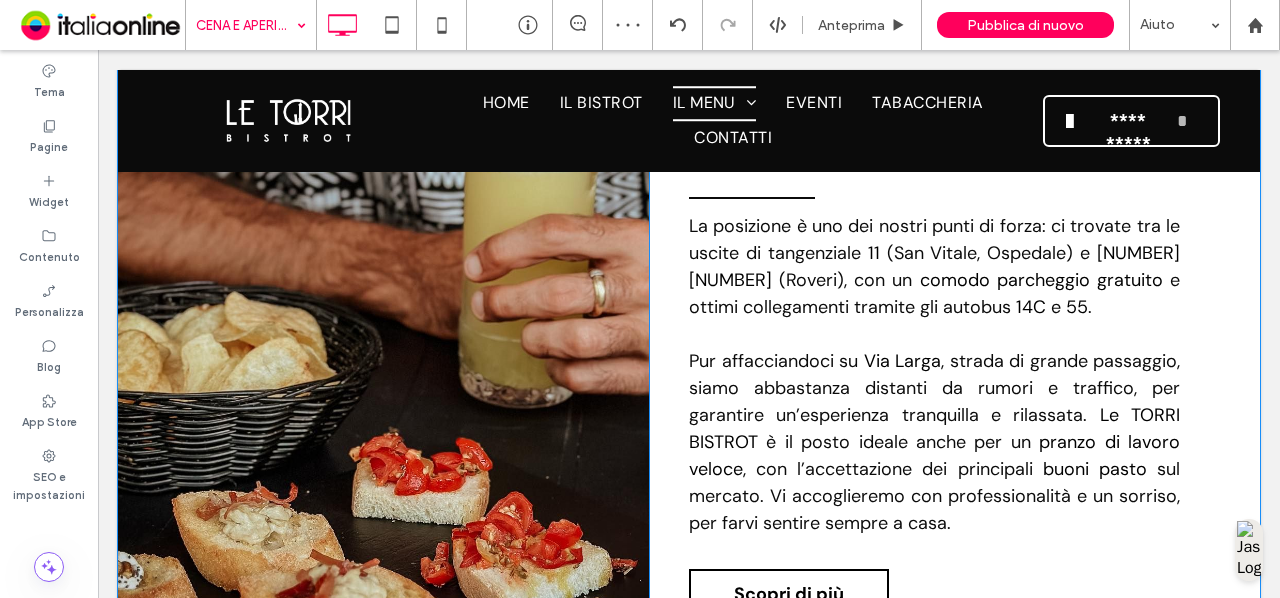 scroll, scrollTop: 1524, scrollLeft: 0, axis: vertical 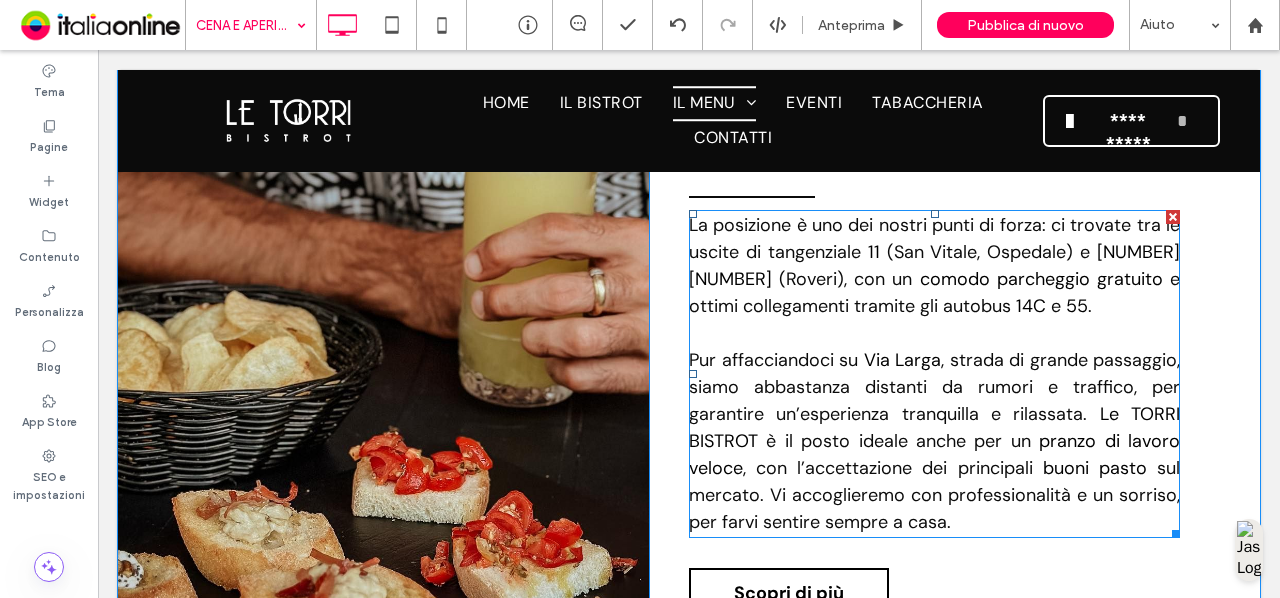 click on "﻿ Pur affacciandoci su
Via Larga , strada di grande passaggio, siamo abbastanza distanti da rumori e traffico, per garantire un’esperienza tranquilla e rilassata.
Le TORRI BISTROT   è il posto ideale anche per un
pranzo di lavoro veloce , con l’accettazione dei principali
buoni pasto   sul mercato. Vi accoglieremo con professionalità e un sorriso, per farvi sentire sempre a casa." at bounding box center [934, 441] 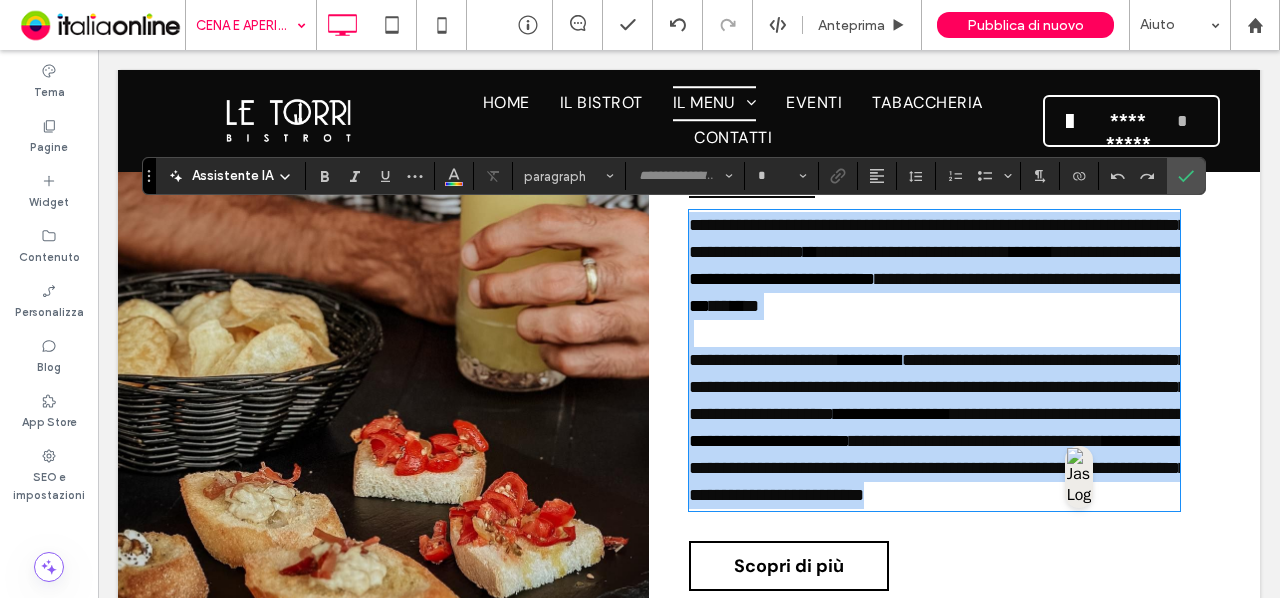 type on "*******" 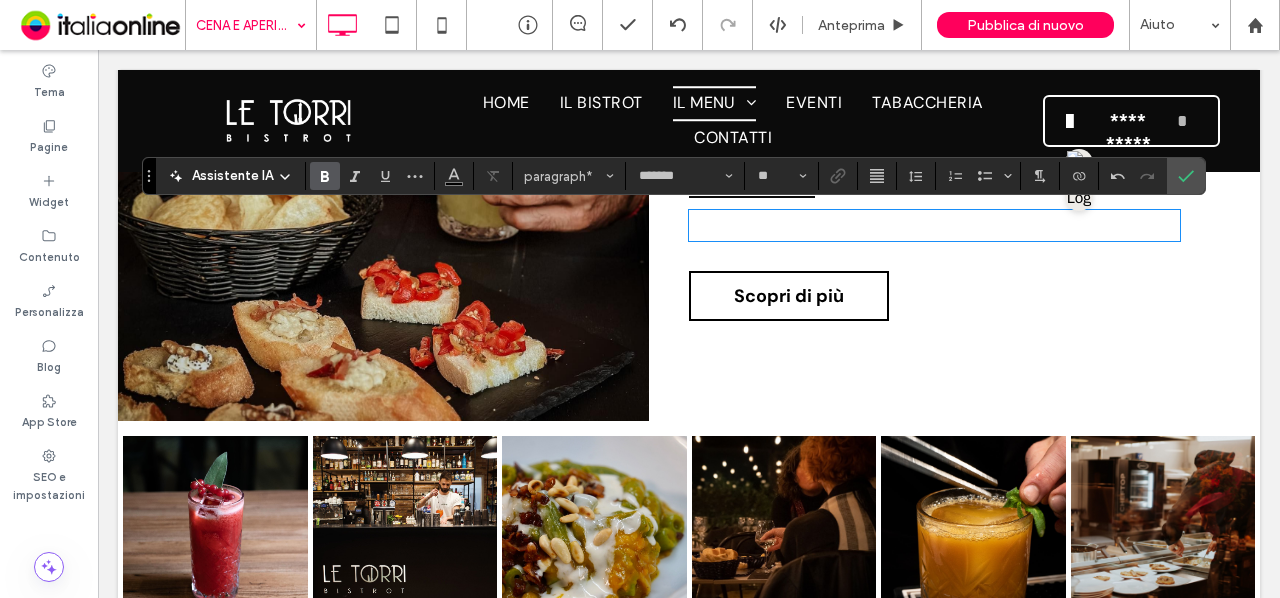 scroll, scrollTop: 0, scrollLeft: 0, axis: both 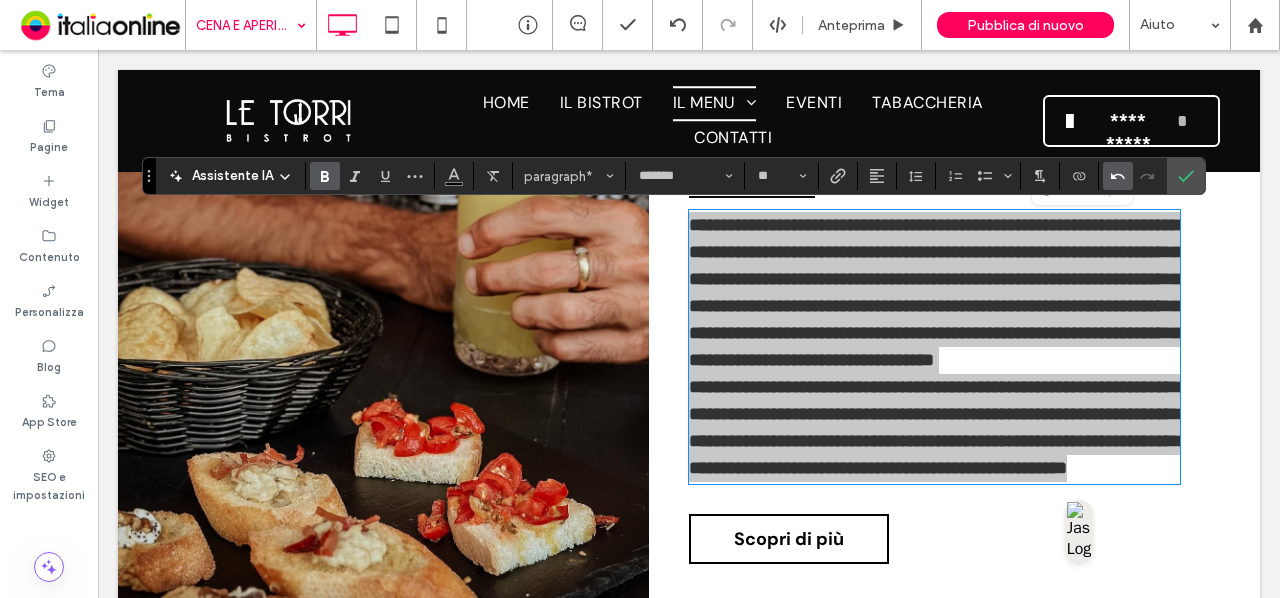click 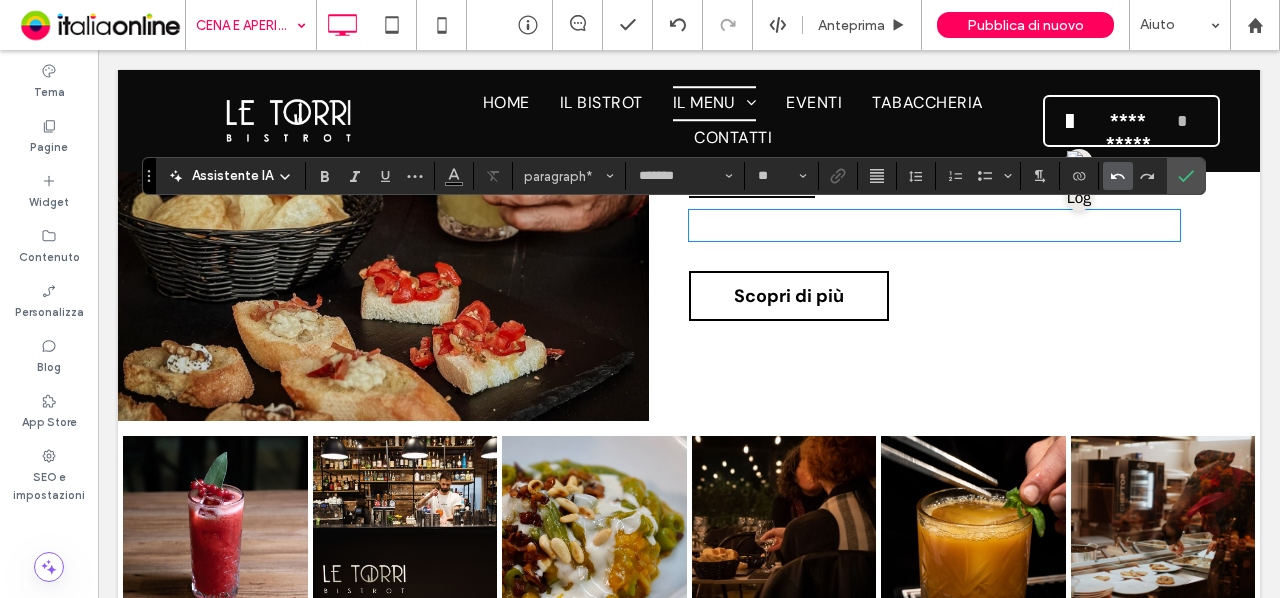 click 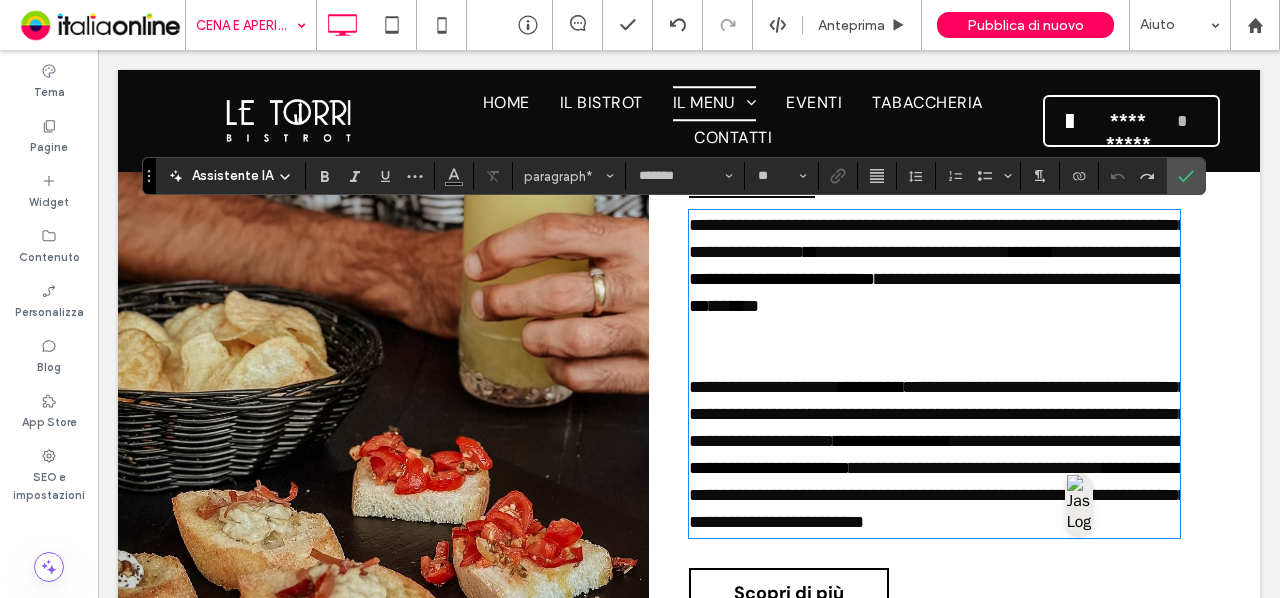 click at bounding box center (934, 333) 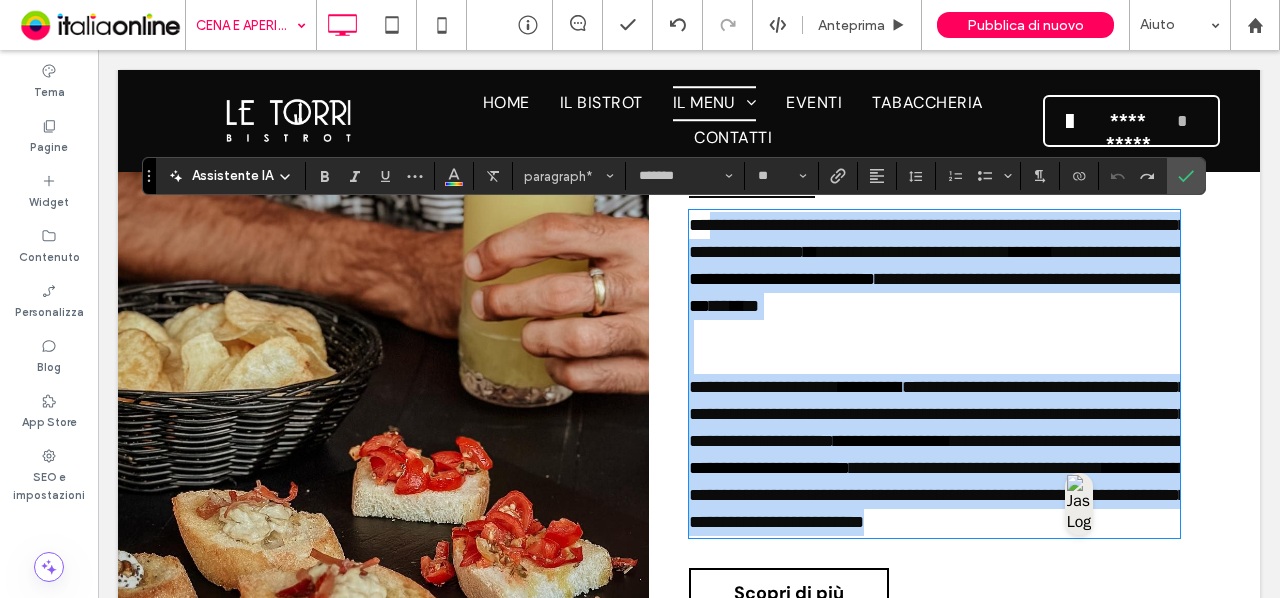 drag, startPoint x: 978, startPoint y: 547, endPoint x: 704, endPoint y: 231, distance: 418.24872 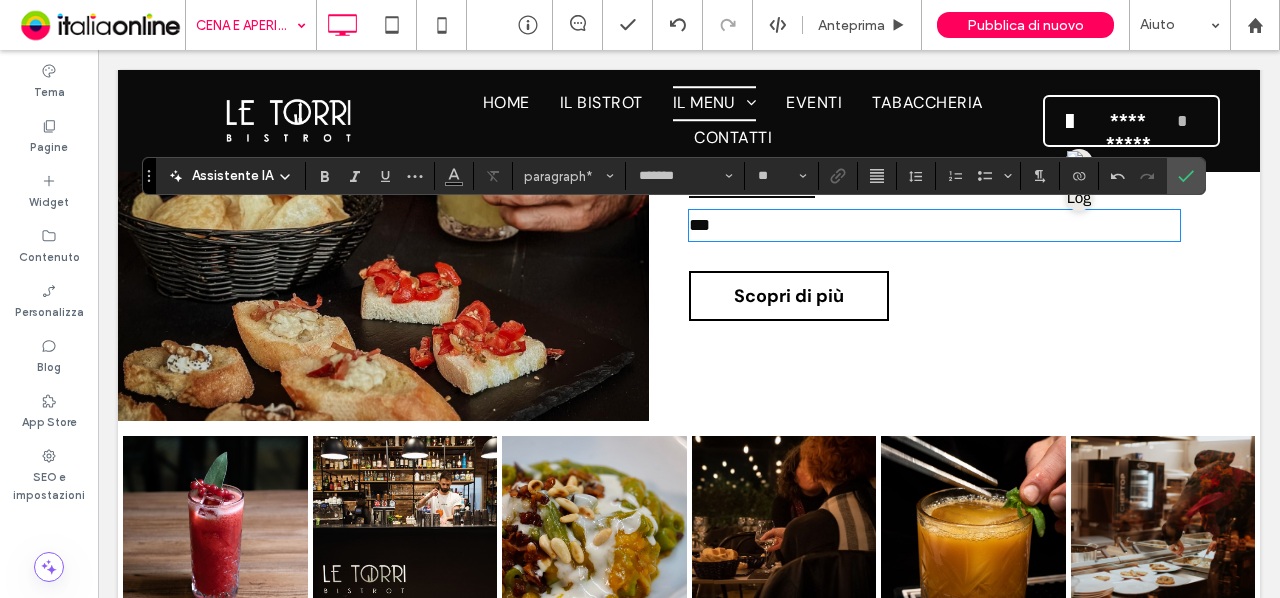 type 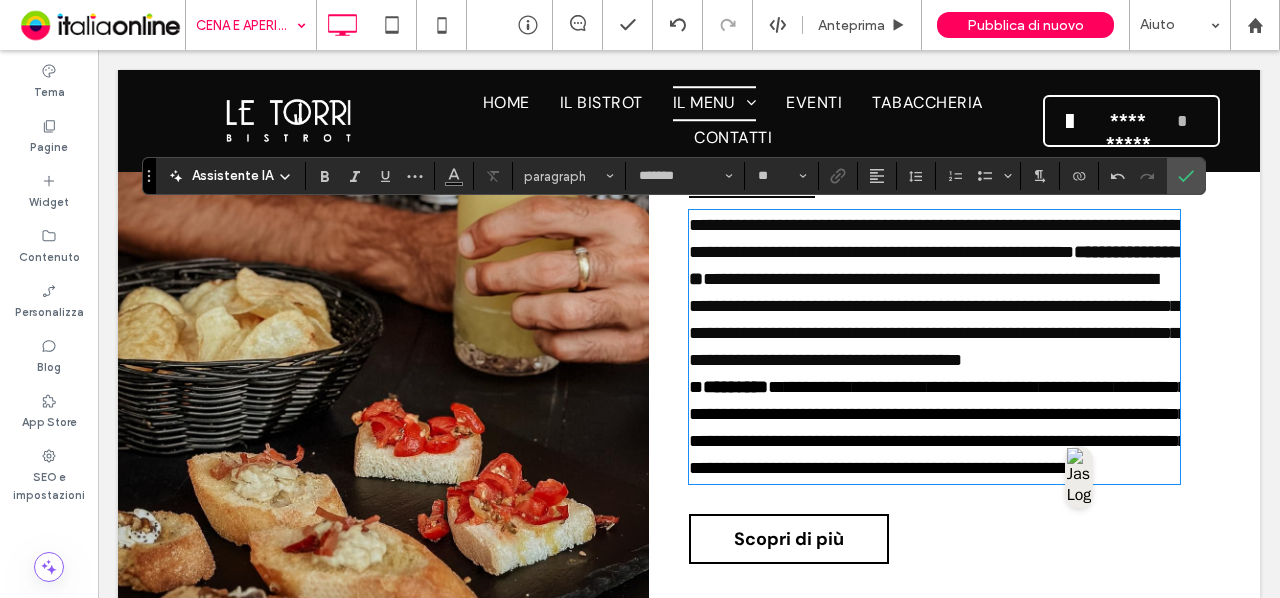 scroll, scrollTop: 0, scrollLeft: 0, axis: both 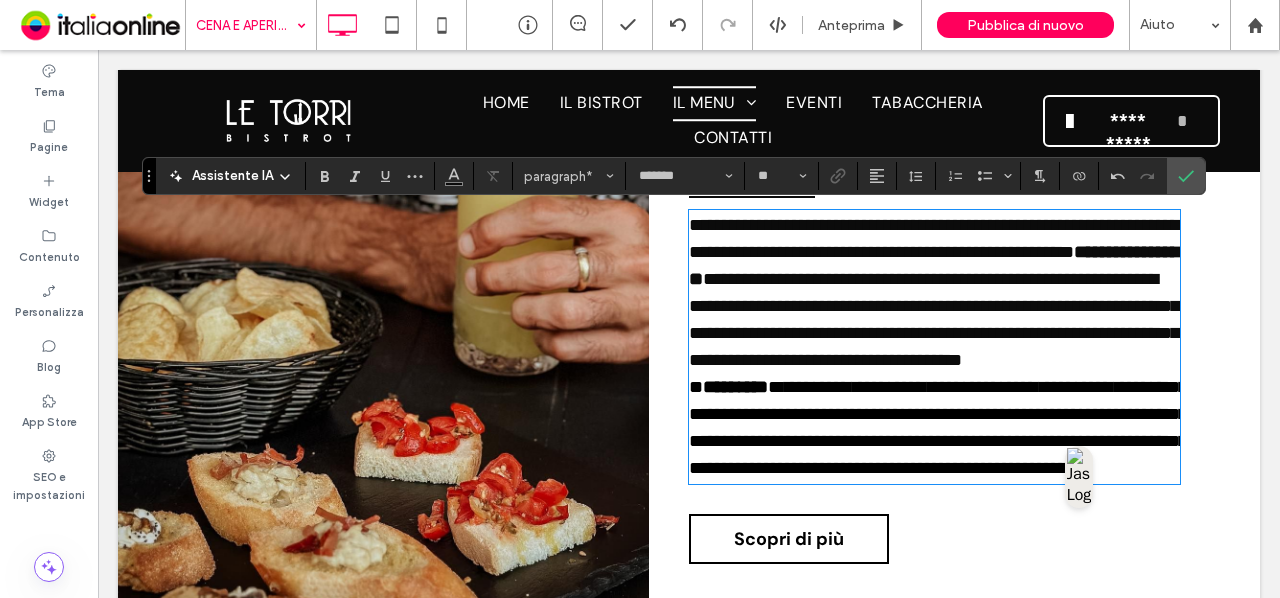 click on "**********" at bounding box center [934, 238] 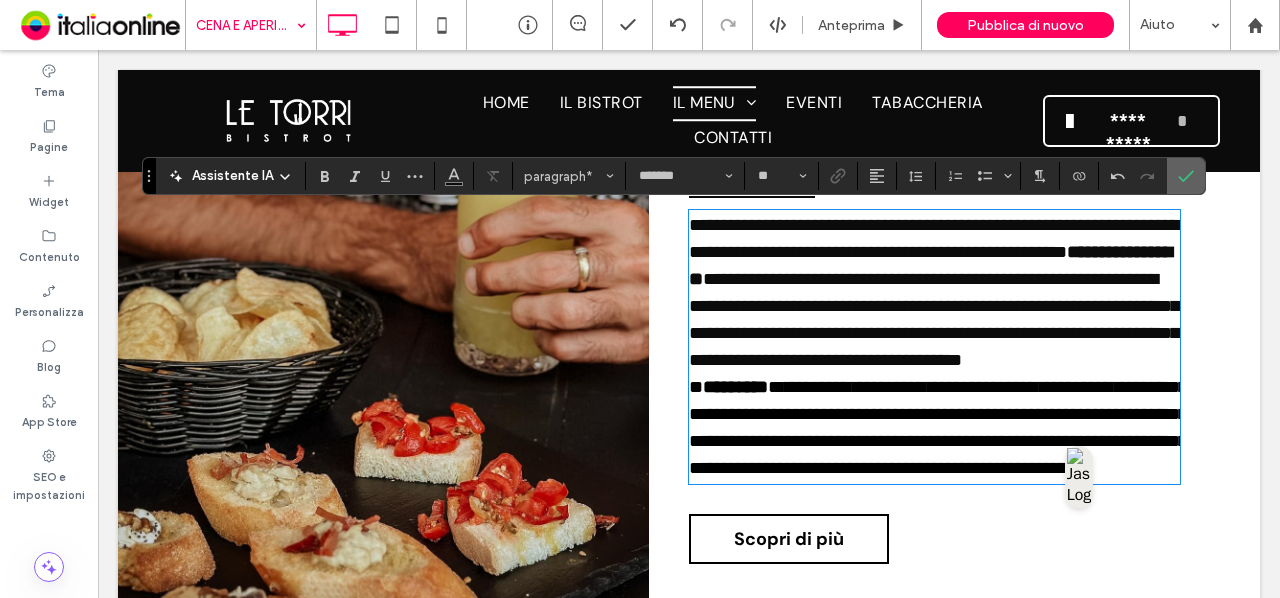 click 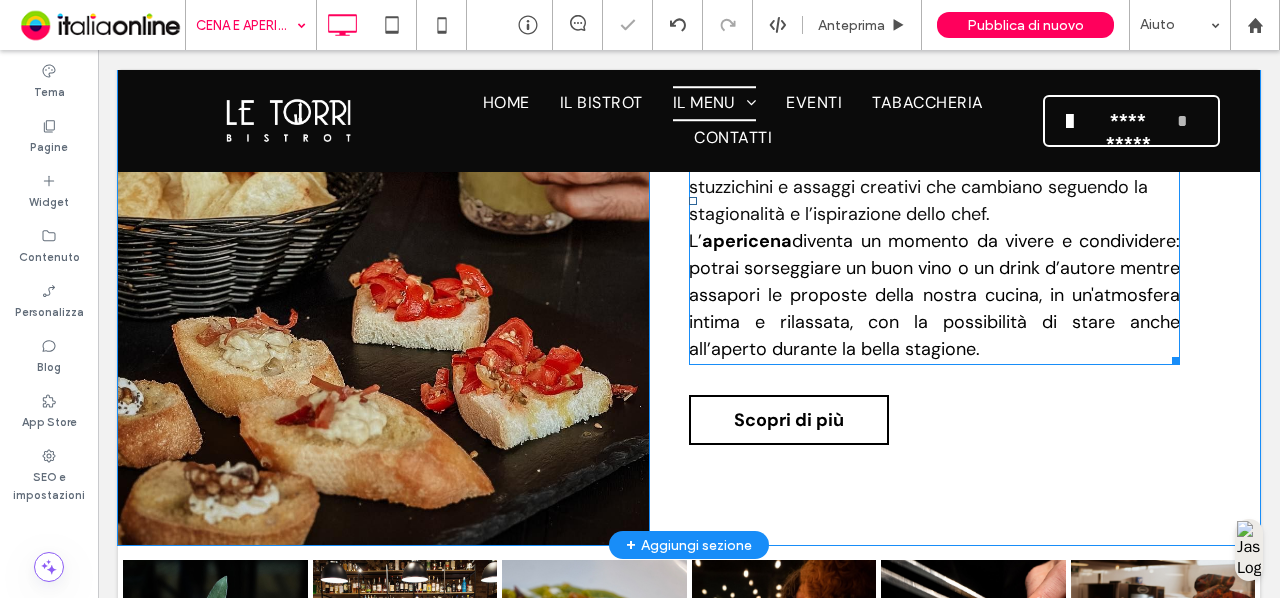 scroll, scrollTop: 1696, scrollLeft: 0, axis: vertical 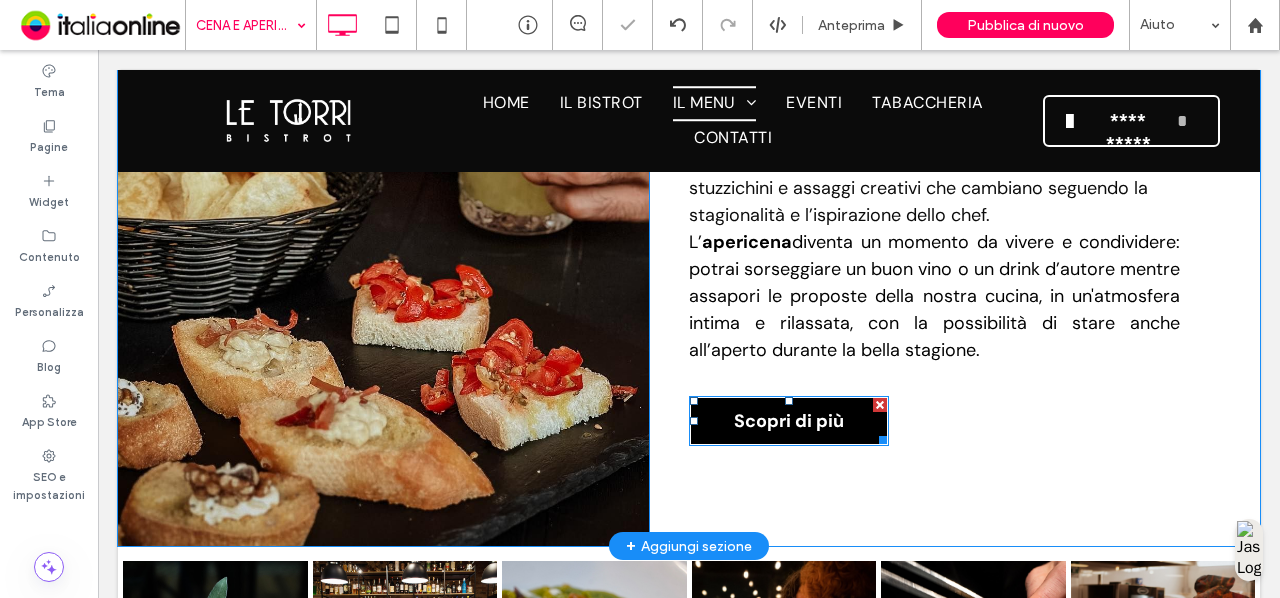 click at bounding box center [880, 405] 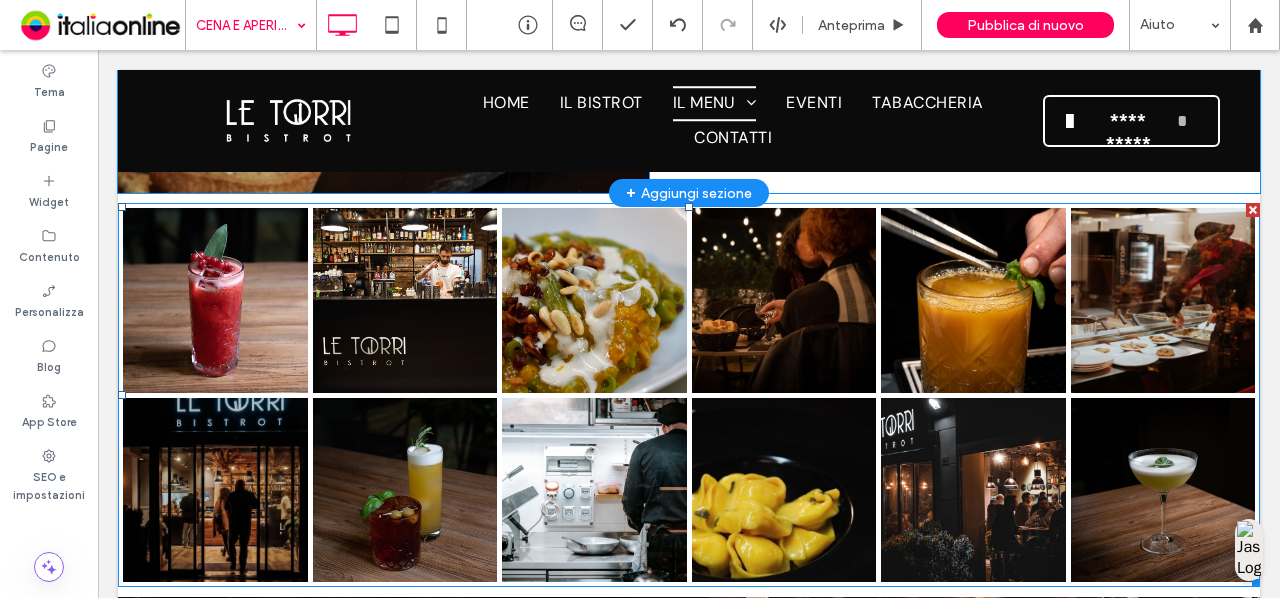 scroll, scrollTop: 1971, scrollLeft: 0, axis: vertical 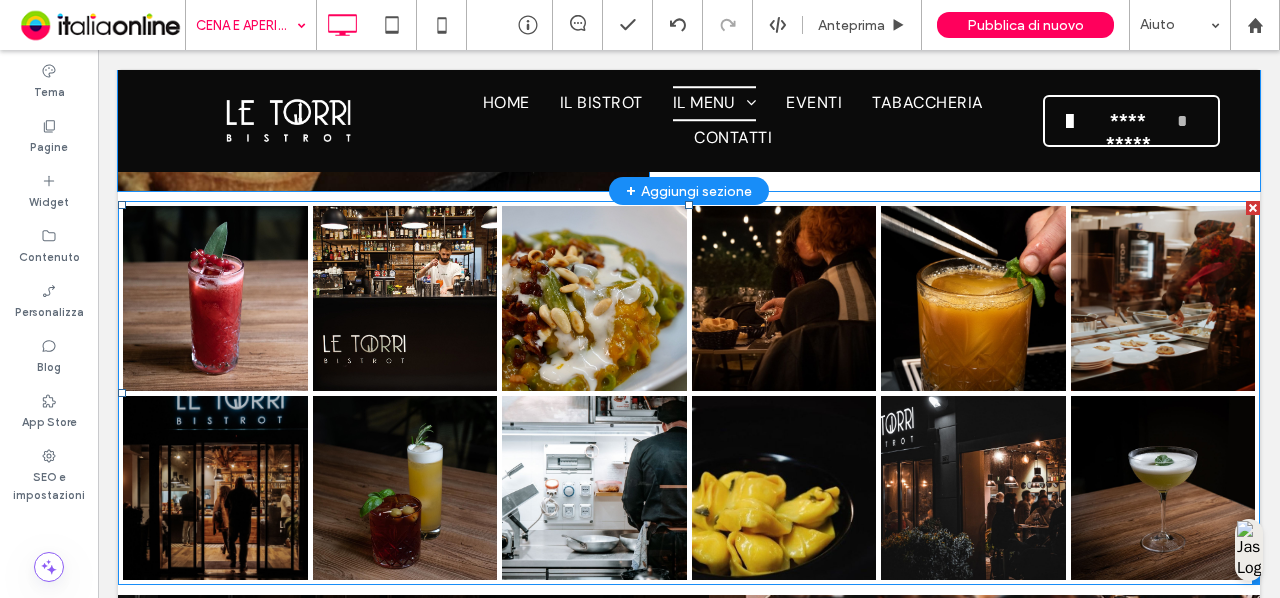 click at bounding box center (405, 488) 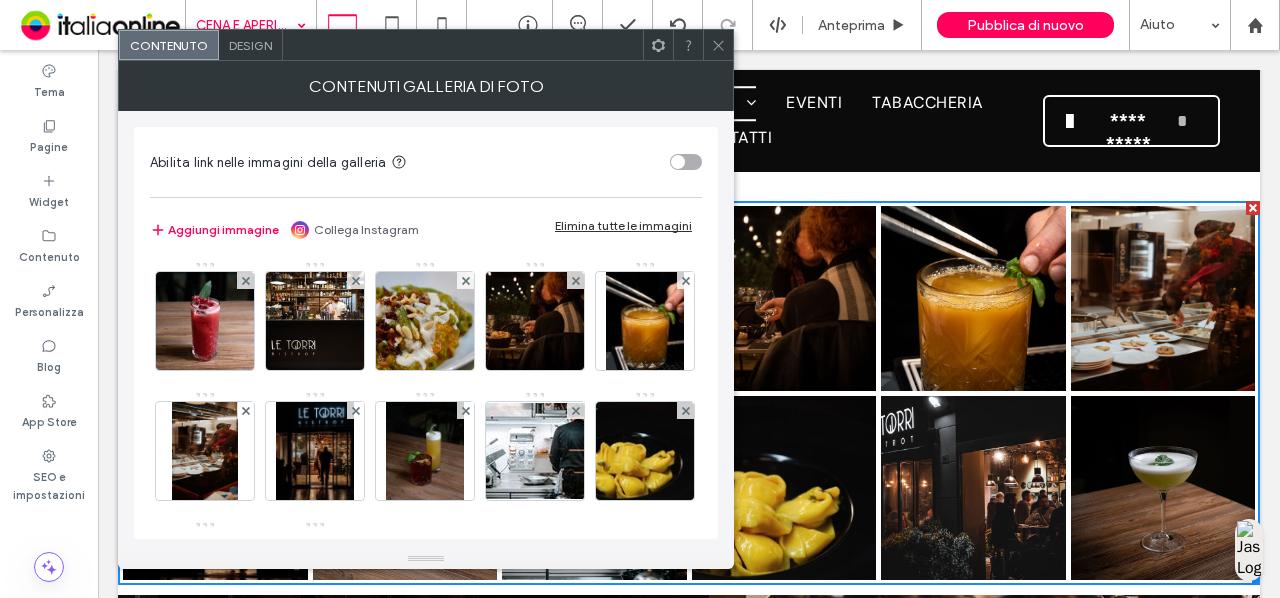 scroll, scrollTop: 2, scrollLeft: 0, axis: vertical 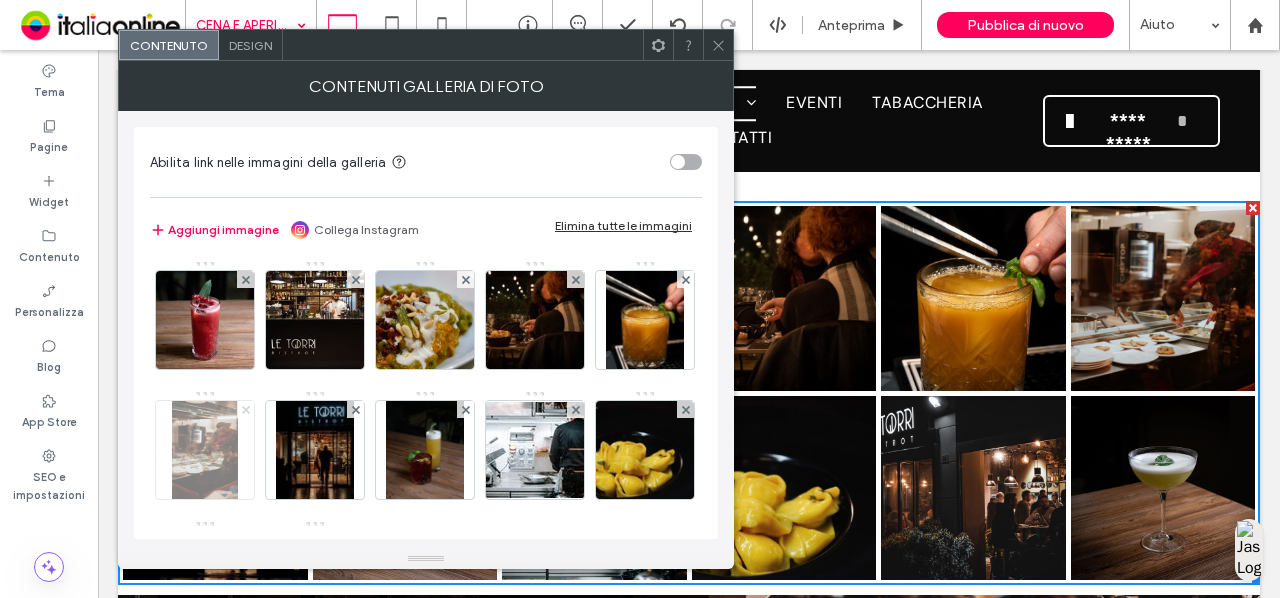 click 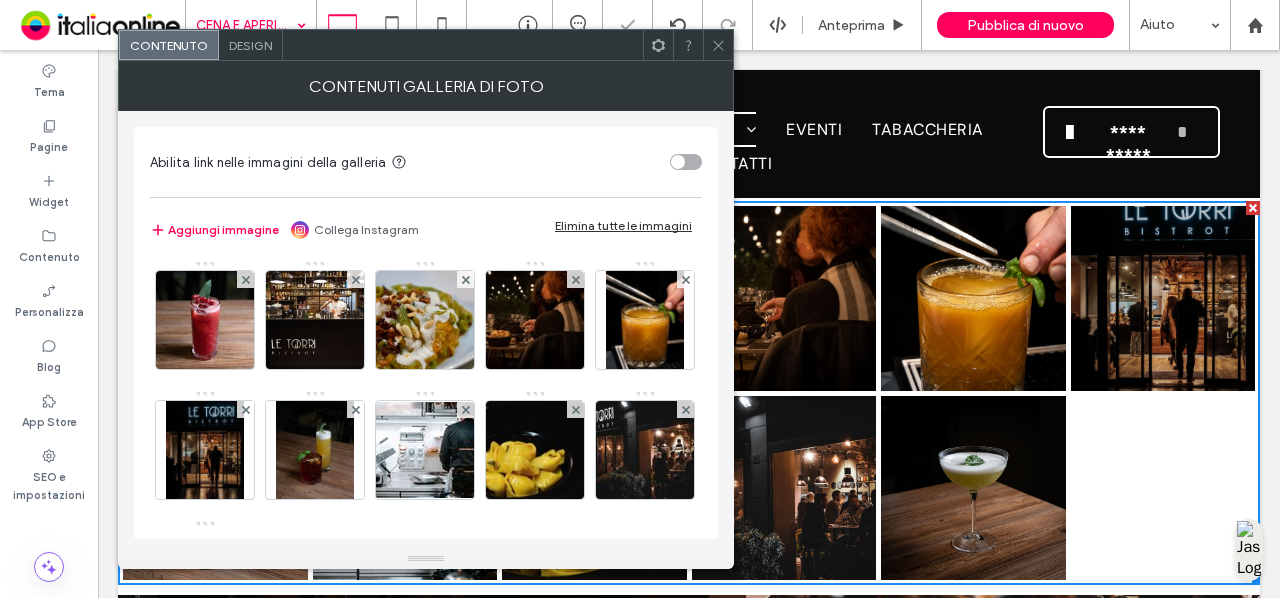 scroll, scrollTop: 132, scrollLeft: 0, axis: vertical 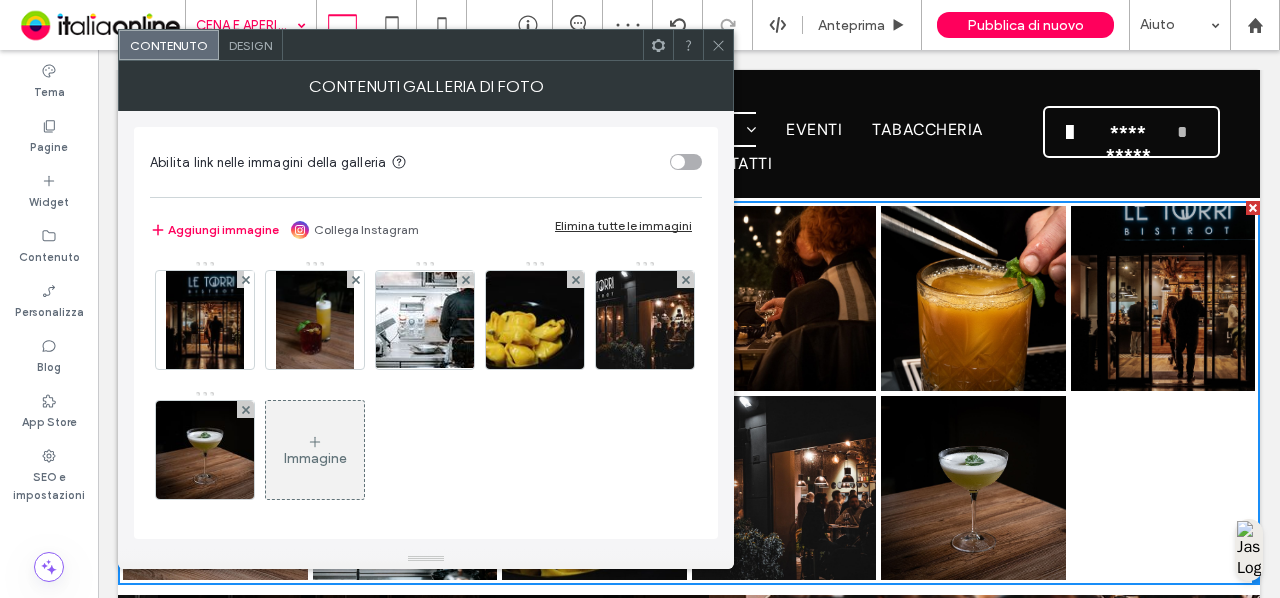 click on "Immagine" at bounding box center [315, 450] 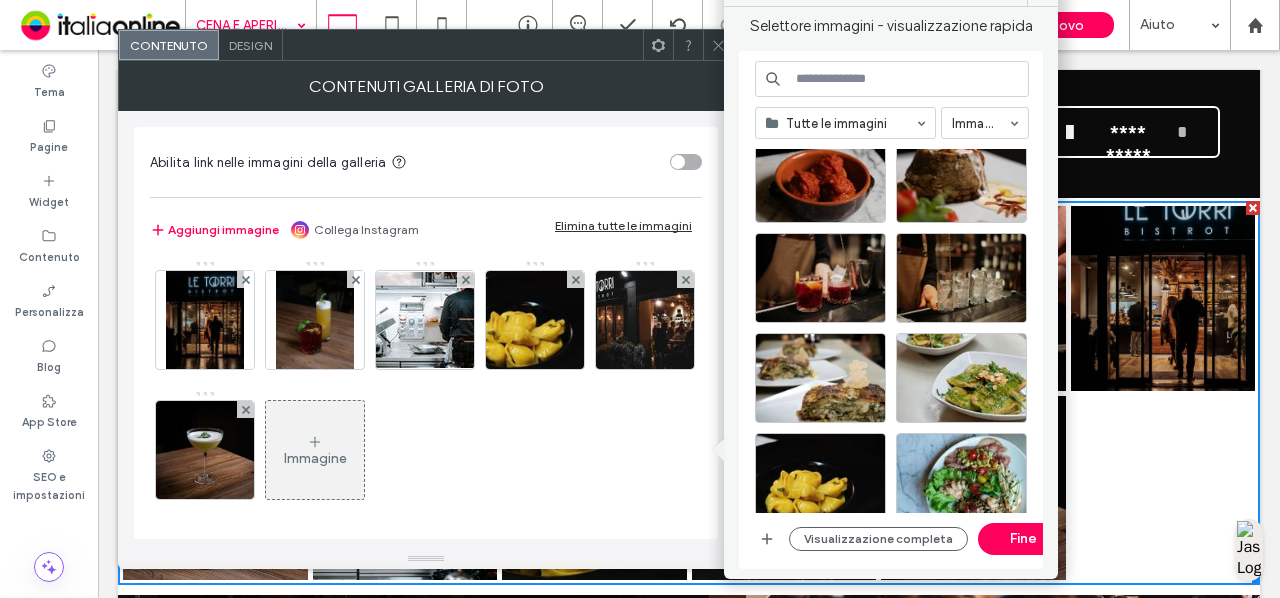 scroll, scrollTop: 647, scrollLeft: 0, axis: vertical 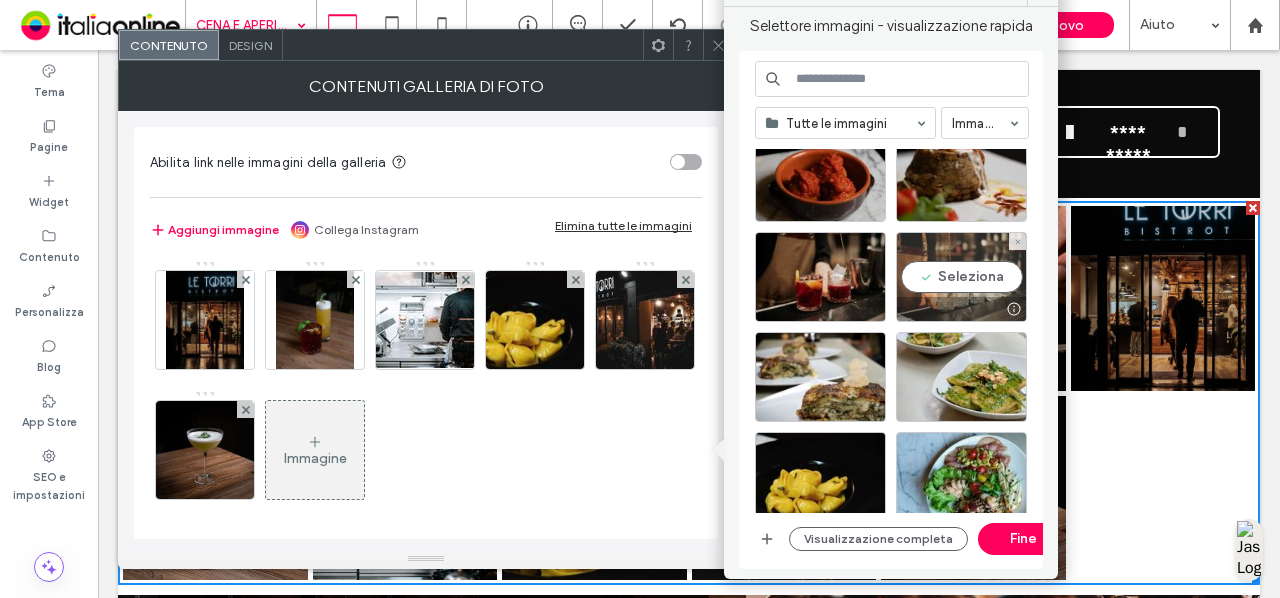 click on "Seleziona" at bounding box center [961, 277] 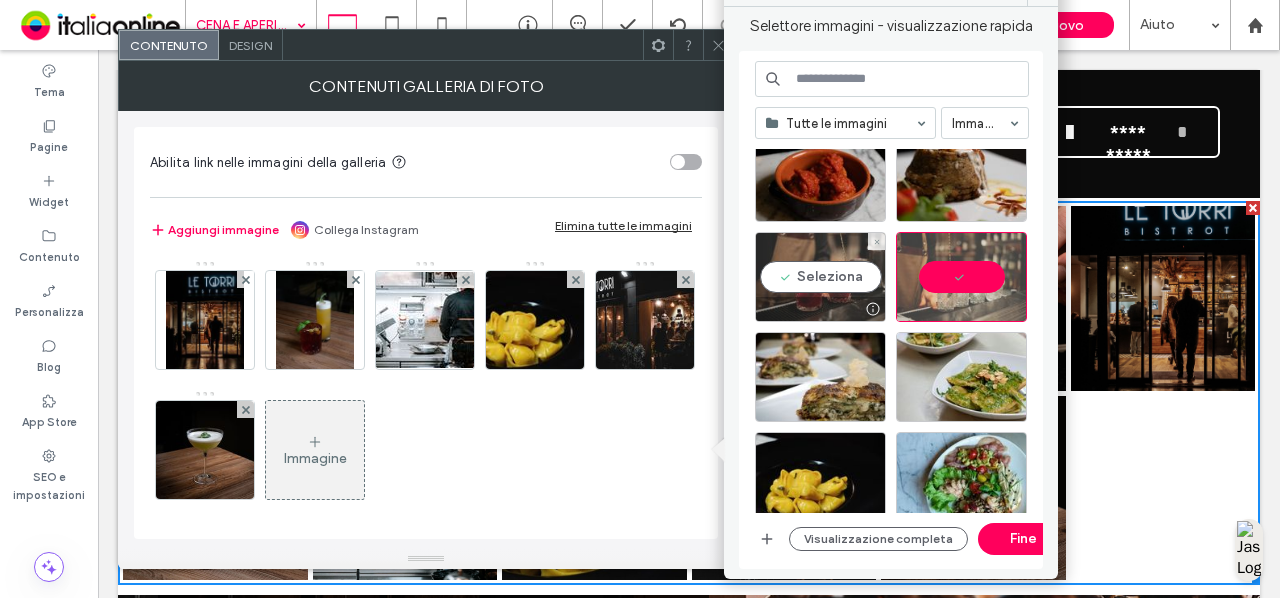 click on "Seleziona" at bounding box center (820, 277) 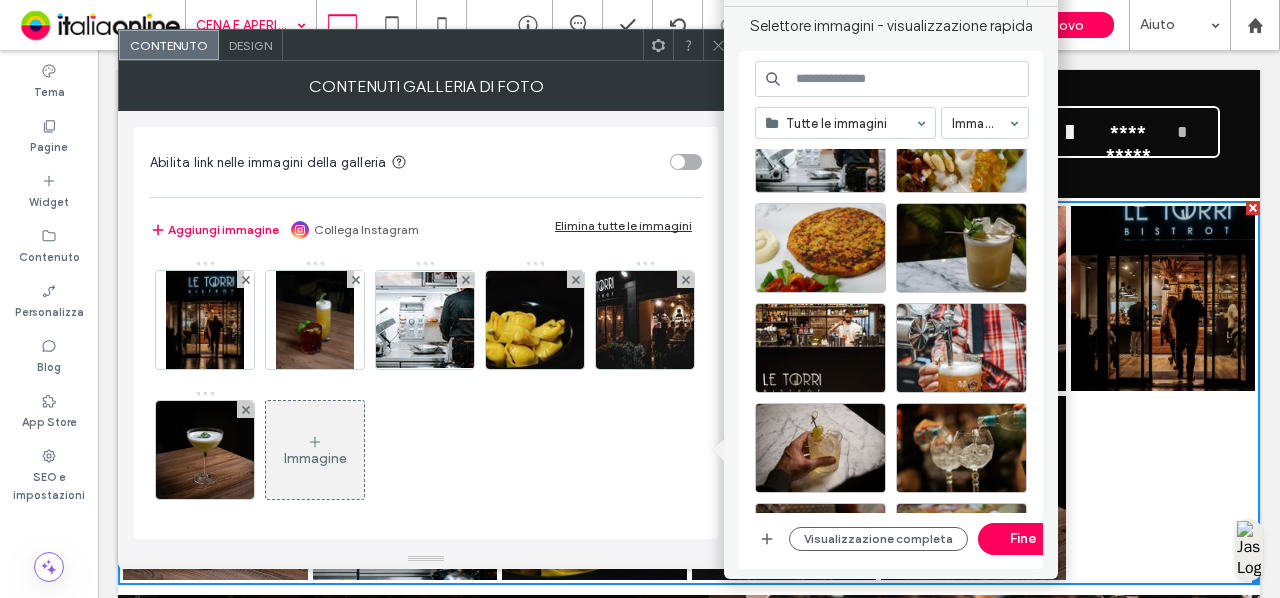 scroll, scrollTop: 1476, scrollLeft: 0, axis: vertical 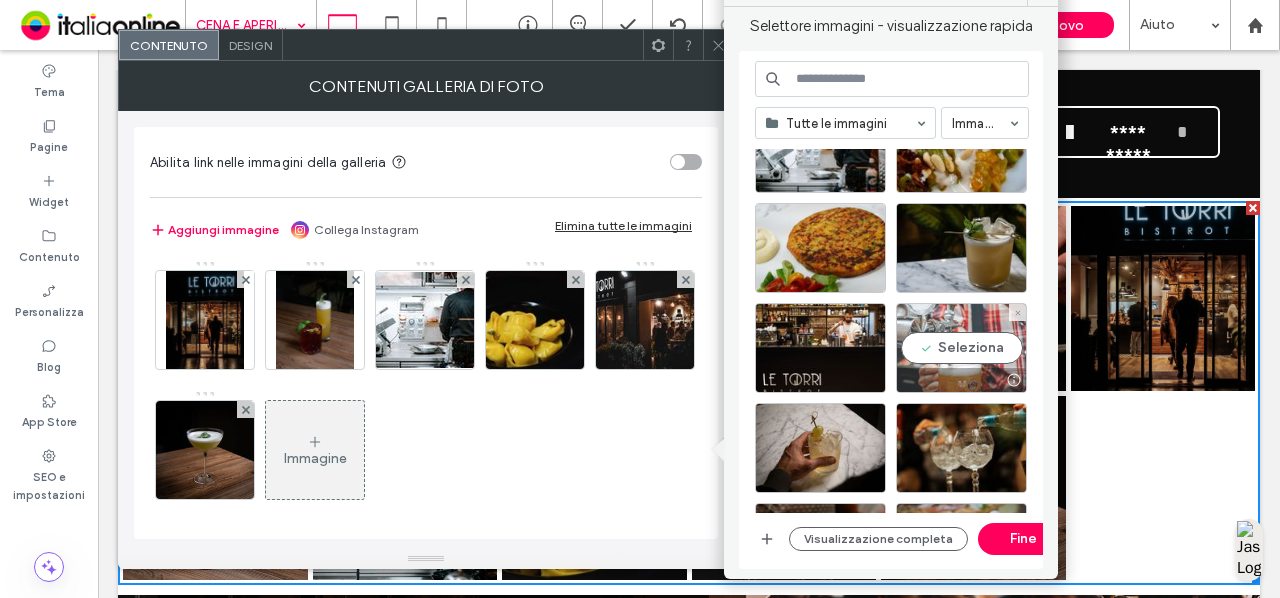 click on "Seleziona" at bounding box center [961, 348] 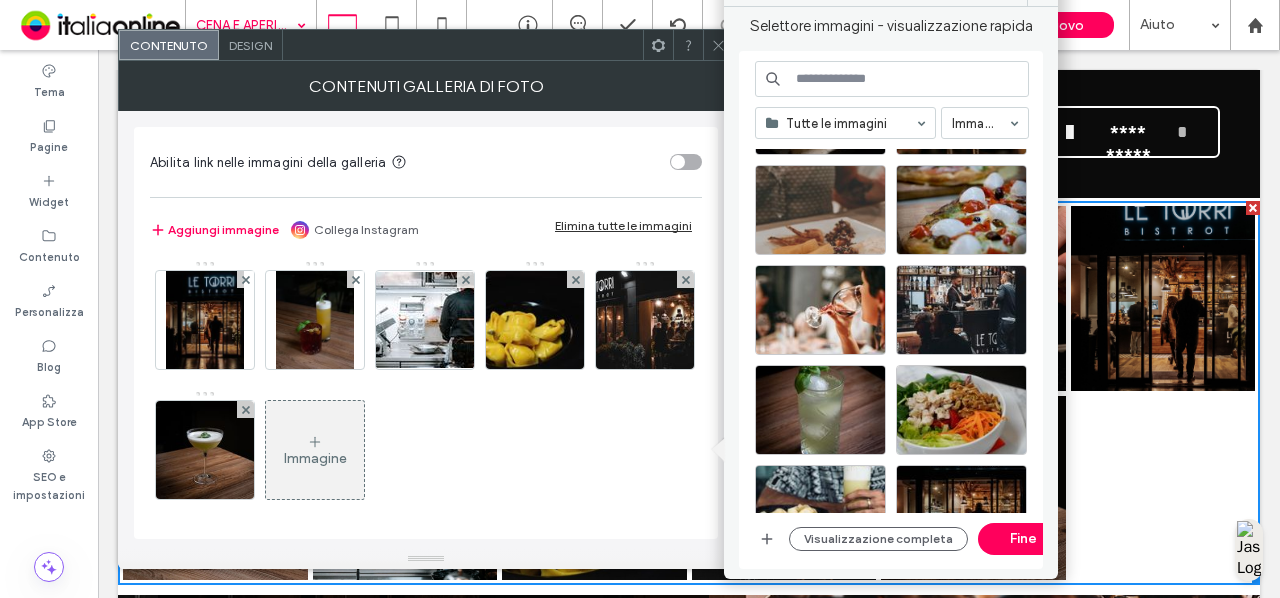 scroll, scrollTop: 1814, scrollLeft: 0, axis: vertical 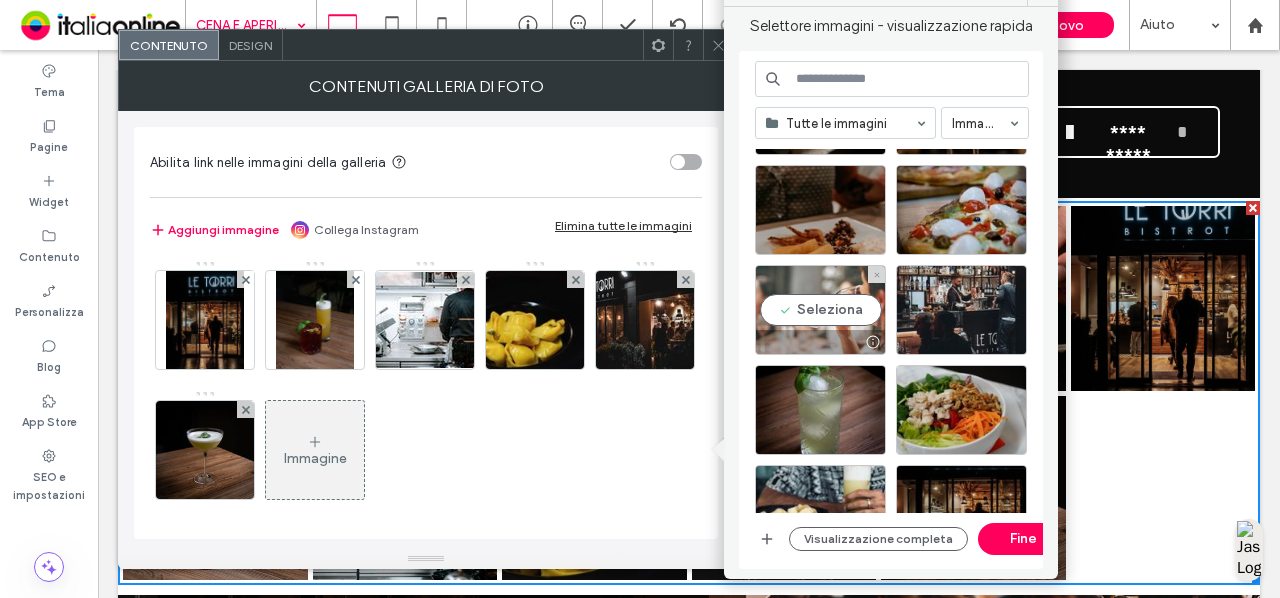 click on "Seleziona" at bounding box center (820, 310) 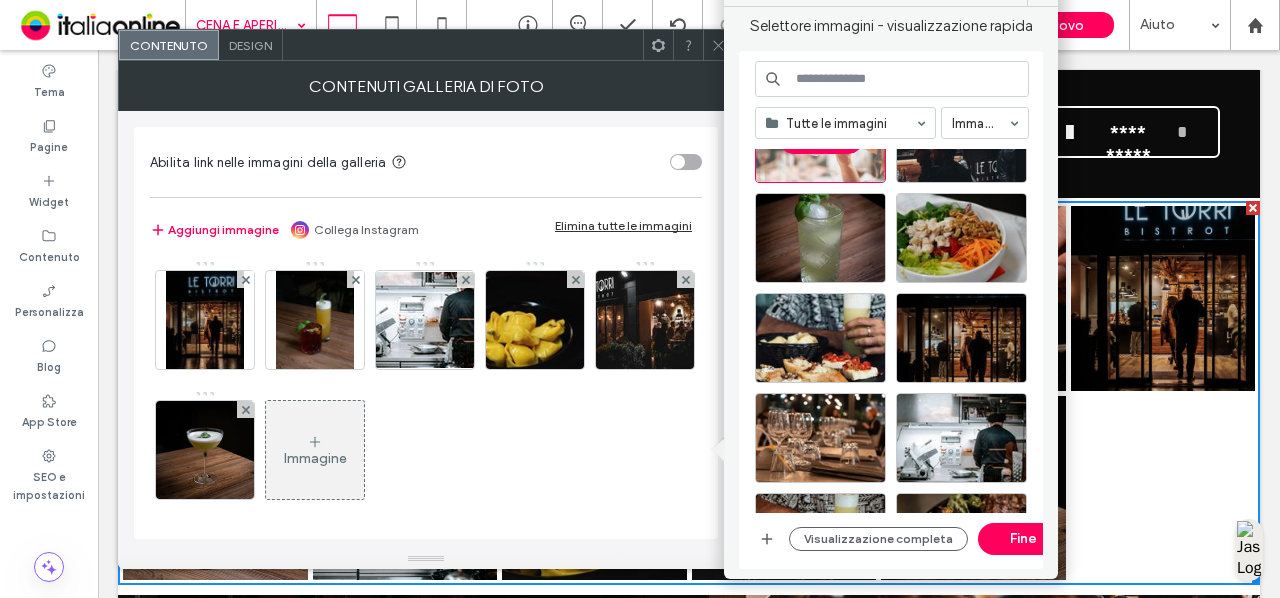 scroll, scrollTop: 1984, scrollLeft: 0, axis: vertical 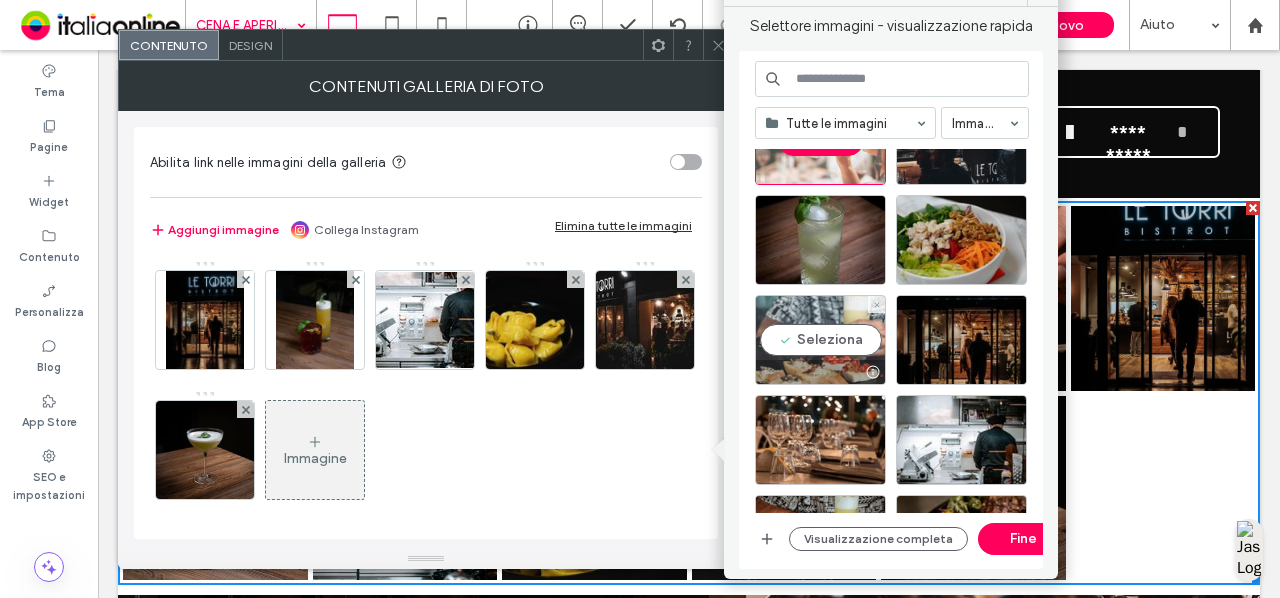 click on "Seleziona" at bounding box center (820, 340) 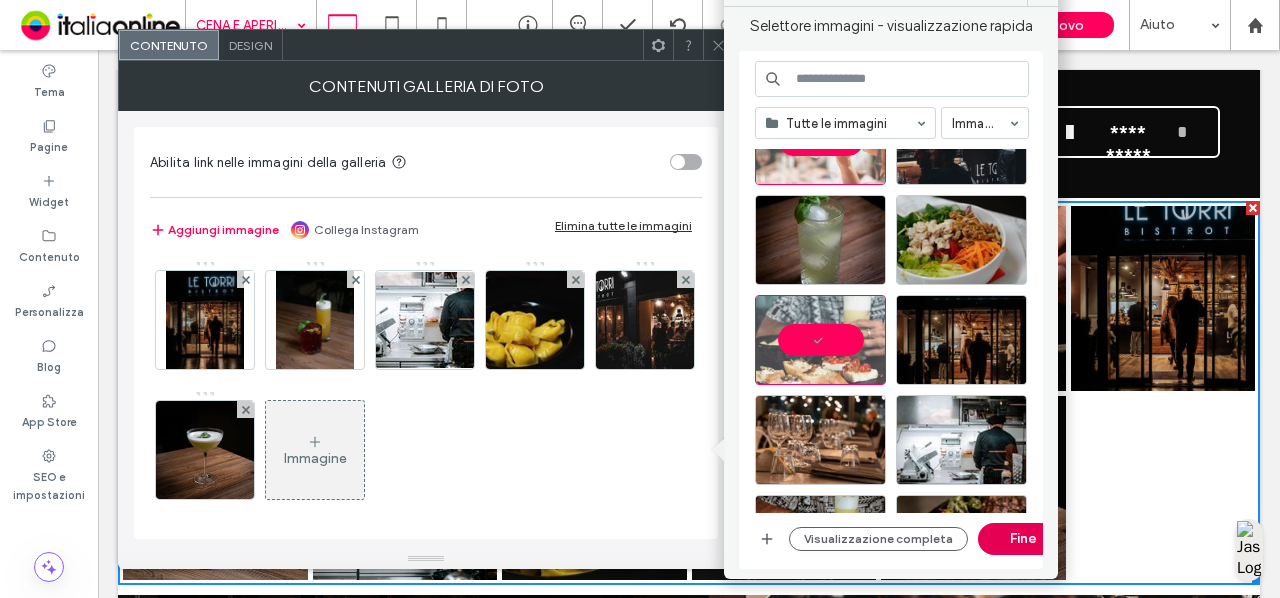 click on "Fine" at bounding box center [1023, 539] 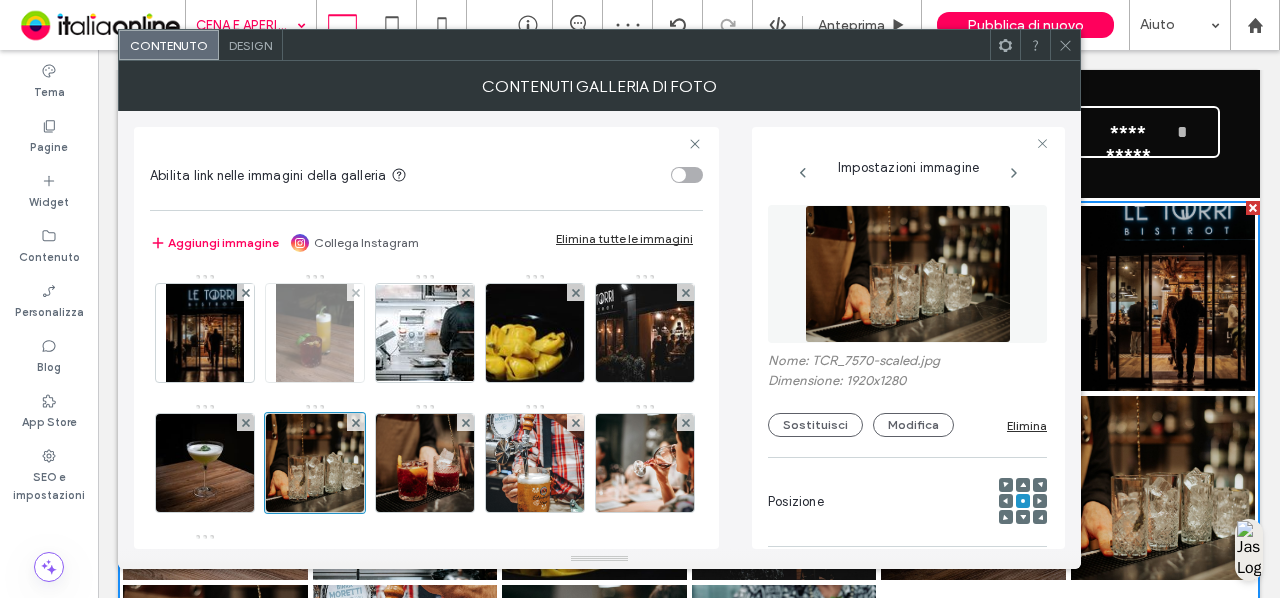 click at bounding box center (355, 292) 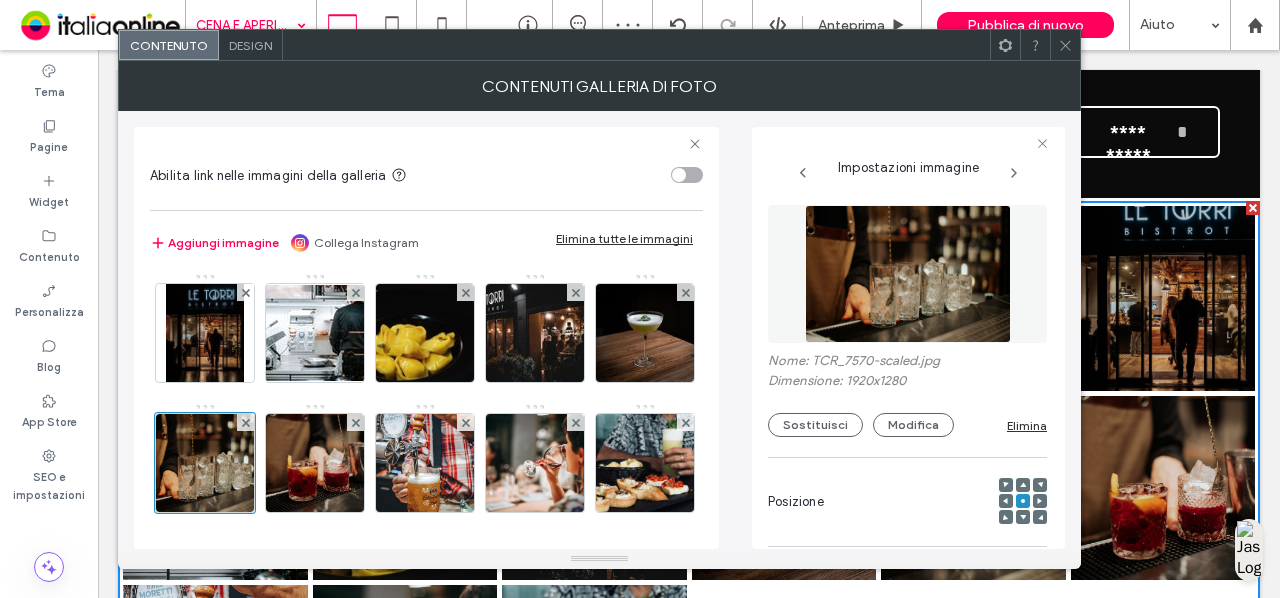 click at bounding box center [355, 292] 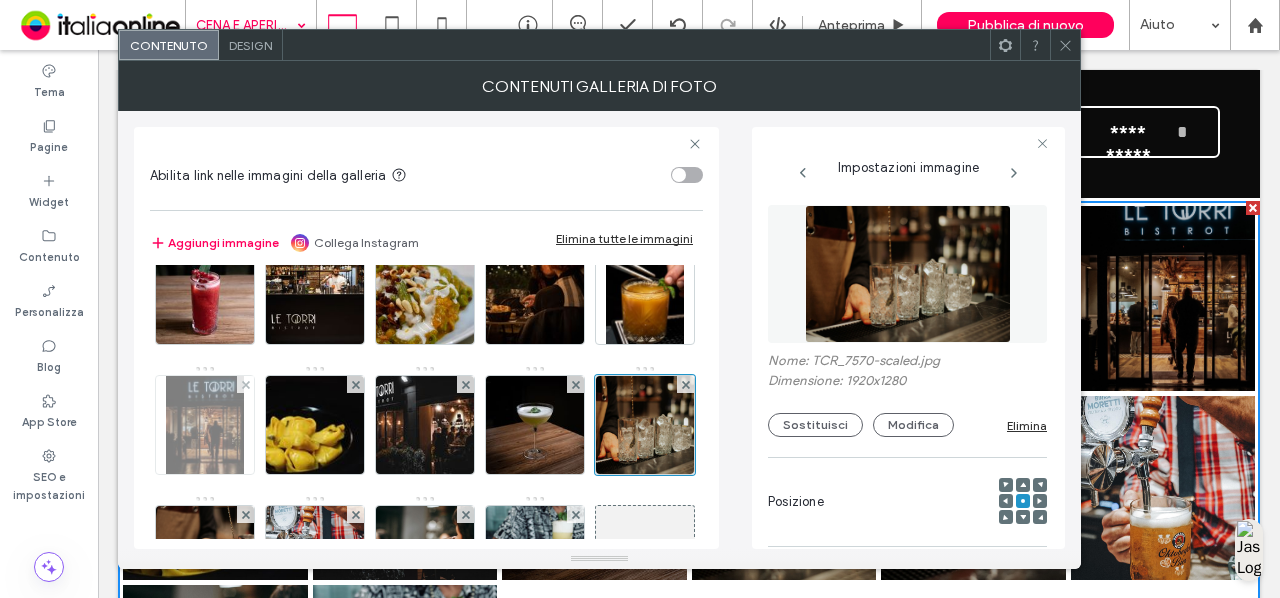 scroll, scrollTop: 0, scrollLeft: 0, axis: both 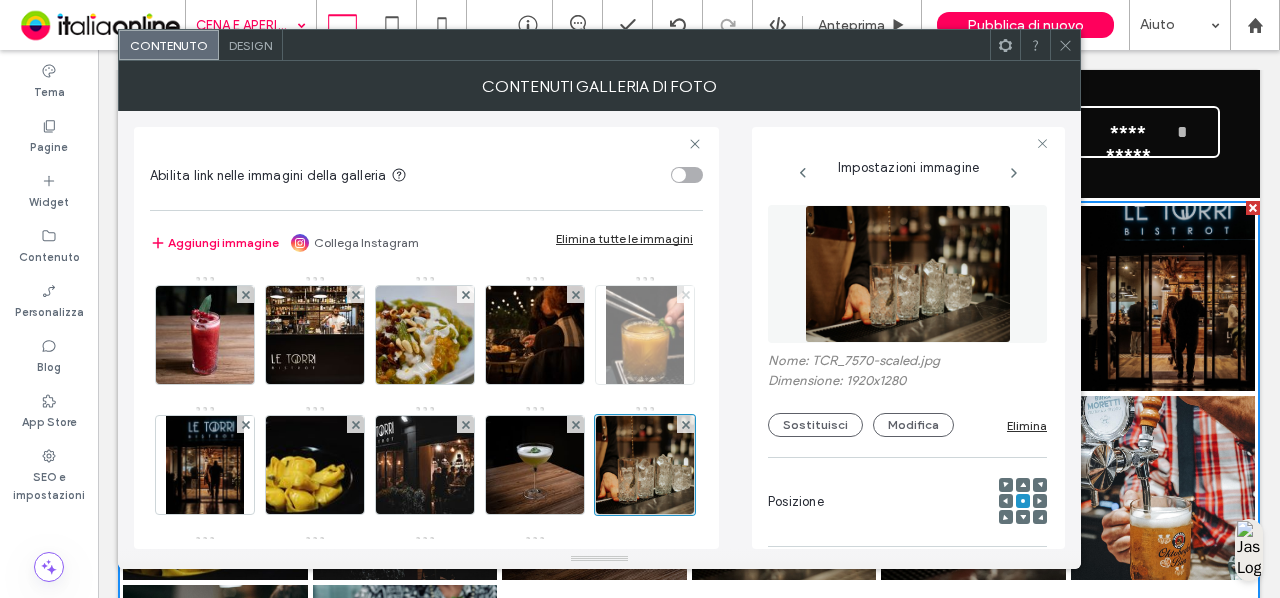 click 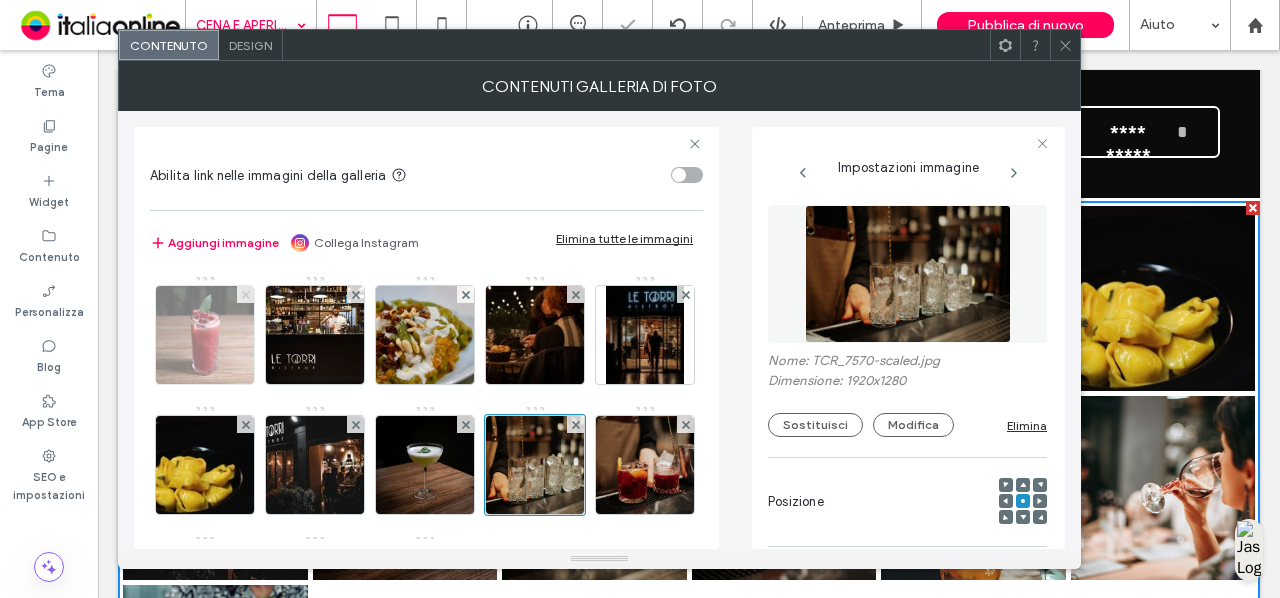 click at bounding box center (246, 294) 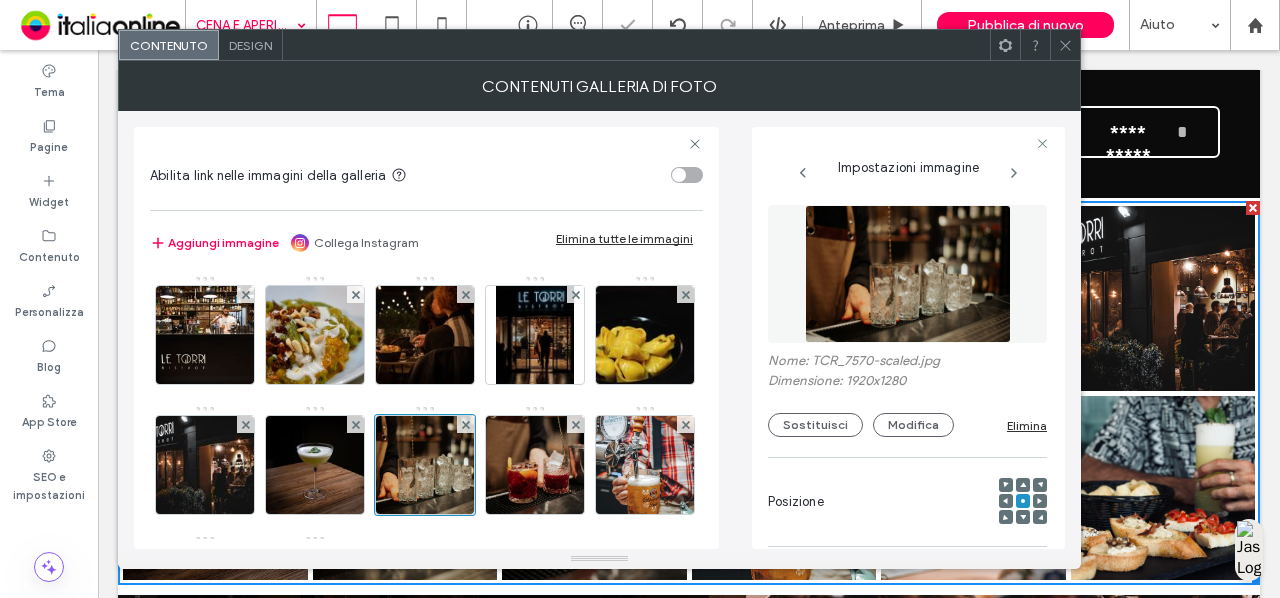 drag, startPoint x: 1068, startPoint y: 45, endPoint x: 1142, endPoint y: 129, distance: 111.94642 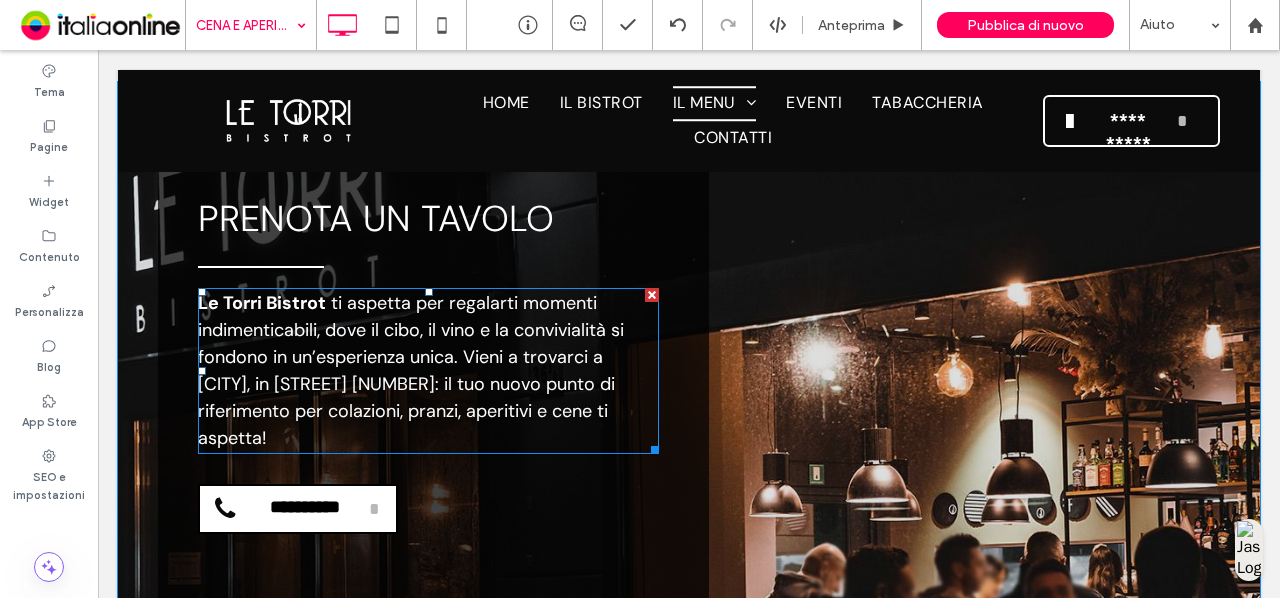 scroll, scrollTop: 2350, scrollLeft: 0, axis: vertical 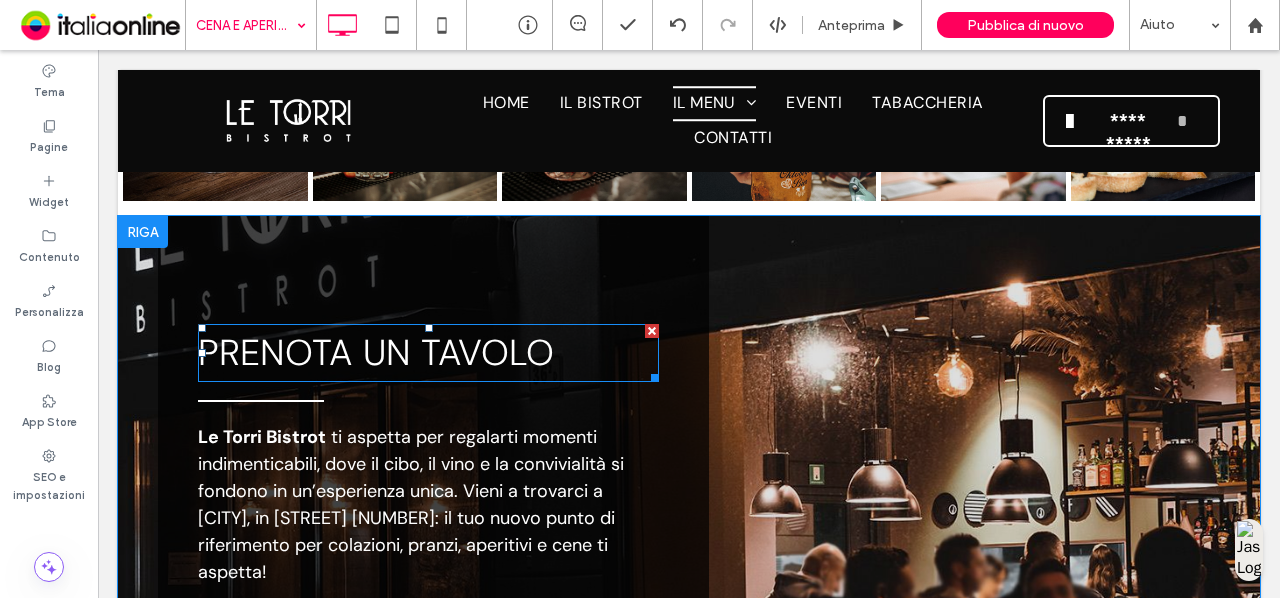 click on "PRENOTA UN TAVOLO" at bounding box center [376, 352] 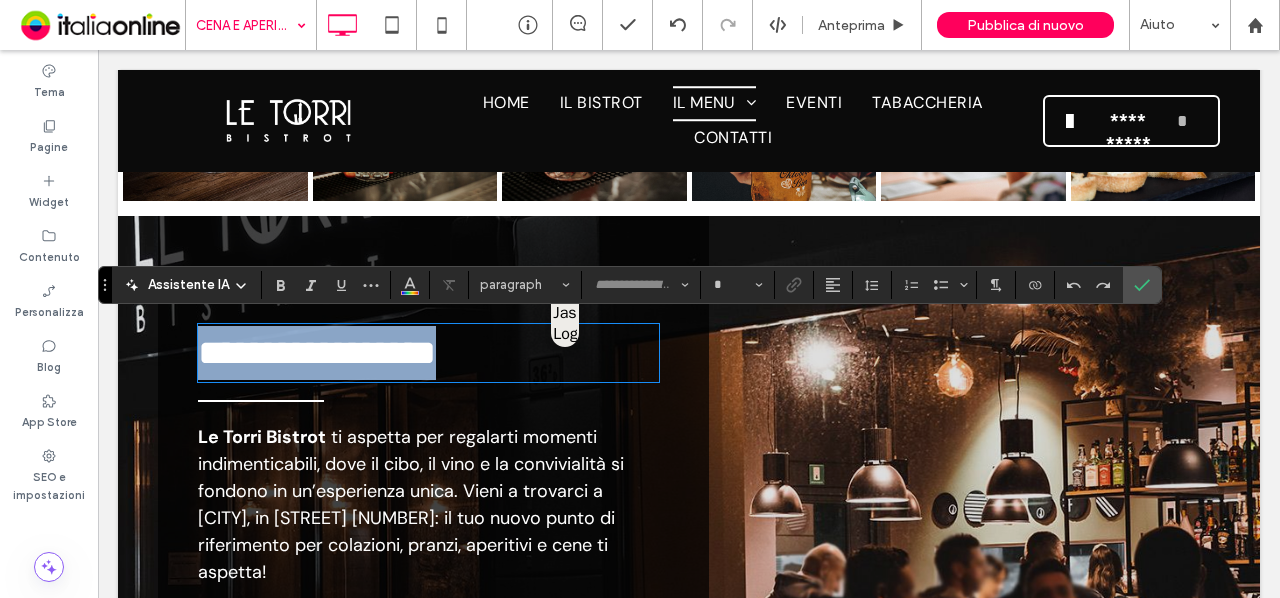 type on "*******" 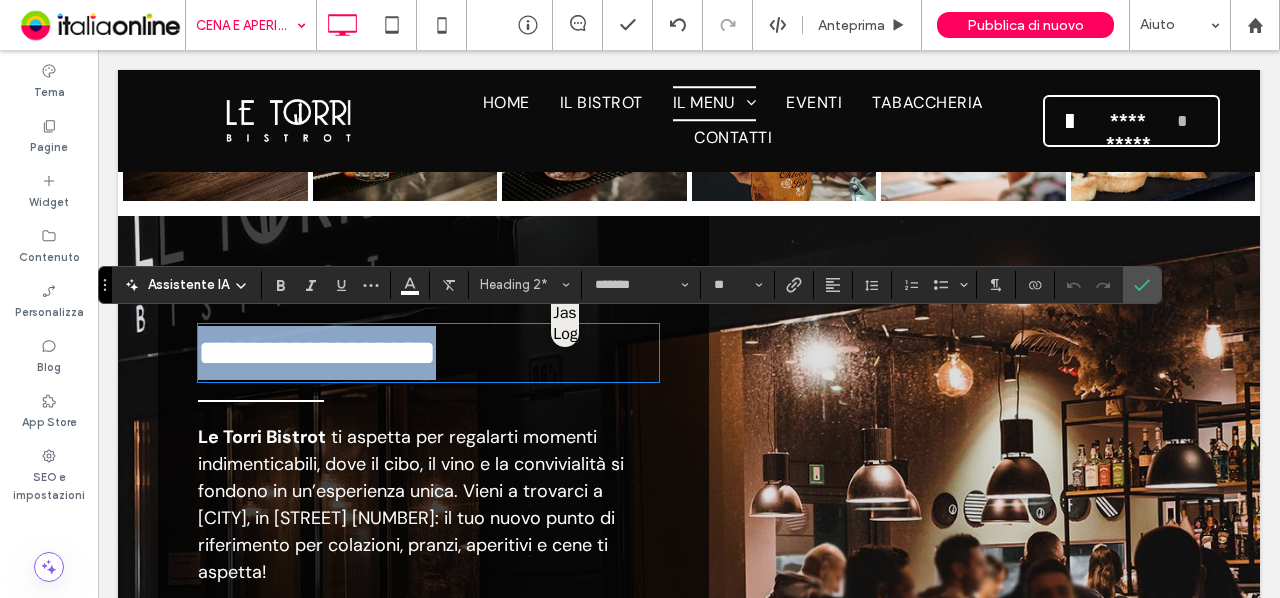 click on "**********" at bounding box center (317, 353) 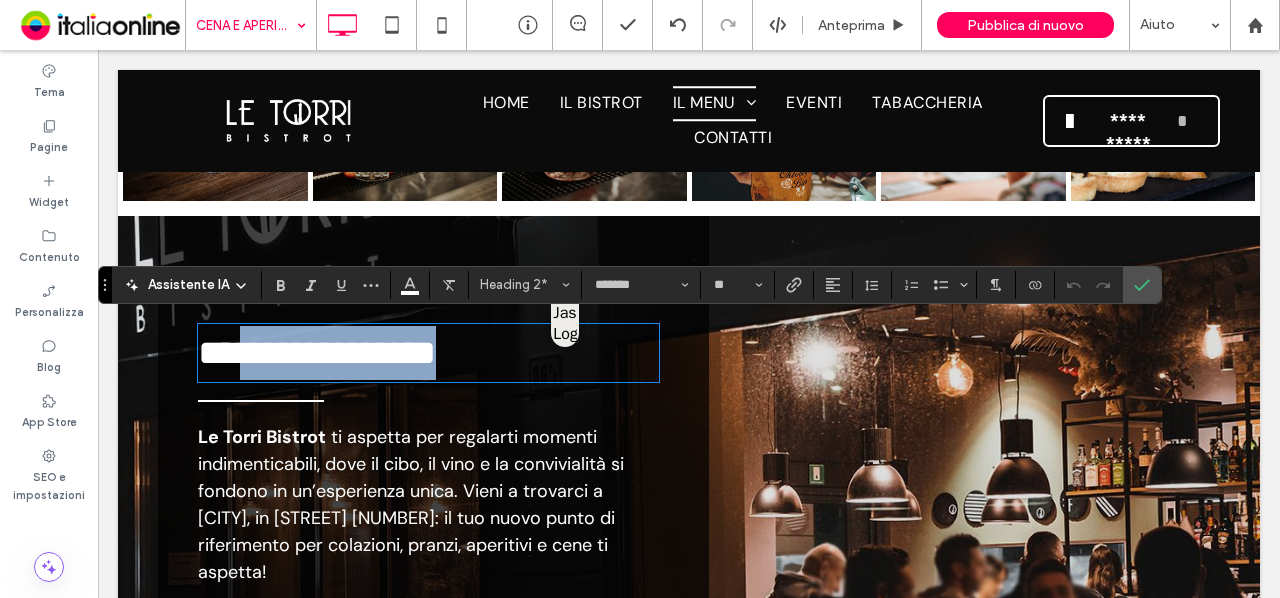 drag, startPoint x: 572, startPoint y: 355, endPoint x: 262, endPoint y: 335, distance: 310.6445 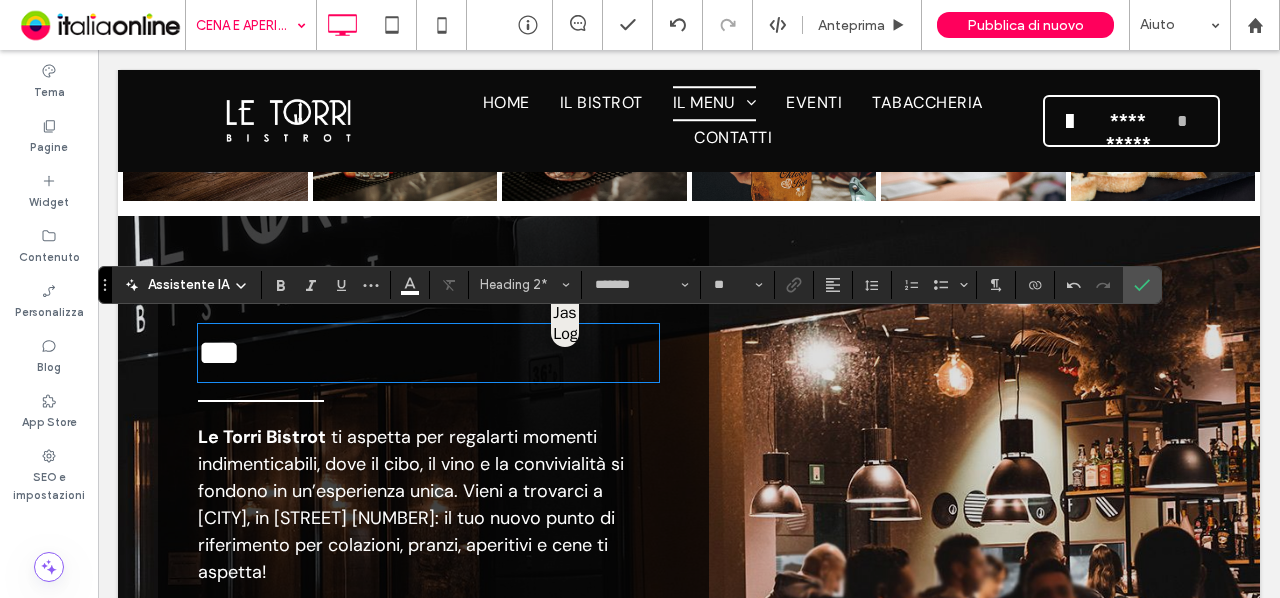 type 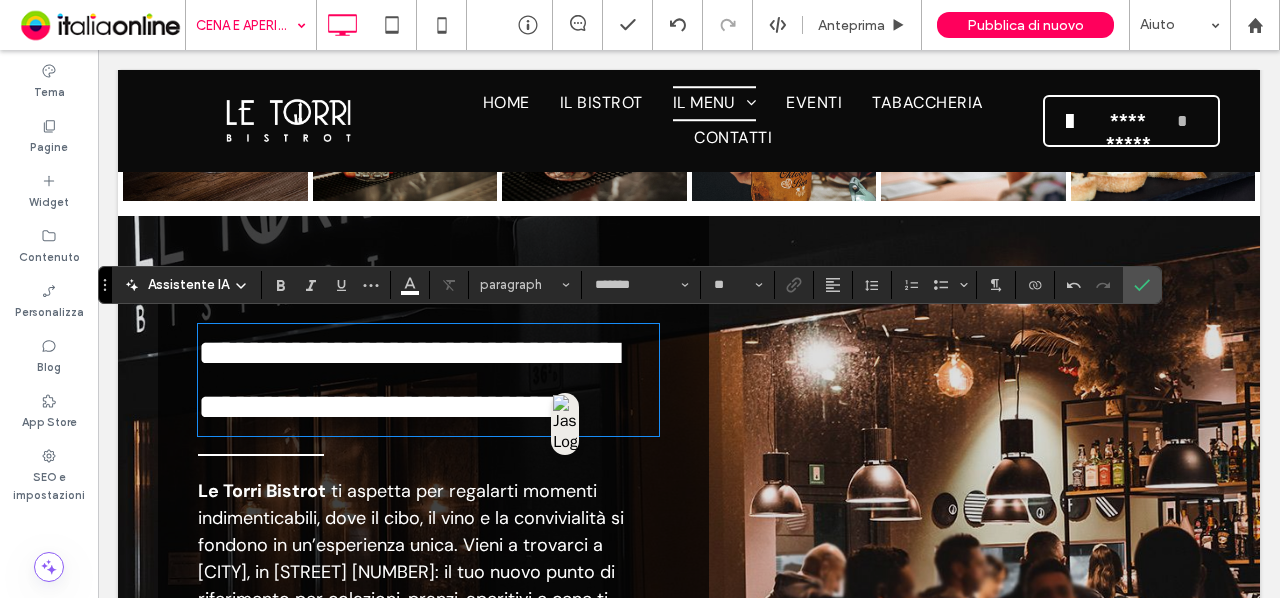 scroll, scrollTop: 0, scrollLeft: 0, axis: both 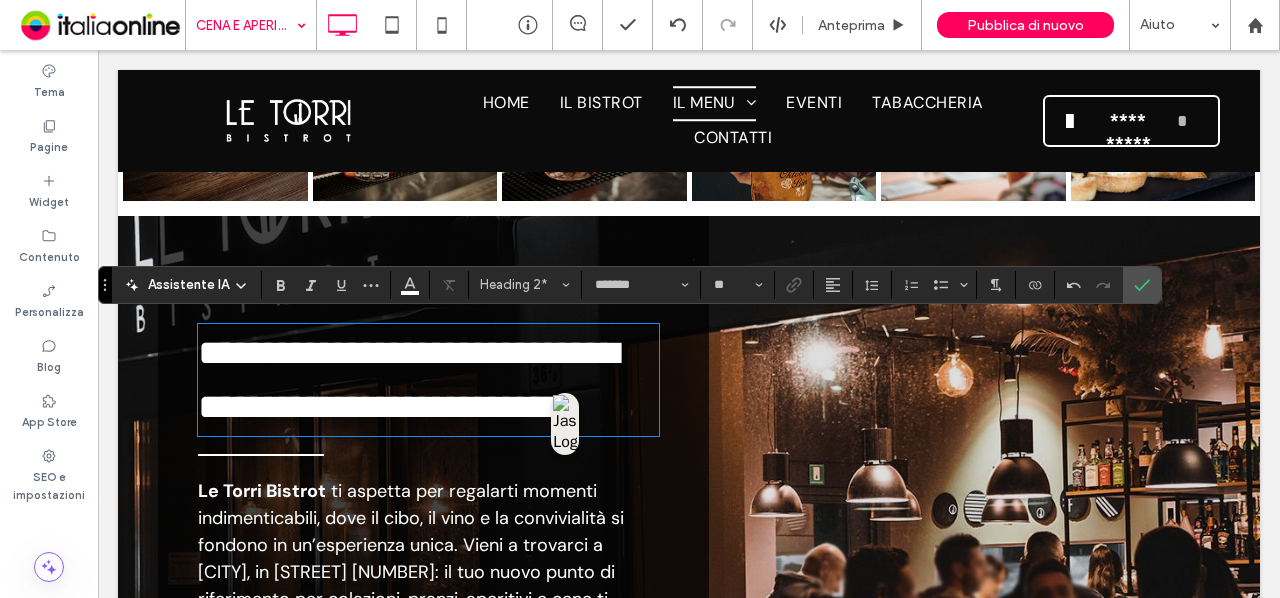 click on "**********" at bounding box center [408, 380] 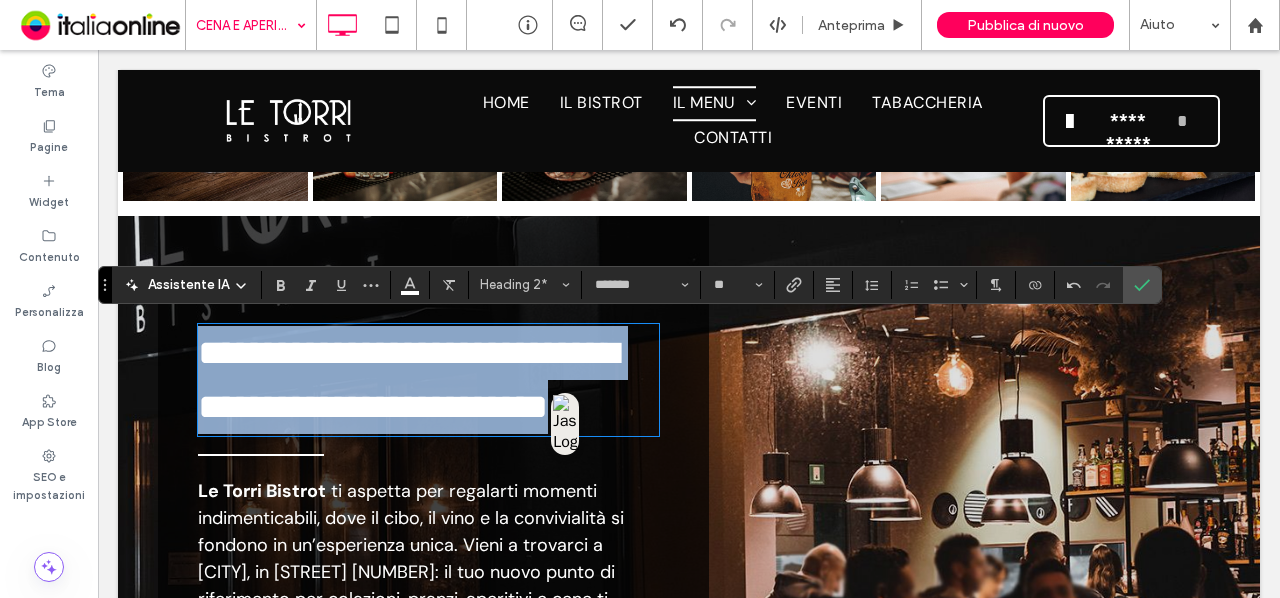 drag, startPoint x: 448, startPoint y: 458, endPoint x: 154, endPoint y: 333, distance: 319.46988 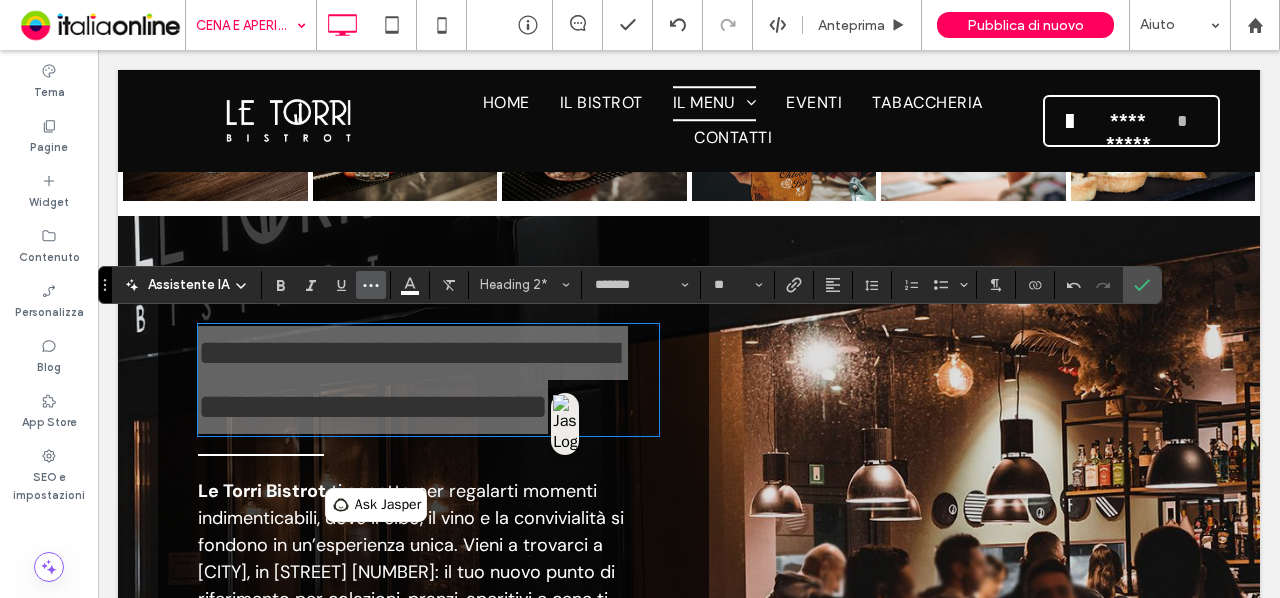 click at bounding box center (371, 285) 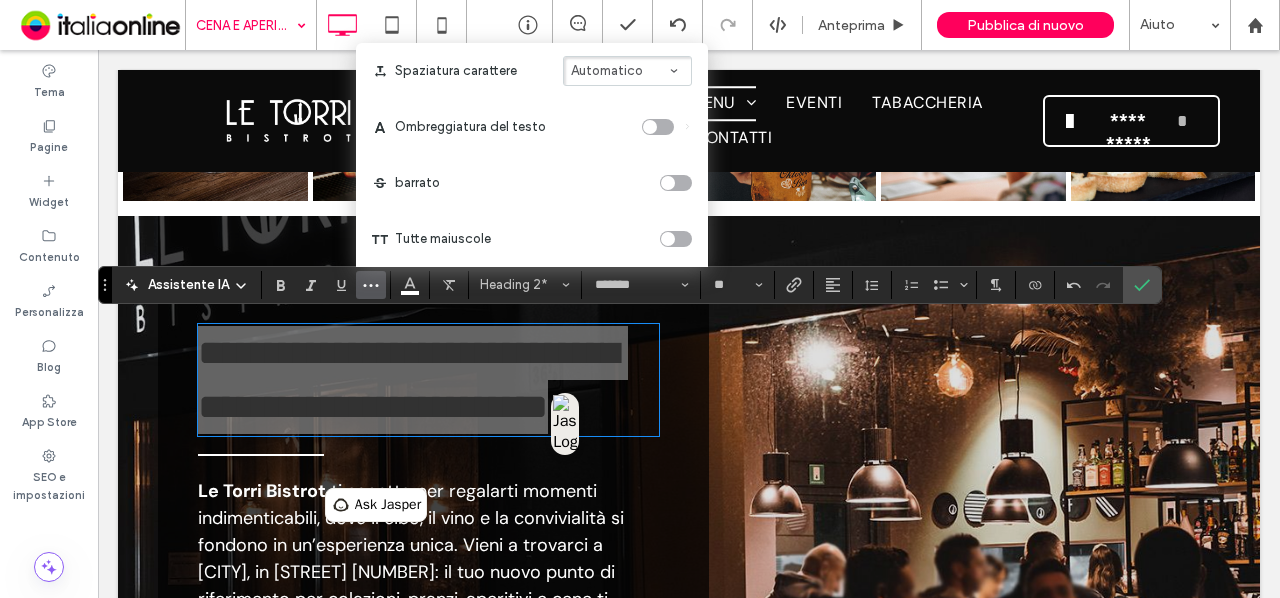 click at bounding box center [668, 239] 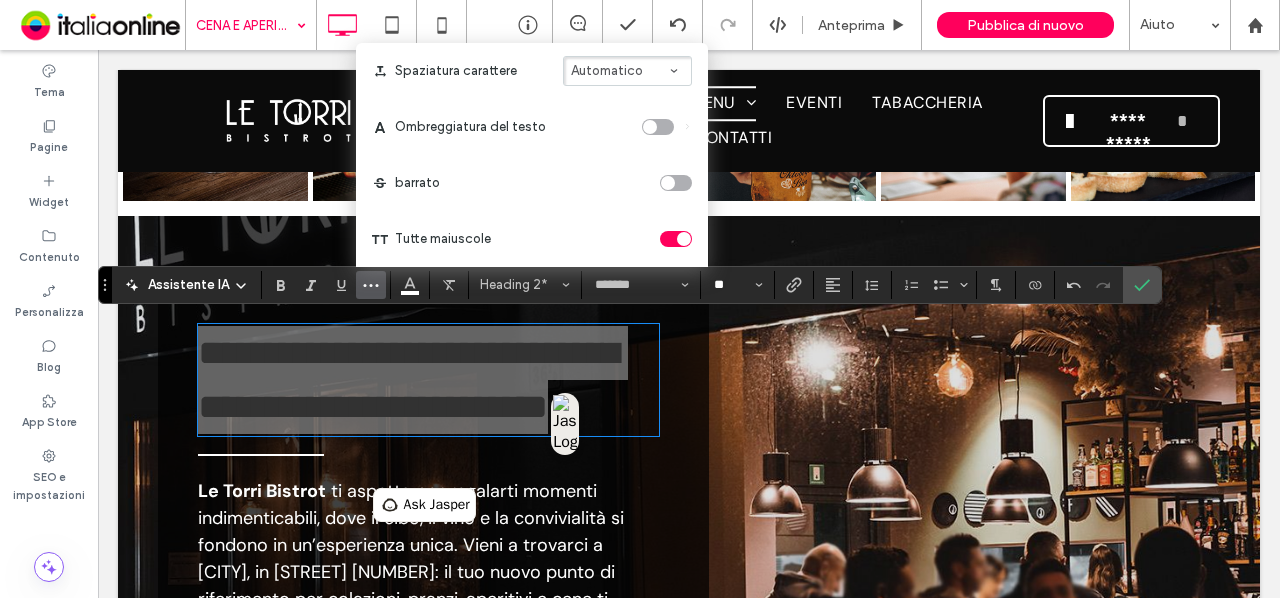 drag, startPoint x: 807, startPoint y: 335, endPoint x: 630, endPoint y: 473, distance: 224.4393 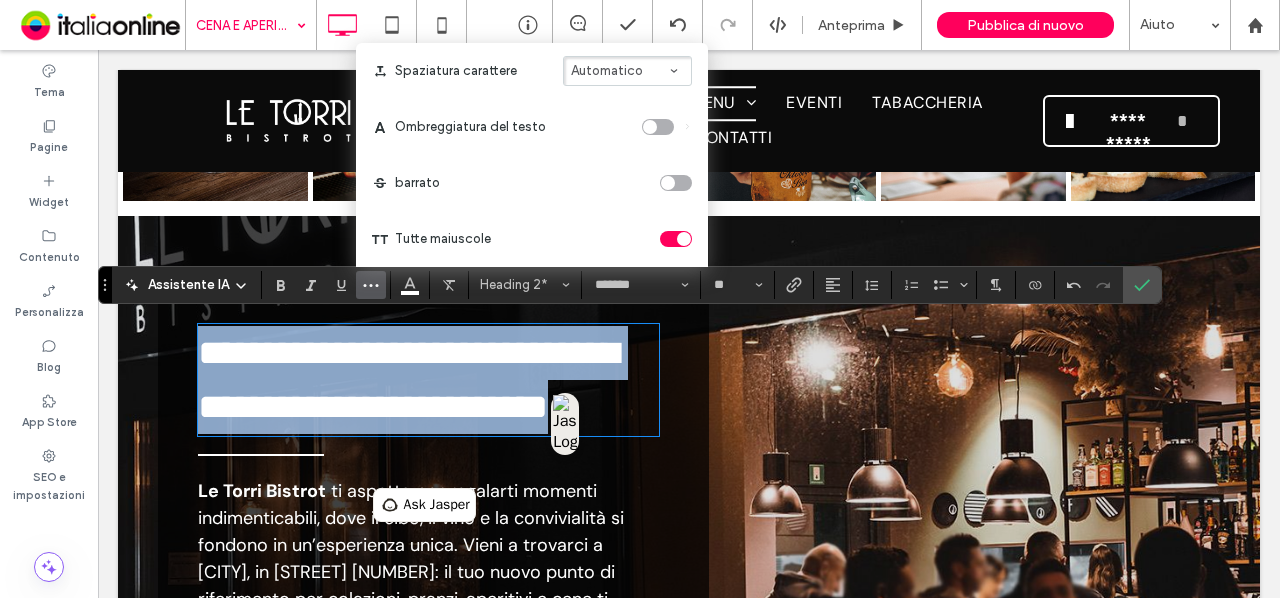 click on "**********" at bounding box center (428, 380) 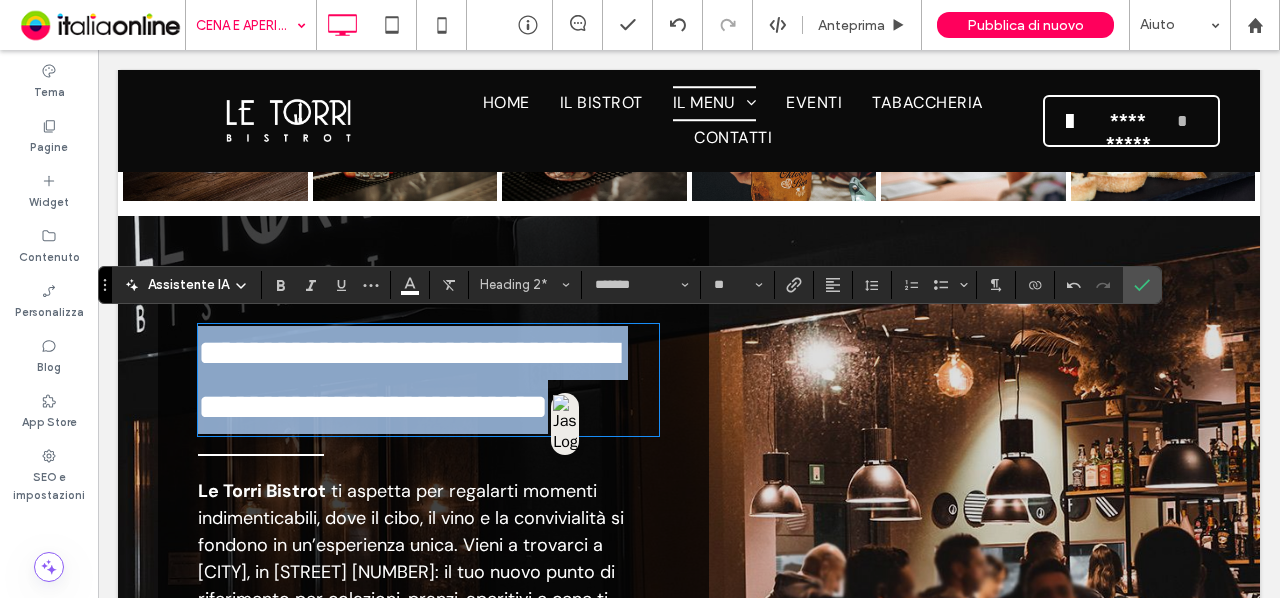 drag, startPoint x: 481, startPoint y: 459, endPoint x: 117, endPoint y: 334, distance: 384.8649 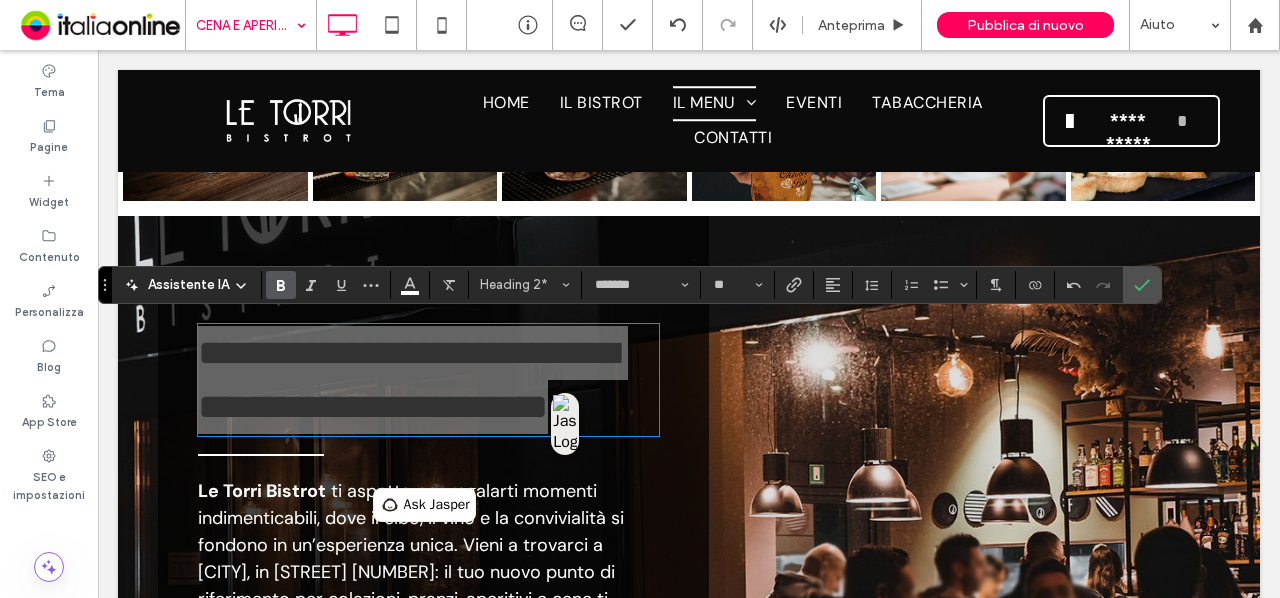 click 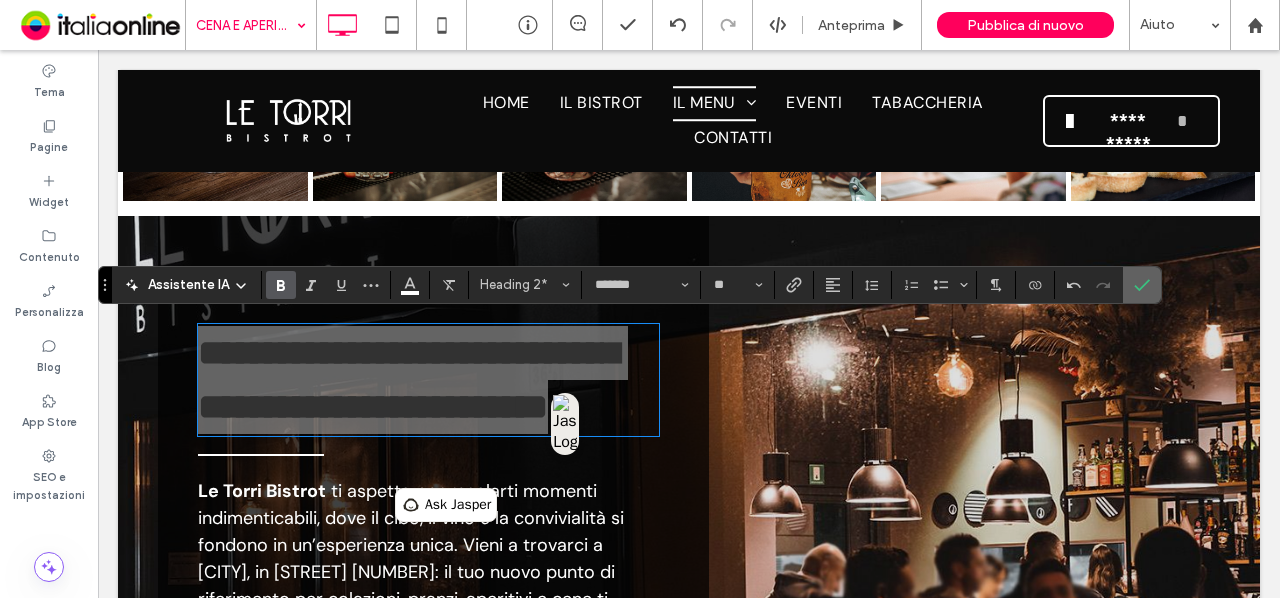 click 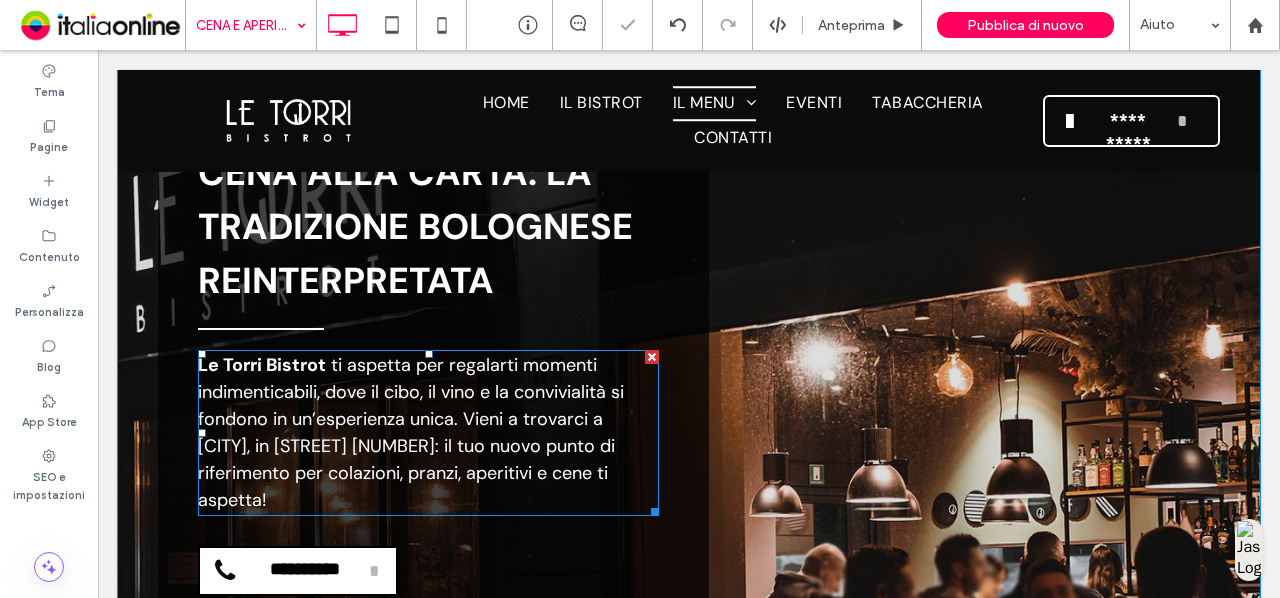 scroll, scrollTop: 2552, scrollLeft: 0, axis: vertical 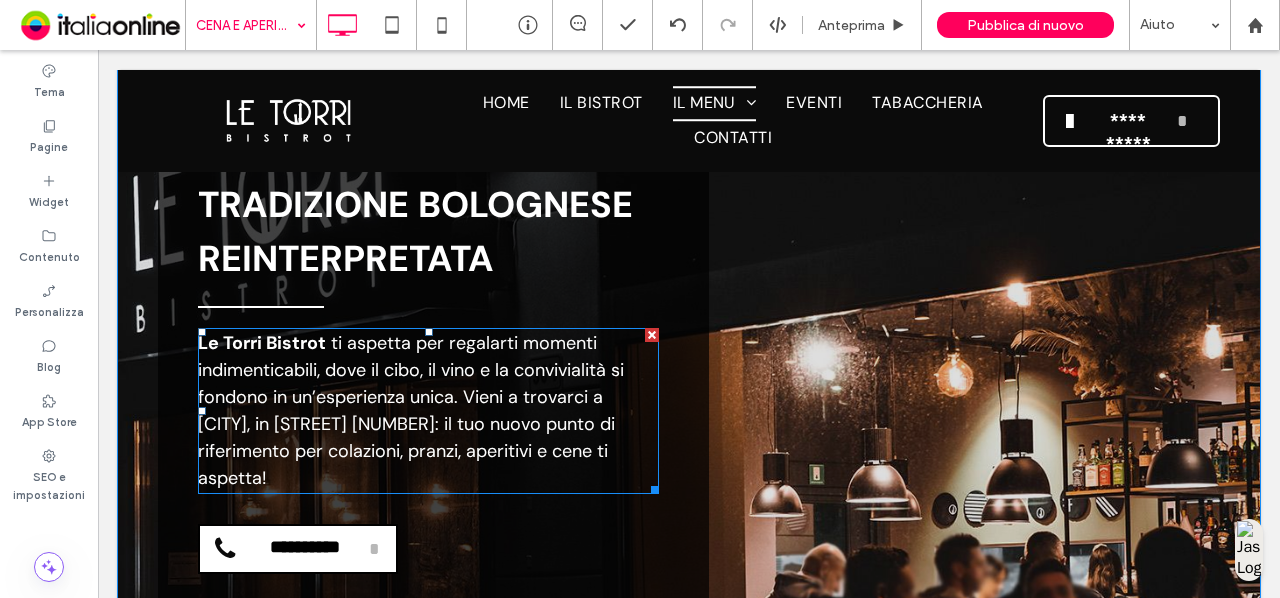 click on "ti aspetta per regalarti momenti indimenticabili, dove il cibo, il vino e la convivialità si fondono in un’esperienza unica. Vieni a trovarci a Bologna, in Via Larga 36: il tuo nuovo punto di riferimento per colazioni, pranzi, aperitivi e cene ti aspetta!" at bounding box center (411, 410) 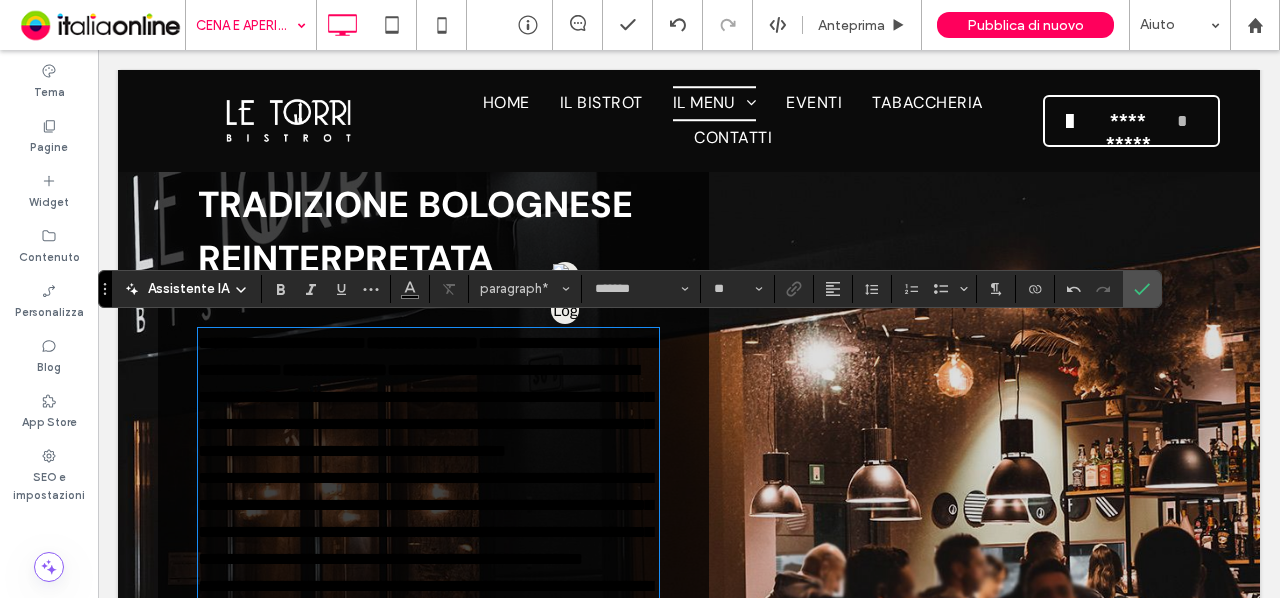 scroll, scrollTop: 2940, scrollLeft: 0, axis: vertical 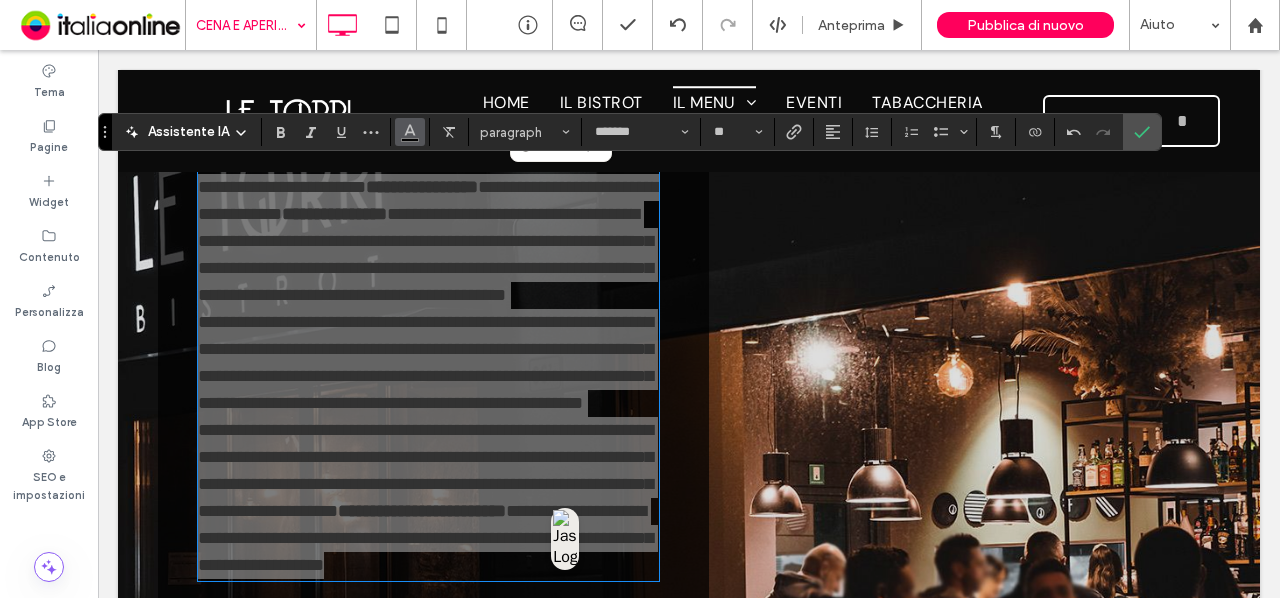 click 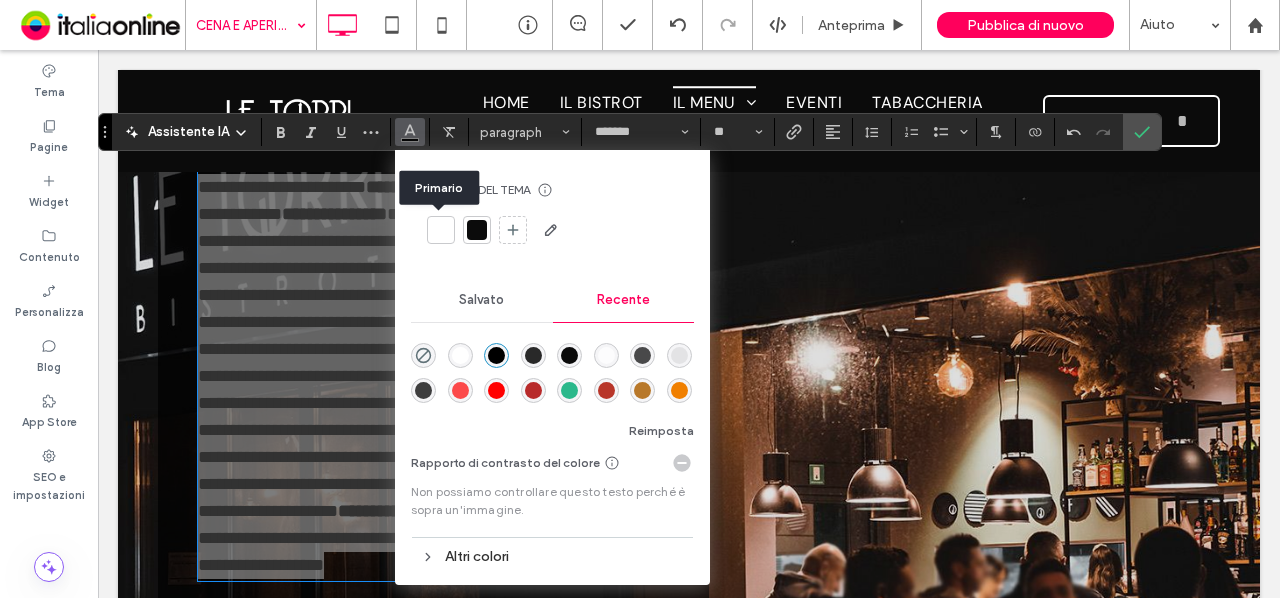 click at bounding box center [441, 230] 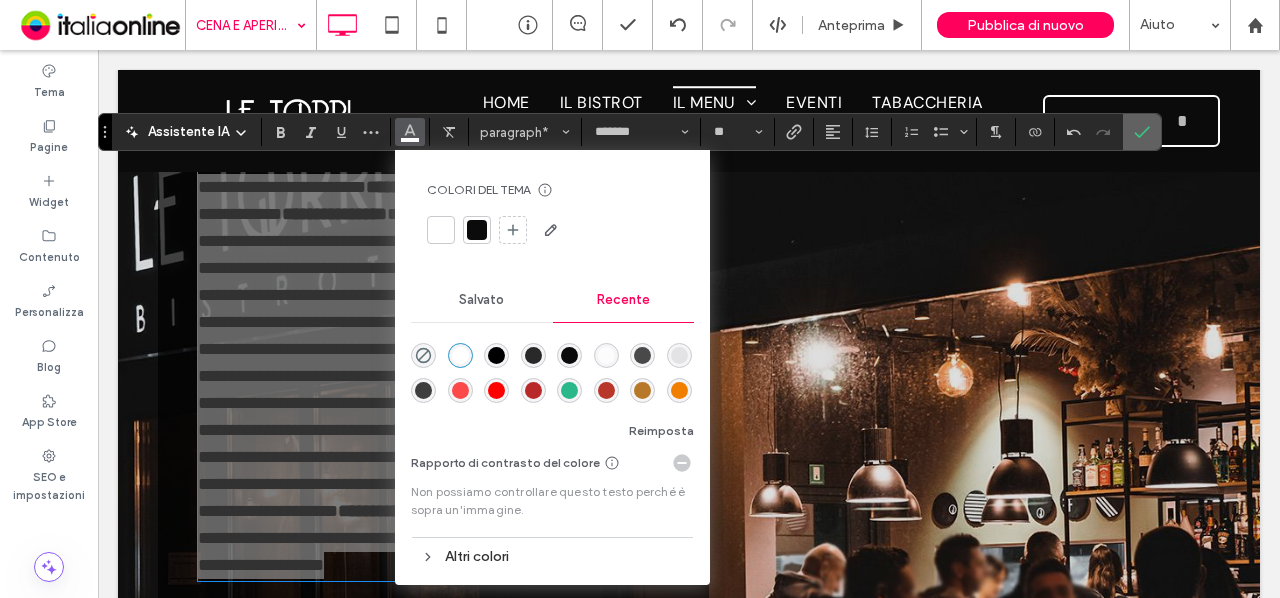 click 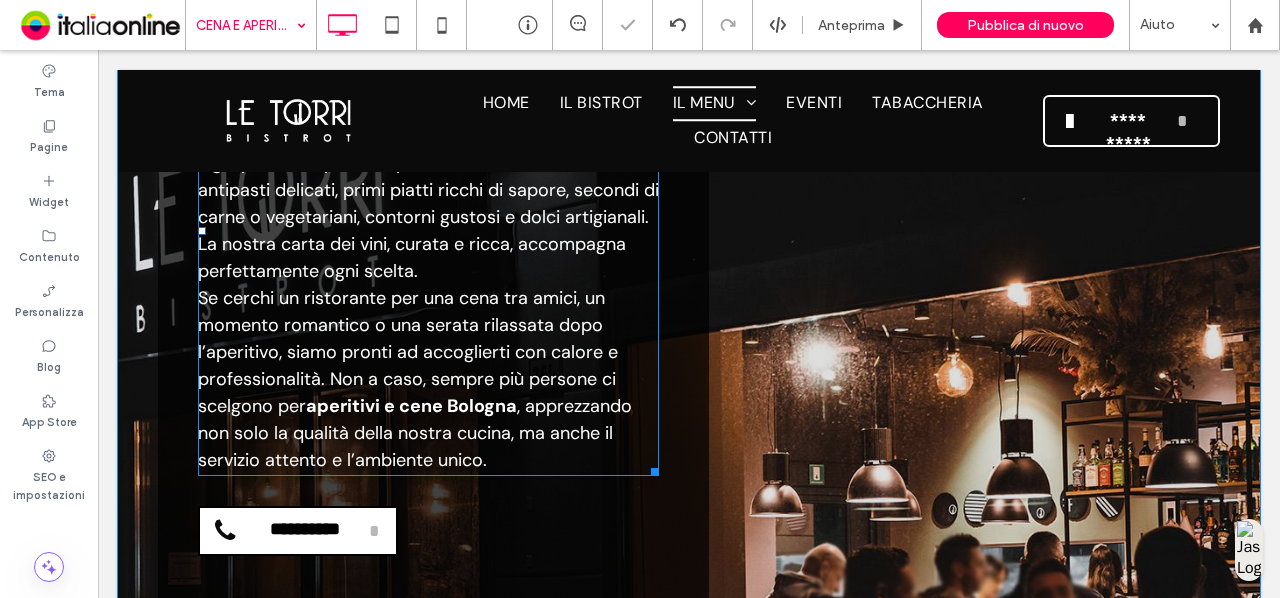 scroll, scrollTop: 2898, scrollLeft: 0, axis: vertical 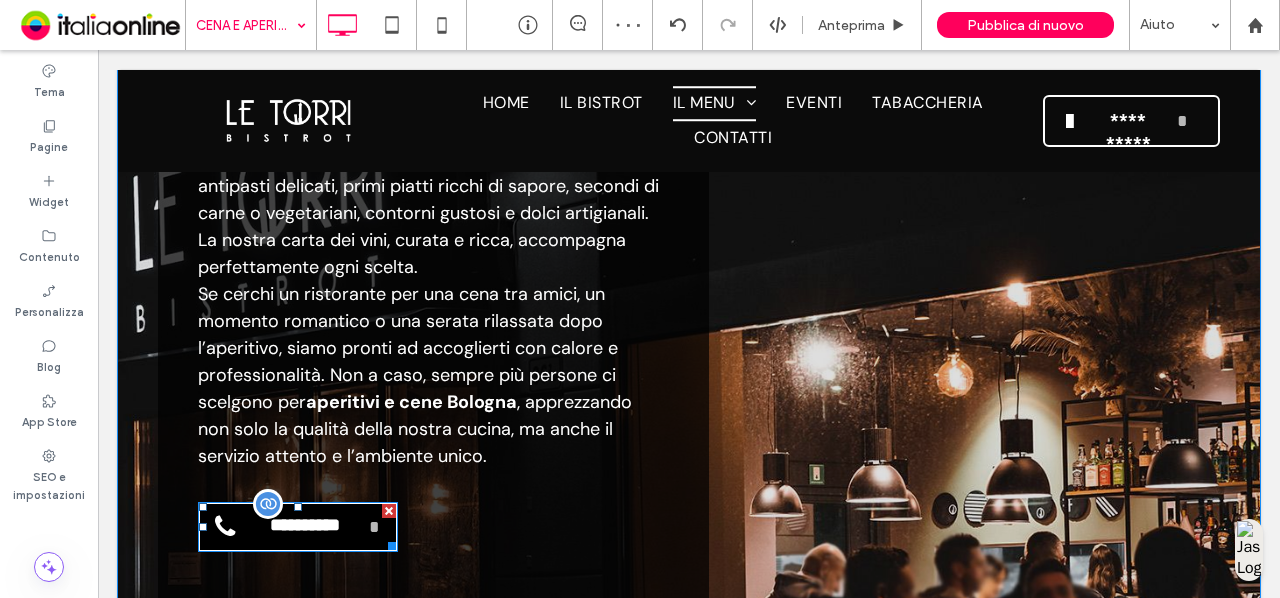 click at bounding box center (389, 511) 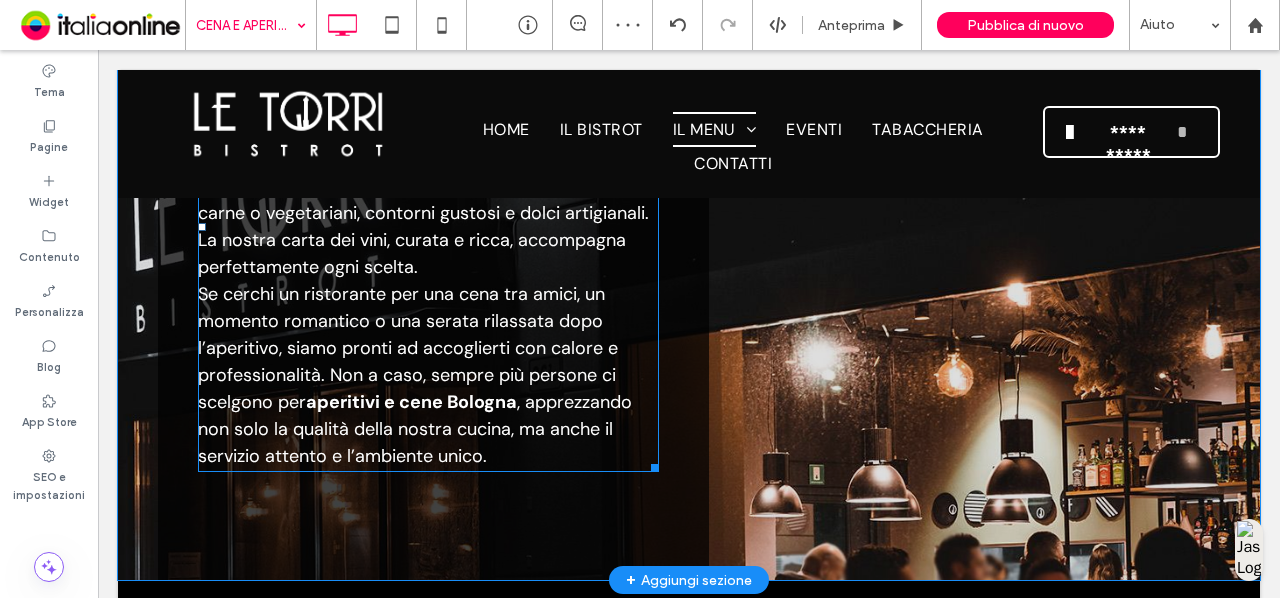 click on "Se cerchi un ristorante per una cena tra amici, un momento romantico o una serata rilassata dopo l’aperitivo, siamo pronti ad accoglierti con calore e professionalità. Non a caso, sempre più persone ci scelgono per  aperitivi e cene Bologna , apprezzando non solo la qualità della nostra cucina, ma anche il servizio attento e l’ambiente unico." at bounding box center (428, 375) 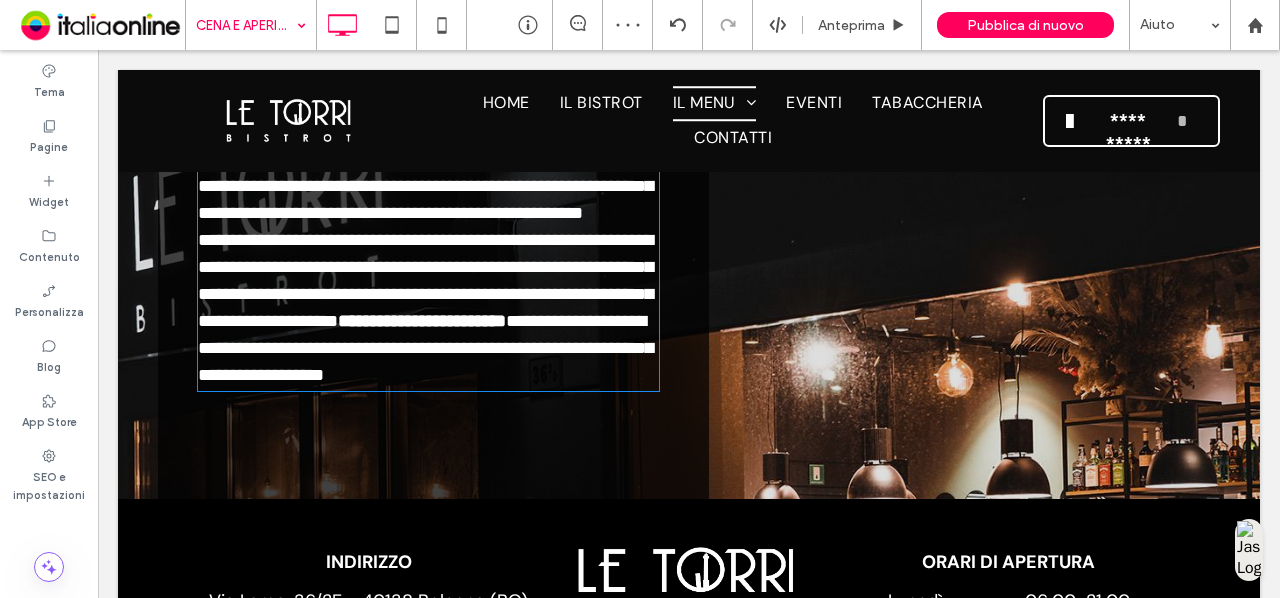 type on "*******" 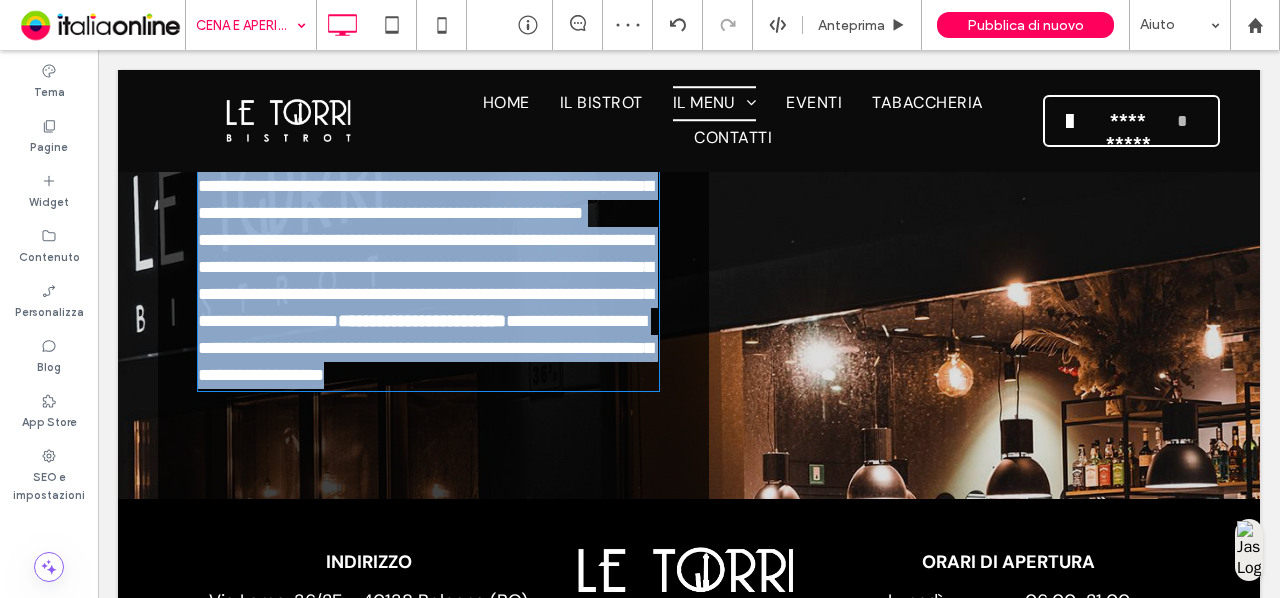 scroll, scrollTop: 2796, scrollLeft: 0, axis: vertical 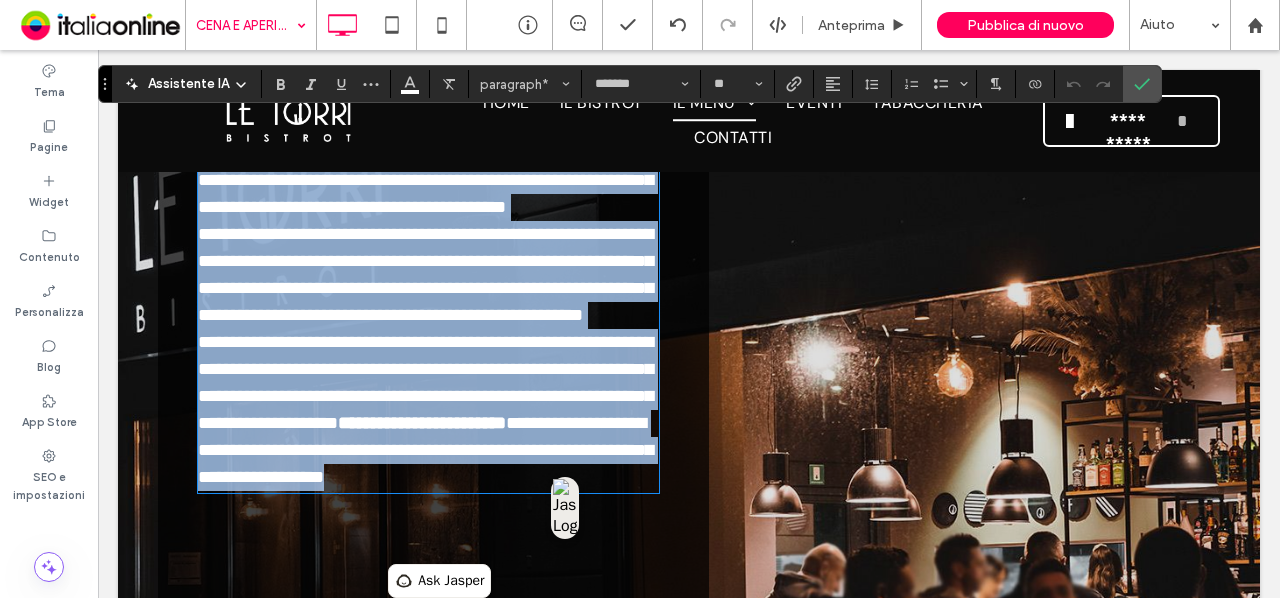 click on "**********" at bounding box center [428, 410] 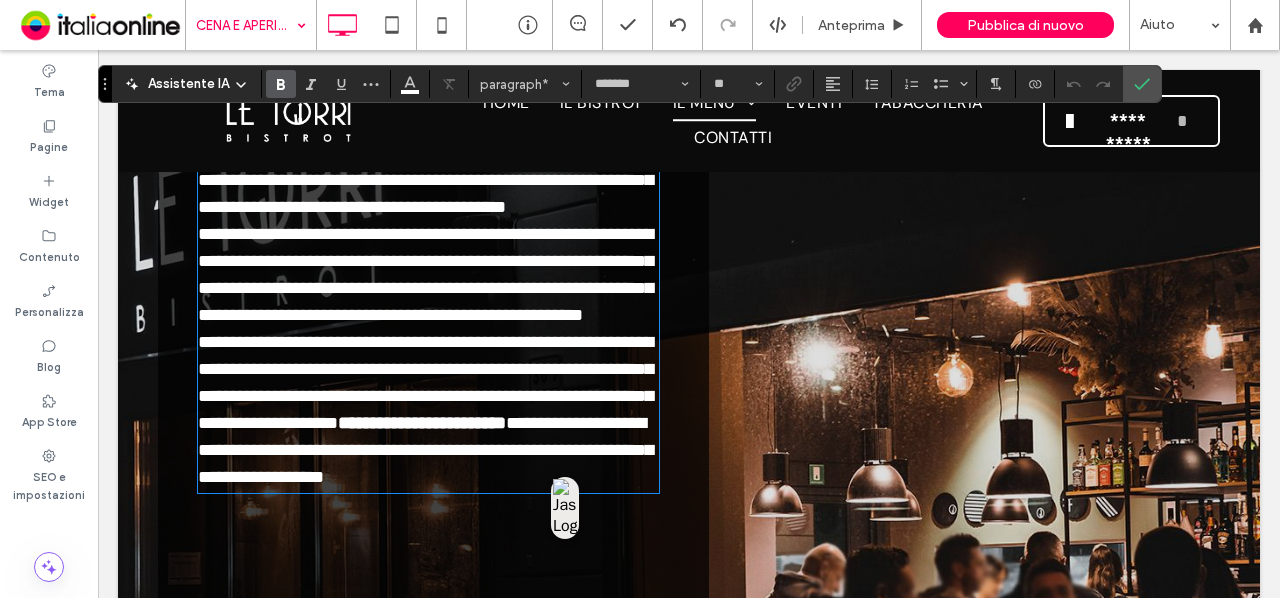 type 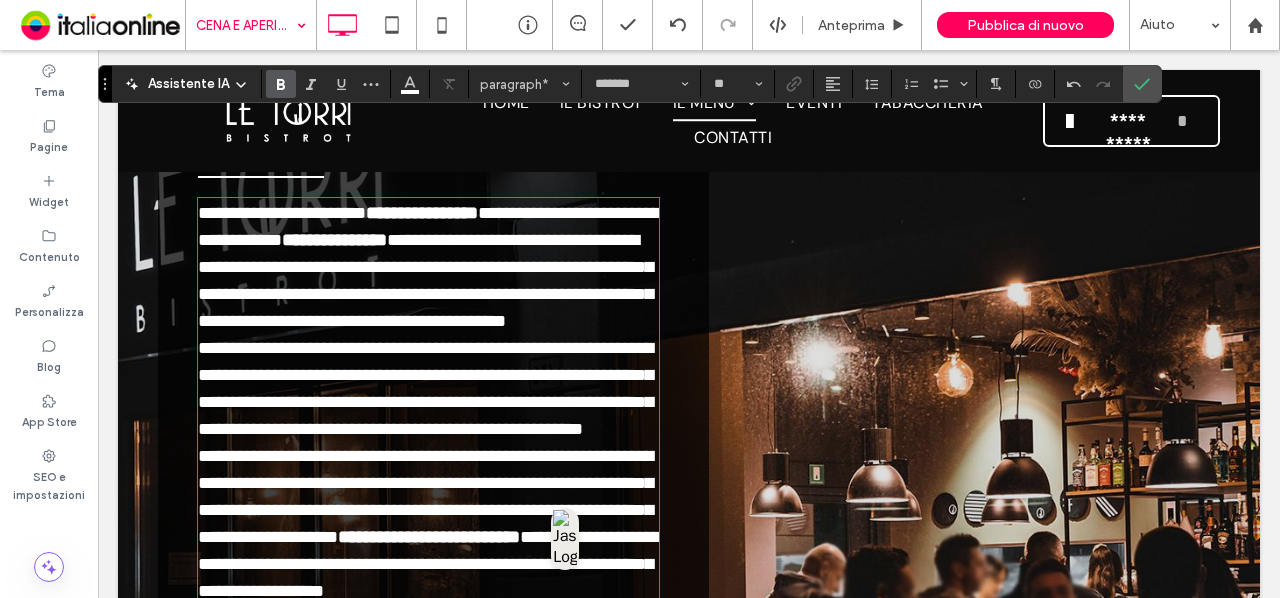 scroll, scrollTop: 2629, scrollLeft: 0, axis: vertical 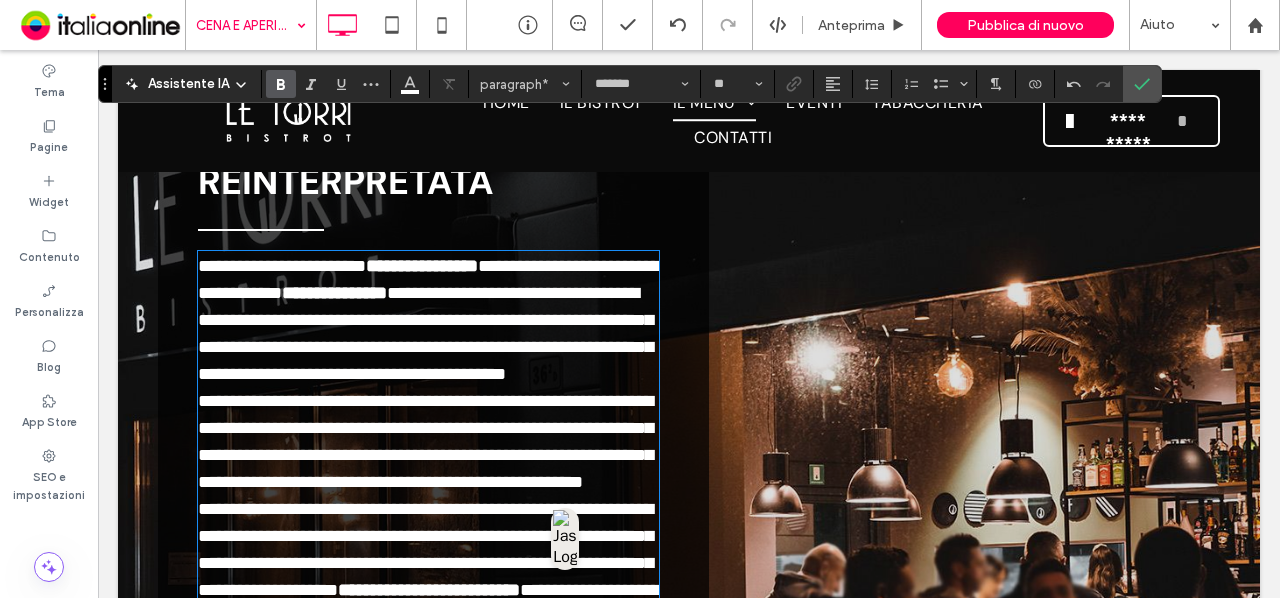 click on "Click To Paste" at bounding box center (984, 352) 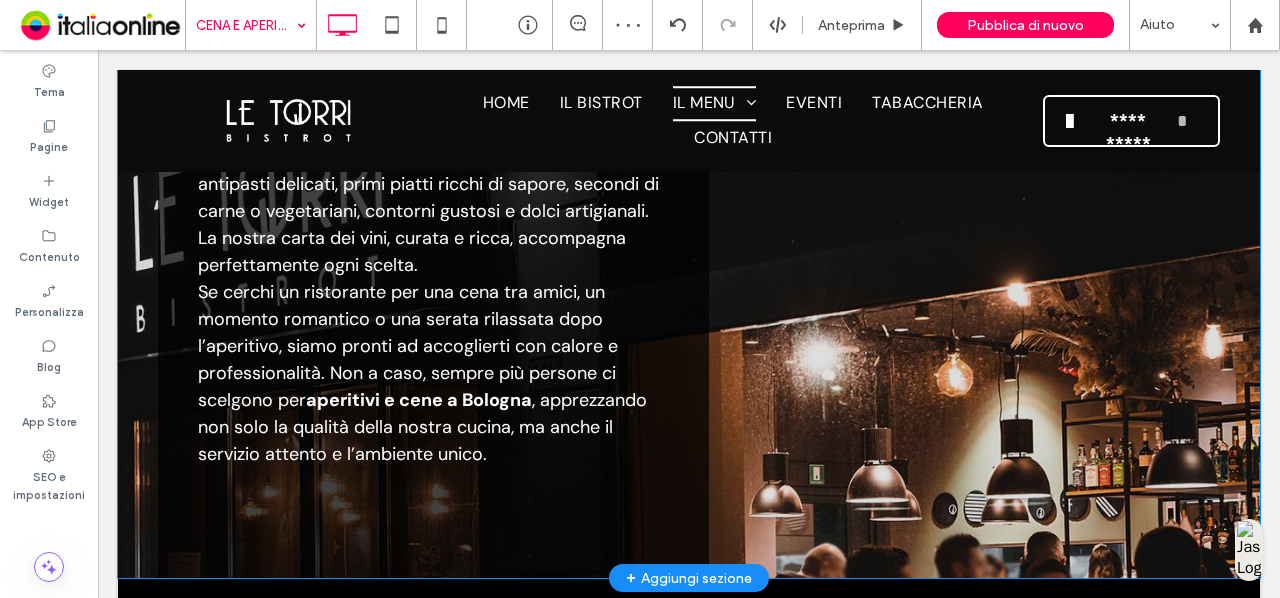 scroll, scrollTop: 3144, scrollLeft: 0, axis: vertical 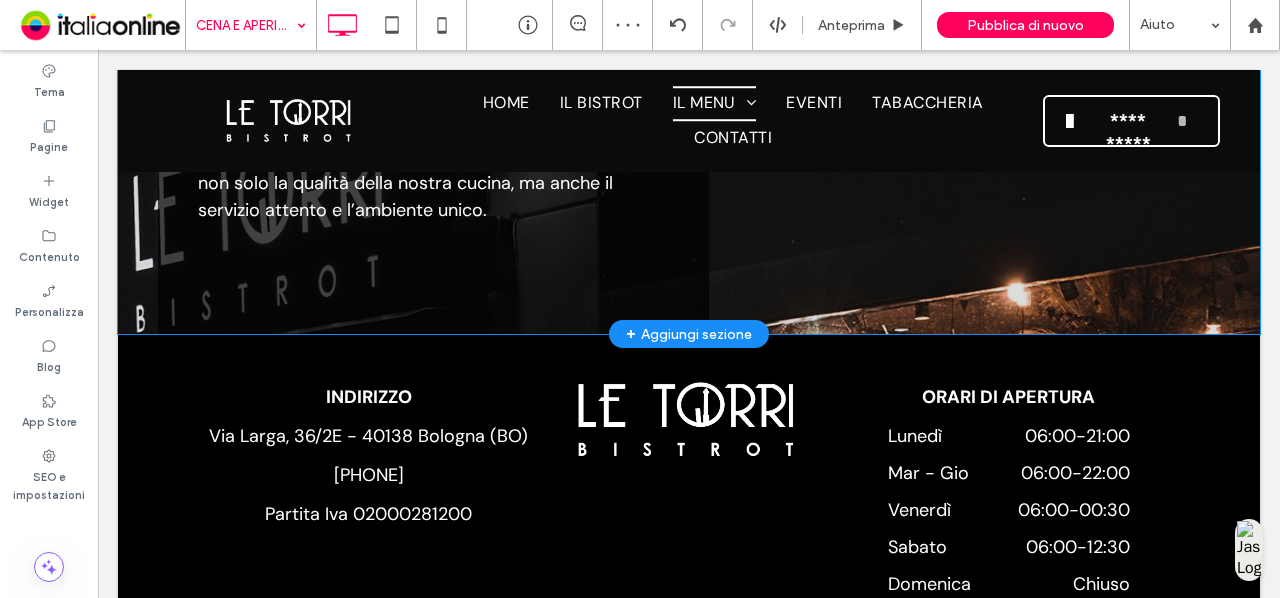 click on "+ Aggiungi sezione" at bounding box center [689, 334] 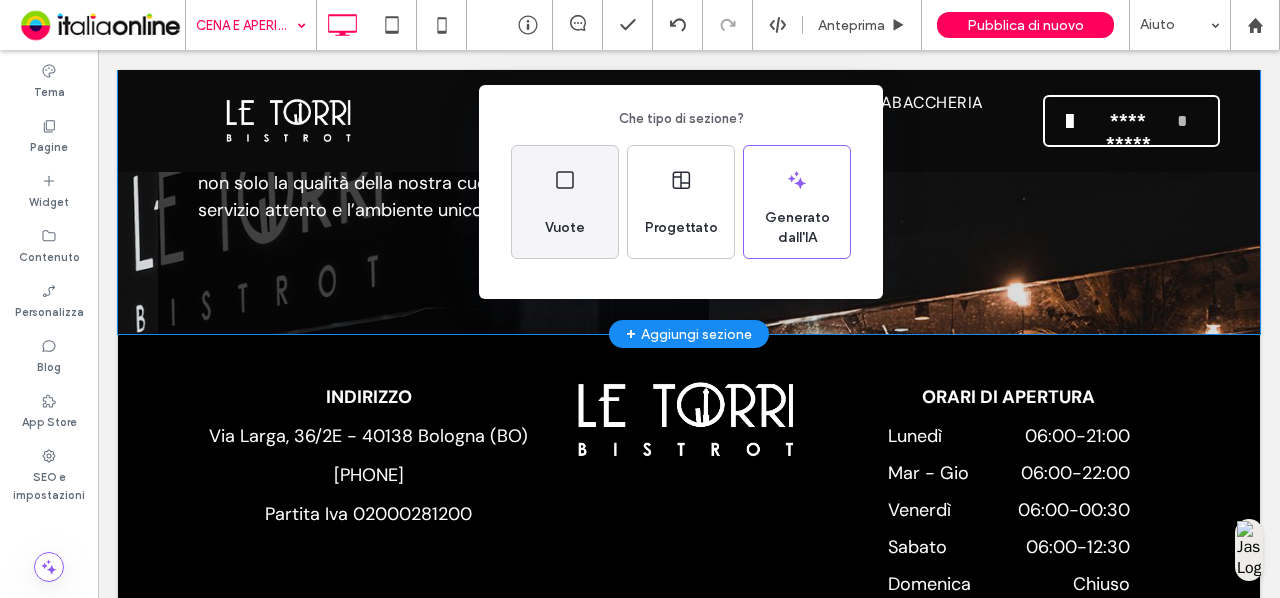 click on "Vuote" at bounding box center (565, 202) 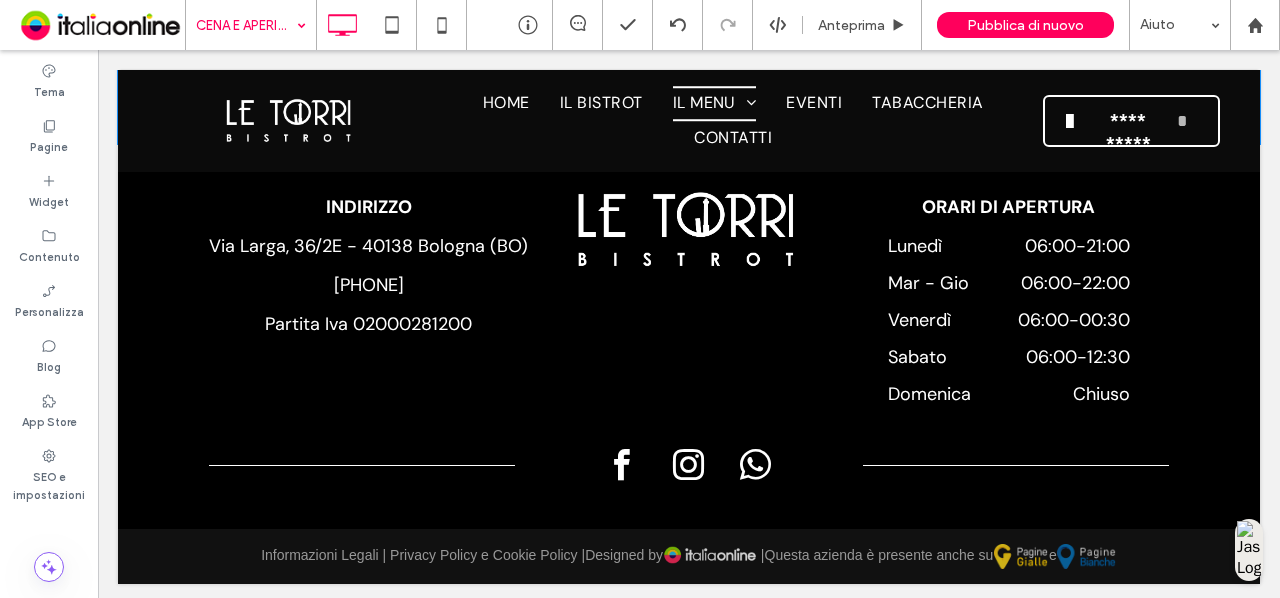 scroll, scrollTop: 3148, scrollLeft: 0, axis: vertical 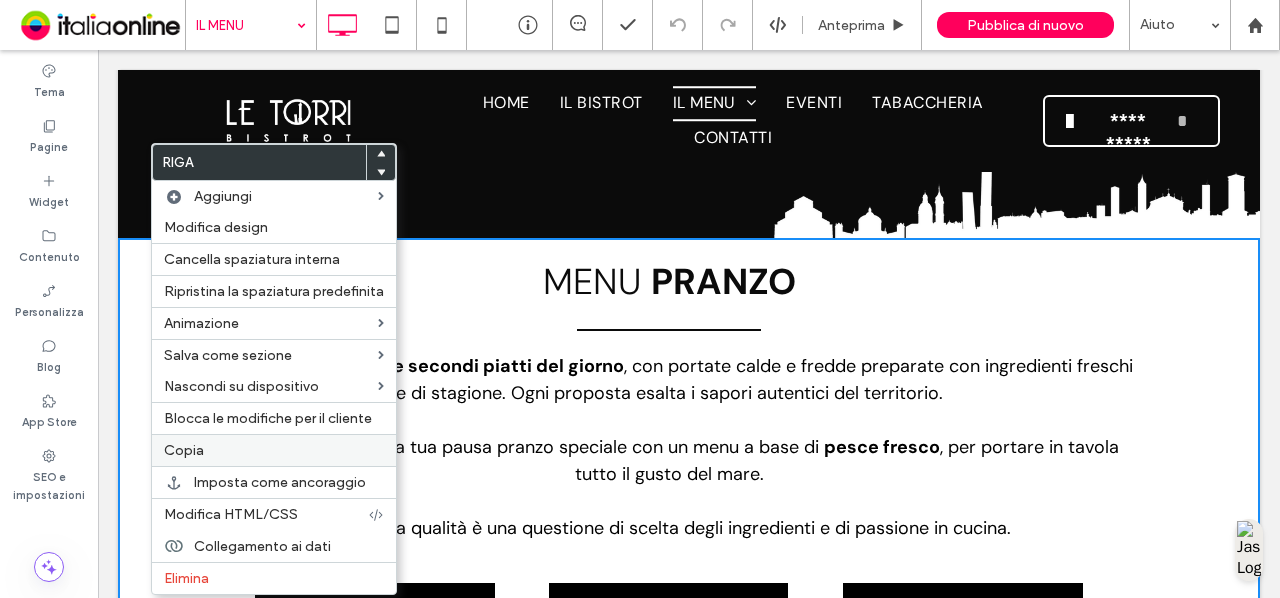 click on "Copia" at bounding box center (274, 450) 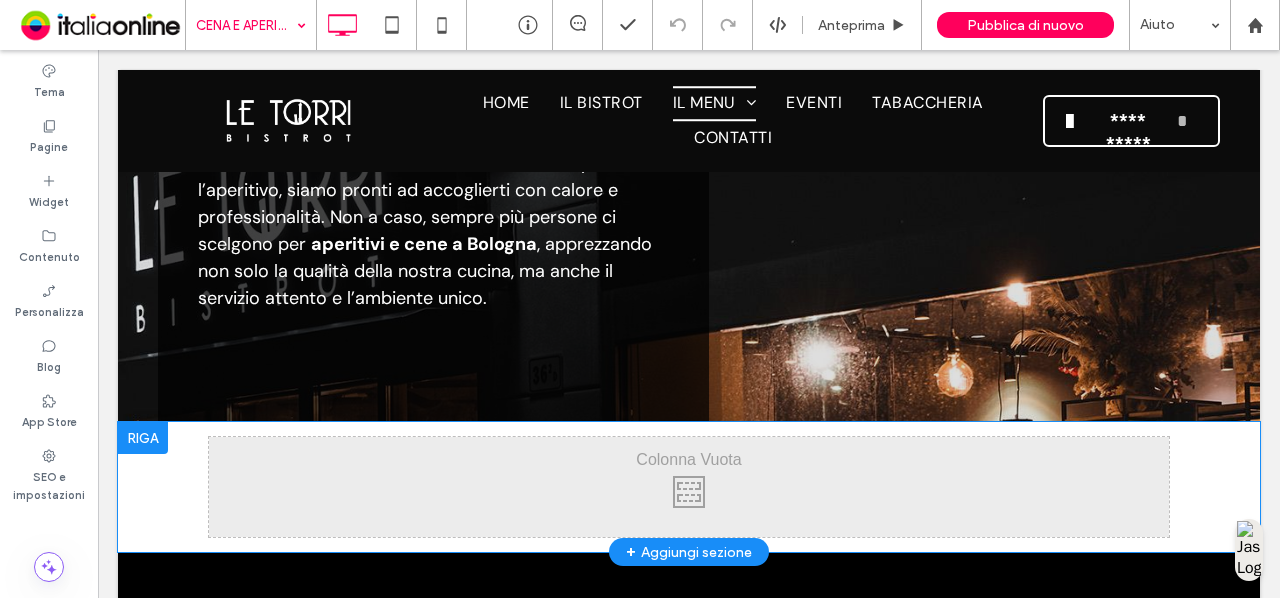 scroll, scrollTop: 3206, scrollLeft: 0, axis: vertical 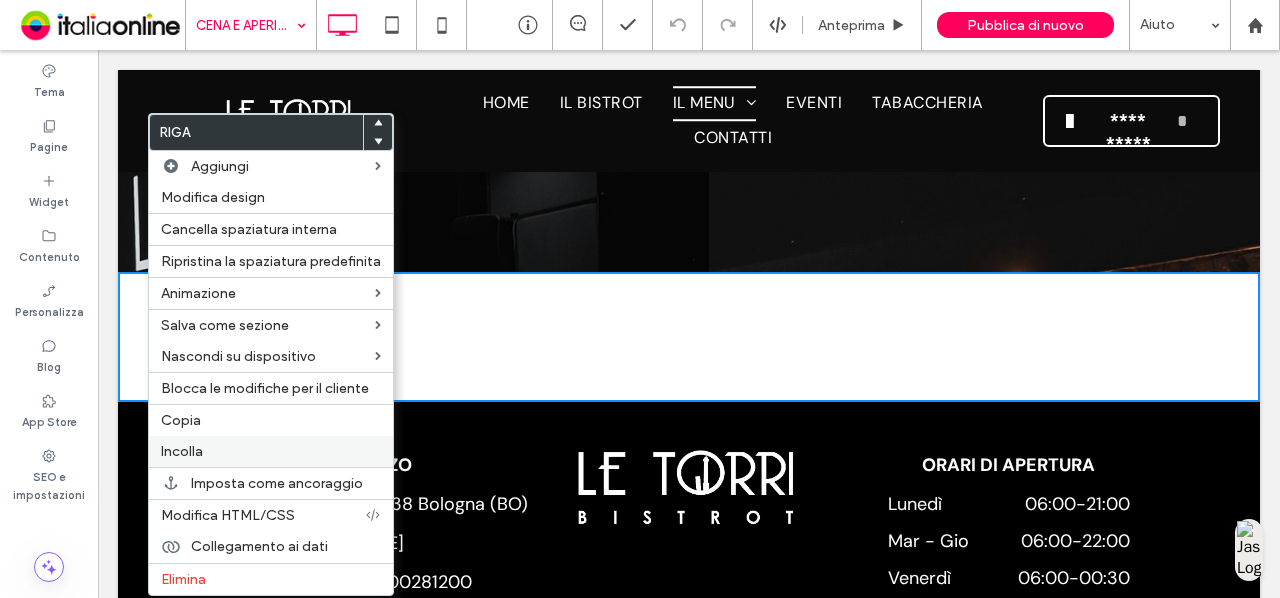 click on "Incolla" at bounding box center [182, 451] 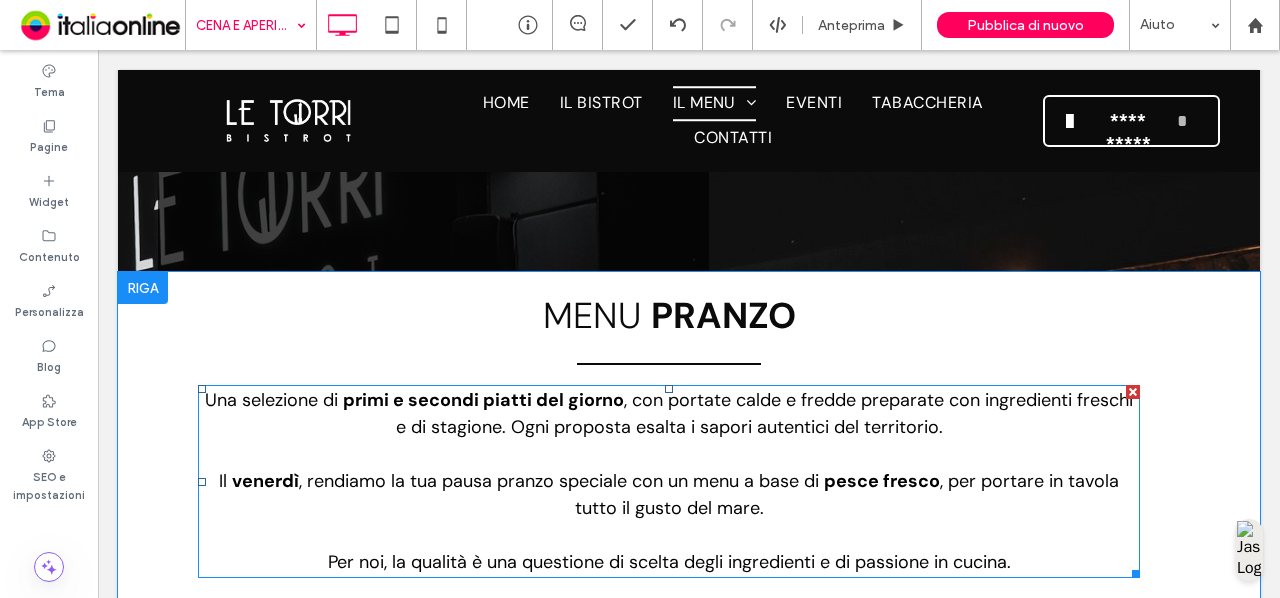 click on ", rendiamo la tua pausa pranzo speciale con un menu a base di" at bounding box center [559, 481] 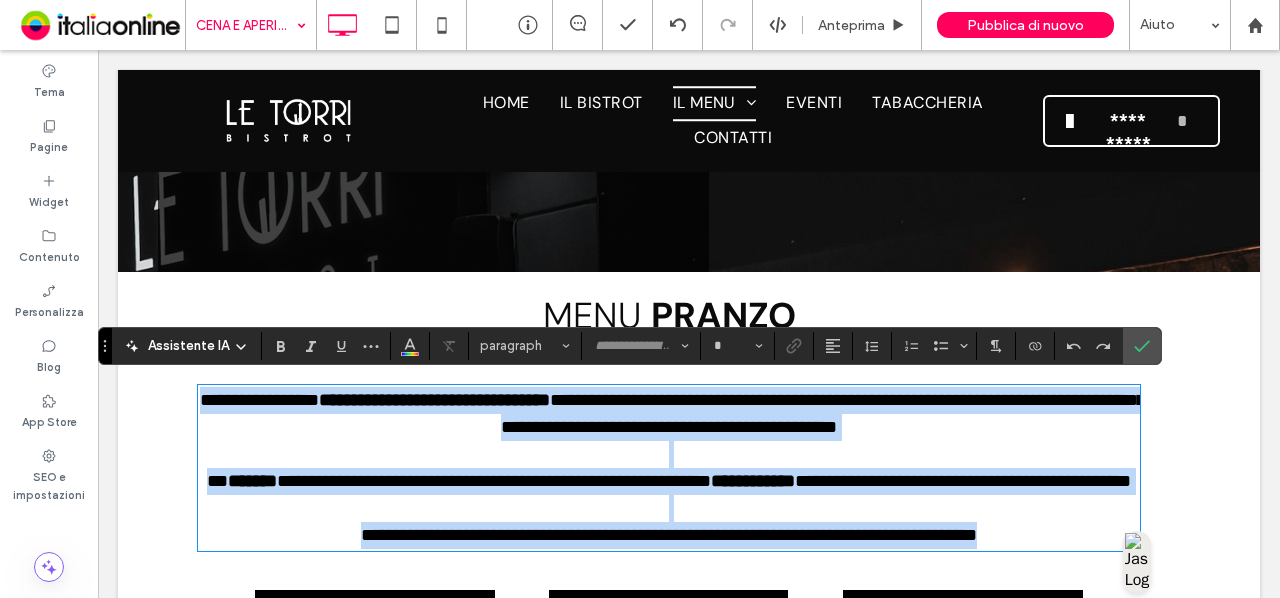 type on "*******" 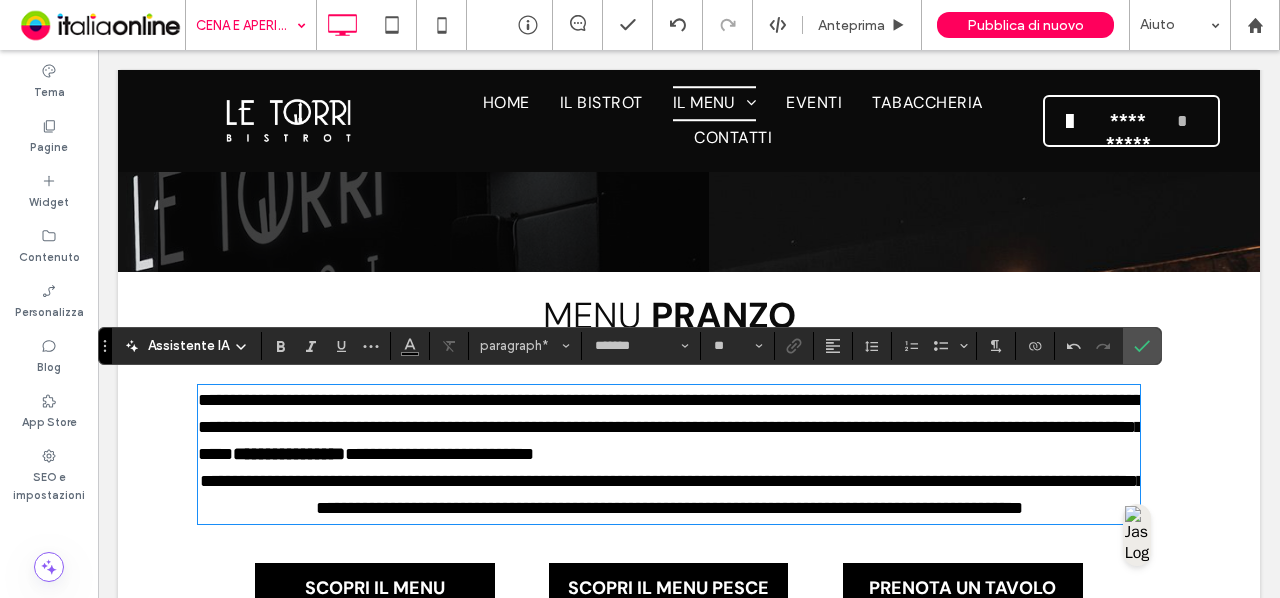 scroll, scrollTop: 0, scrollLeft: 0, axis: both 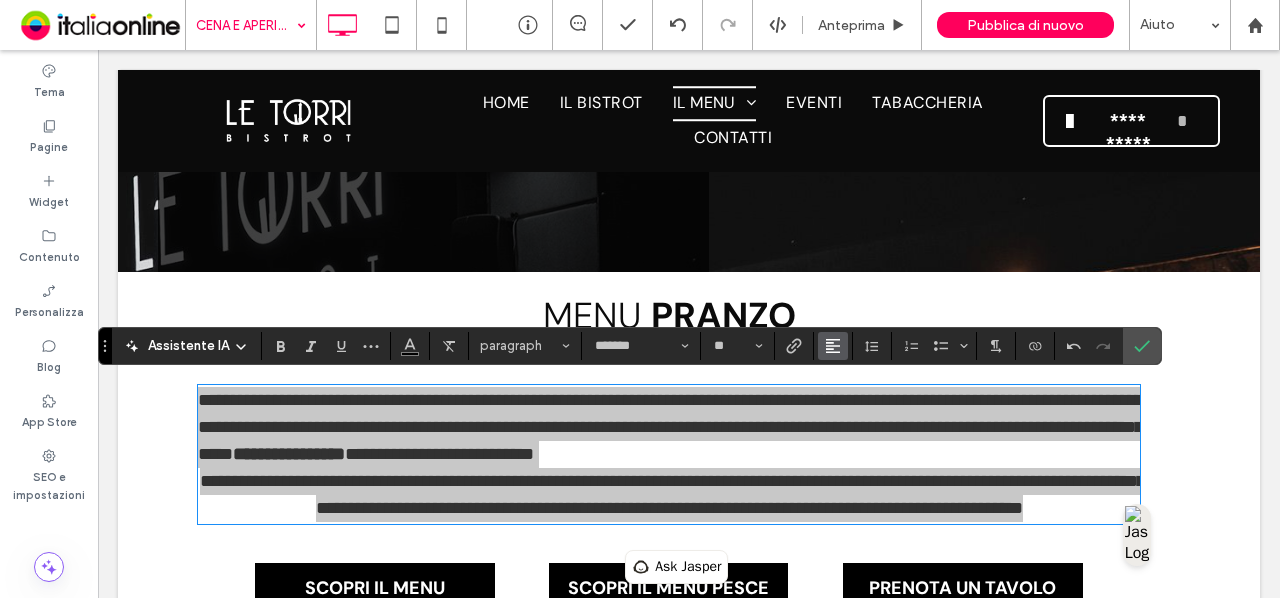 click 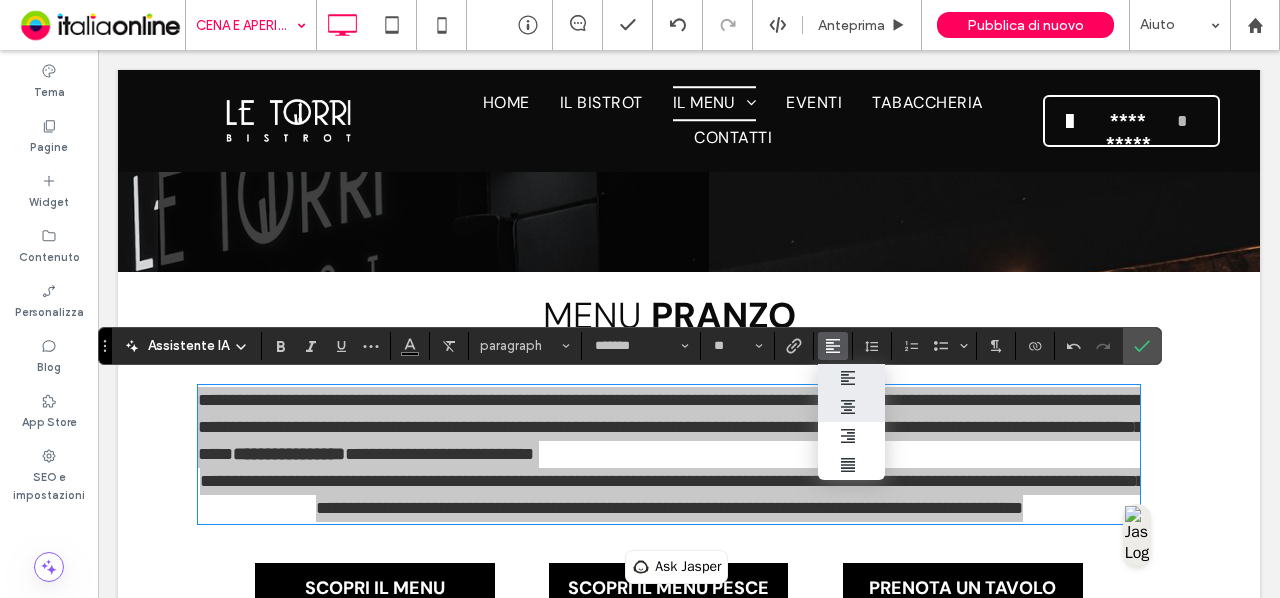 click 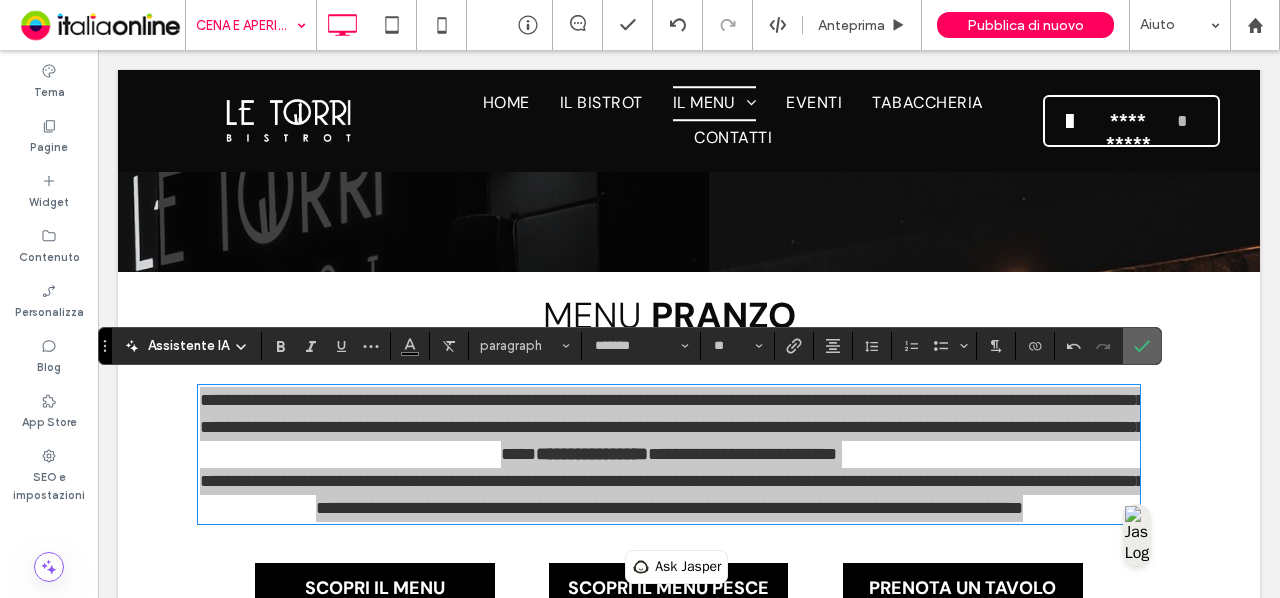 click at bounding box center [1142, 346] 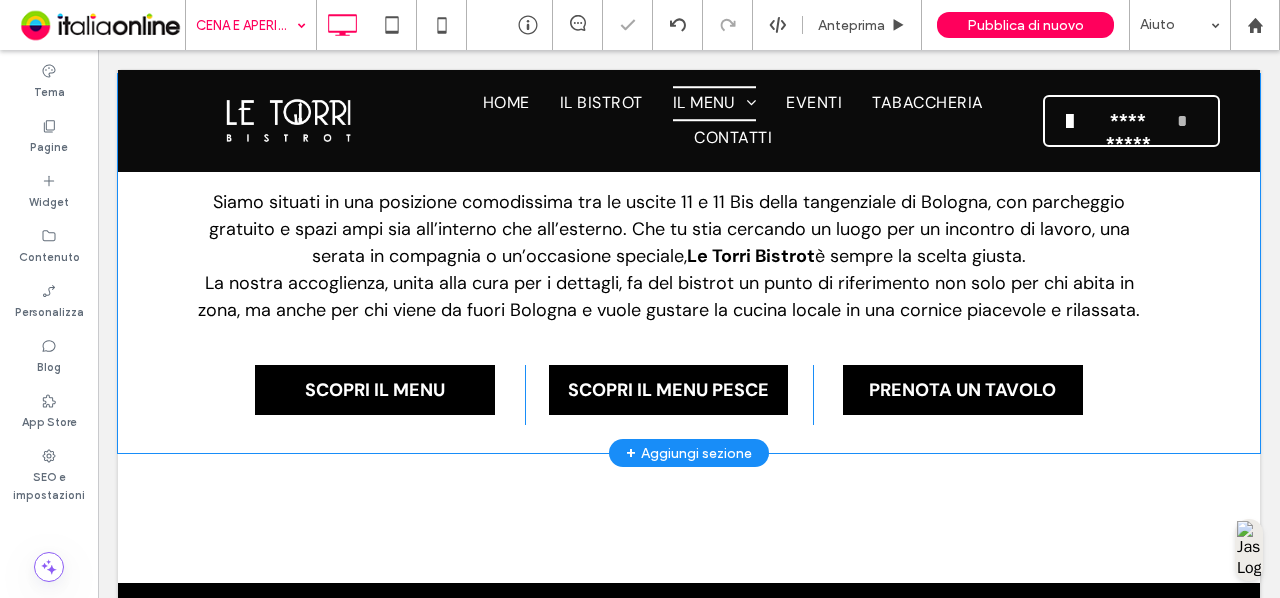 scroll, scrollTop: 3414, scrollLeft: 0, axis: vertical 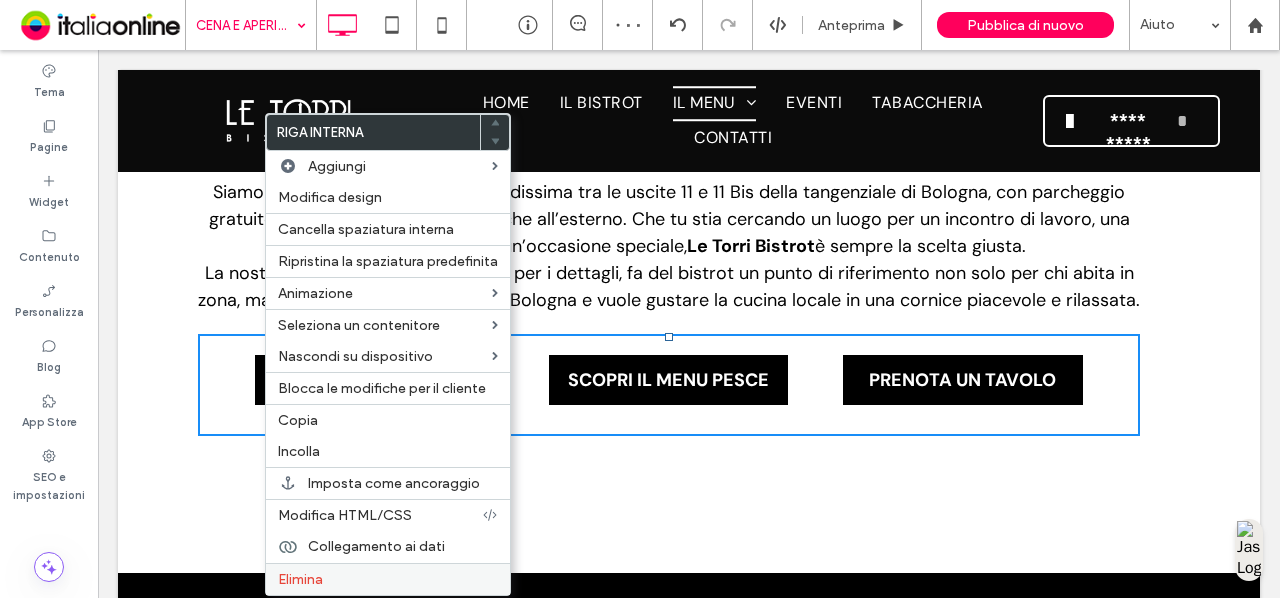 click on "Elimina" at bounding box center (388, 579) 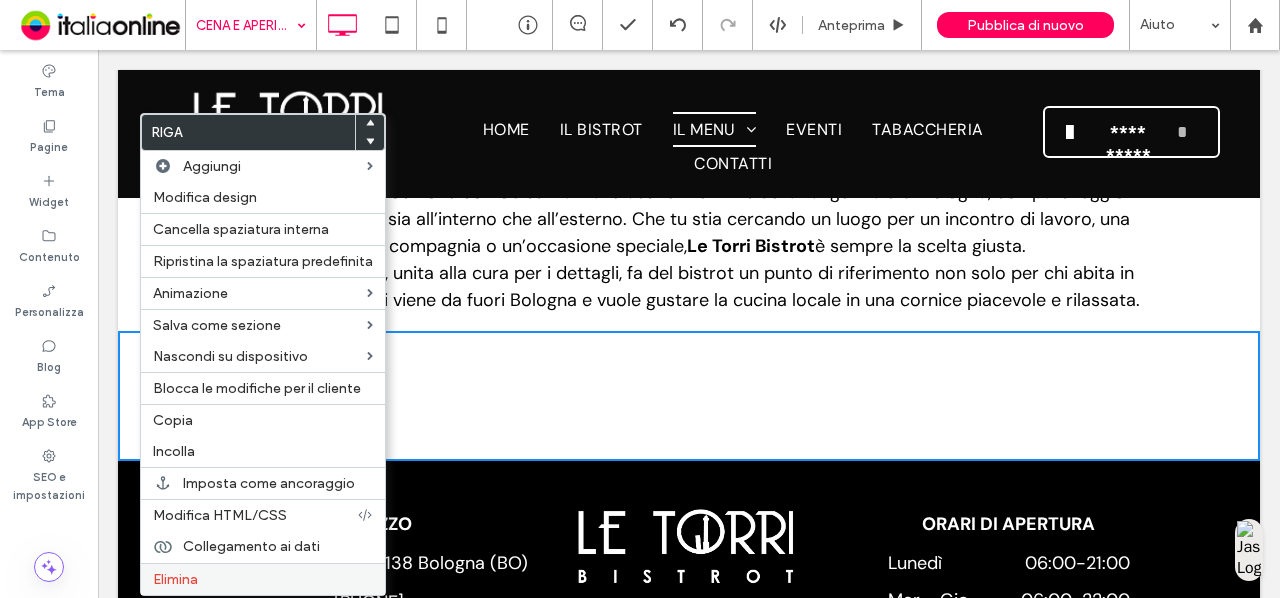 click on "Elimina" at bounding box center (263, 579) 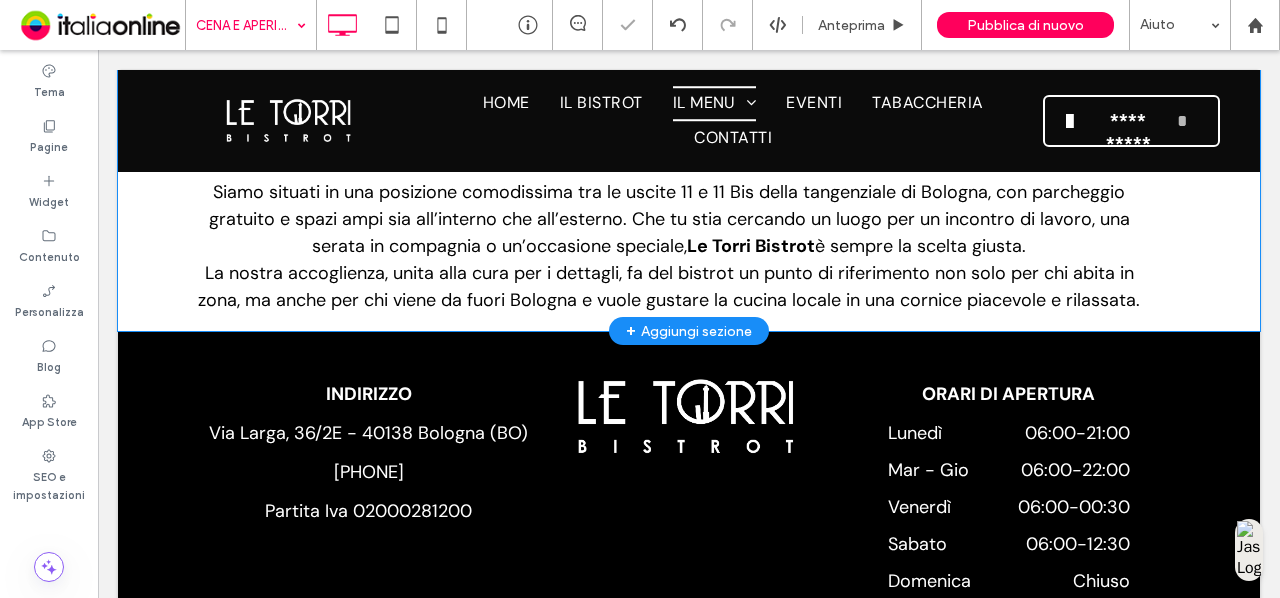 scroll, scrollTop: 3135, scrollLeft: 0, axis: vertical 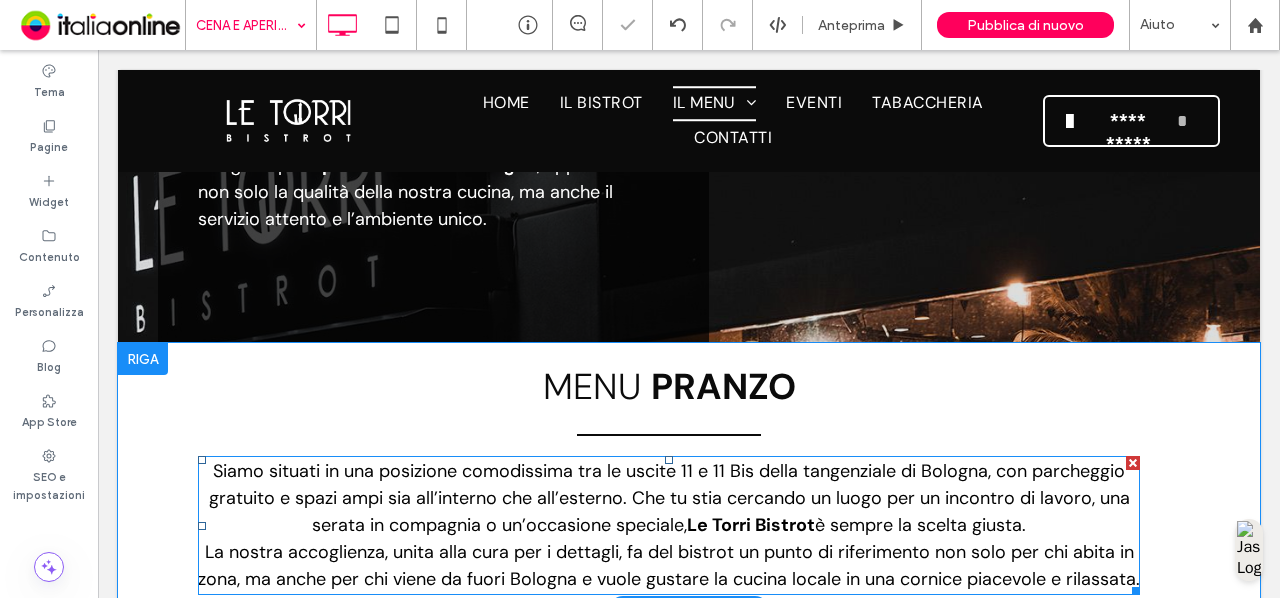 click on "Siamo situati in una posizione comodissima tra le uscite 11 e 11 Bis della tangenziale di Bologna, con parcheggio gratuito e spazi ampi sia all’interno che all’esterno. Che tu stia cercando un luogo per un incontro di lavoro, una serata in compagnia o un’occasione speciale,  Le Torri Bistrot  è sempre la scelta giusta. La nostra accoglienza, unita alla cura per i dettagli, fa del bistrot un punto di riferimento non solo per chi abita in zona, ma anche per chi viene da fuori Bologna e vuole gustare la cucina locale in una cornice piacevole e rilassata." at bounding box center [669, 525] 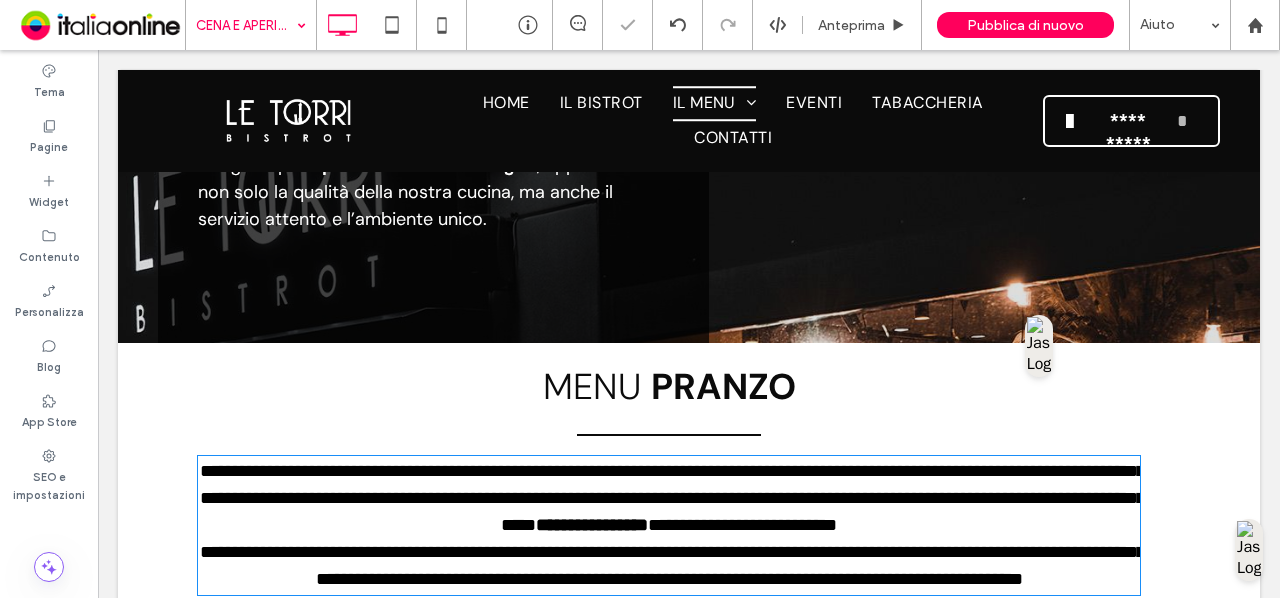 type on "*******" 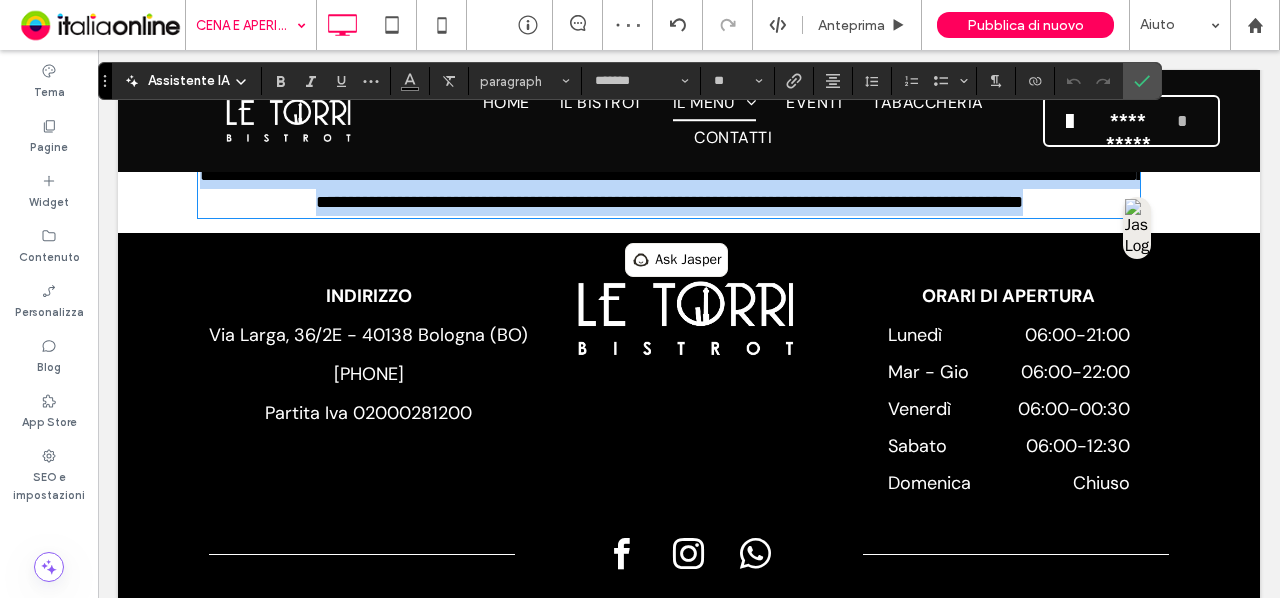 click on "**********" at bounding box center (672, 188) 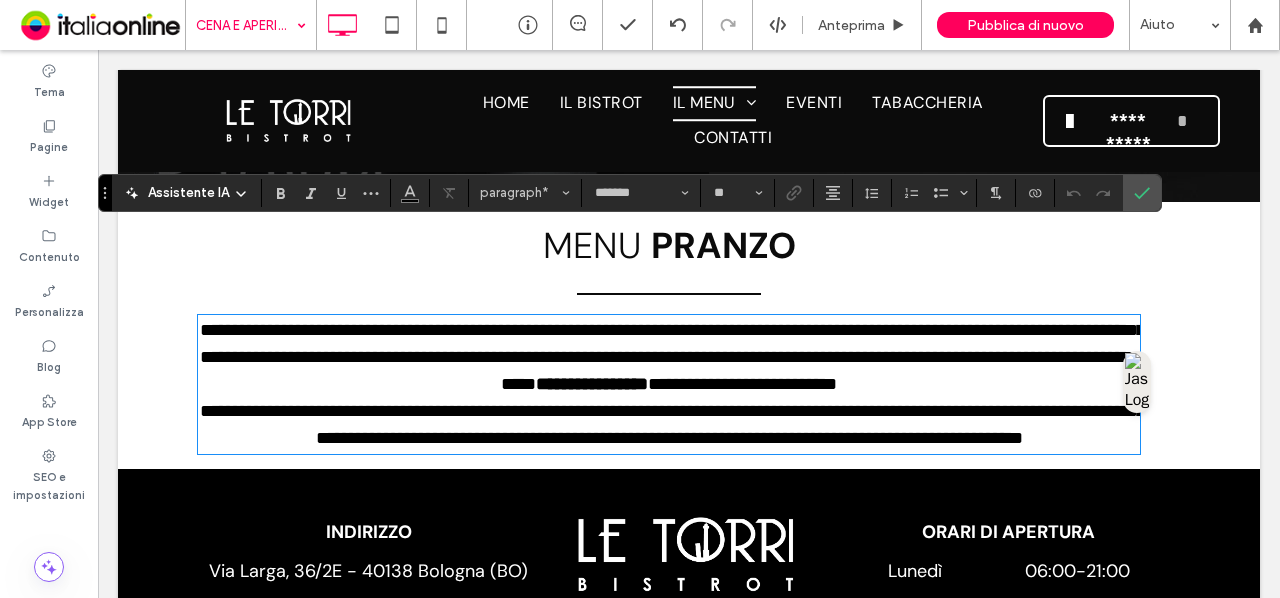 scroll, scrollTop: 3268, scrollLeft: 0, axis: vertical 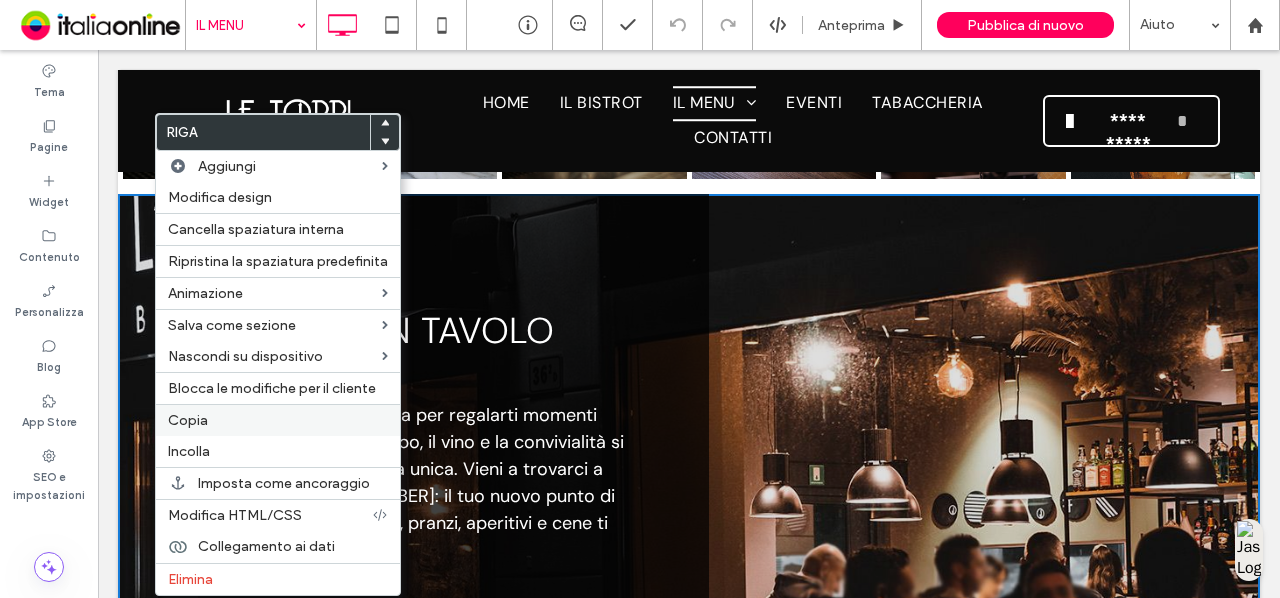 click on "Copia" at bounding box center (278, 420) 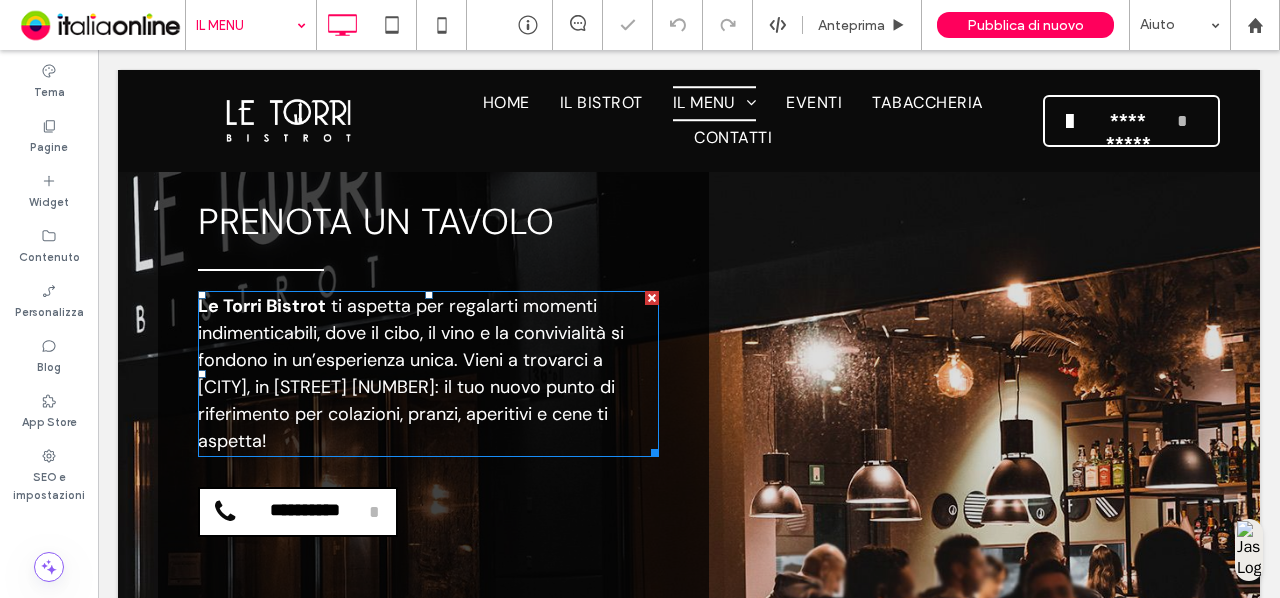 scroll, scrollTop: 3690, scrollLeft: 0, axis: vertical 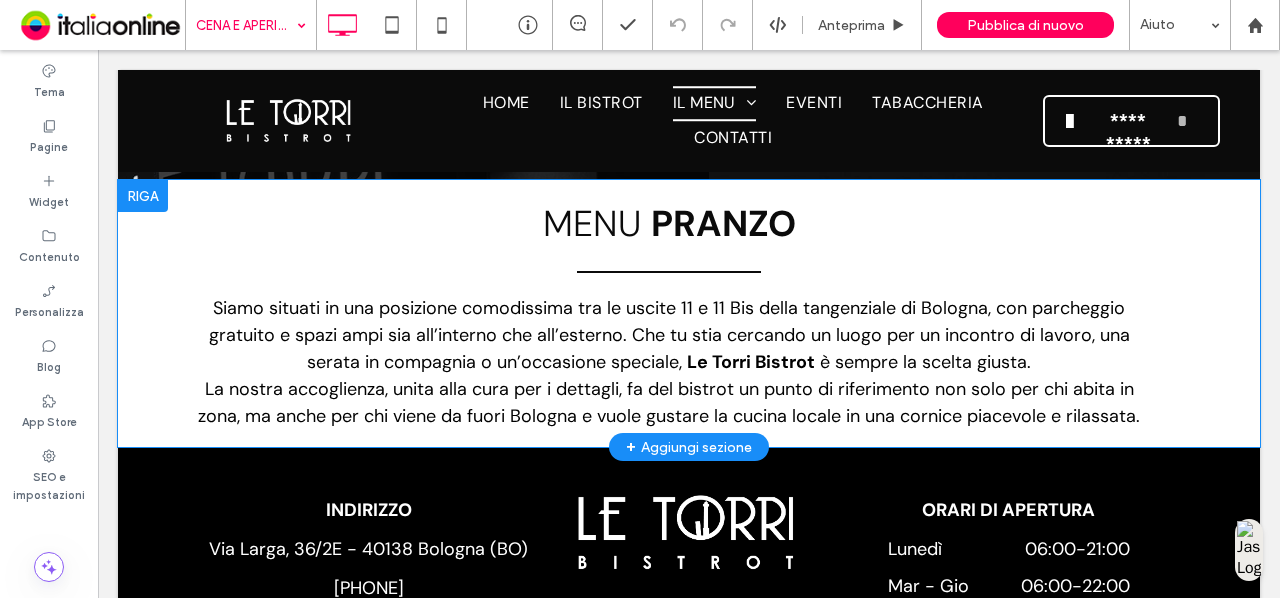 click on "+ Aggiungi sezione" at bounding box center (689, 447) 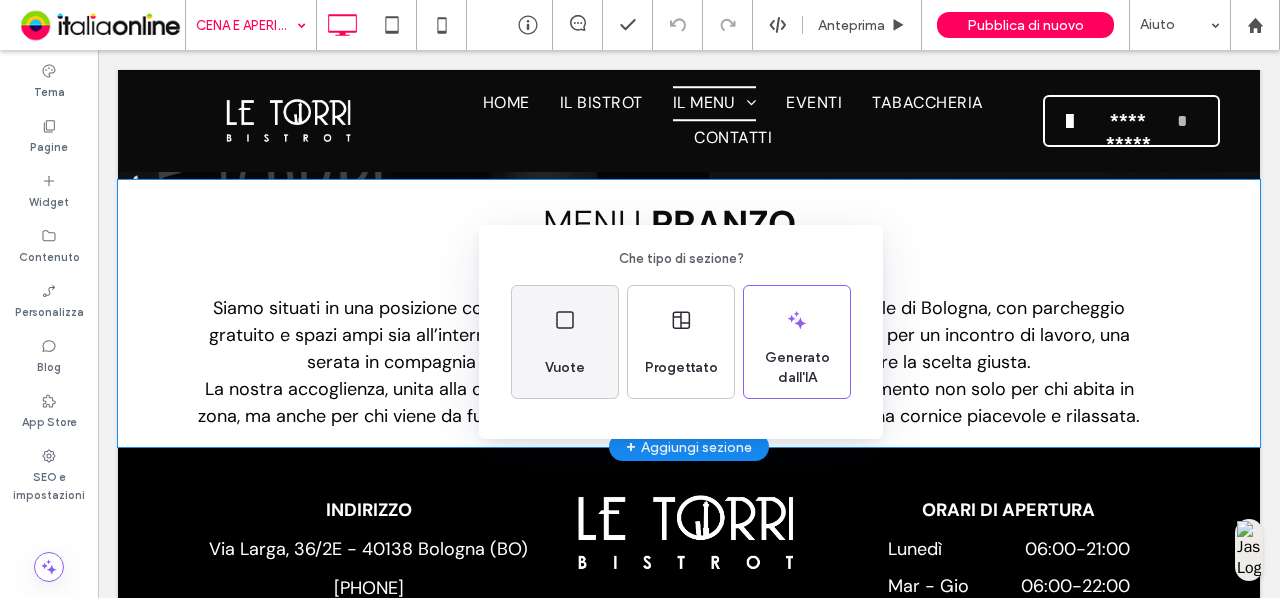 click on "Vuote" at bounding box center (565, 368) 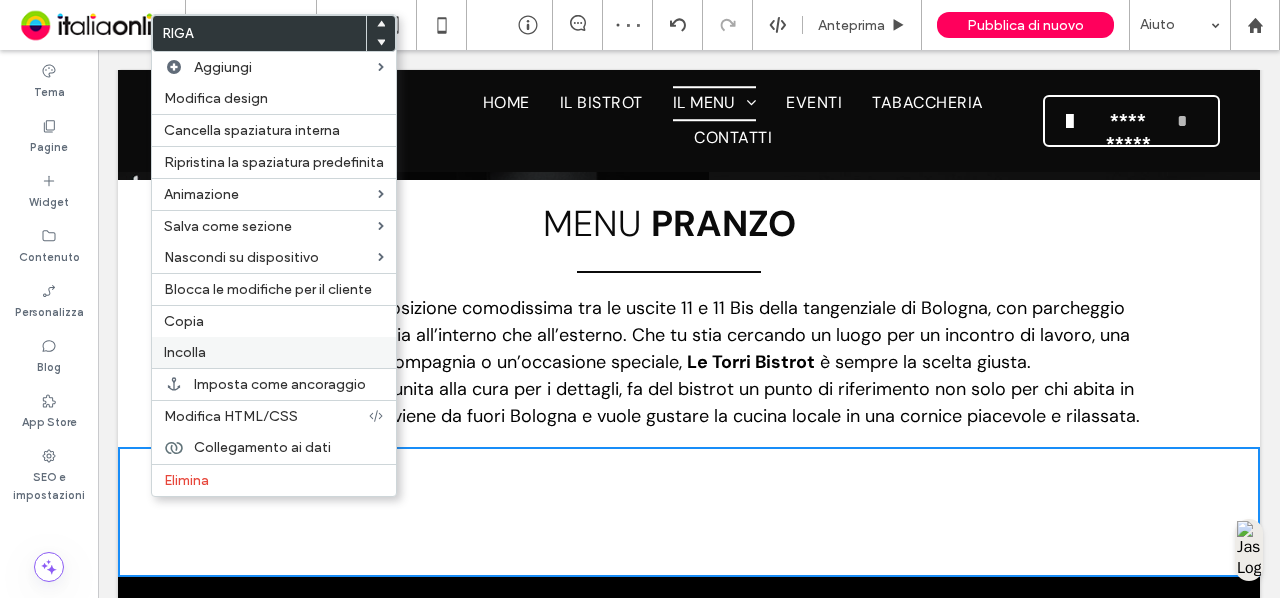 click on "Incolla" at bounding box center (274, 352) 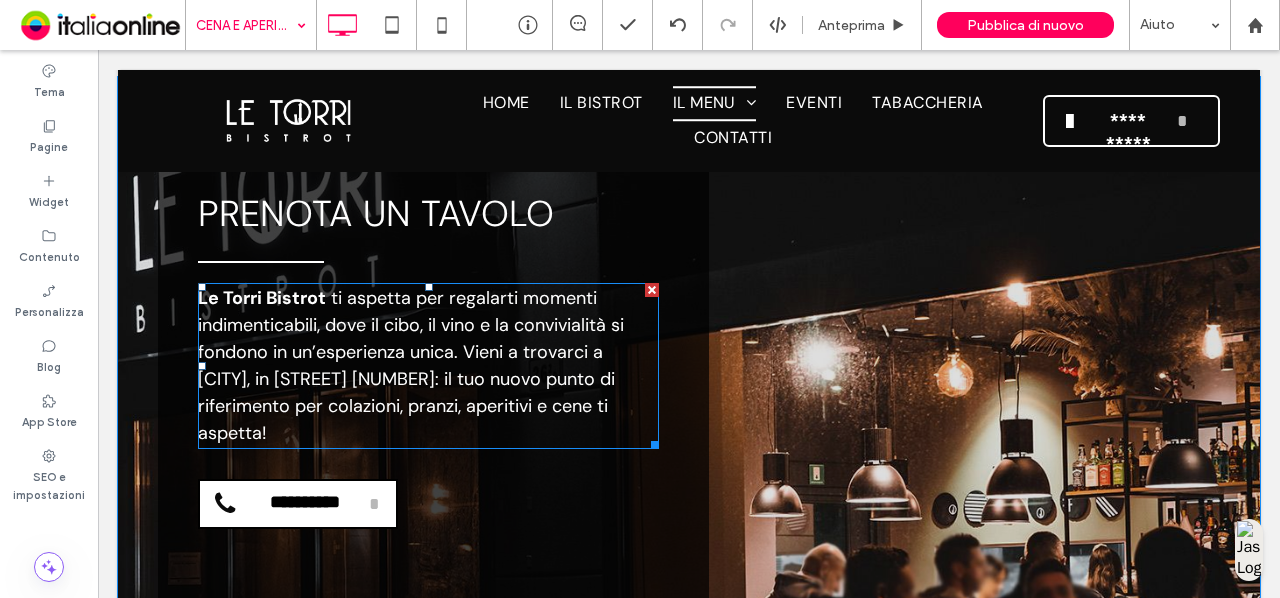 scroll, scrollTop: 3664, scrollLeft: 0, axis: vertical 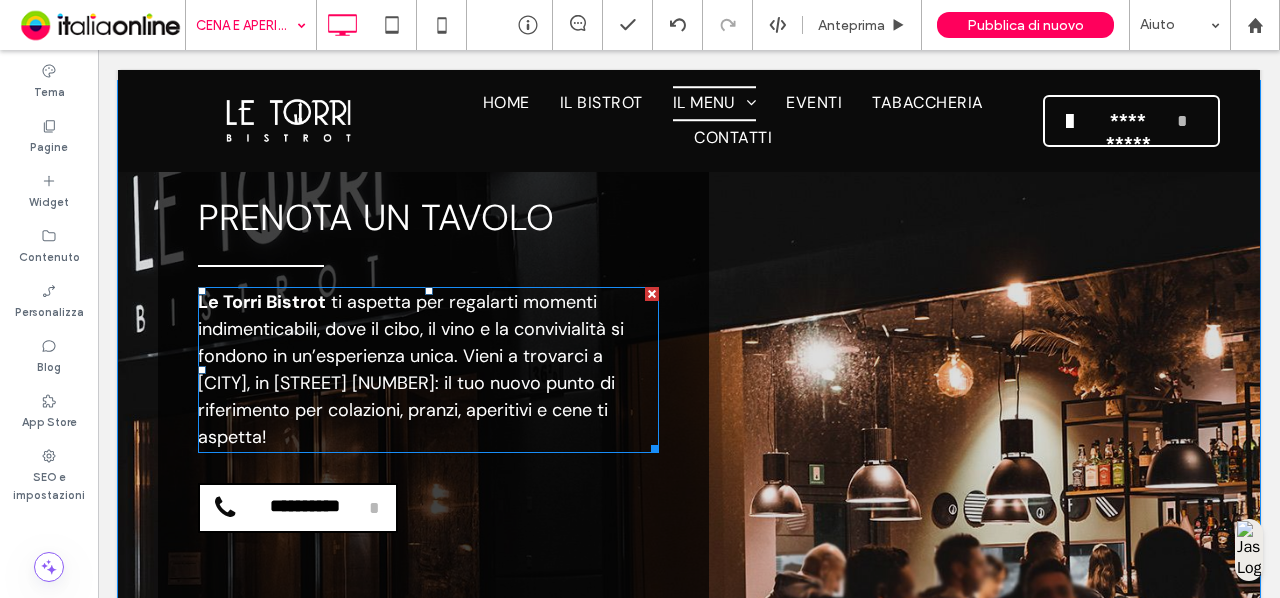 click on "ti aspetta per regalarti momenti indimenticabili, dove il cibo, il vino e la convivialità si fondono in un’esperienza unica. Vieni a trovarci a Bologna, in Via Larga 36: il tuo nuovo punto di riferimento per colazioni, pranzi, aperitivi e cene ti aspetta!" at bounding box center (411, 369) 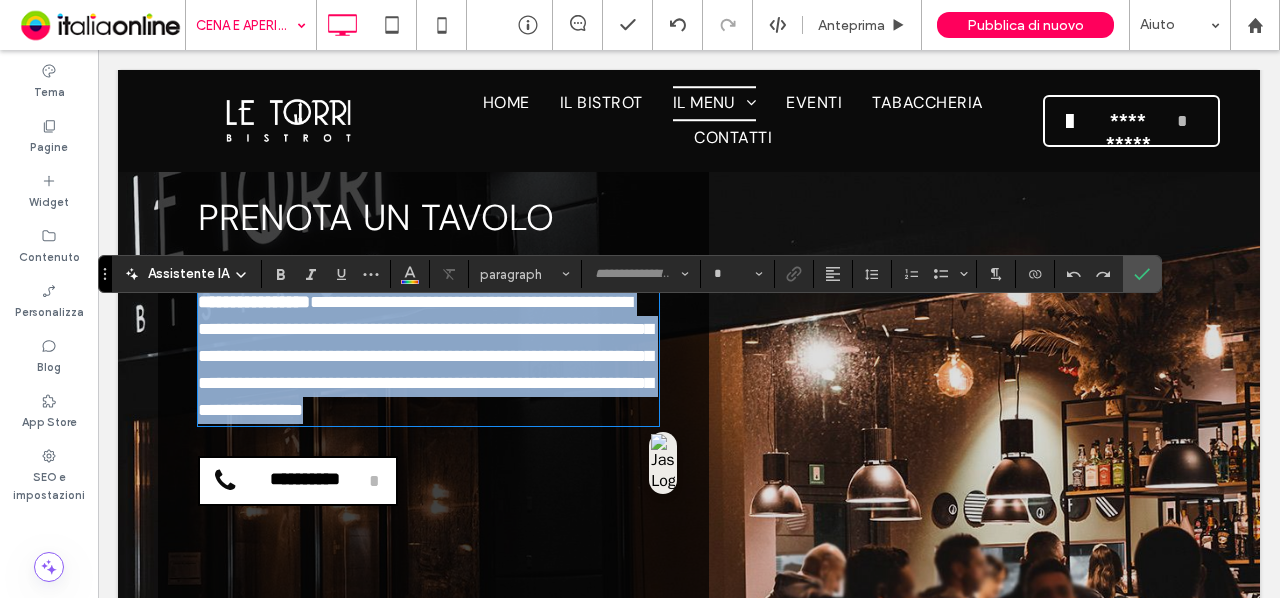 type on "*******" 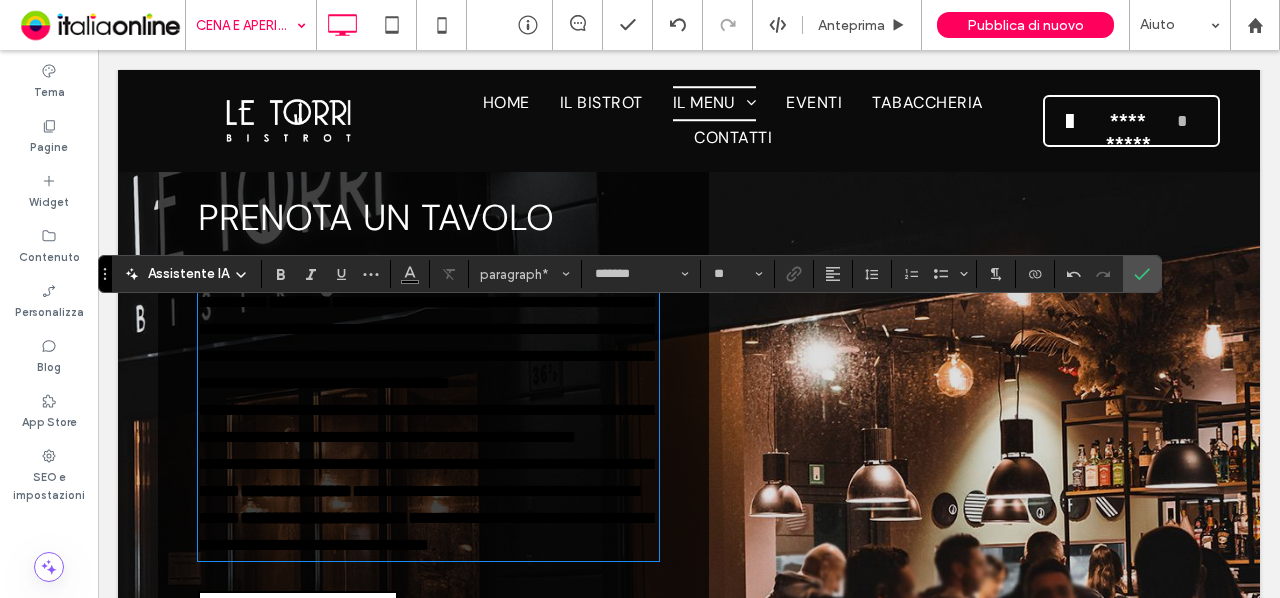 scroll, scrollTop: 3904, scrollLeft: 0, axis: vertical 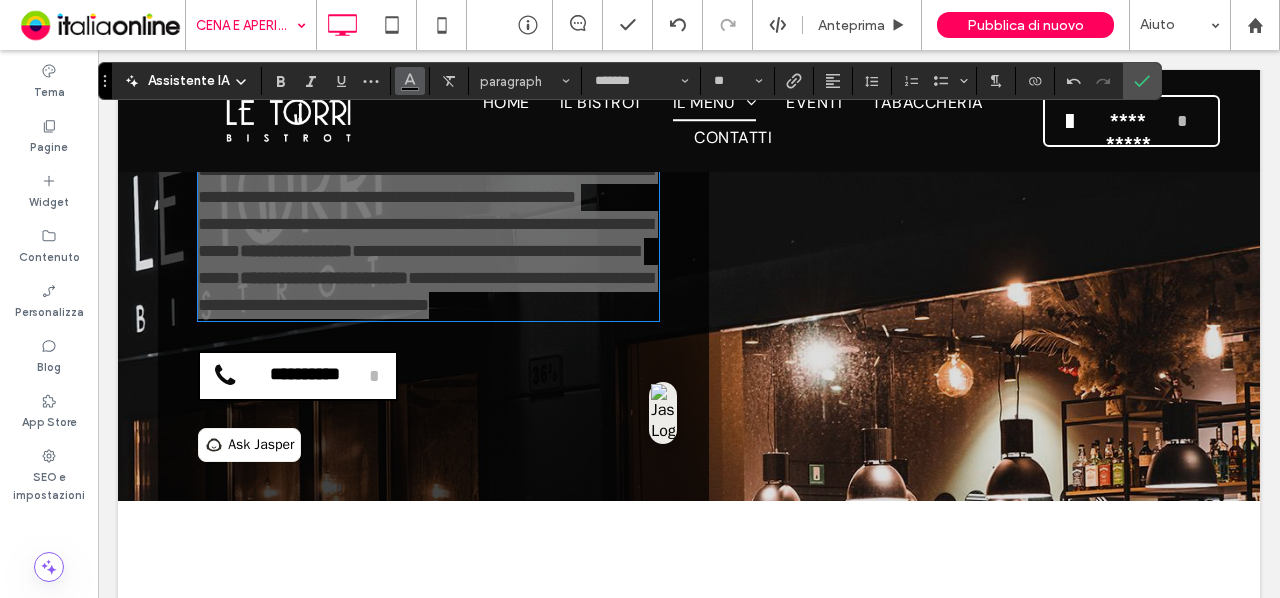 click 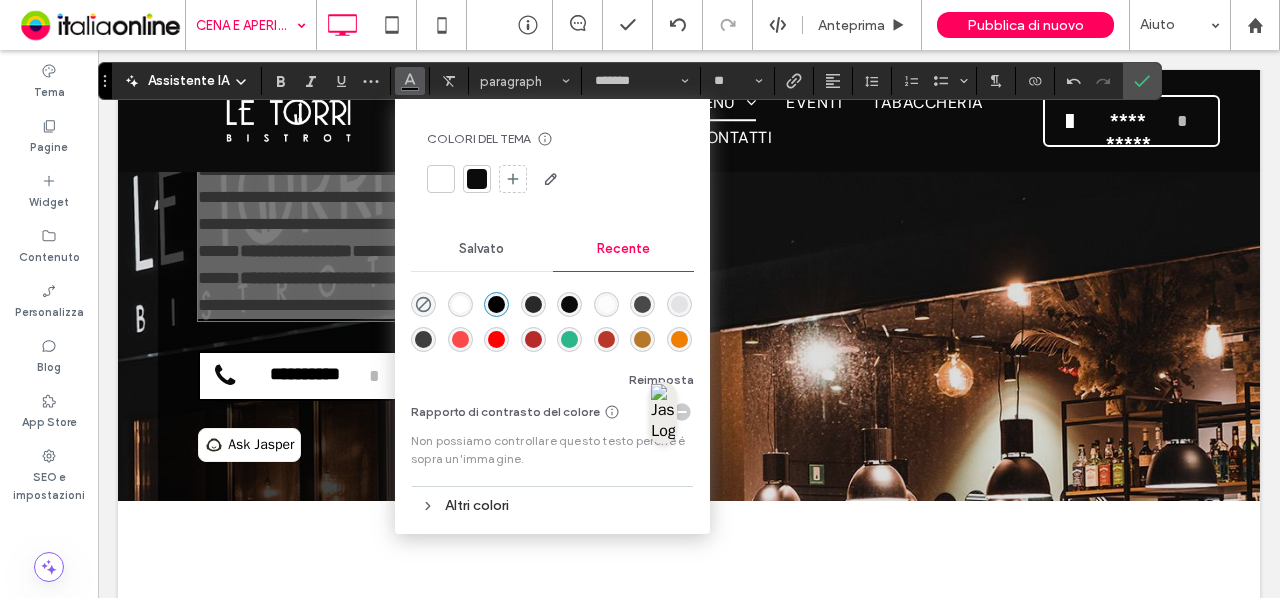 click at bounding box center (441, 179) 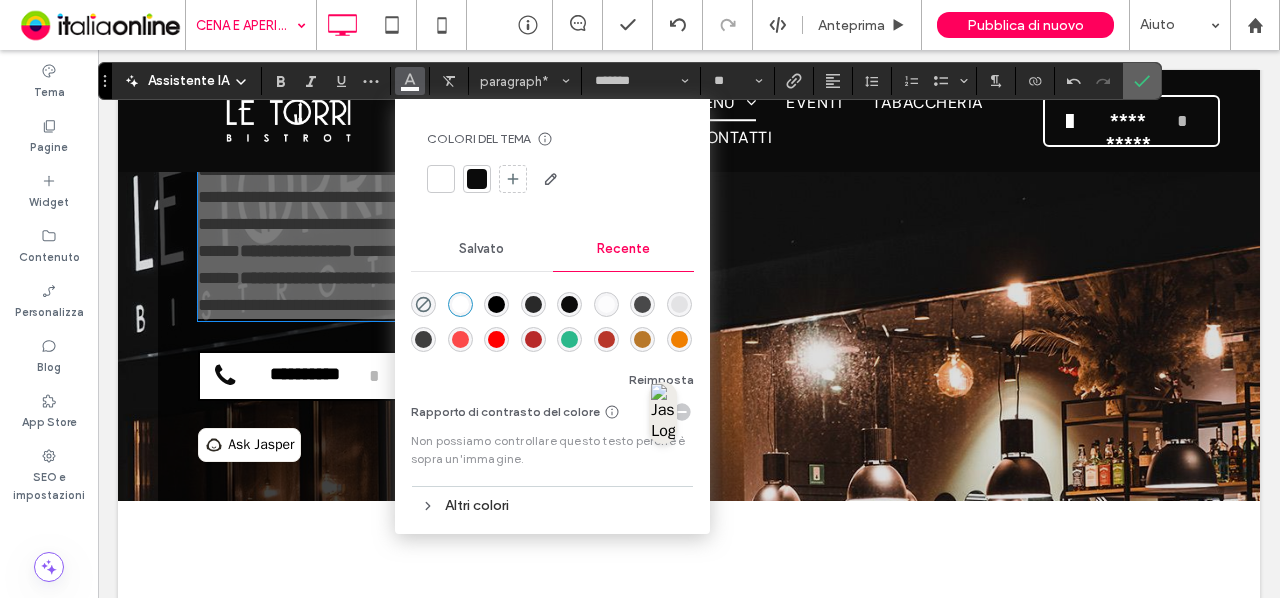 click 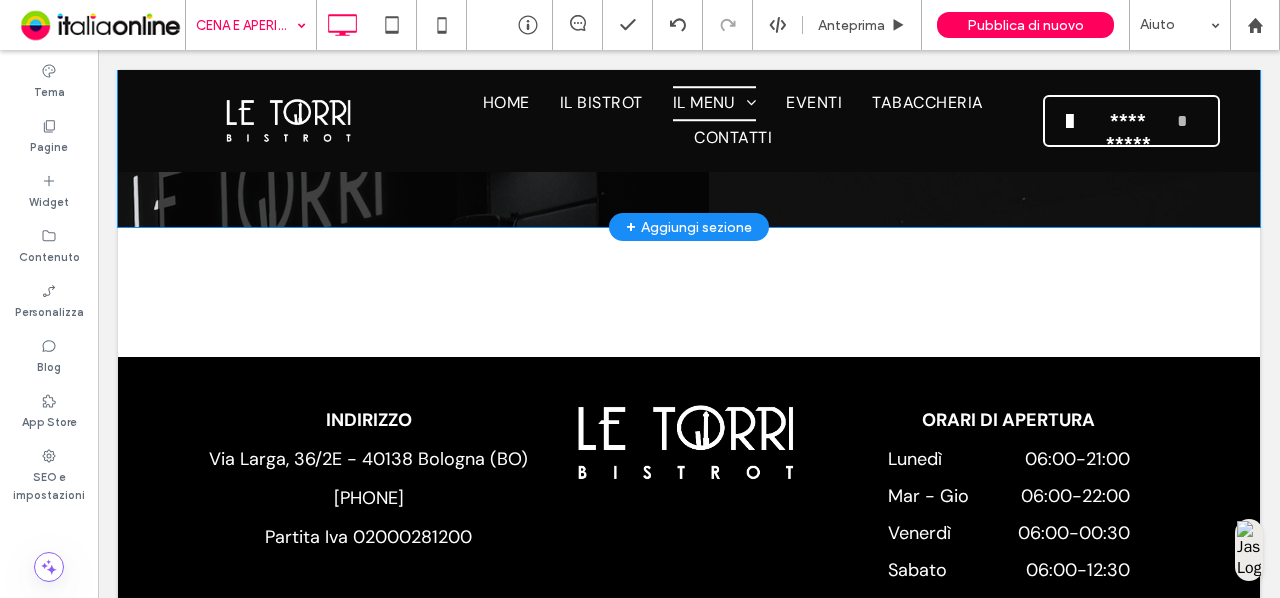 scroll, scrollTop: 4262, scrollLeft: 0, axis: vertical 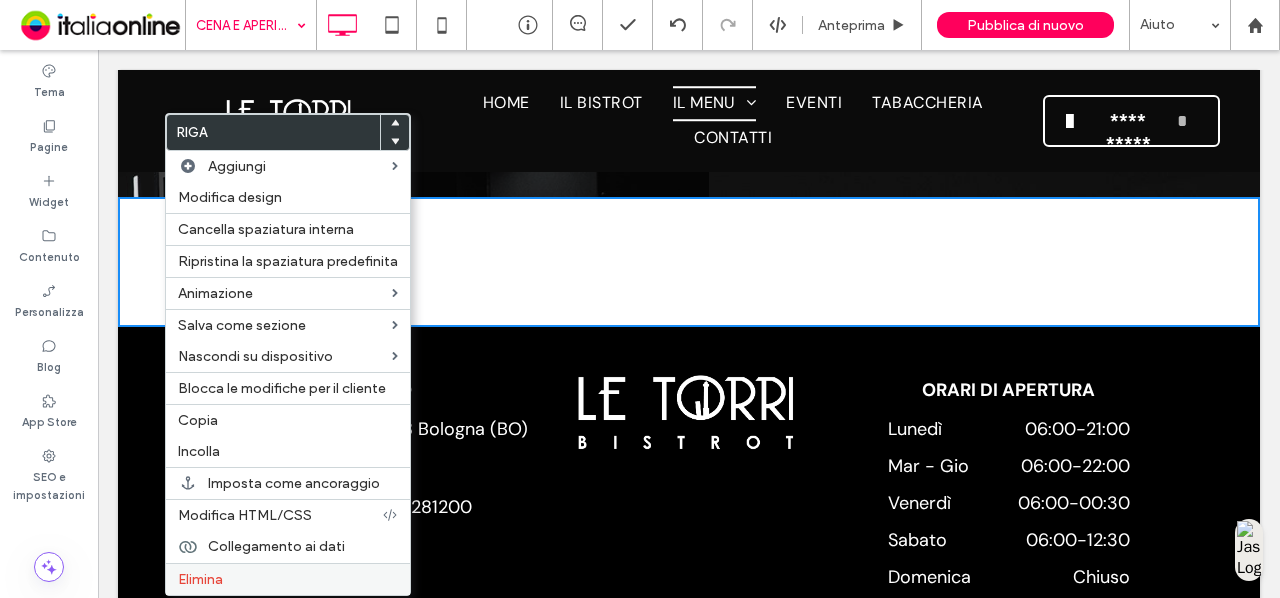 click on "Elimina" at bounding box center (288, 579) 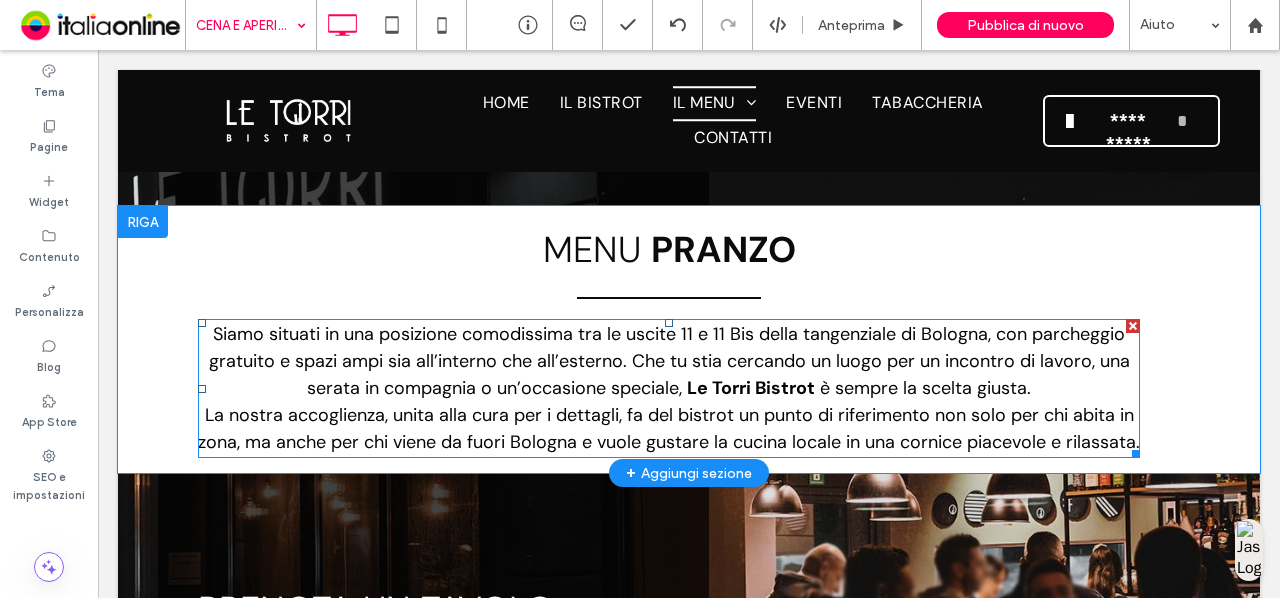 scroll, scrollTop: 3298, scrollLeft: 0, axis: vertical 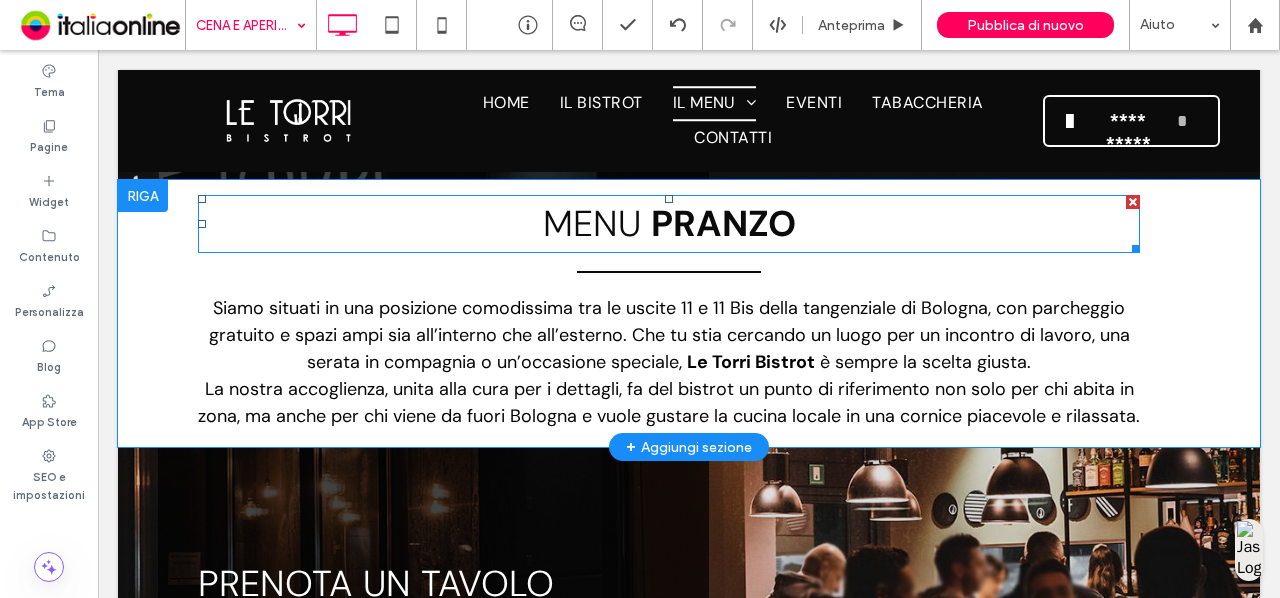 click on "PRANZO" at bounding box center [723, 223] 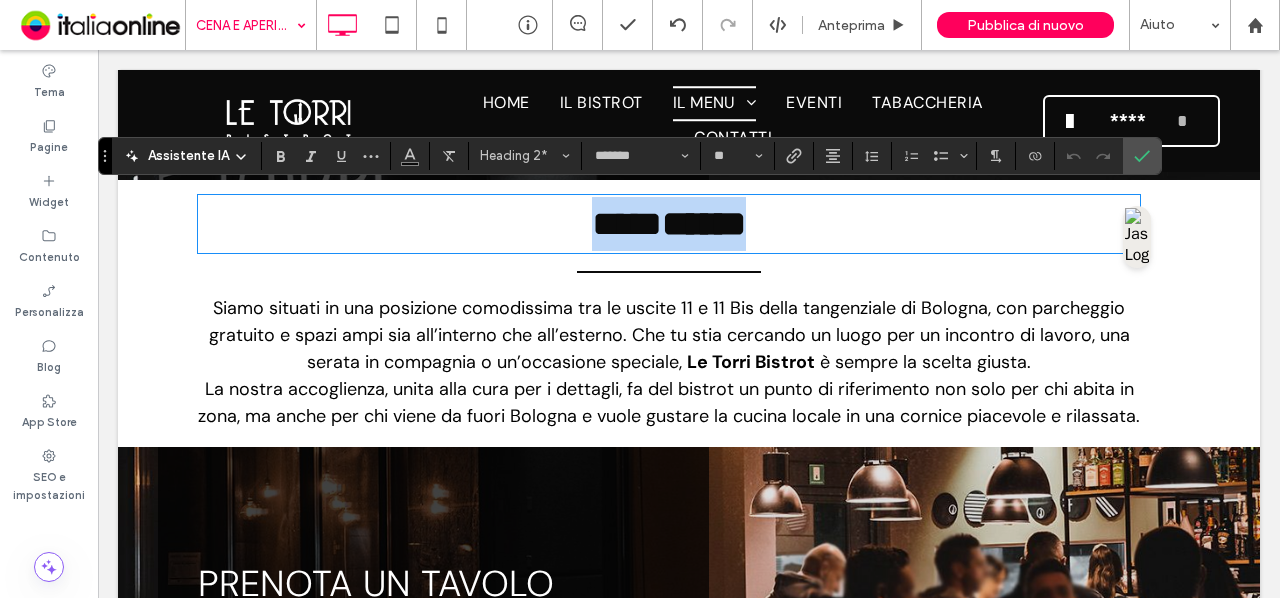 click on "**** ******" at bounding box center [669, 224] 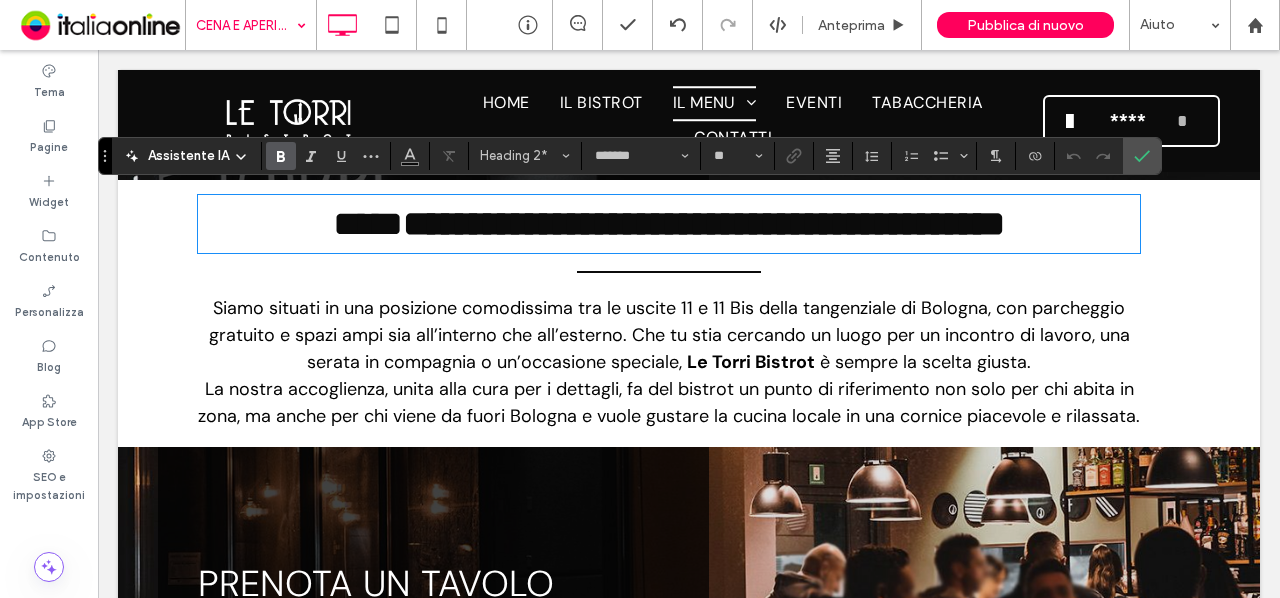 scroll, scrollTop: 0, scrollLeft: 0, axis: both 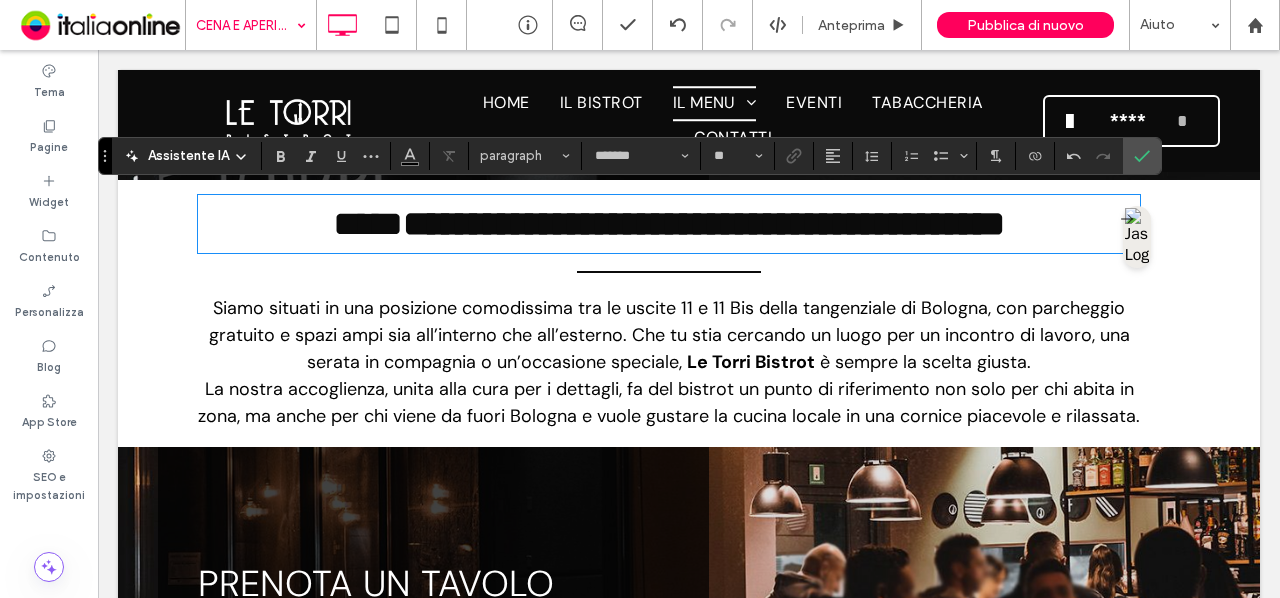 type on "**" 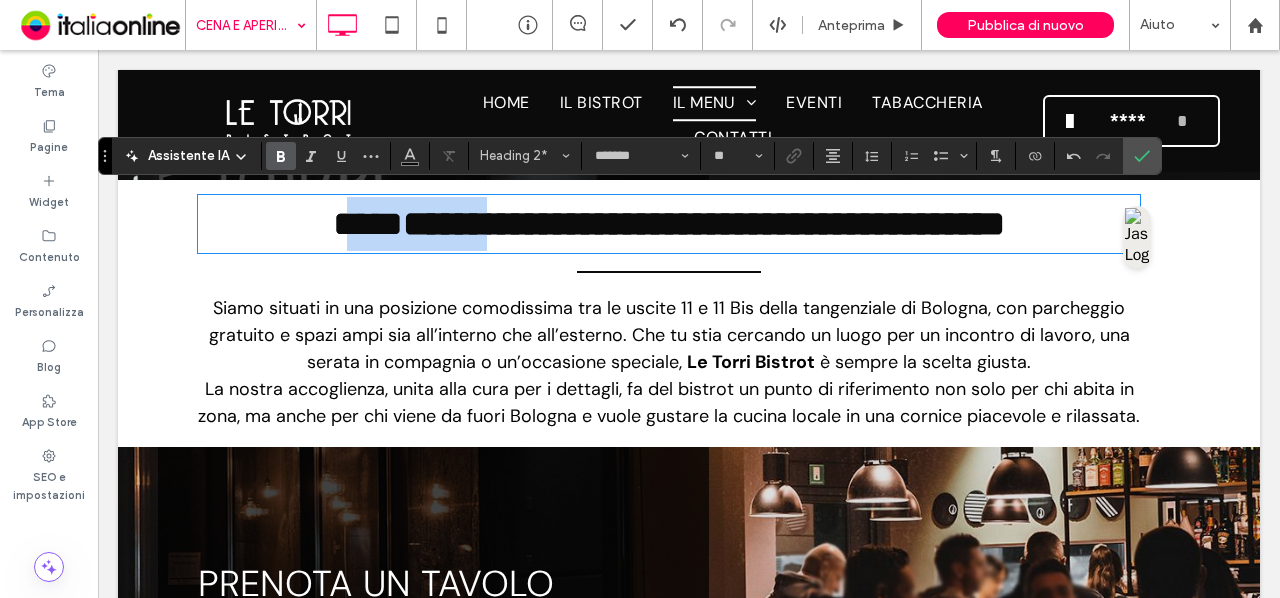 drag, startPoint x: 458, startPoint y: 216, endPoint x: 212, endPoint y: 204, distance: 246.29251 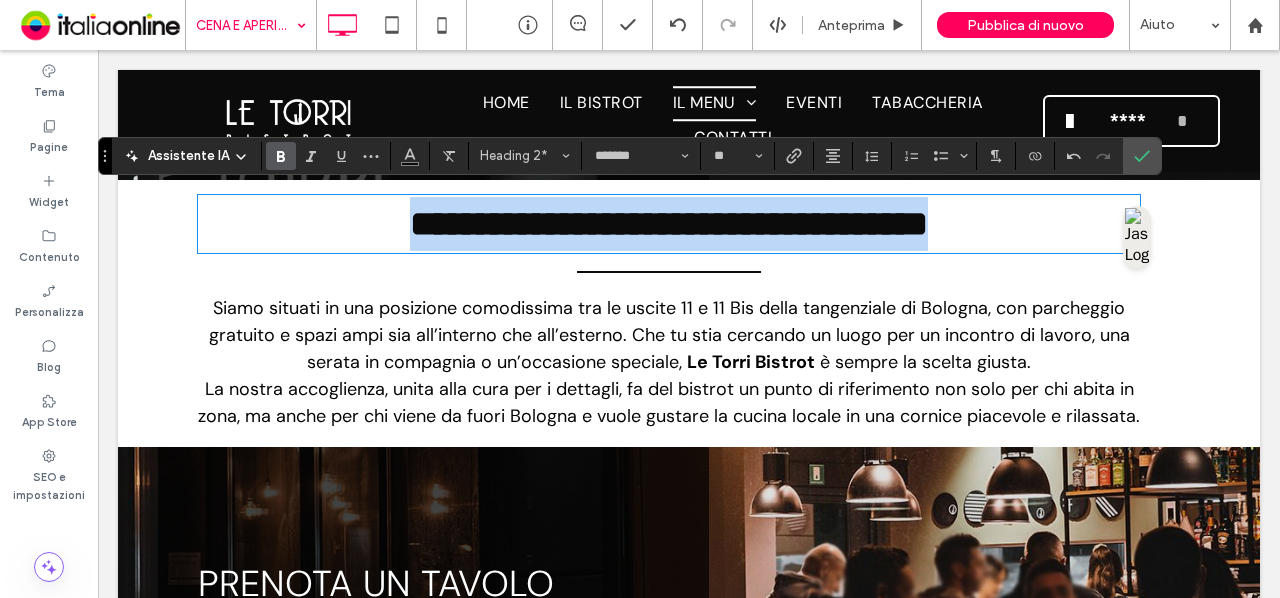 drag, startPoint x: 306, startPoint y: 221, endPoint x: 1150, endPoint y: 221, distance: 844 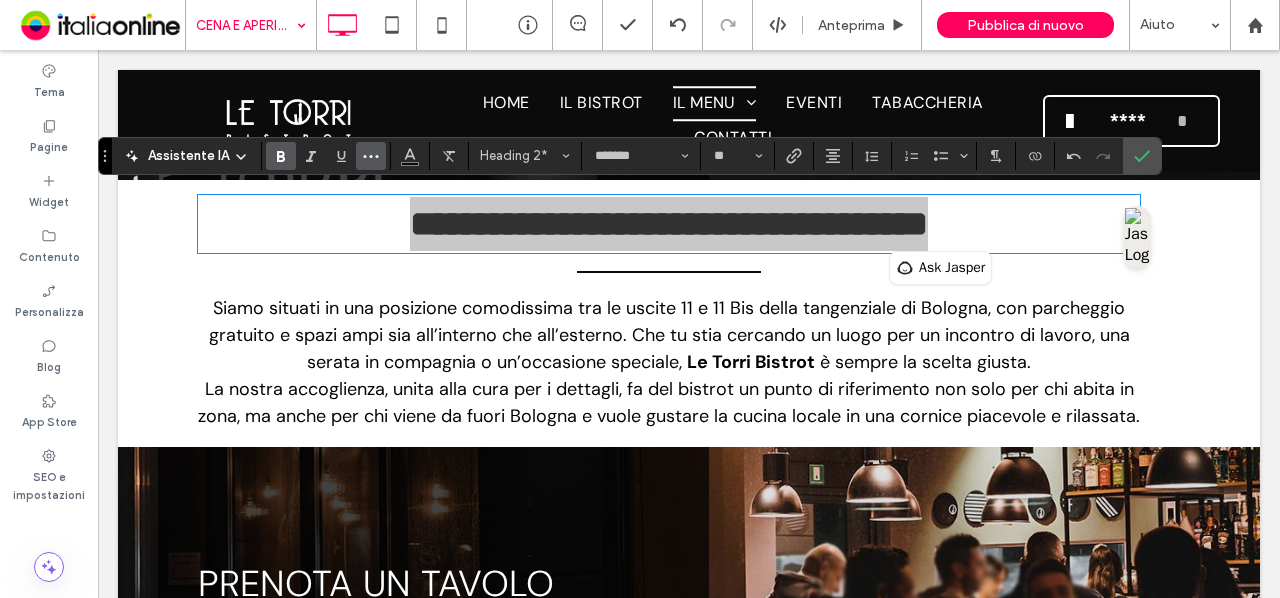 click 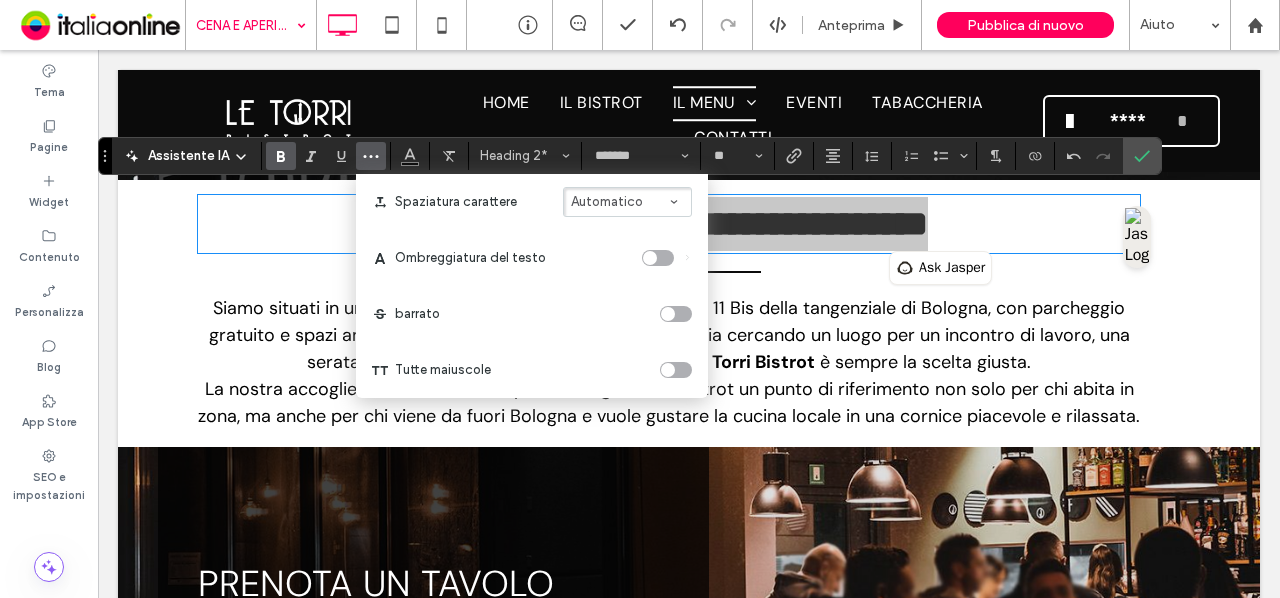 click on "Tutte maiuscole" at bounding box center [532, 370] 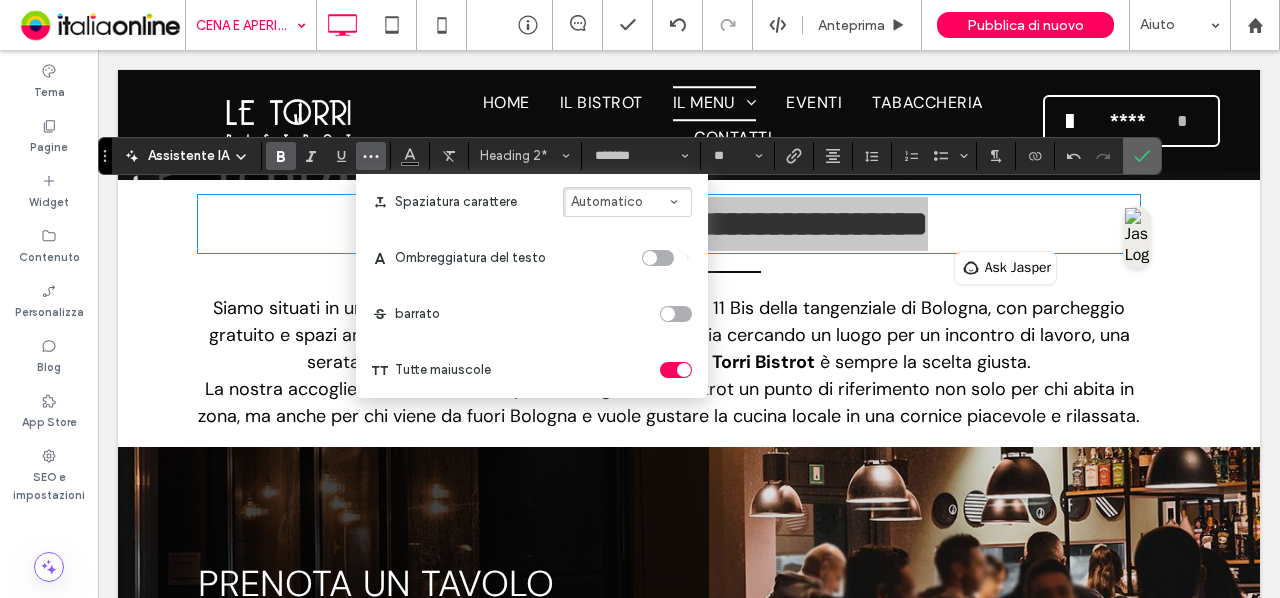 click at bounding box center [1142, 156] 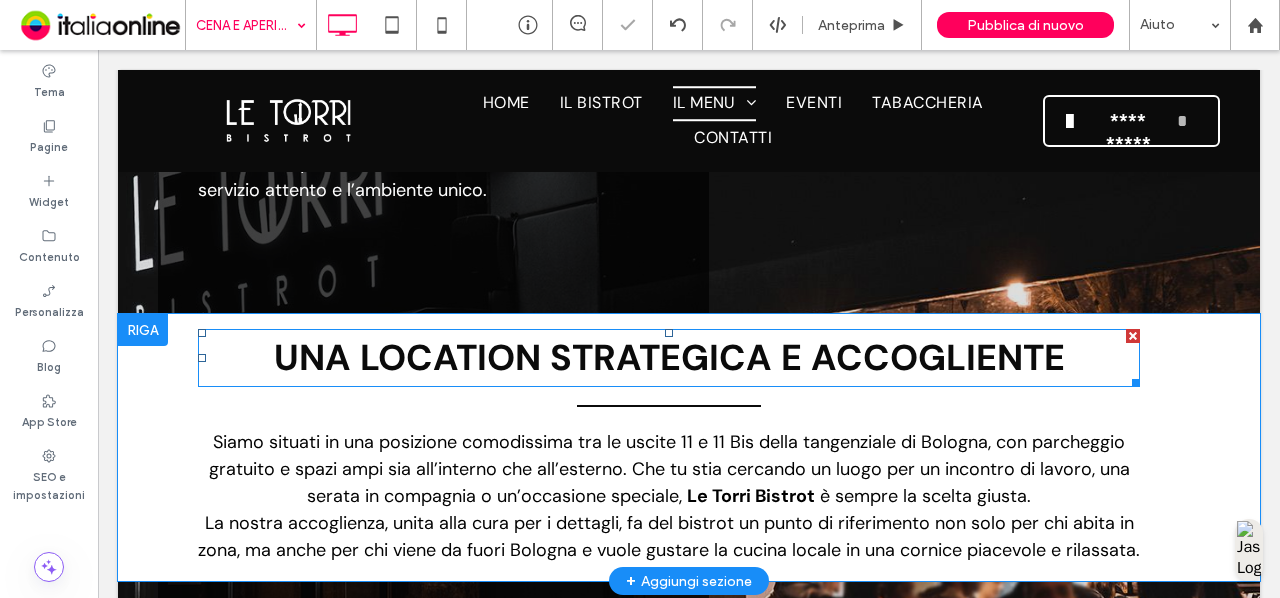 scroll, scrollTop: 3163, scrollLeft: 0, axis: vertical 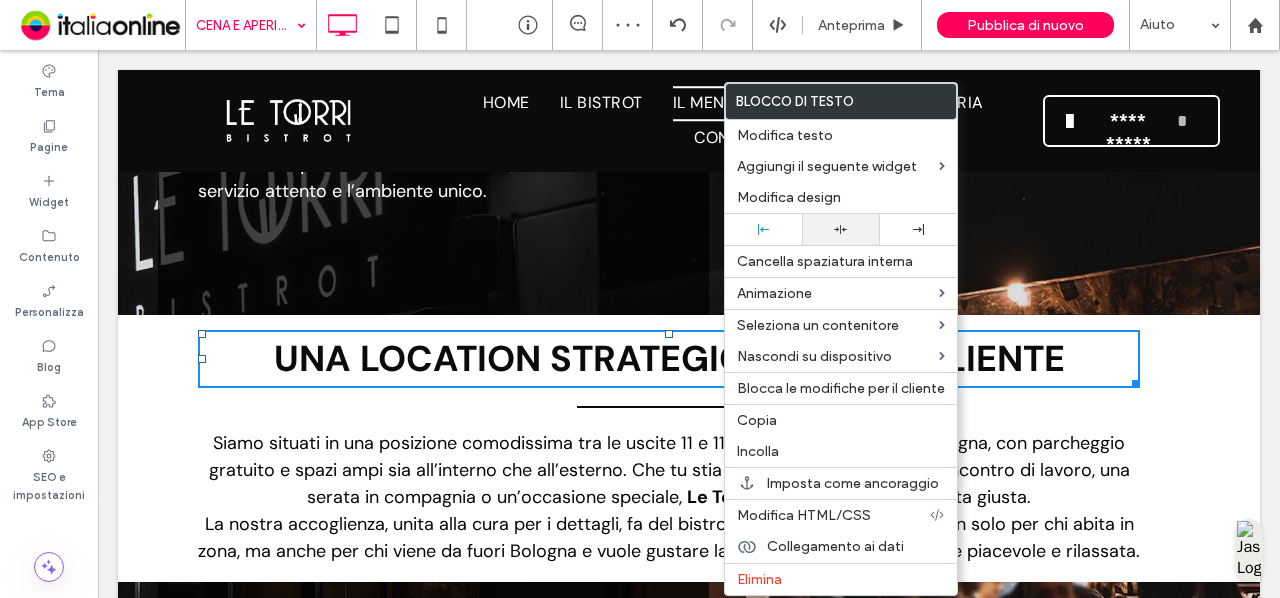 click at bounding box center [840, 229] 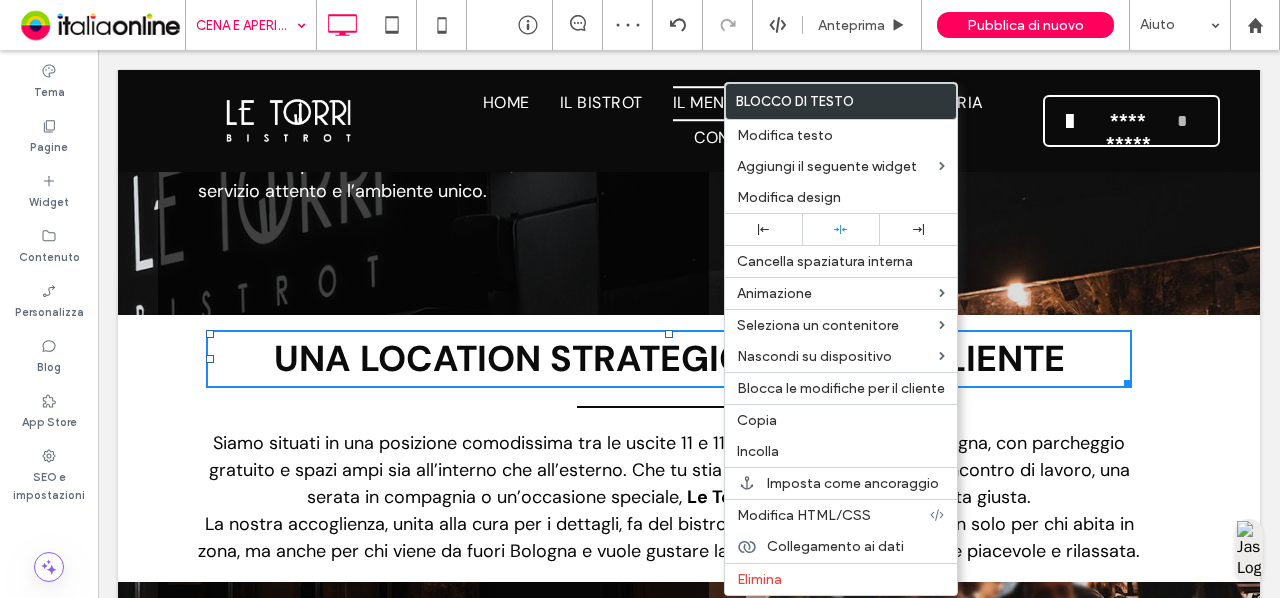 click on "Una location strategica e accogliente" at bounding box center [669, 358] 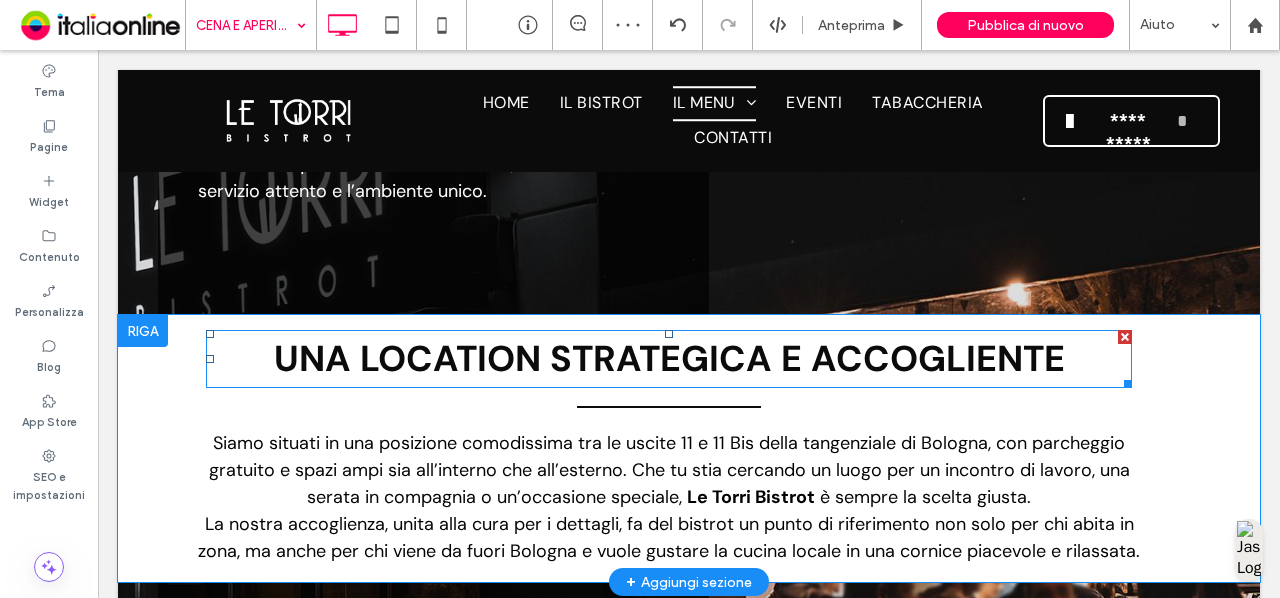 click on "Una location strategica e accogliente" at bounding box center [669, 358] 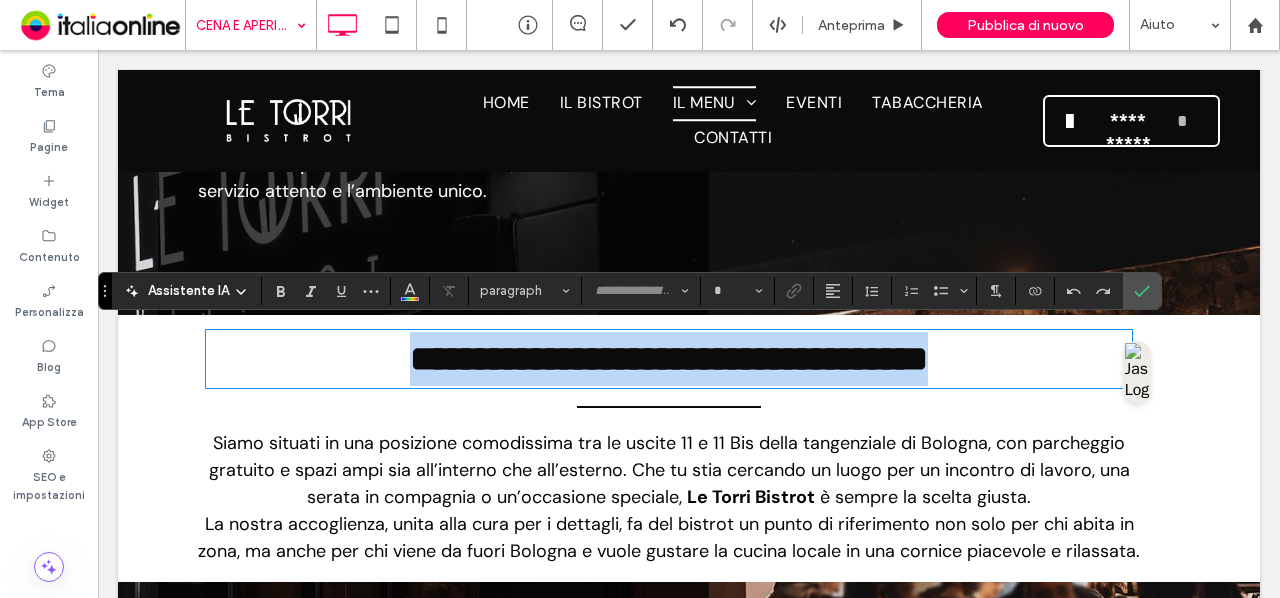 type on "*******" 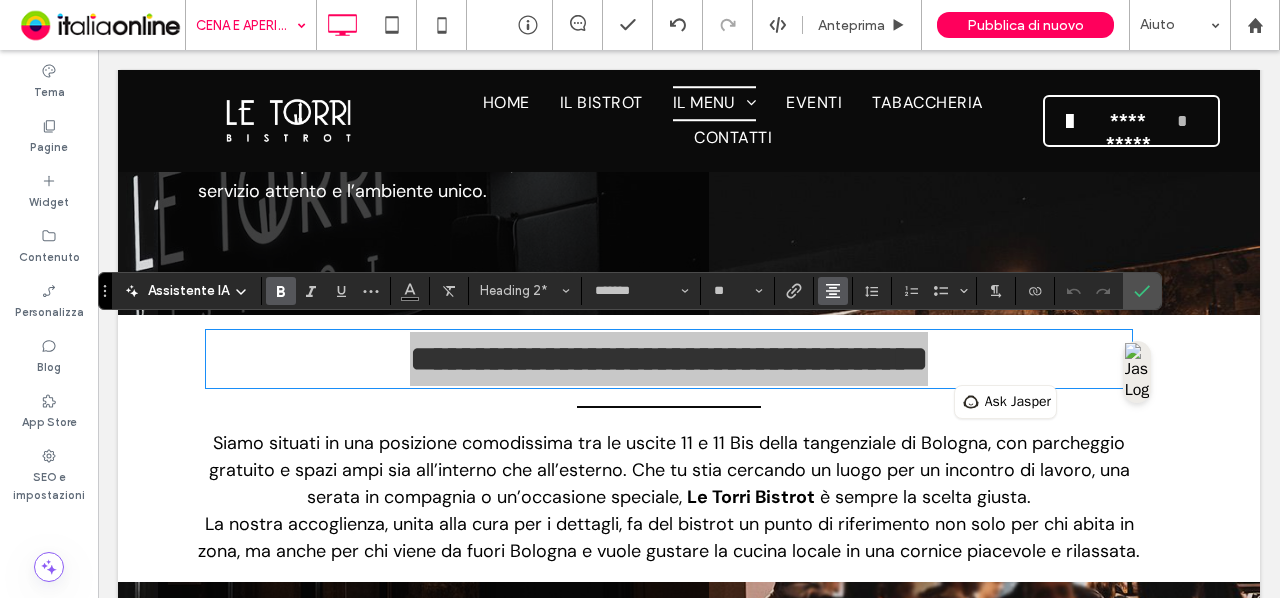click 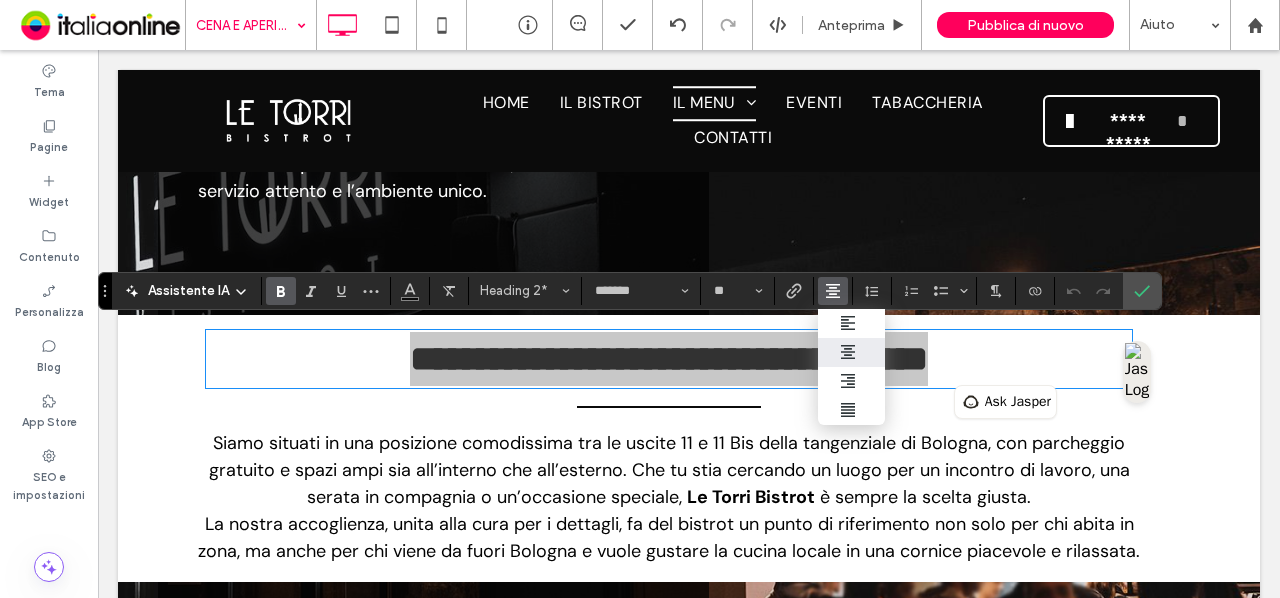 click 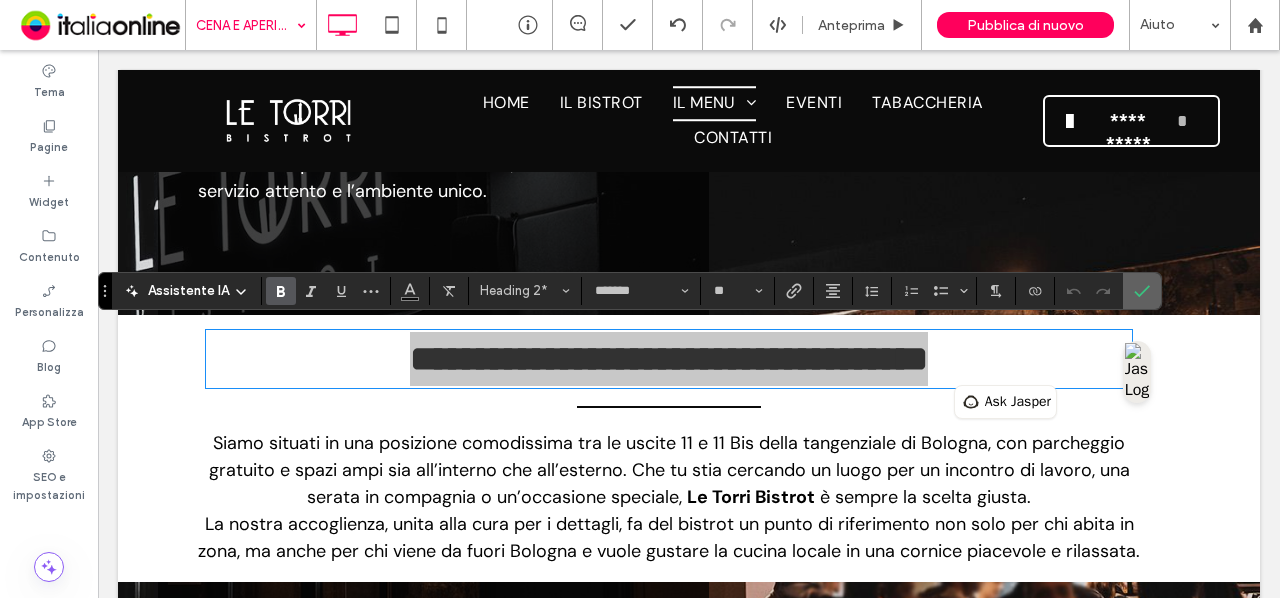 click 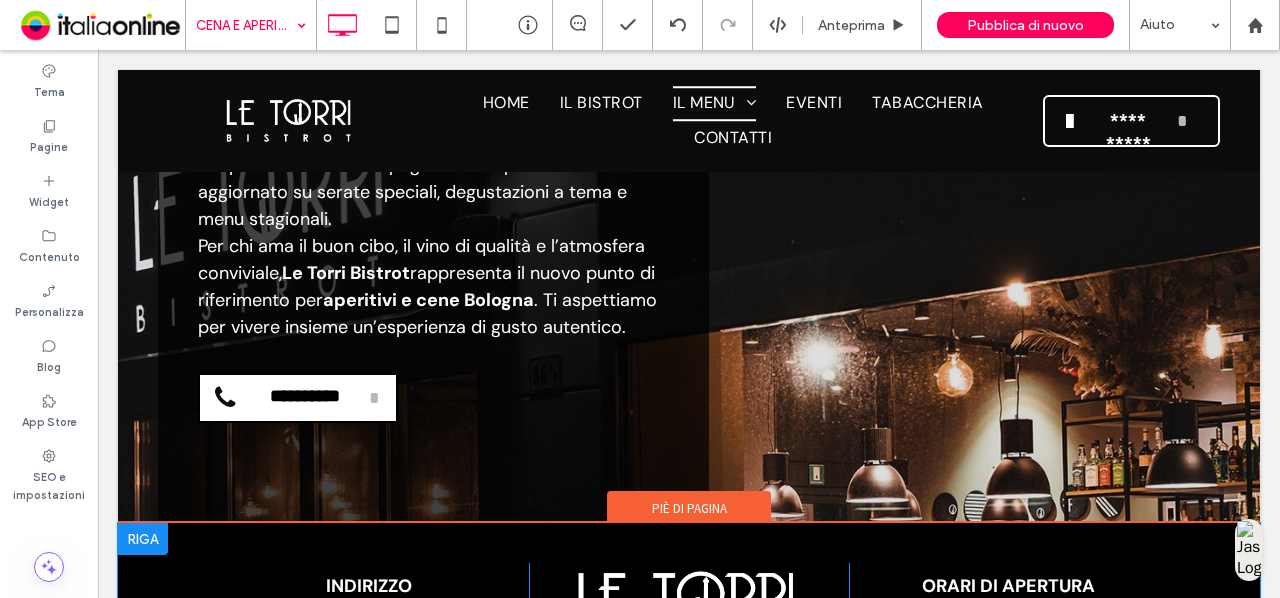 scroll, scrollTop: 3890, scrollLeft: 0, axis: vertical 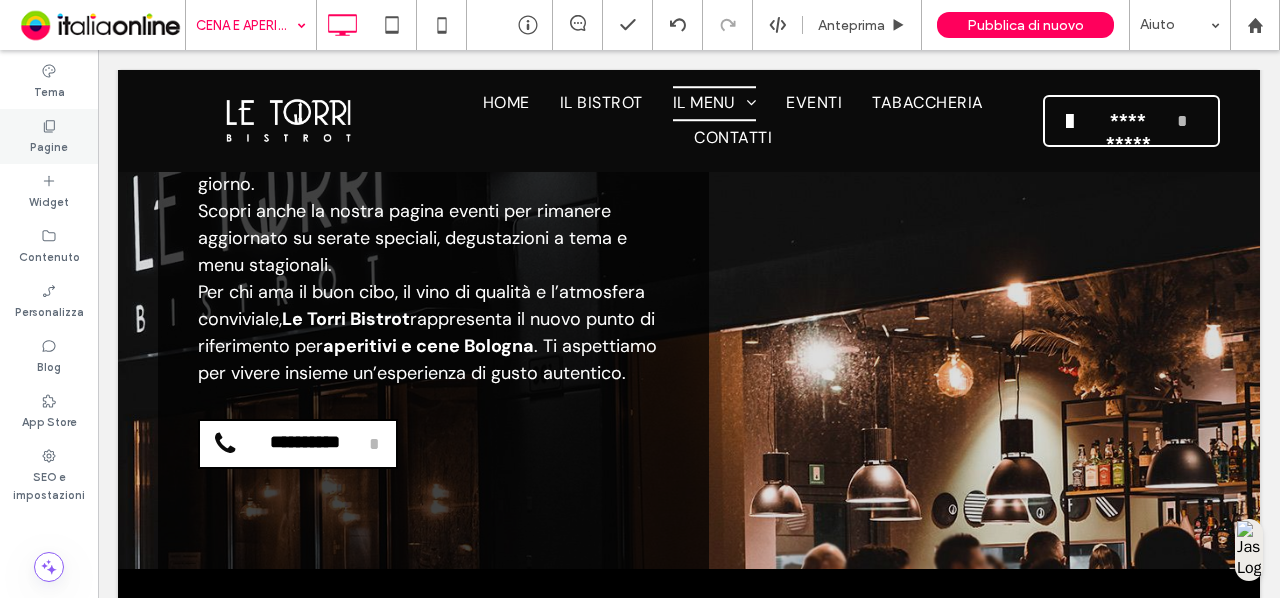 click on "Pagine" at bounding box center [49, 136] 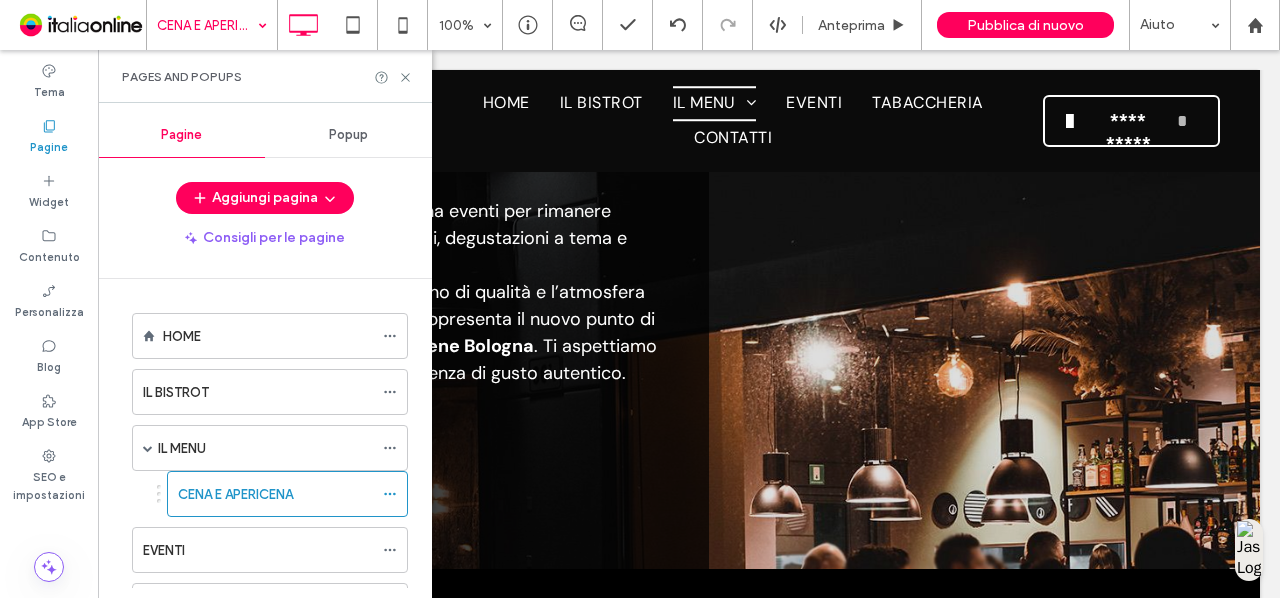 scroll, scrollTop: 141, scrollLeft: 0, axis: vertical 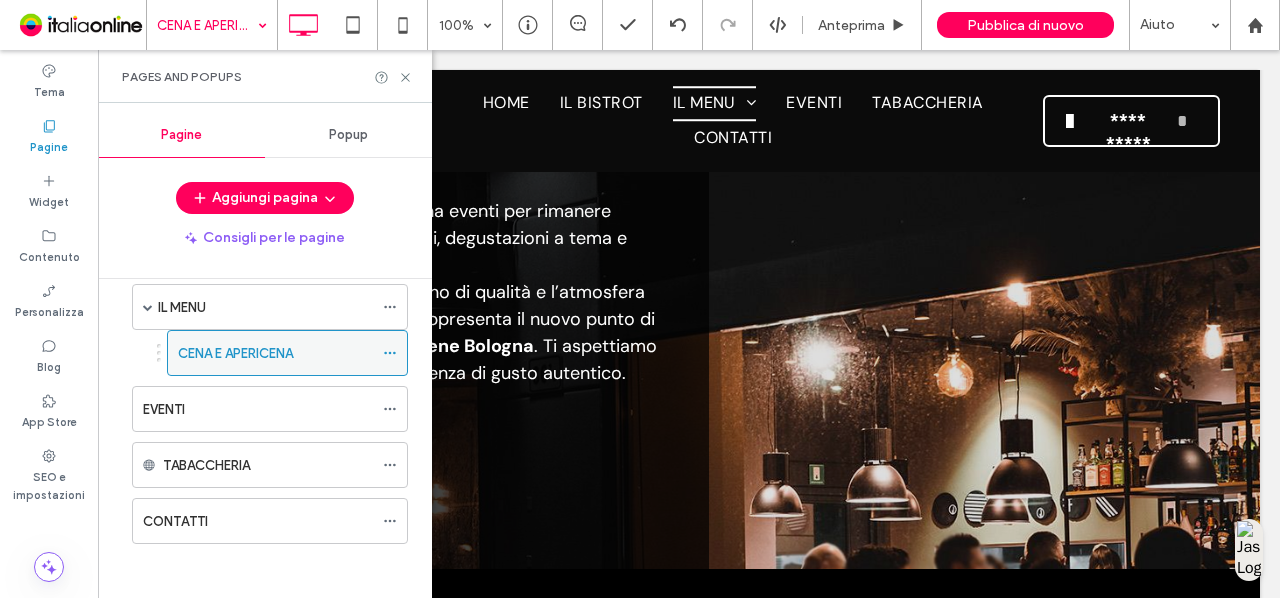 click 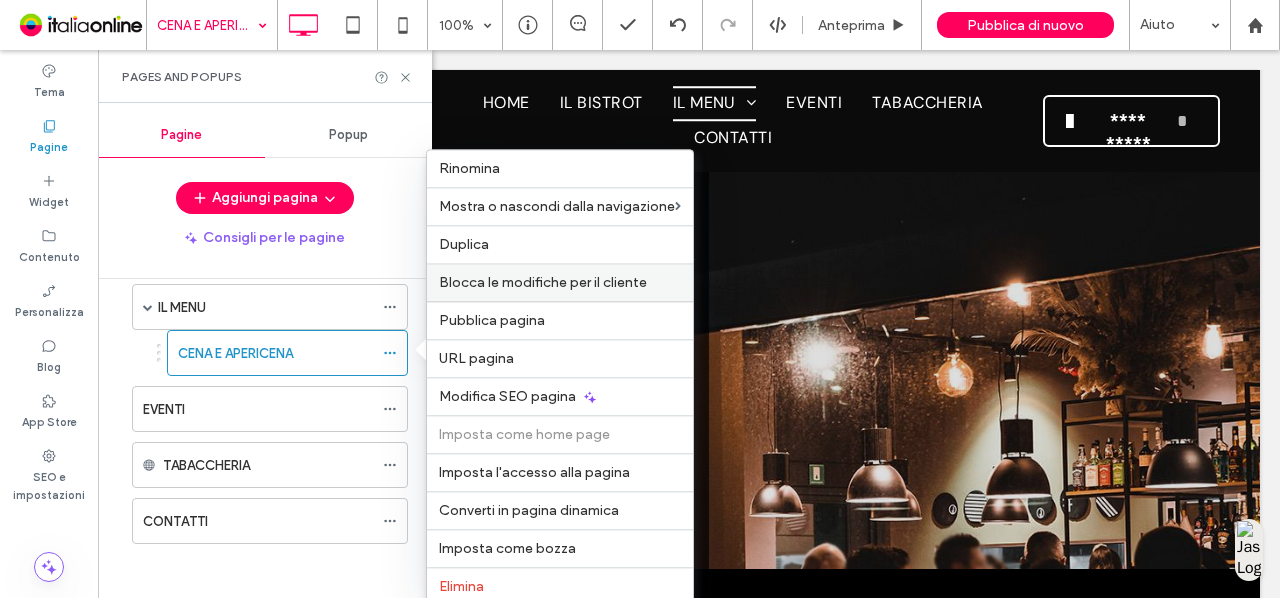 click on "Blocca le modifiche per il cliente" at bounding box center (543, 282) 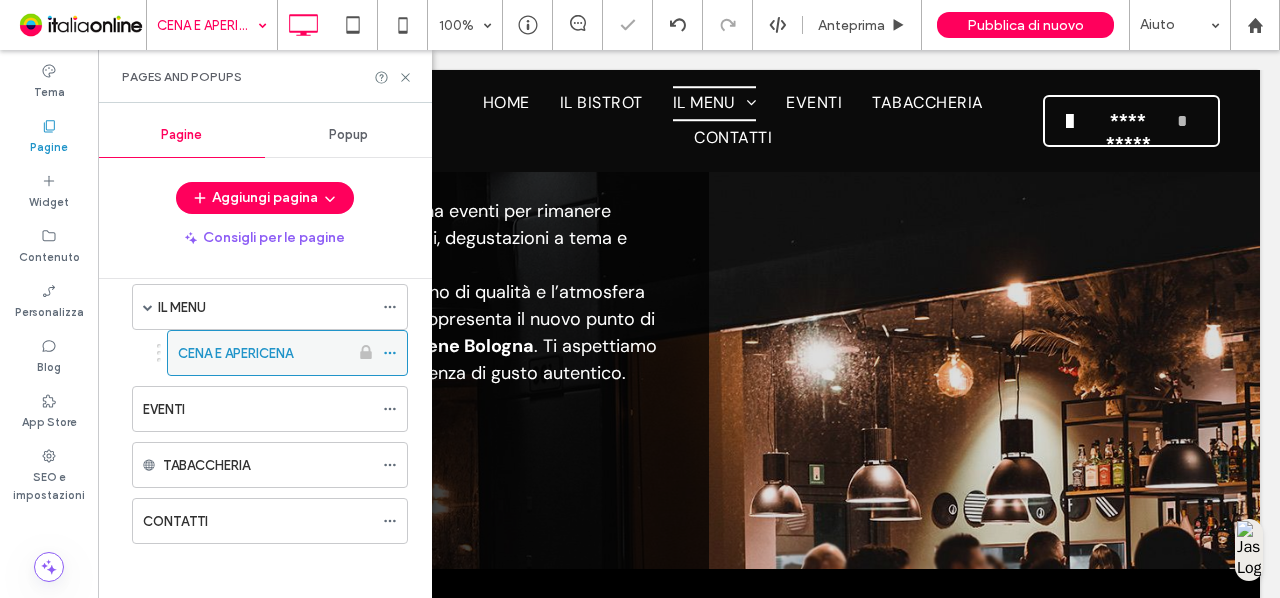 click 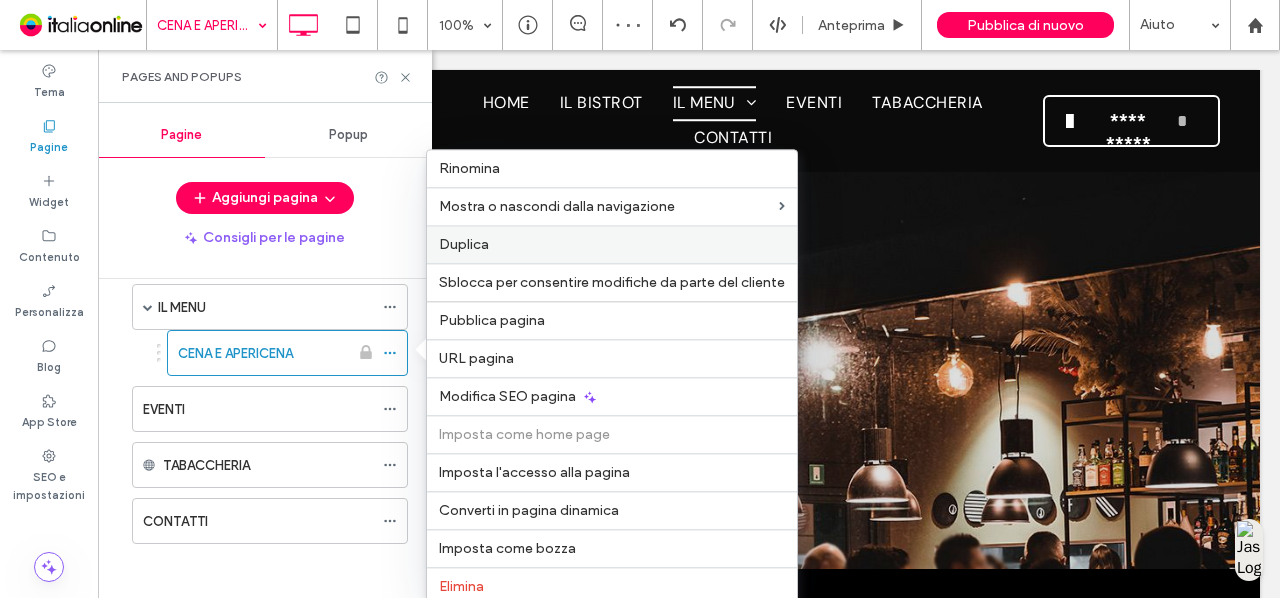 click on "Duplica" at bounding box center [612, 244] 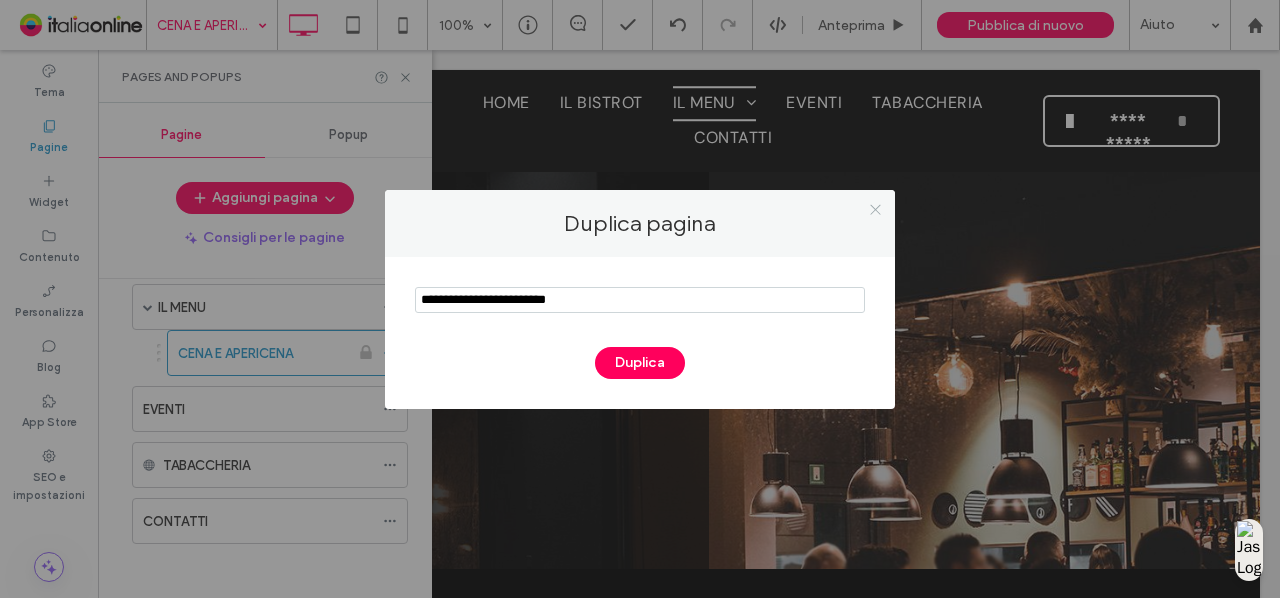 click 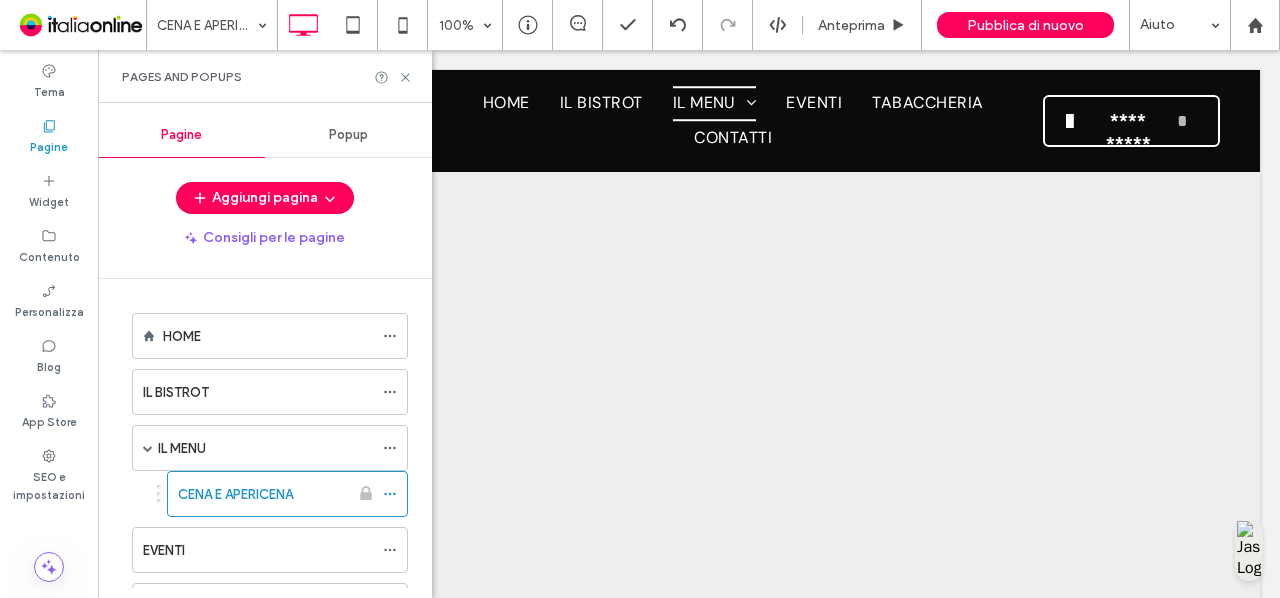 scroll, scrollTop: 3890, scrollLeft: 0, axis: vertical 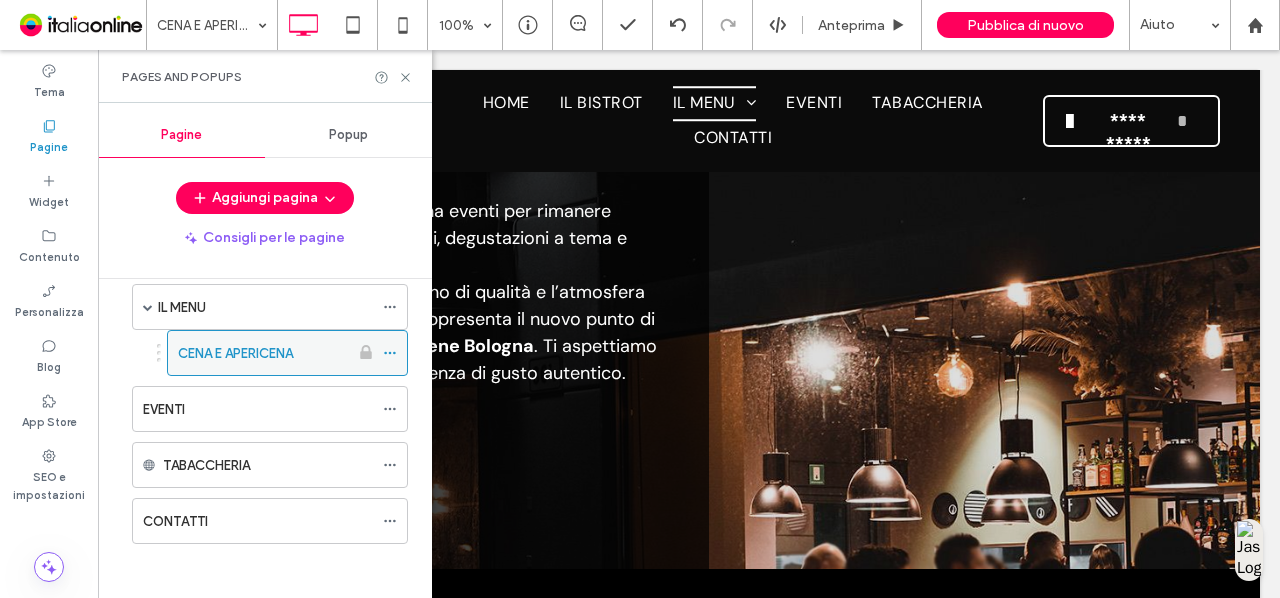 click 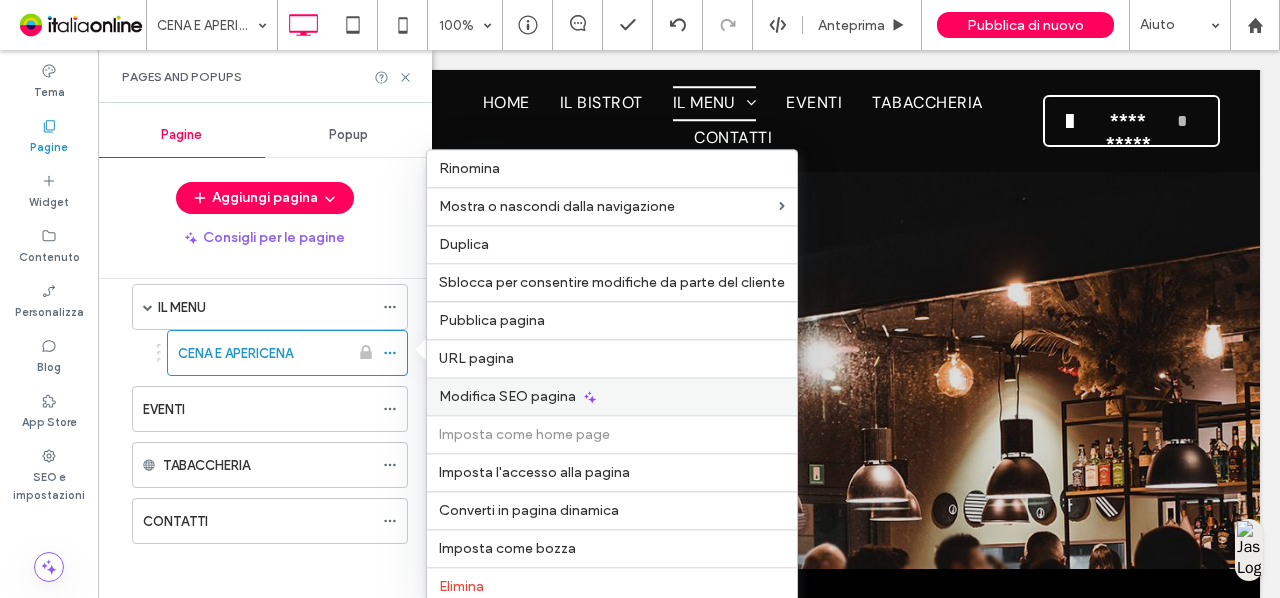 click on "Modifica SEO pagina" at bounding box center (507, 396) 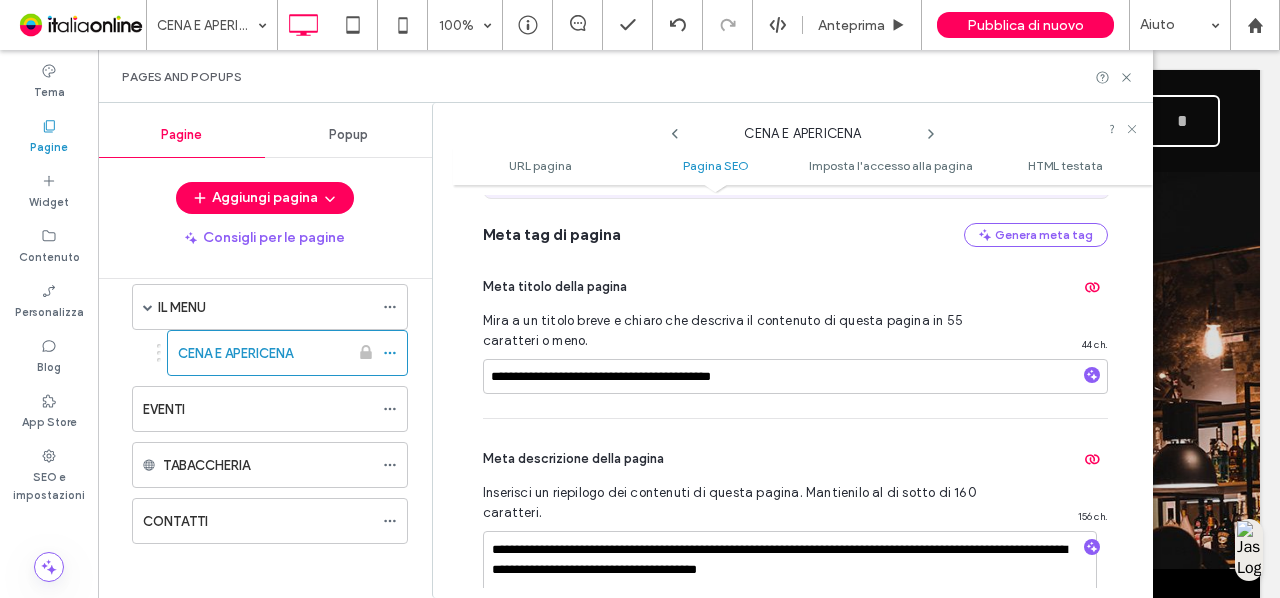 scroll, scrollTop: 445, scrollLeft: 0, axis: vertical 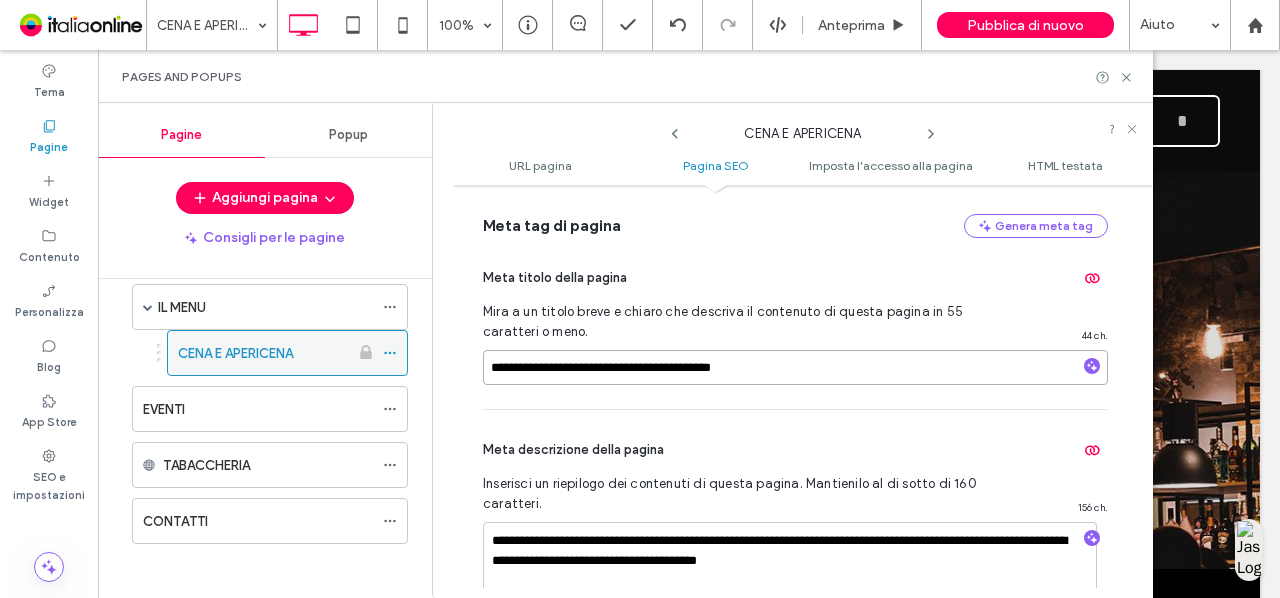 drag, startPoint x: 770, startPoint y: 361, endPoint x: 376, endPoint y: 331, distance: 395.14047 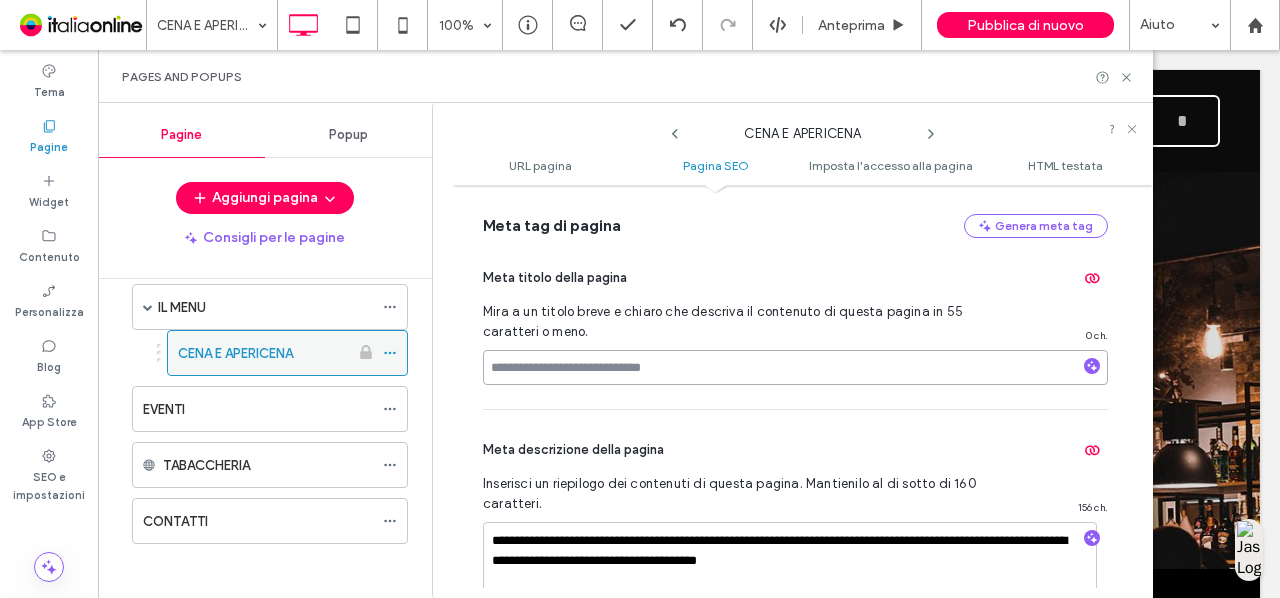 paste on "**********" 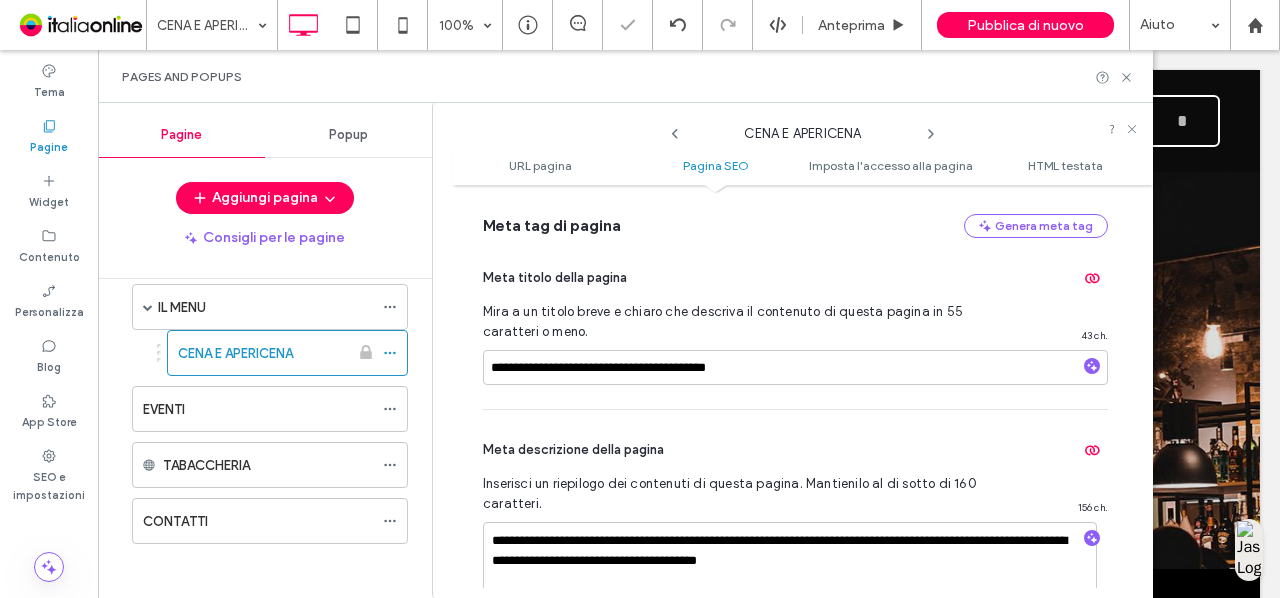 click 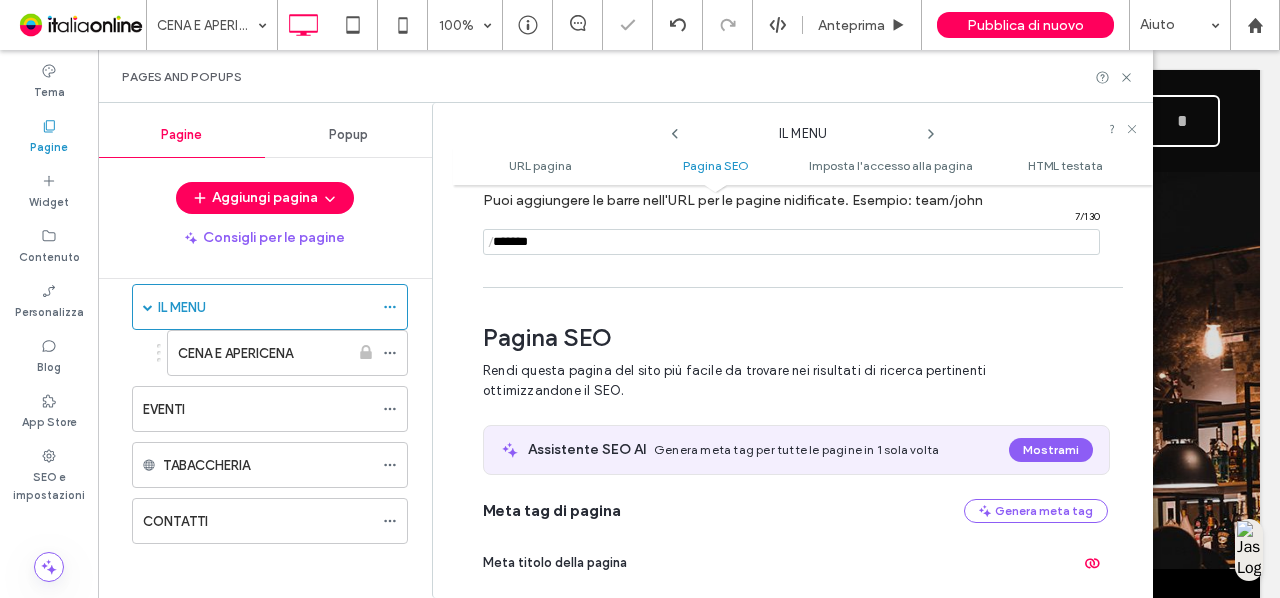 scroll, scrollTop: 273, scrollLeft: 0, axis: vertical 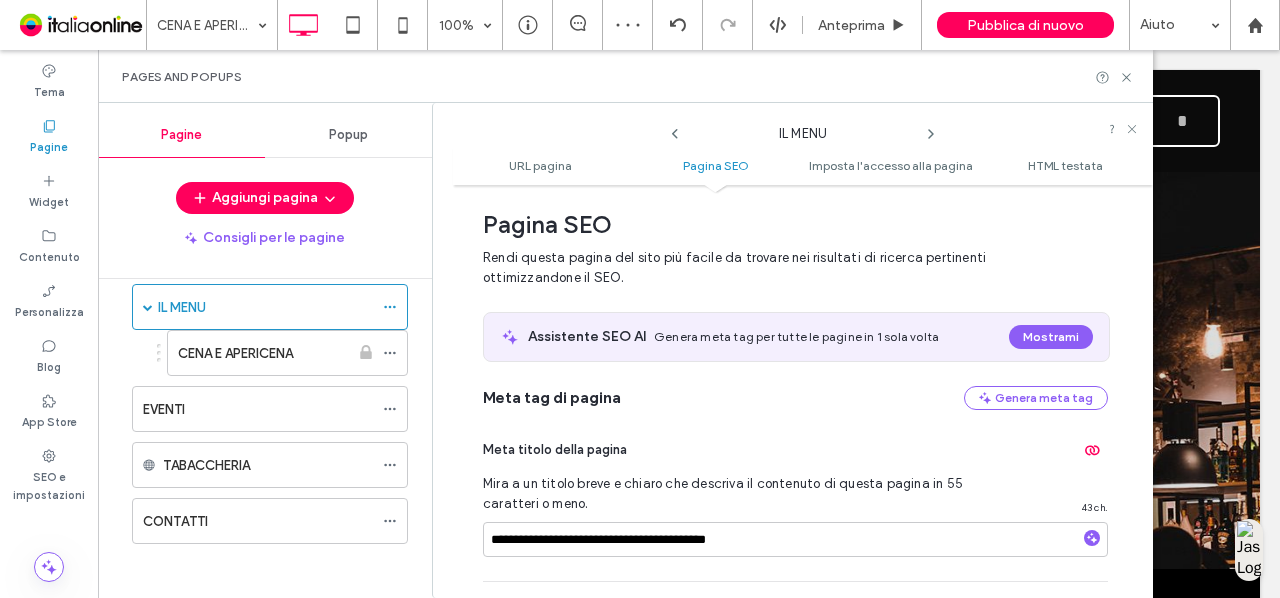 click 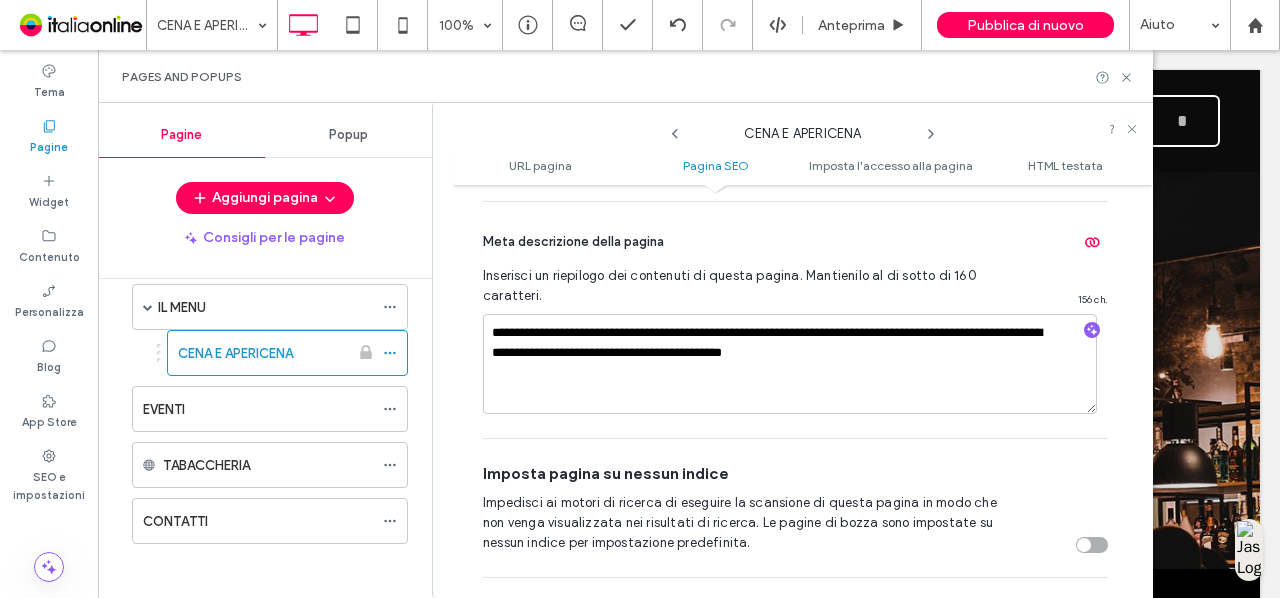 scroll, scrollTop: 662, scrollLeft: 0, axis: vertical 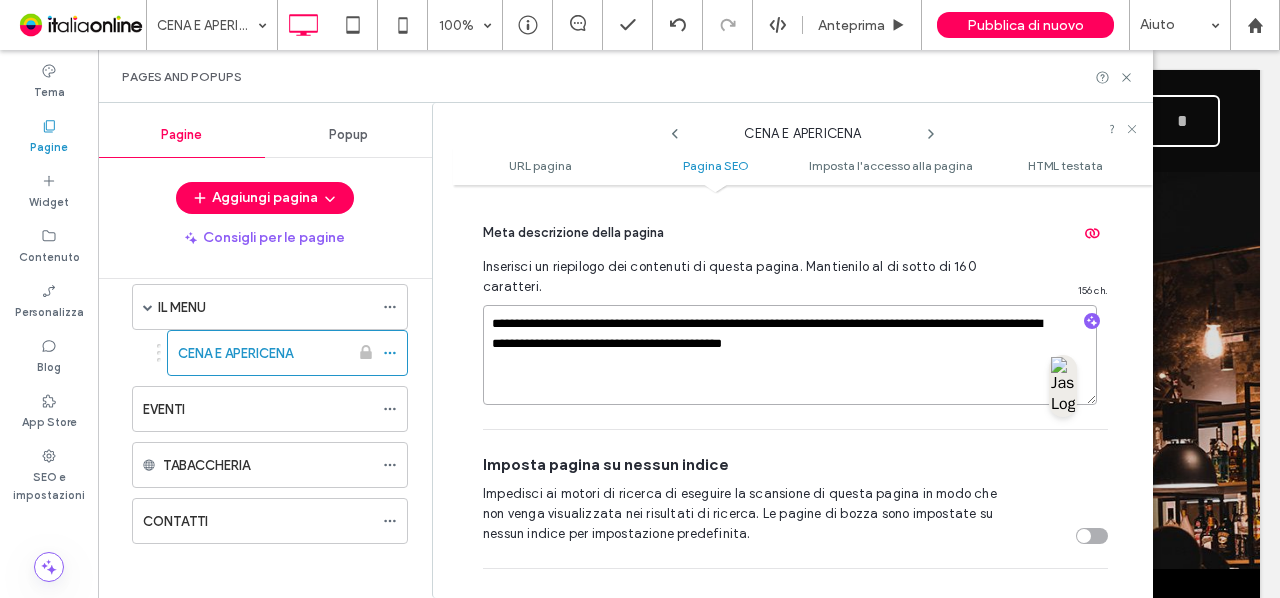 drag, startPoint x: 908, startPoint y: 345, endPoint x: 463, endPoint y: 306, distance: 446.70572 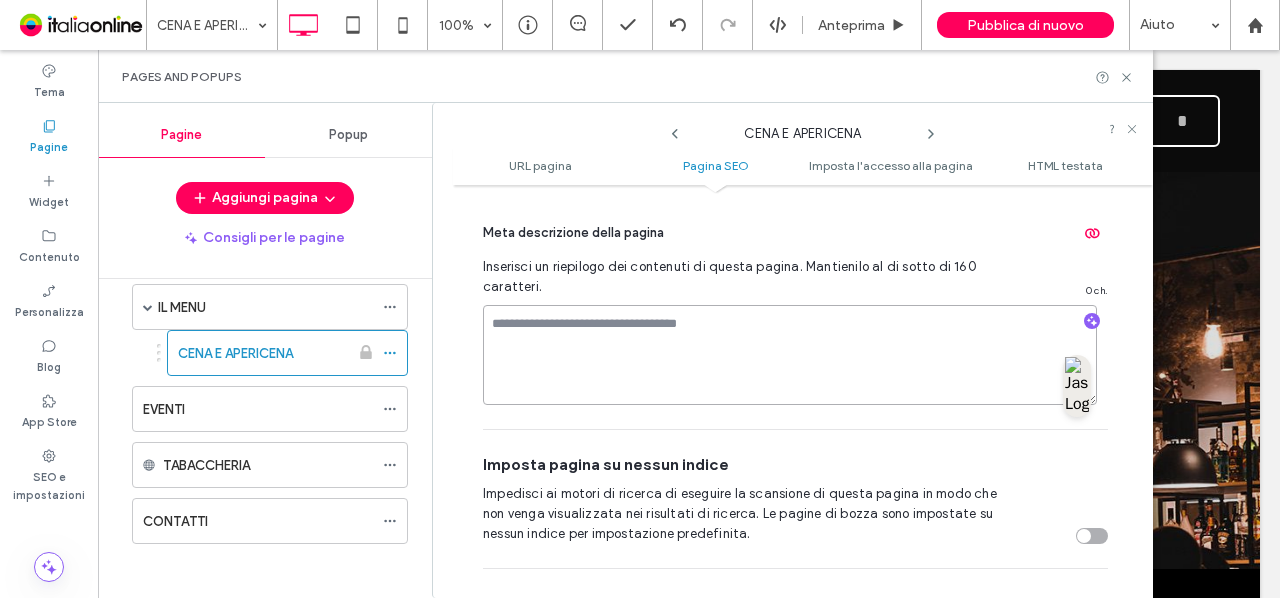 paste on "**********" 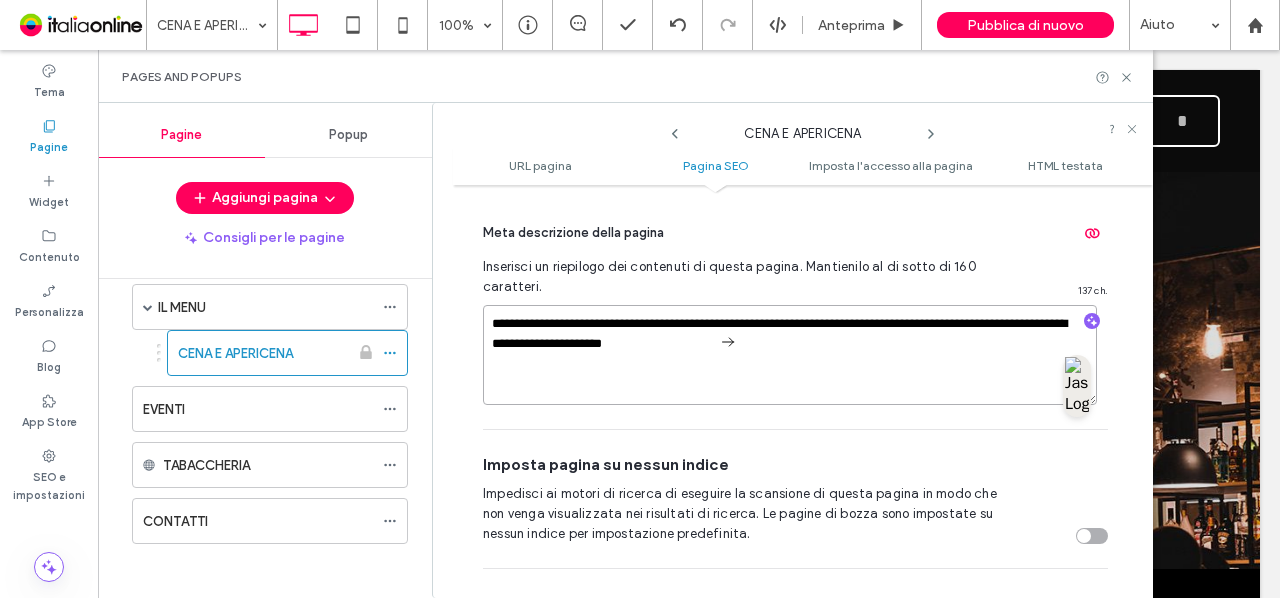 click on "**********" at bounding box center [790, 355] 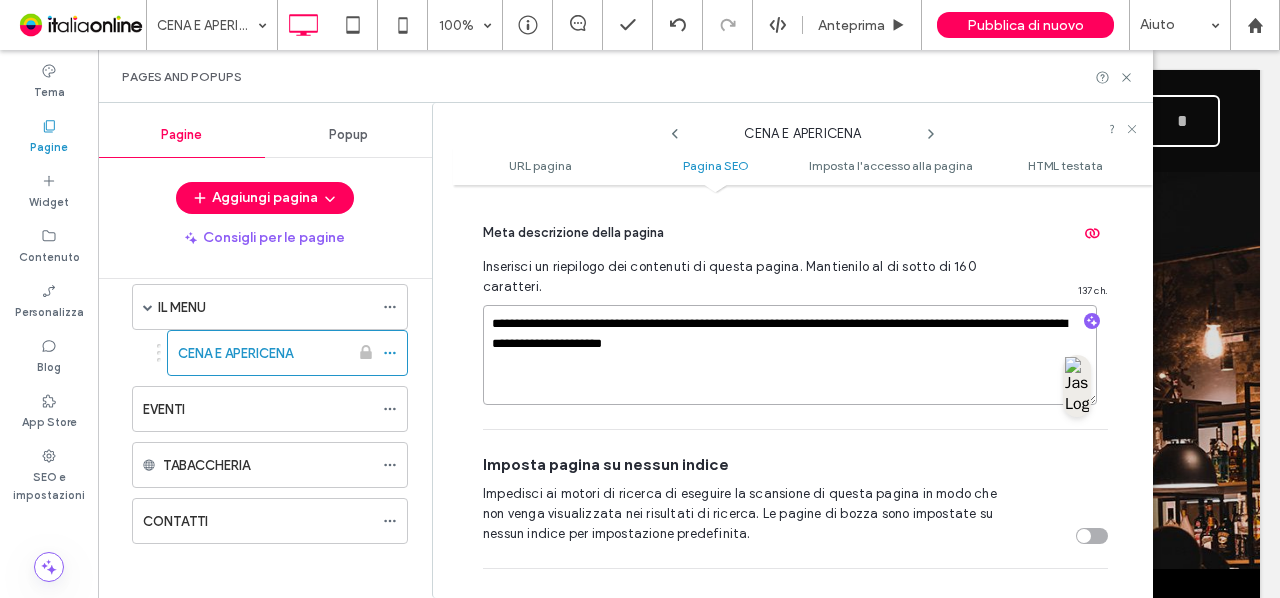 drag, startPoint x: 840, startPoint y: 352, endPoint x: 435, endPoint y: 283, distance: 410.83572 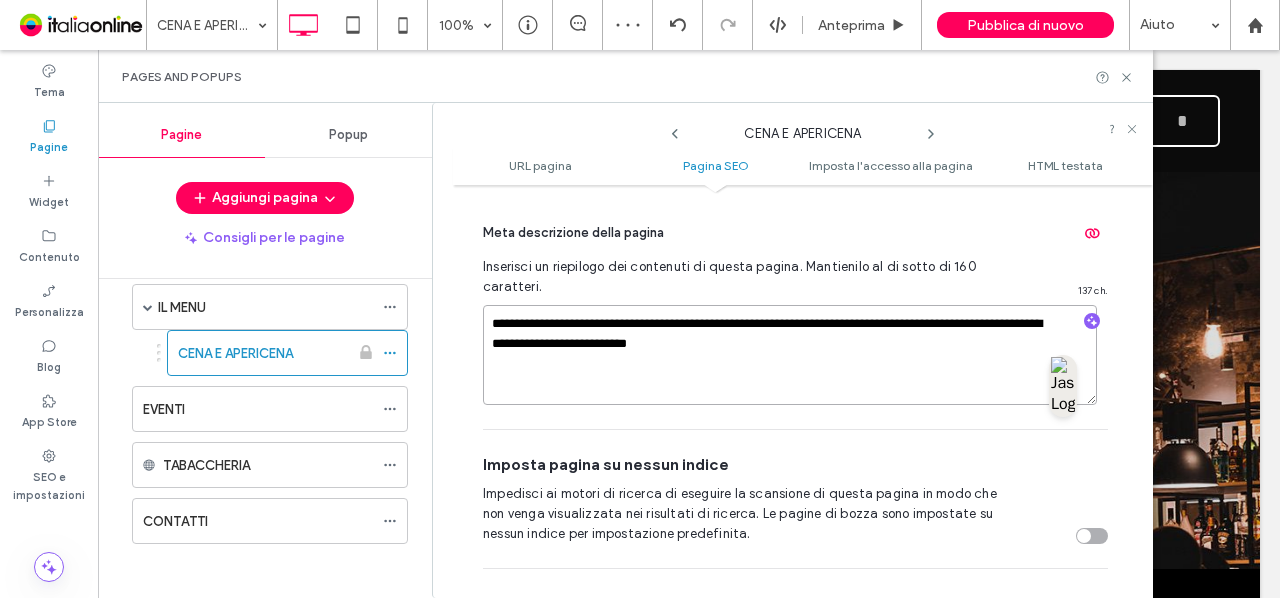 click on "**********" at bounding box center [790, 355] 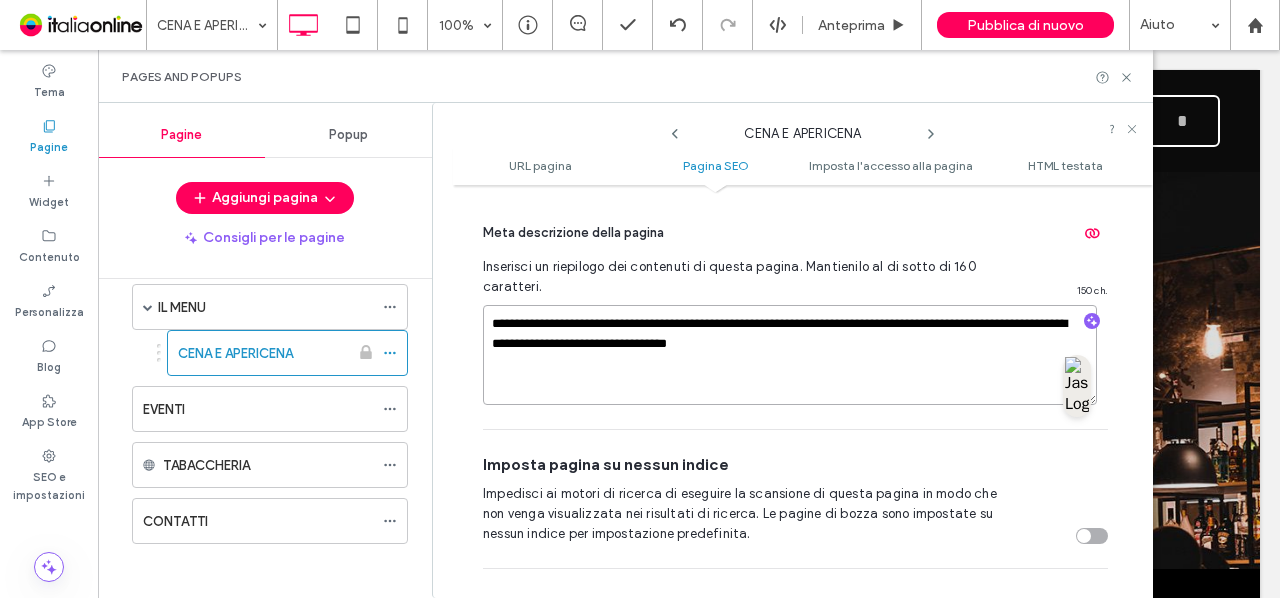 type on "**********" 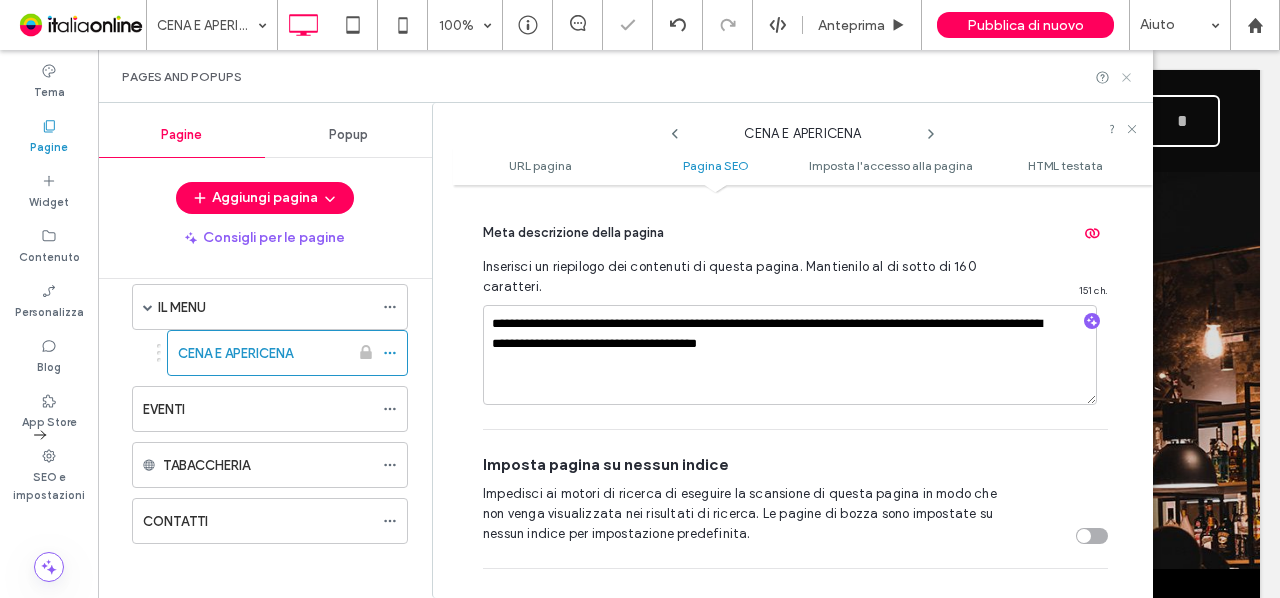 click 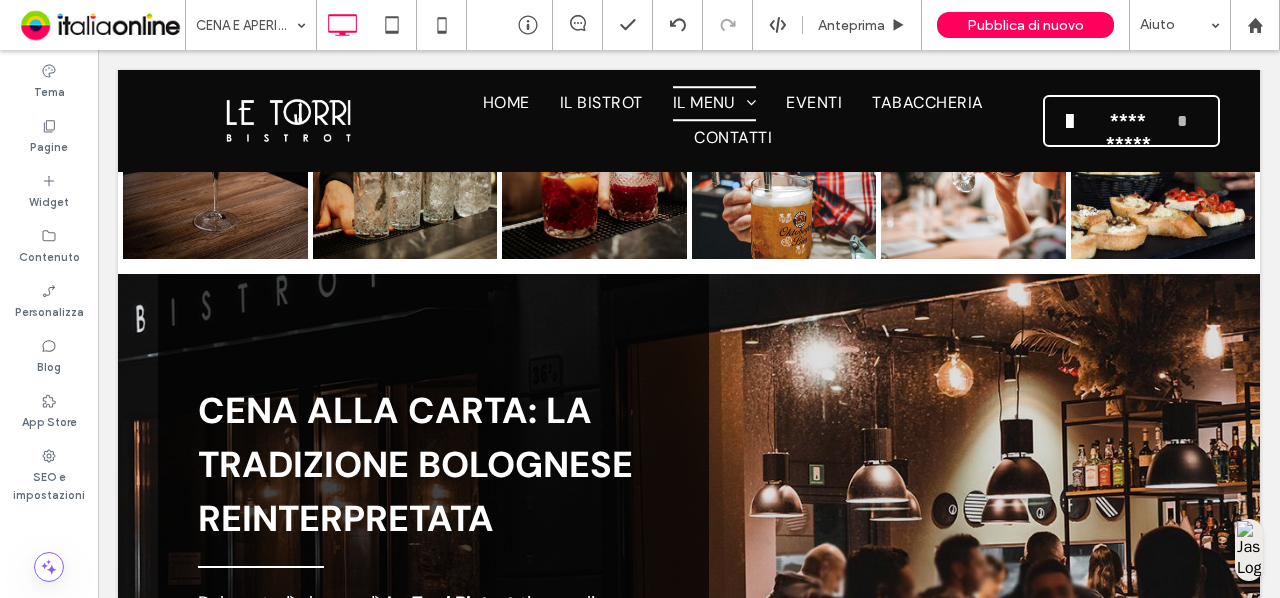 scroll, scrollTop: 2264, scrollLeft: 0, axis: vertical 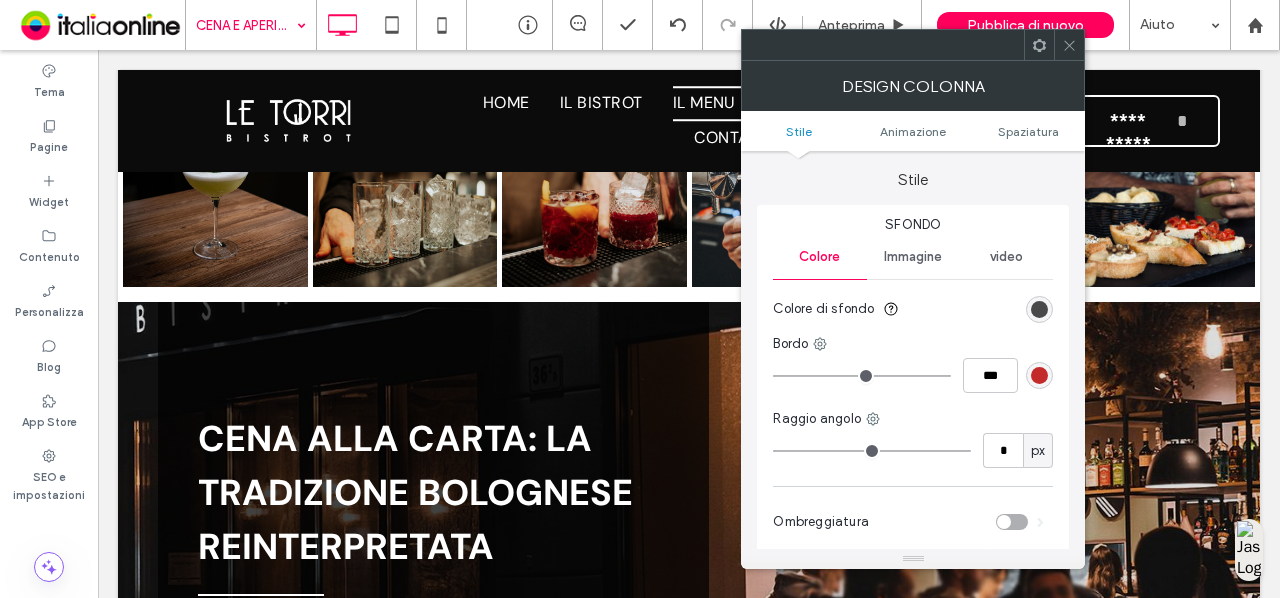 click 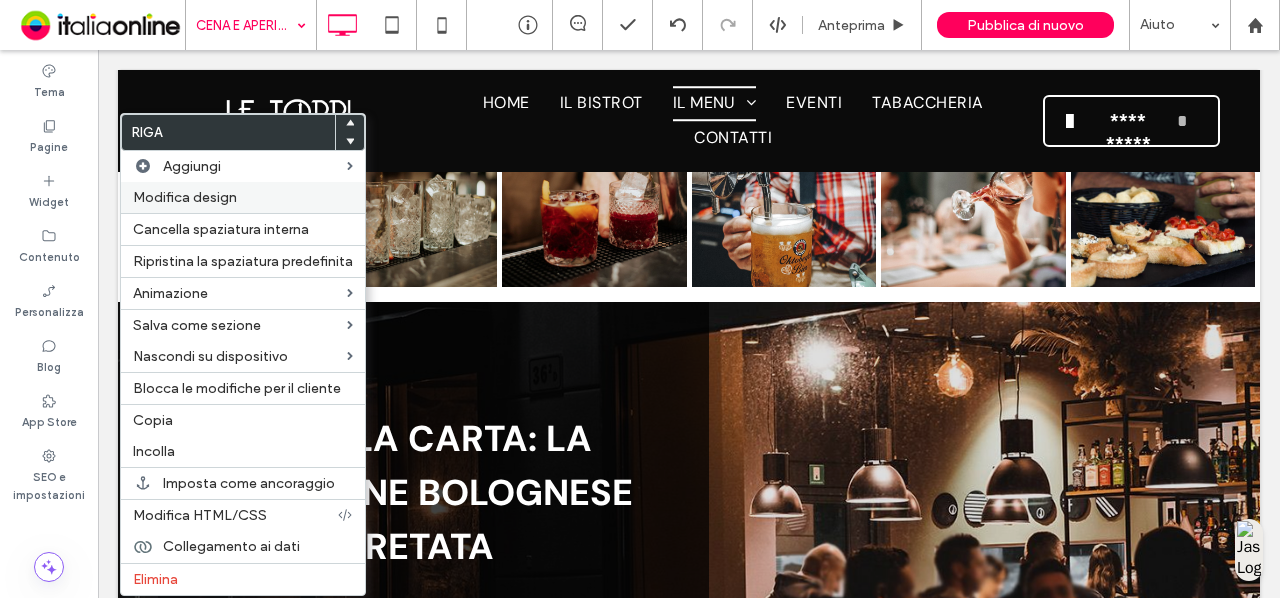 click on "Modifica design" at bounding box center [185, 197] 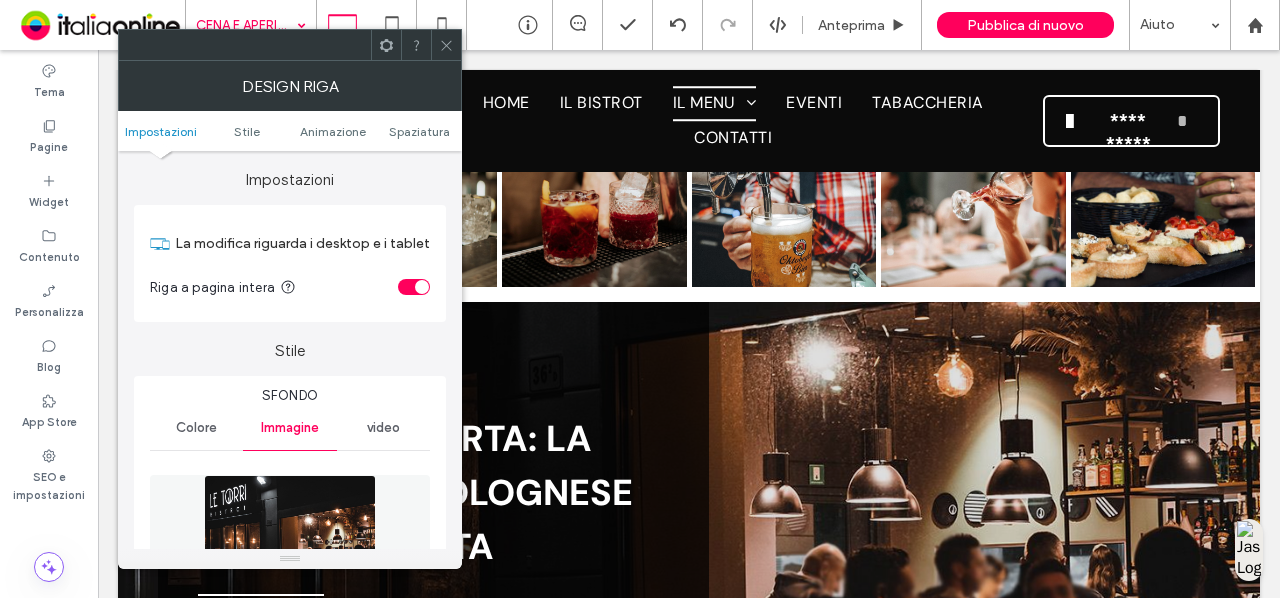 scroll, scrollTop: 368, scrollLeft: 0, axis: vertical 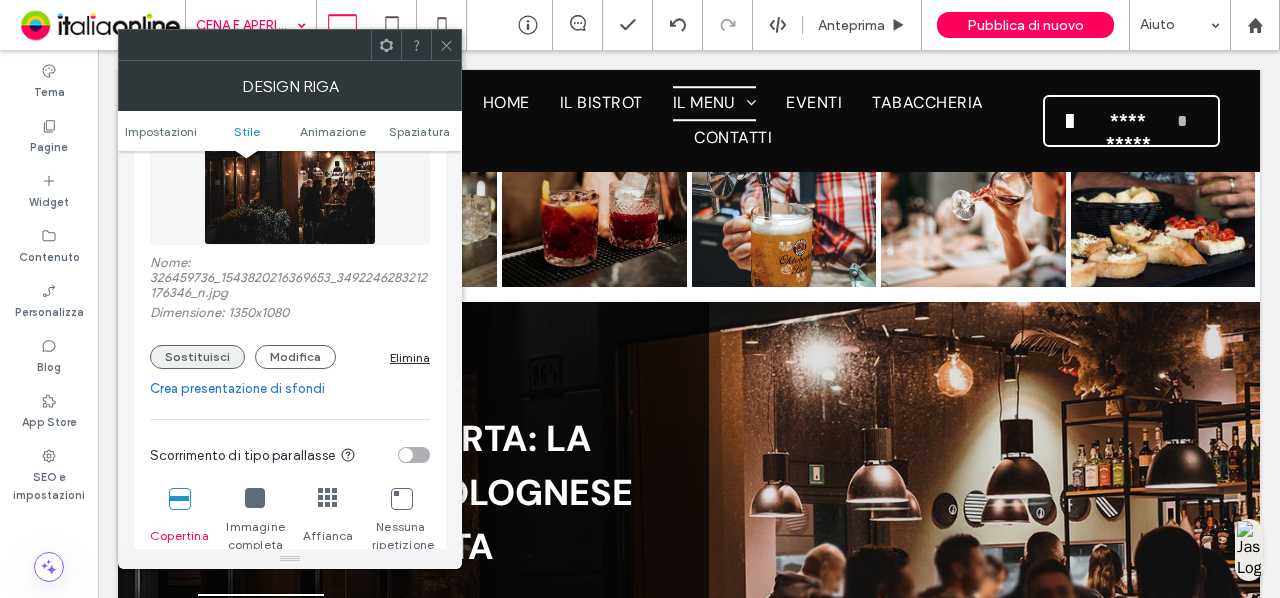 click on "Sostituisci" at bounding box center [197, 357] 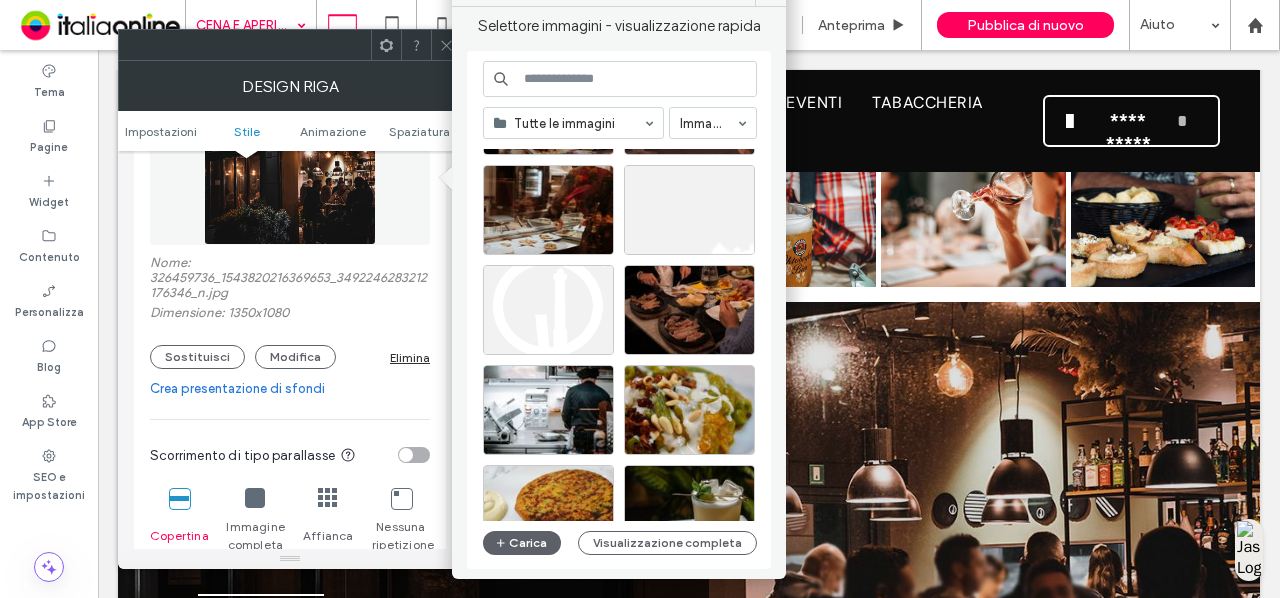 scroll, scrollTop: 1214, scrollLeft: 0, axis: vertical 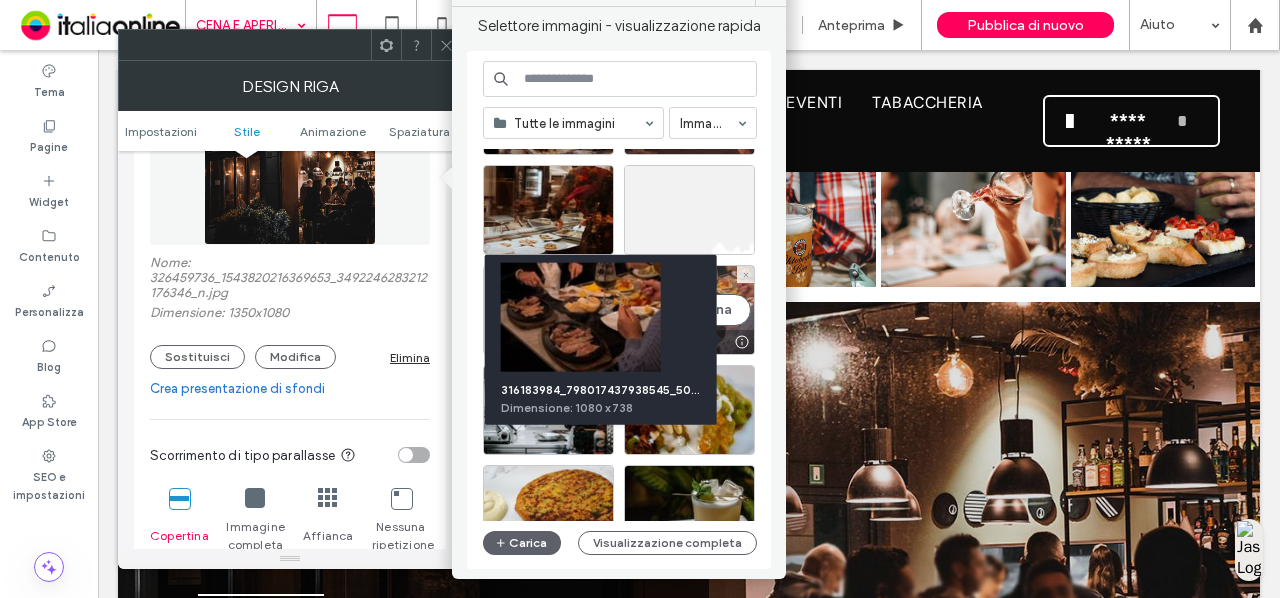 click at bounding box center [741, 342] 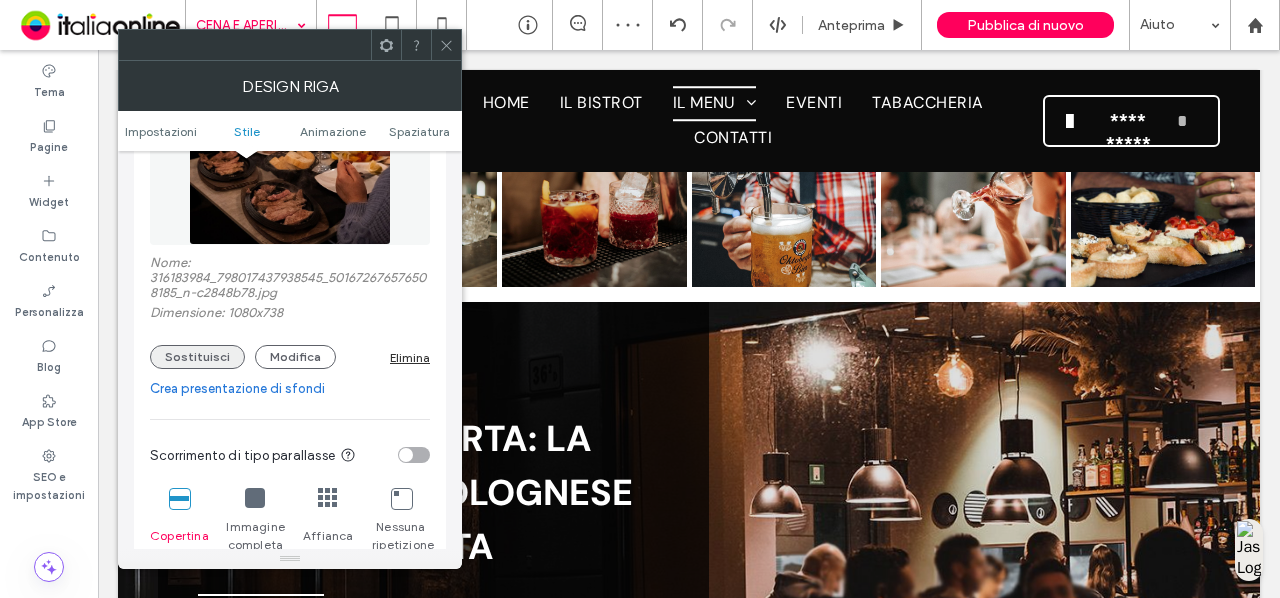 click on "Sostituisci" at bounding box center [197, 357] 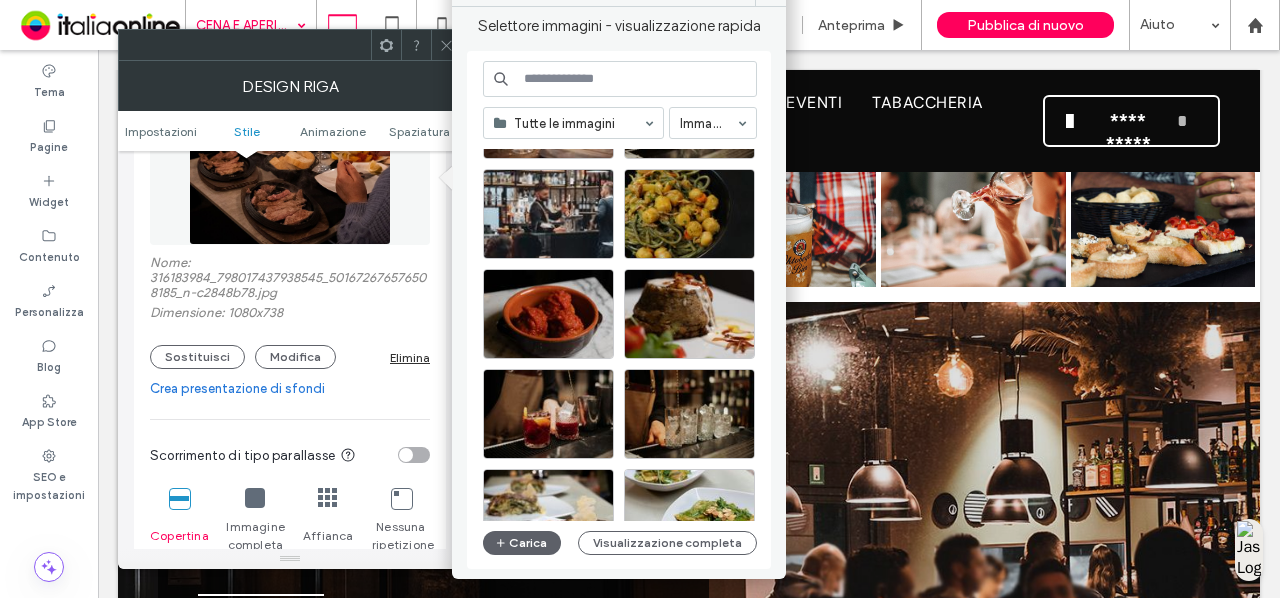 scroll, scrollTop: 502, scrollLeft: 0, axis: vertical 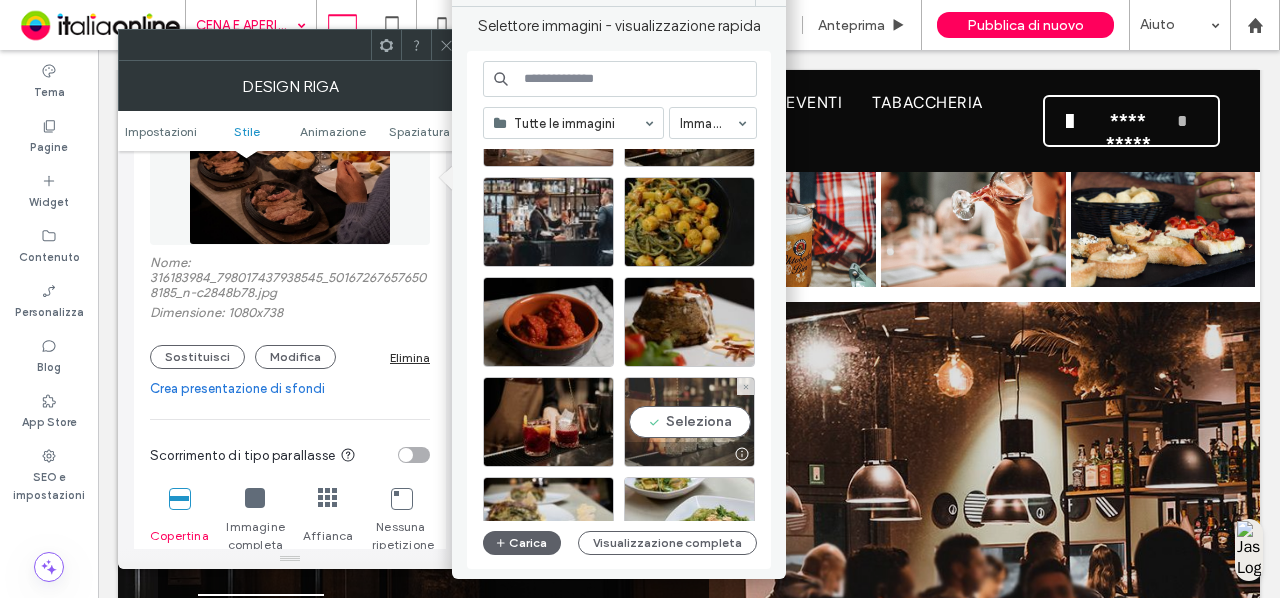 click at bounding box center (689, 454) 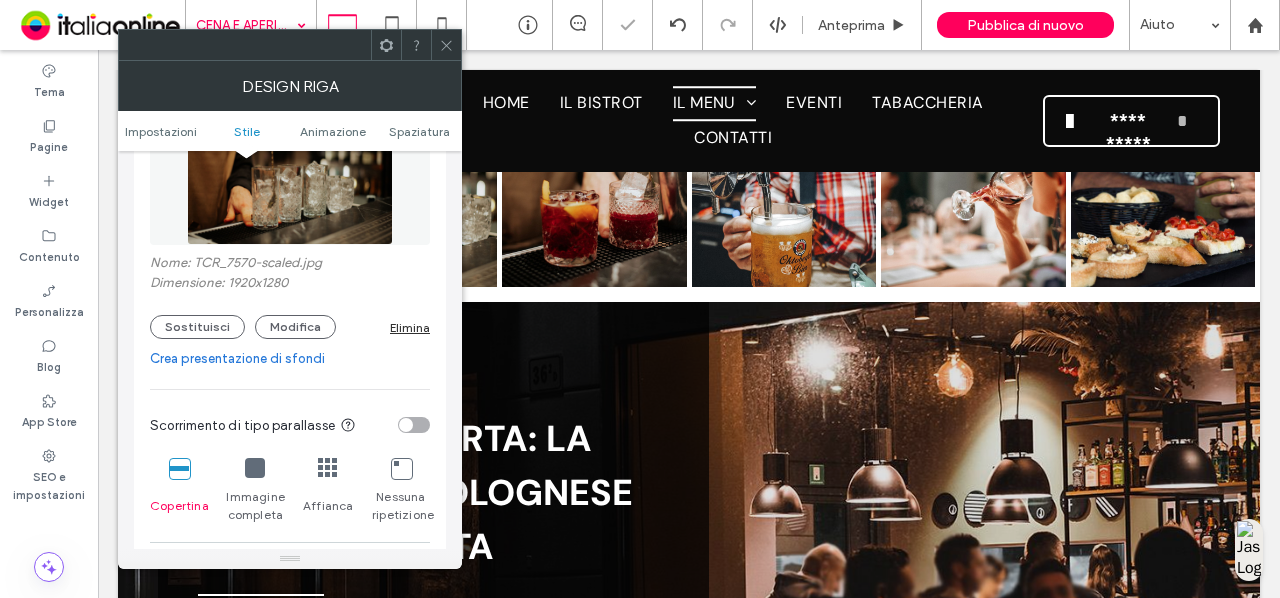 click at bounding box center (446, 45) 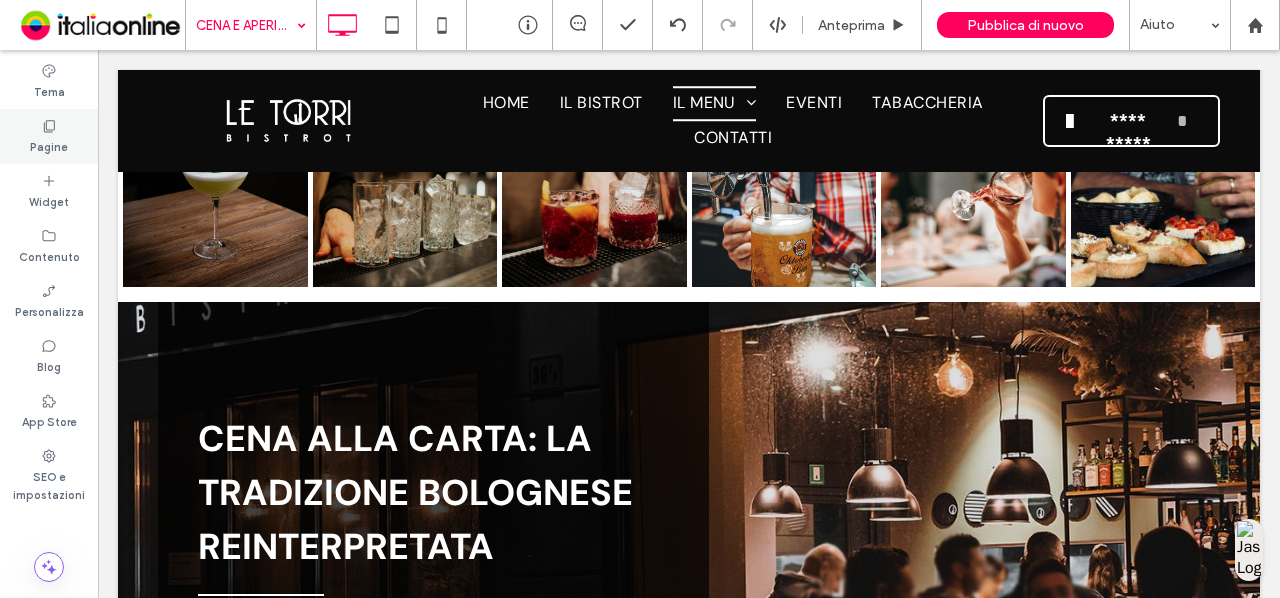 click on "Pagine" at bounding box center (49, 136) 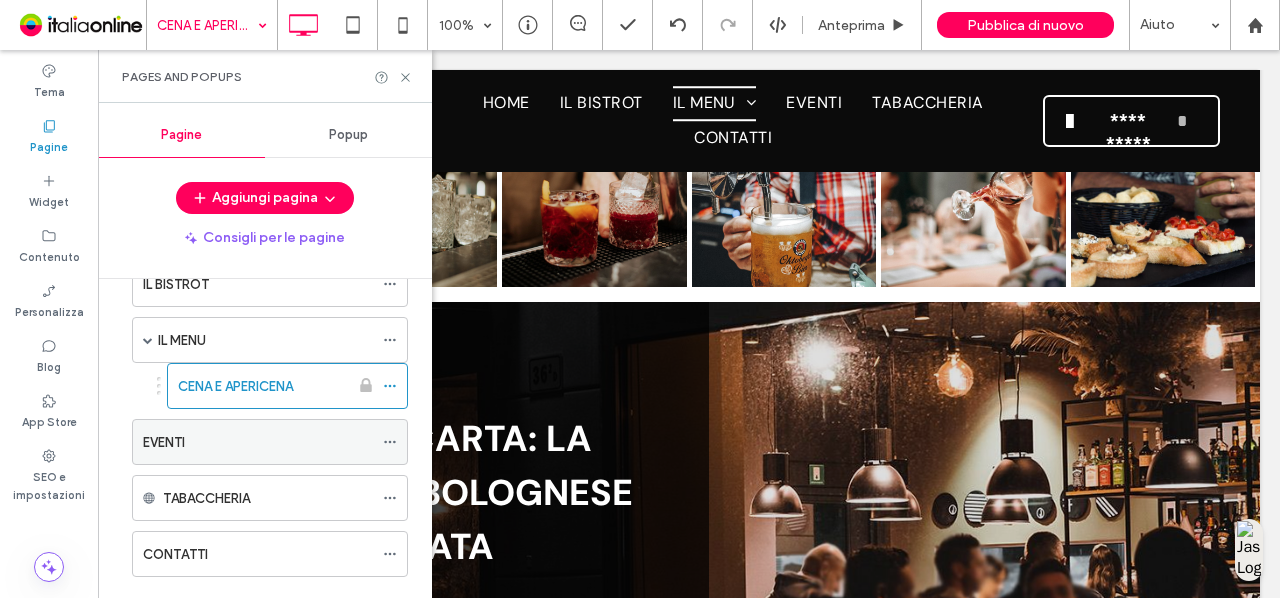scroll, scrollTop: 141, scrollLeft: 0, axis: vertical 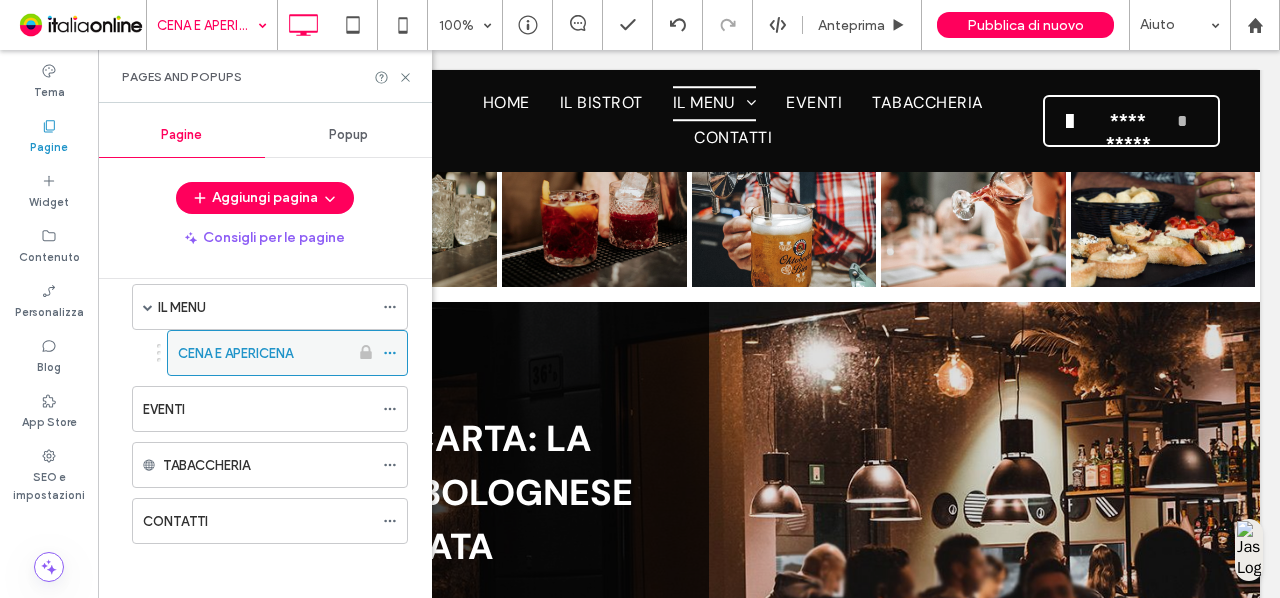 click 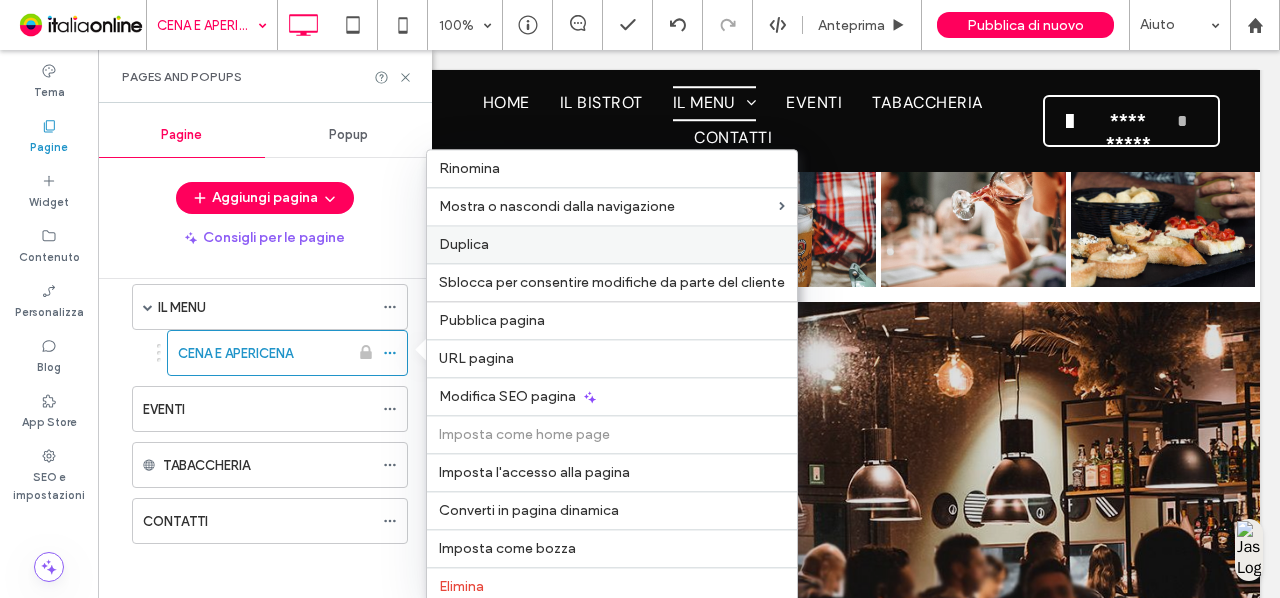 click on "Duplica" at bounding box center [612, 244] 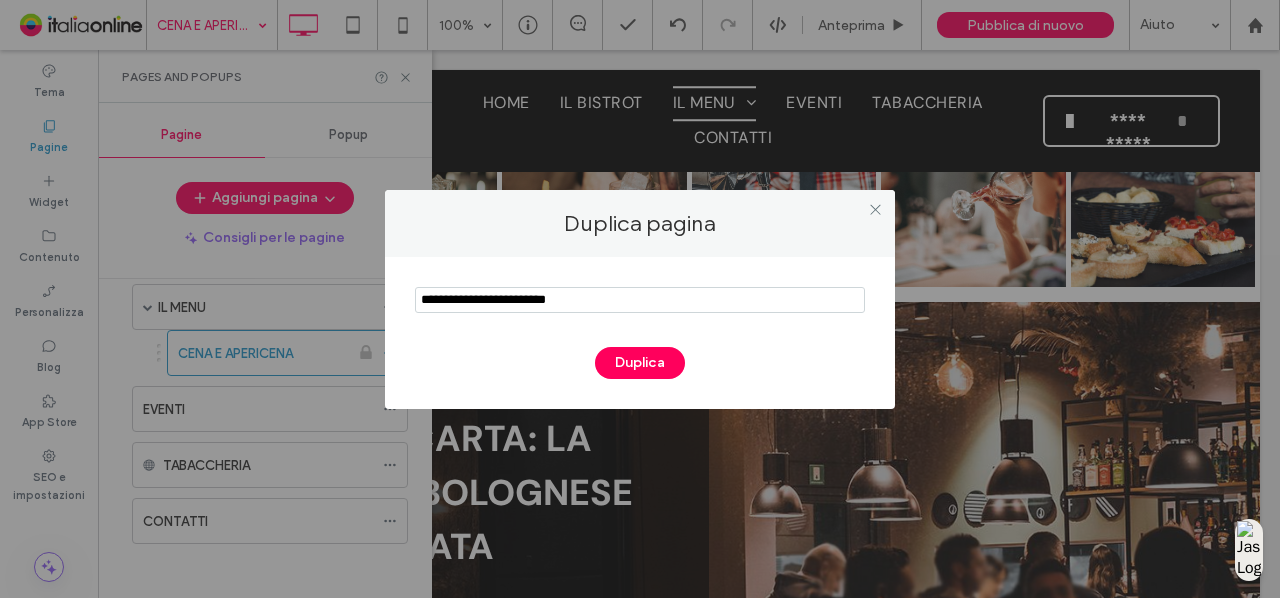 drag, startPoint x: 668, startPoint y: 309, endPoint x: 357, endPoint y: 297, distance: 311.2314 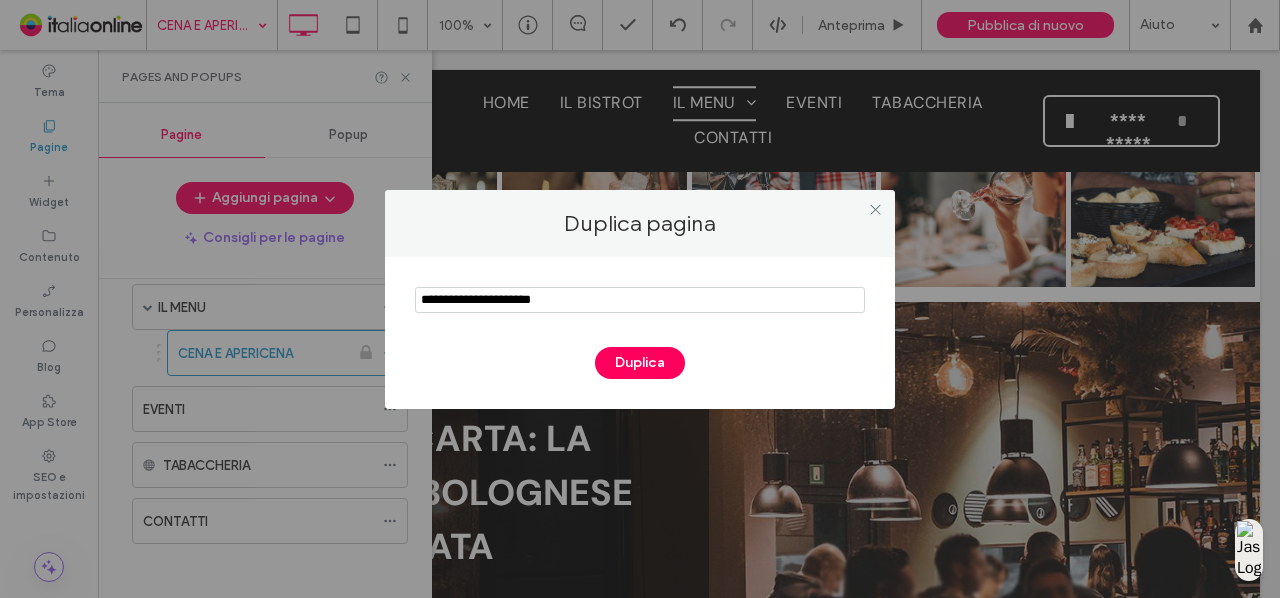 type on "**********" 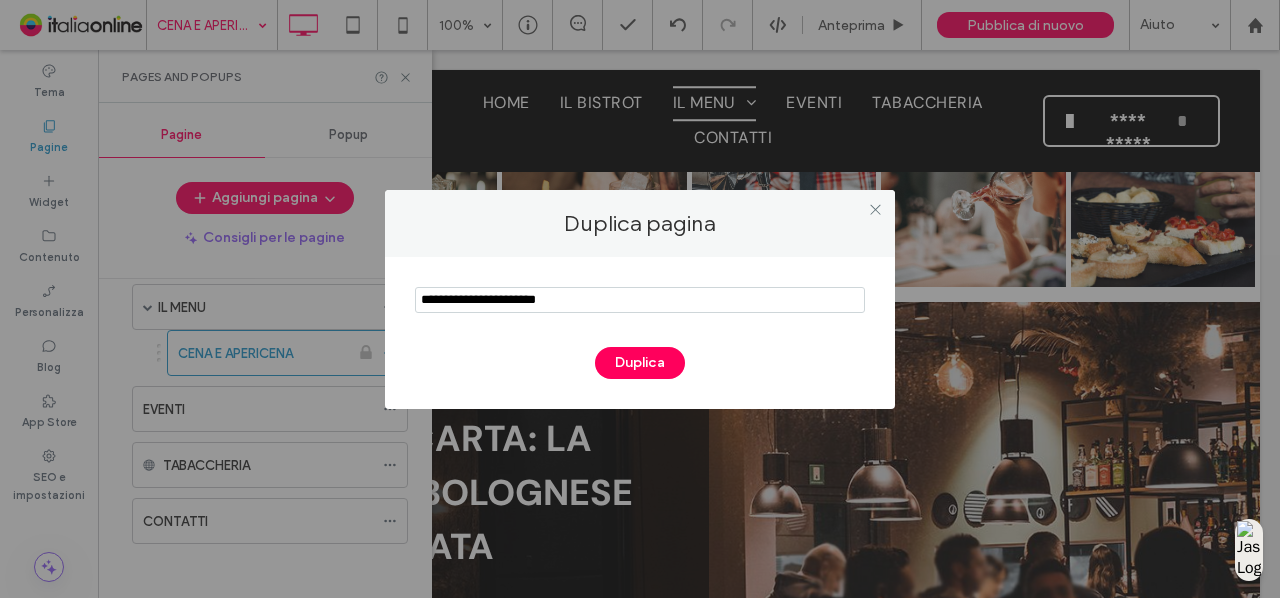 drag, startPoint x: 616, startPoint y: 301, endPoint x: 264, endPoint y: 311, distance: 352.14203 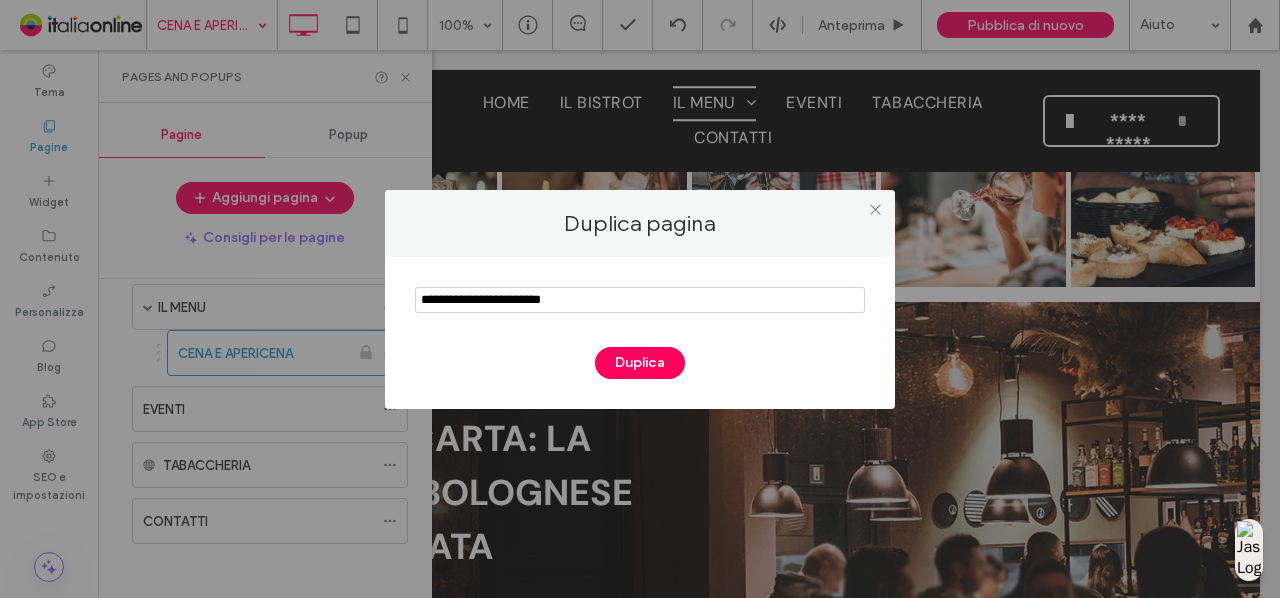 type on "**********" 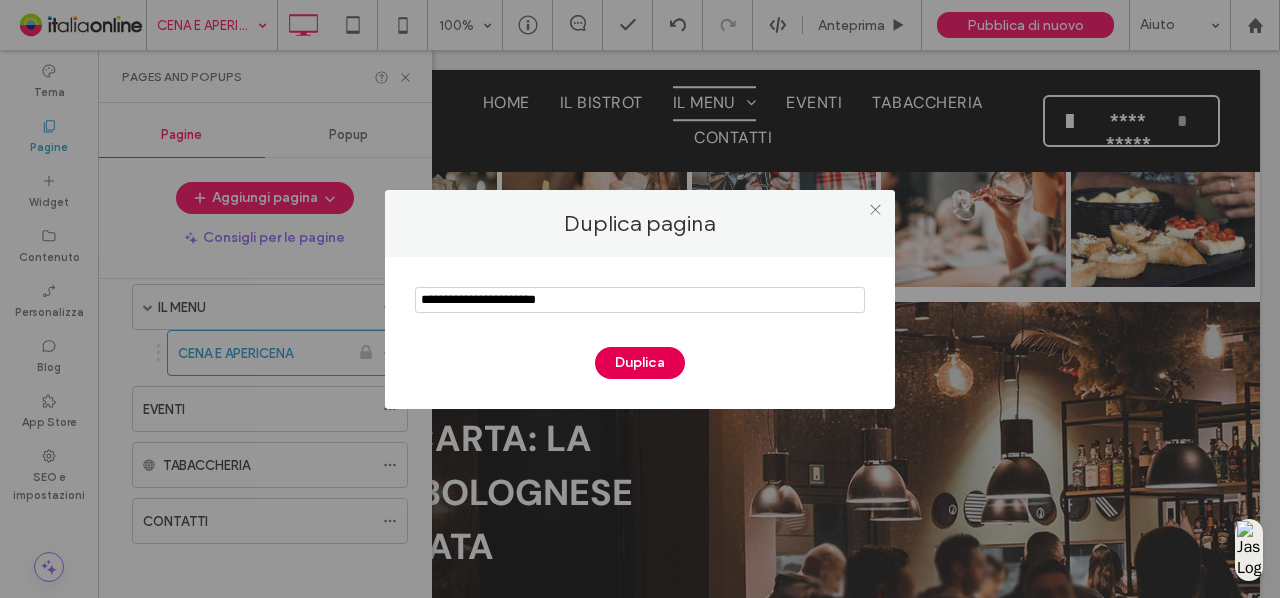 click on "Duplica" at bounding box center (640, 363) 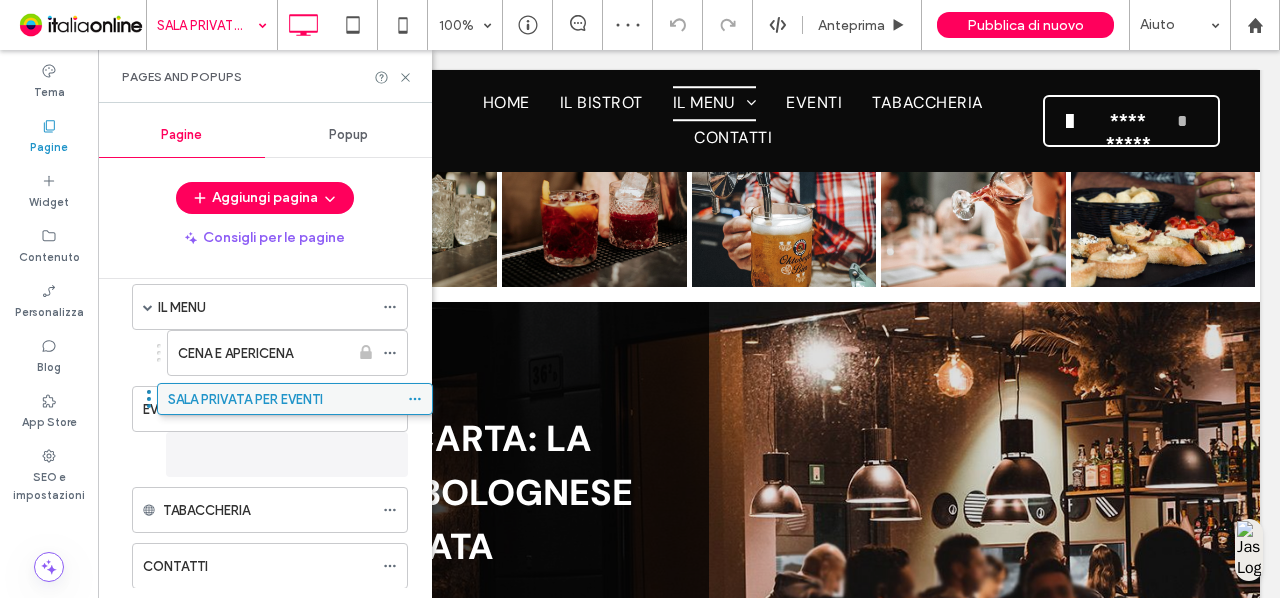 drag, startPoint x: 278, startPoint y: 568, endPoint x: 315, endPoint y: 430, distance: 142.87407 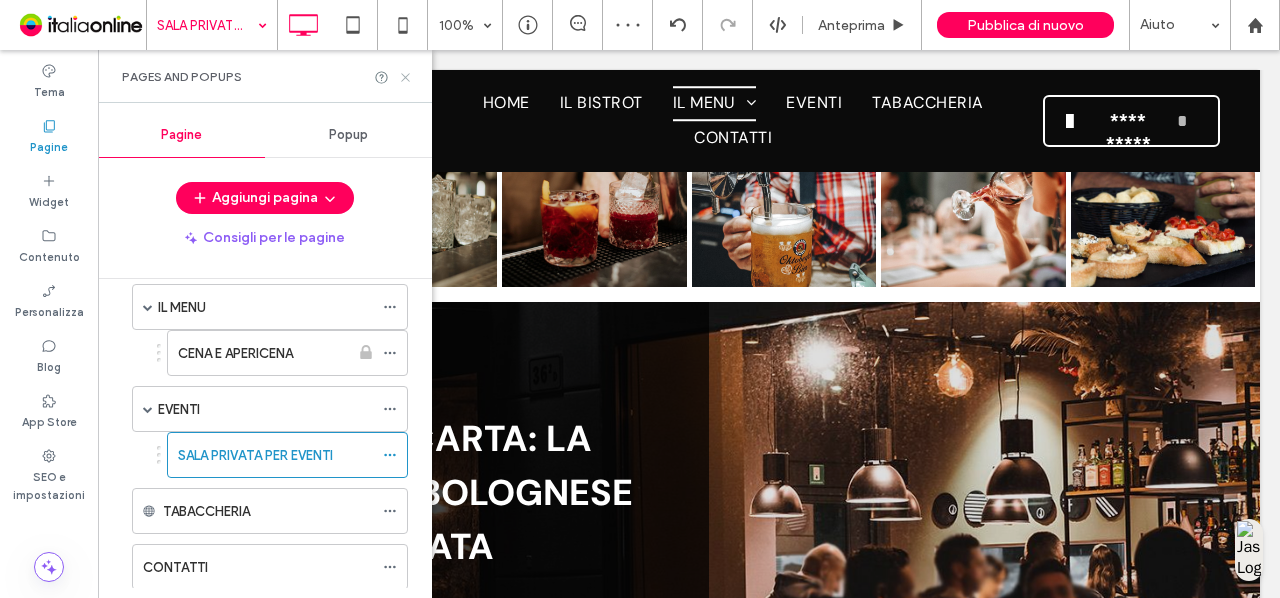 click 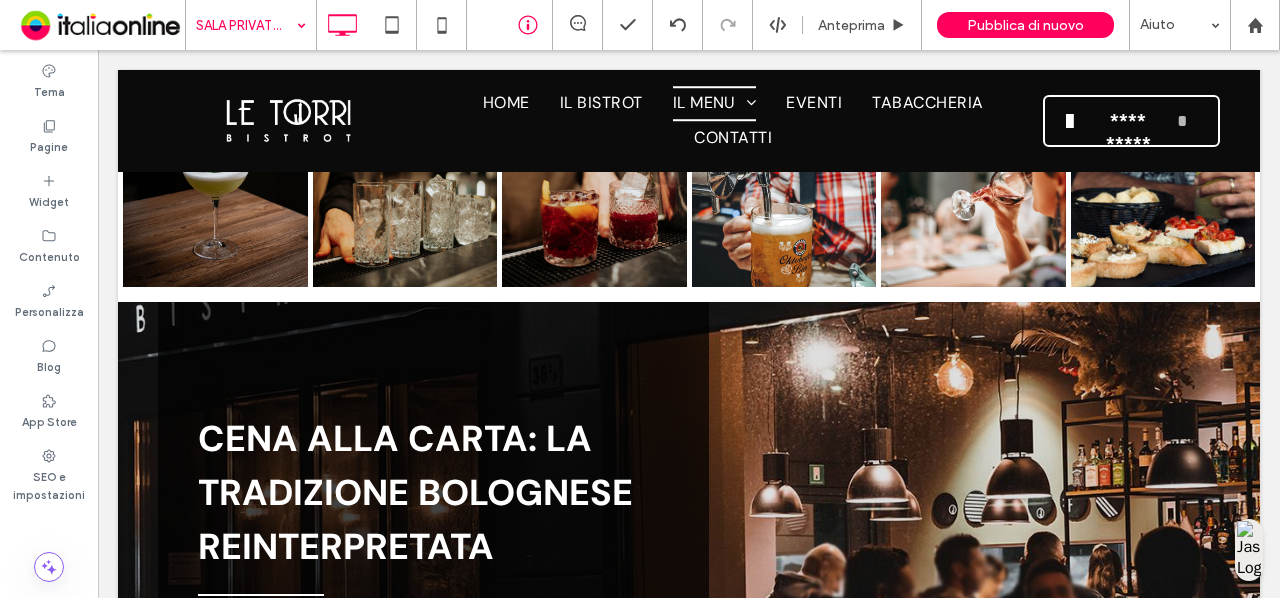 type on "*******" 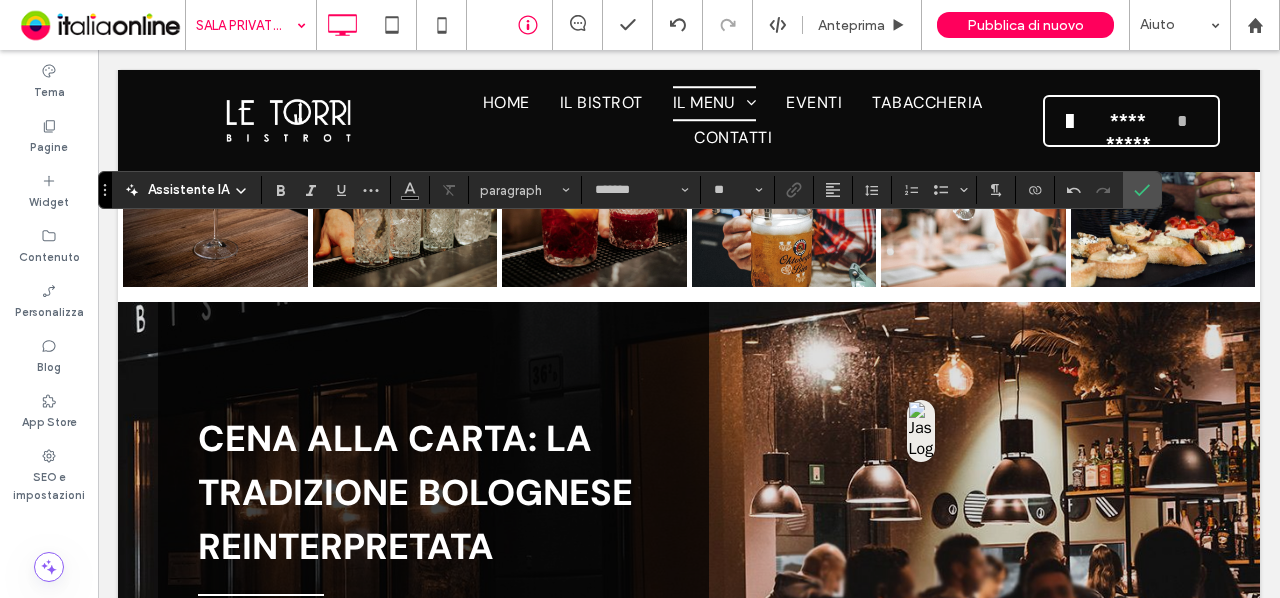 type on "**" 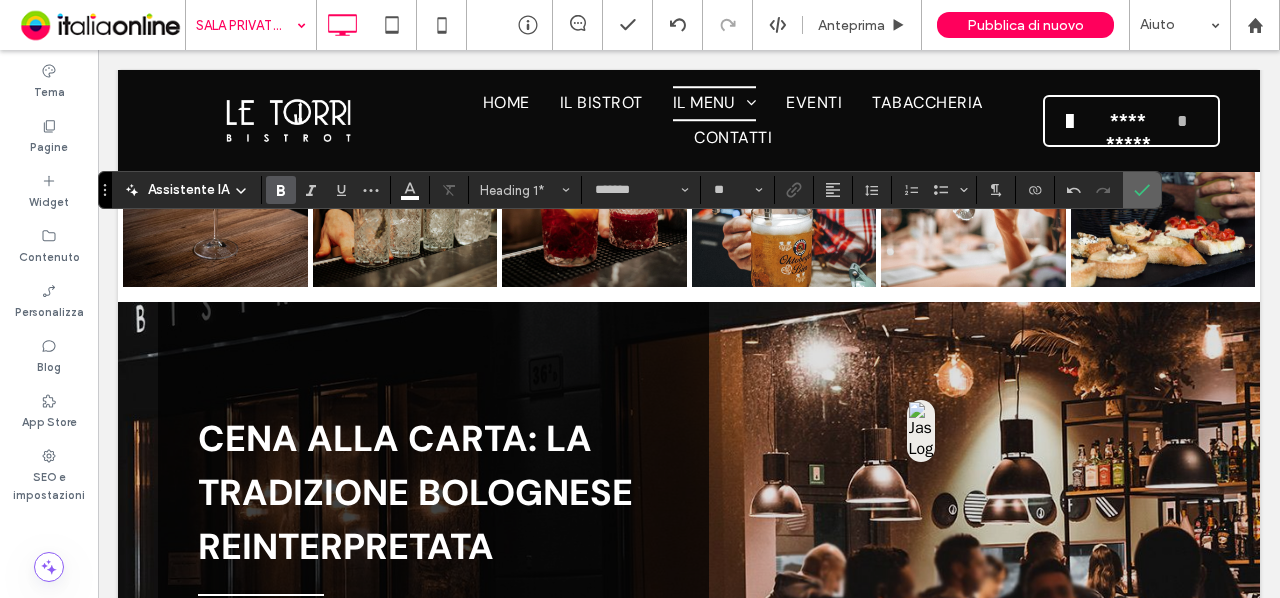 click at bounding box center (1138, 190) 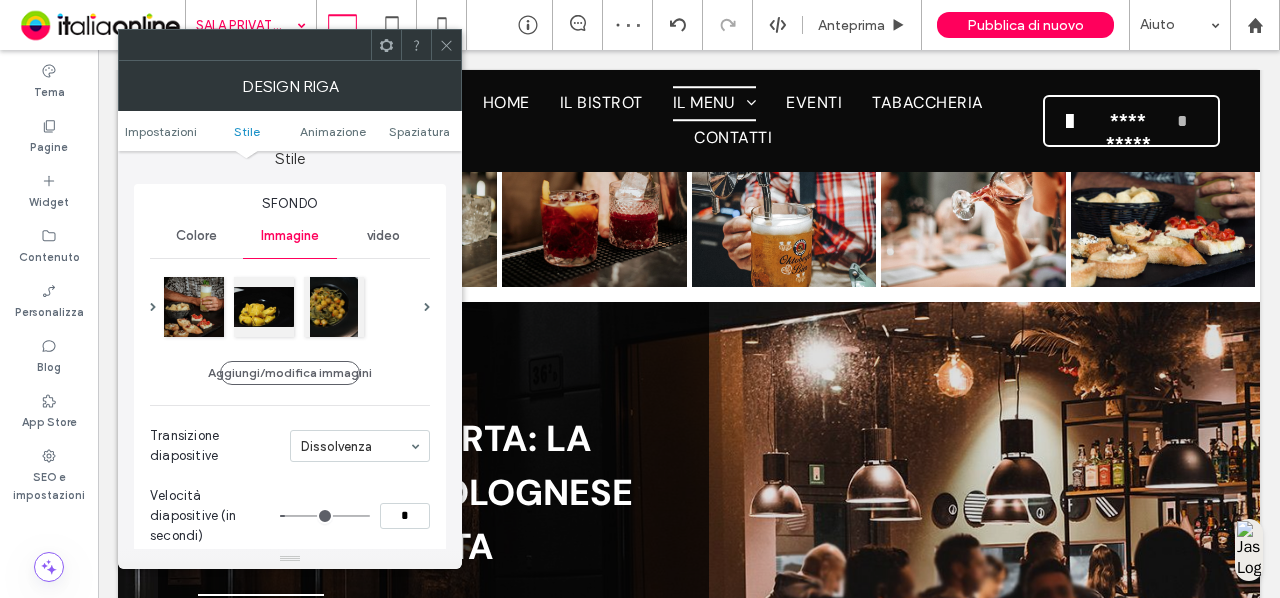 scroll, scrollTop: 195, scrollLeft: 0, axis: vertical 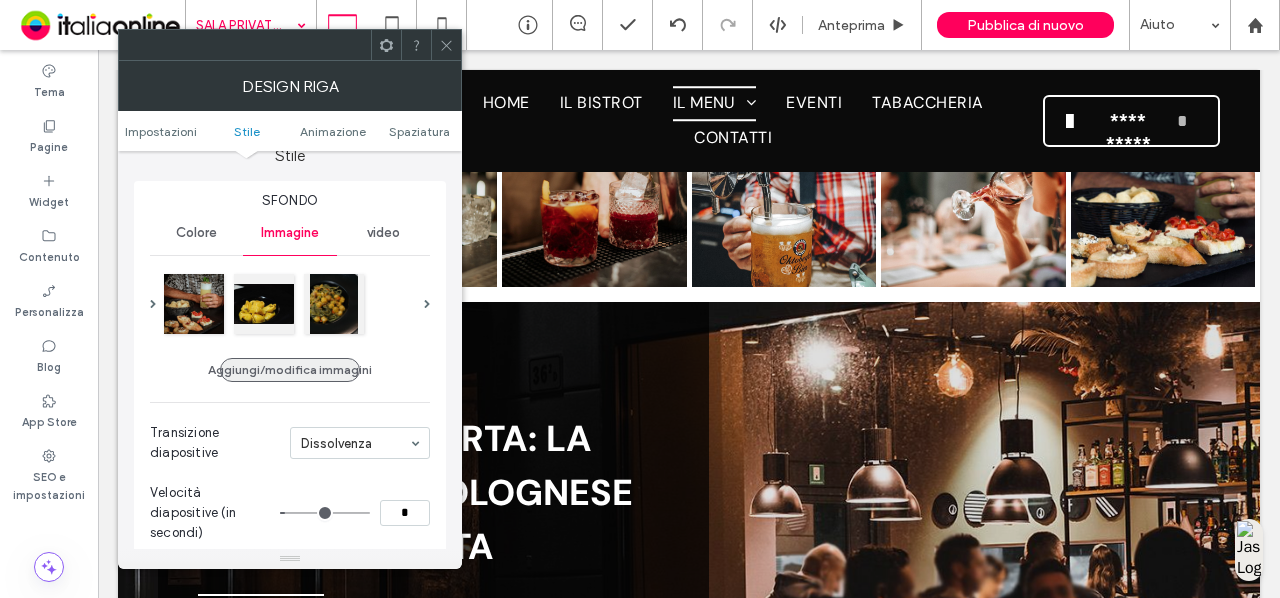 click on "Aggiungi/modifica immagini" at bounding box center (290, 370) 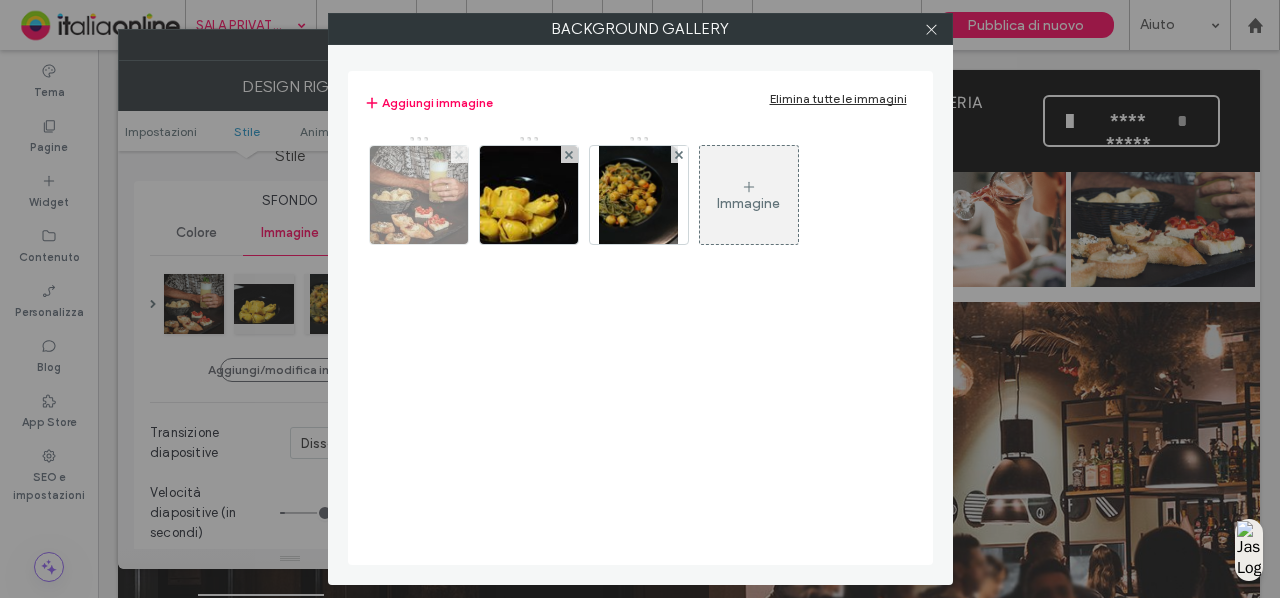click 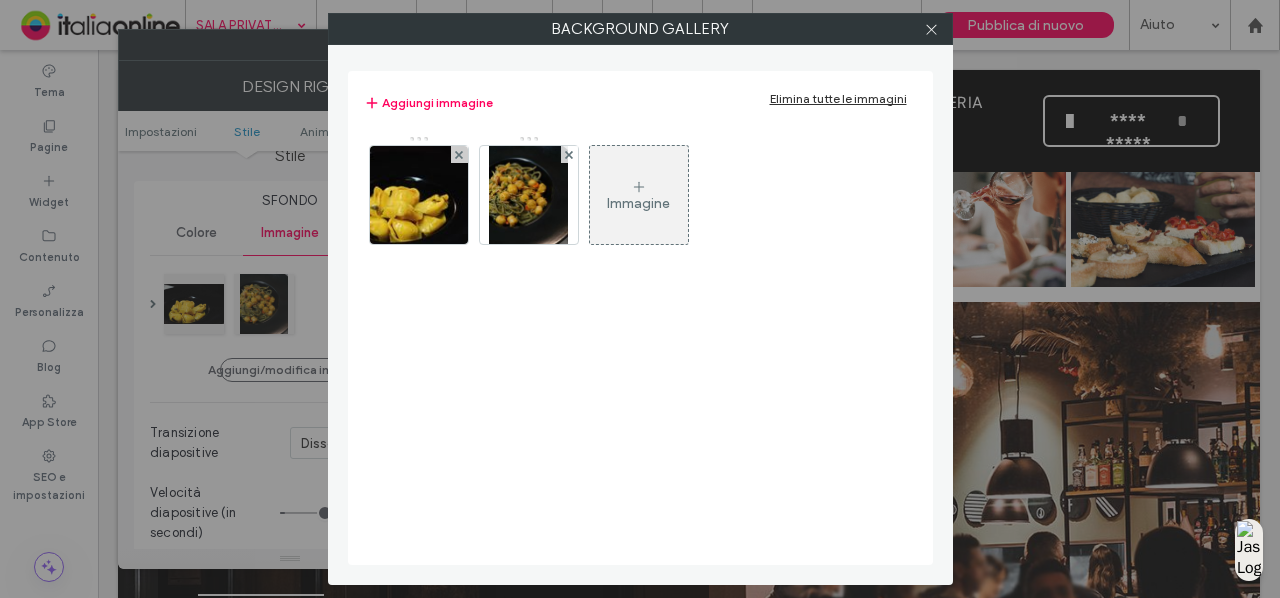 click 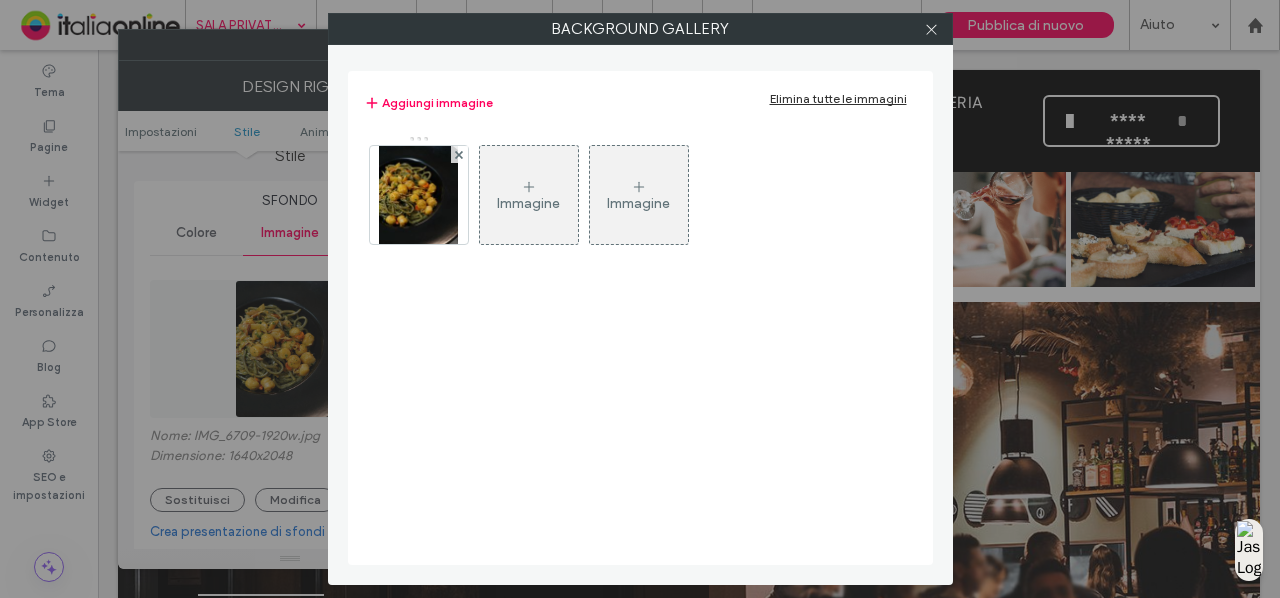 click 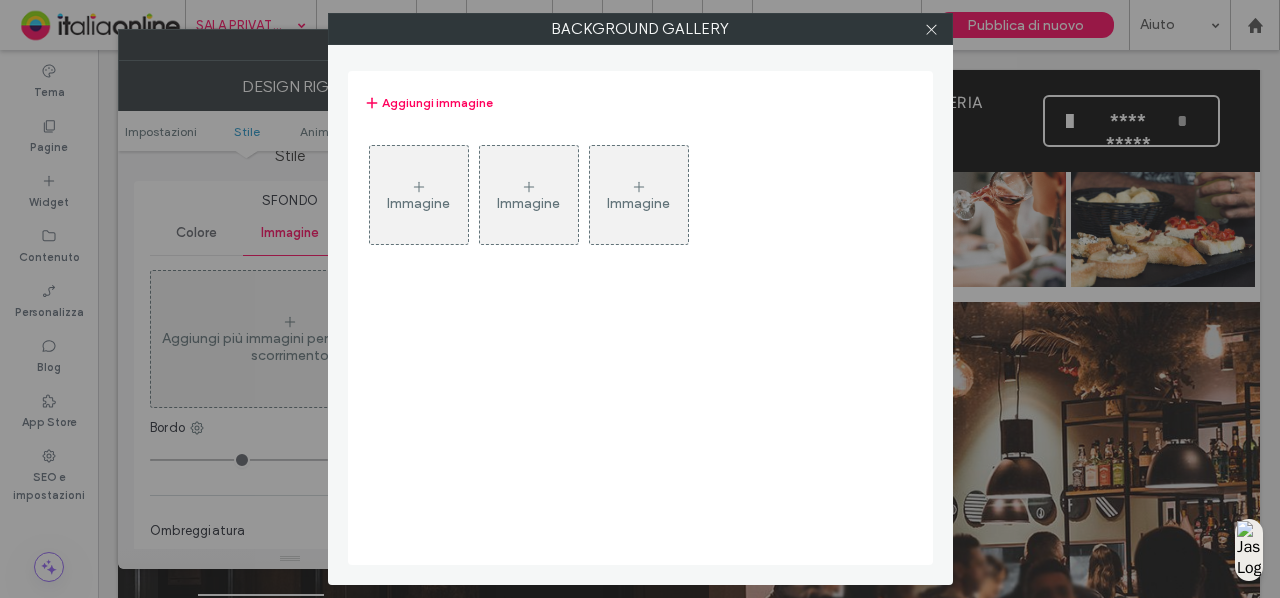 click on "Immagine" at bounding box center [419, 195] 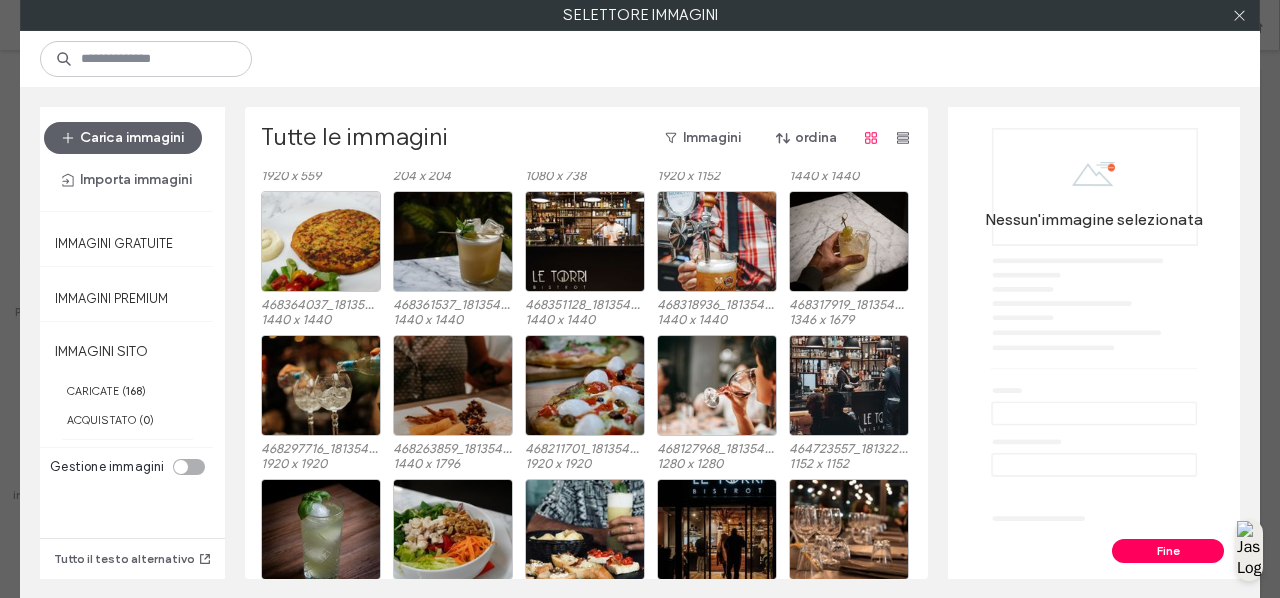 scroll, scrollTop: 886, scrollLeft: 0, axis: vertical 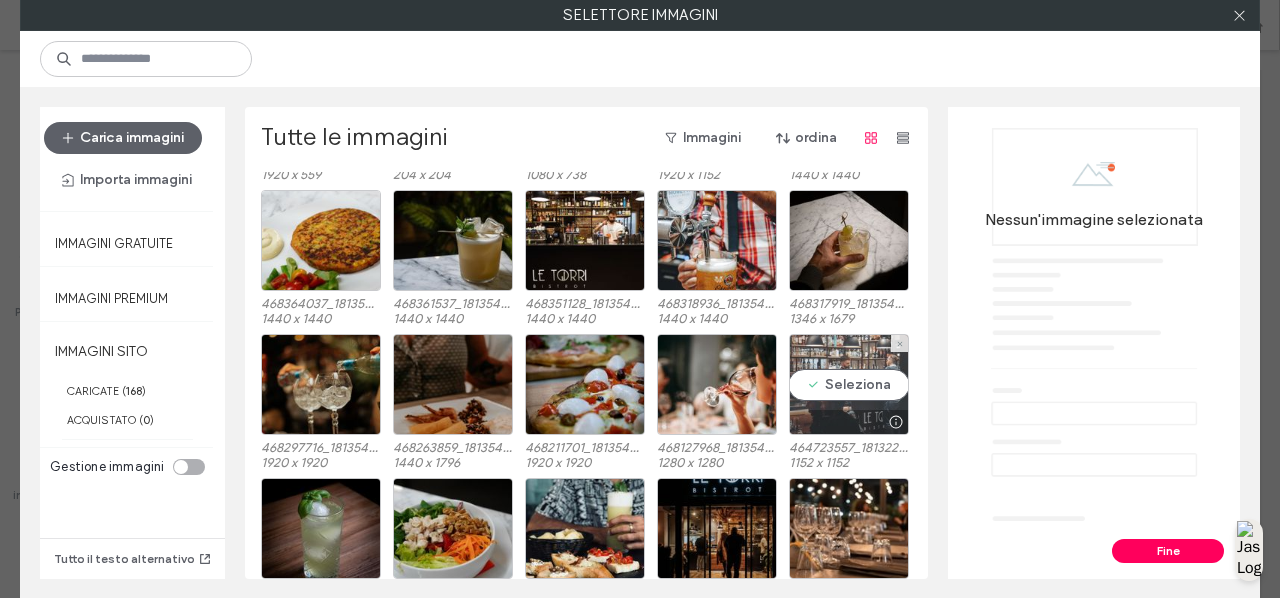 click on "Seleziona" at bounding box center [849, 384] 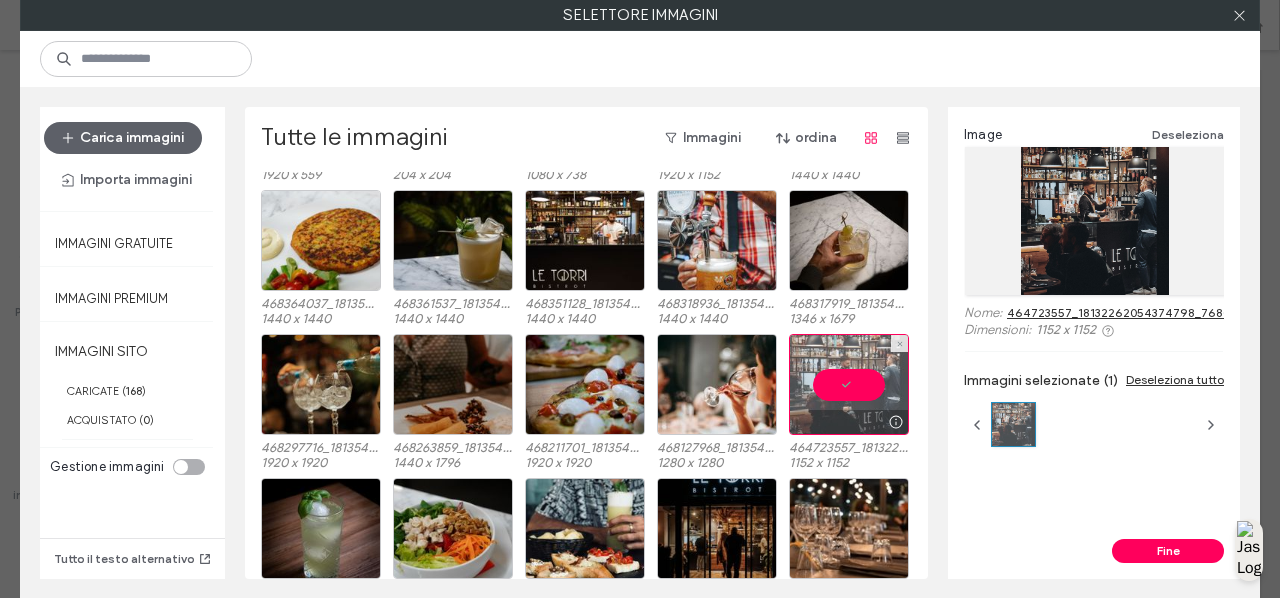 scroll, scrollTop: 1133, scrollLeft: 0, axis: vertical 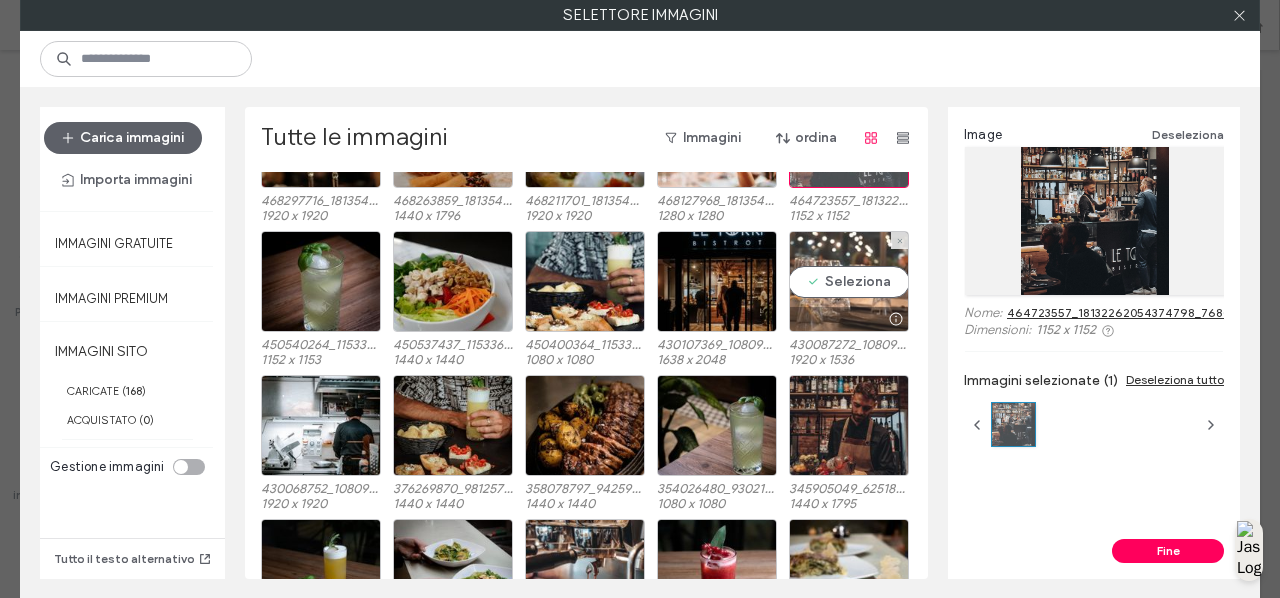 click on "Seleziona" at bounding box center (849, 281) 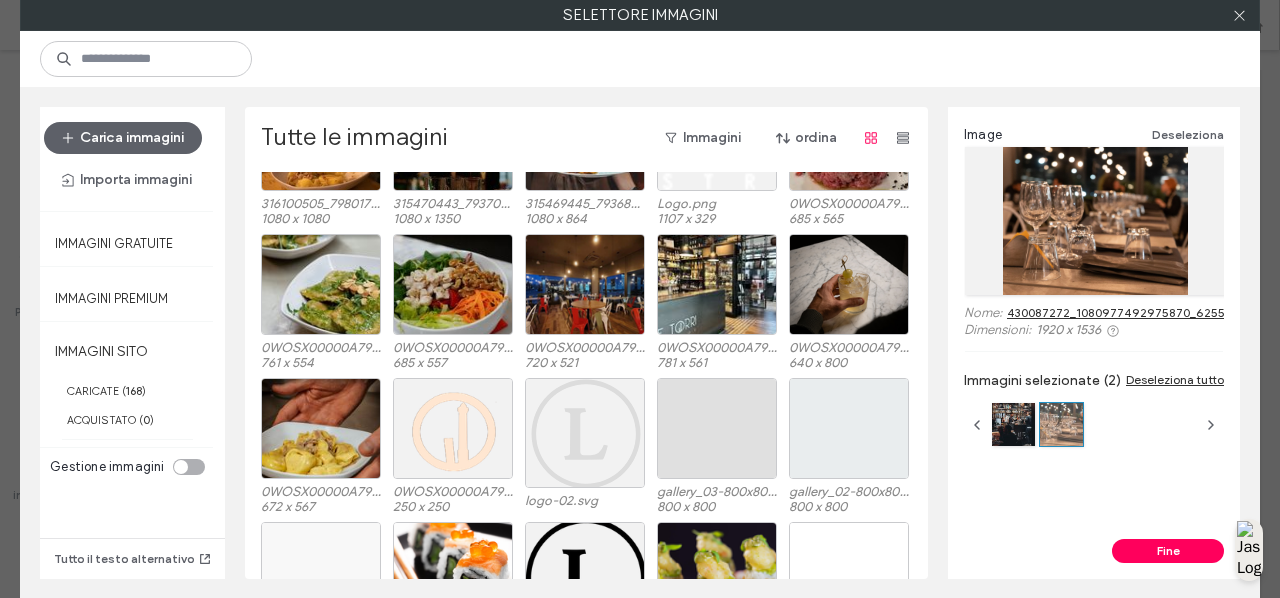 scroll, scrollTop: 2284, scrollLeft: 0, axis: vertical 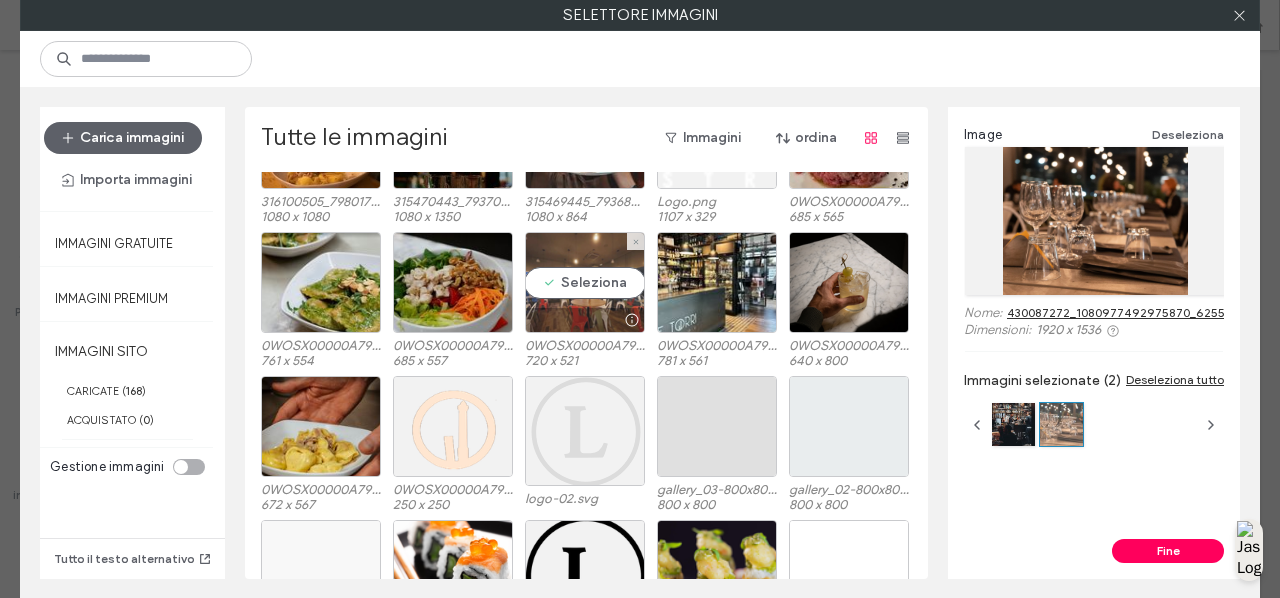 click on "Seleziona" at bounding box center (585, 282) 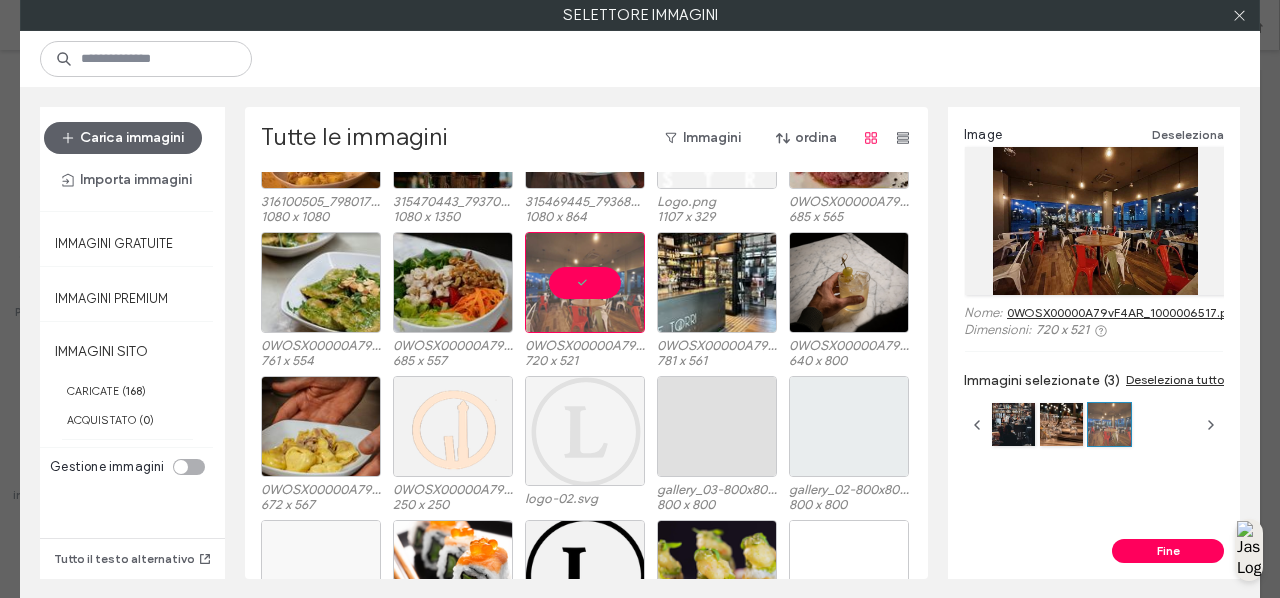 scroll, scrollTop: 2388, scrollLeft: 0, axis: vertical 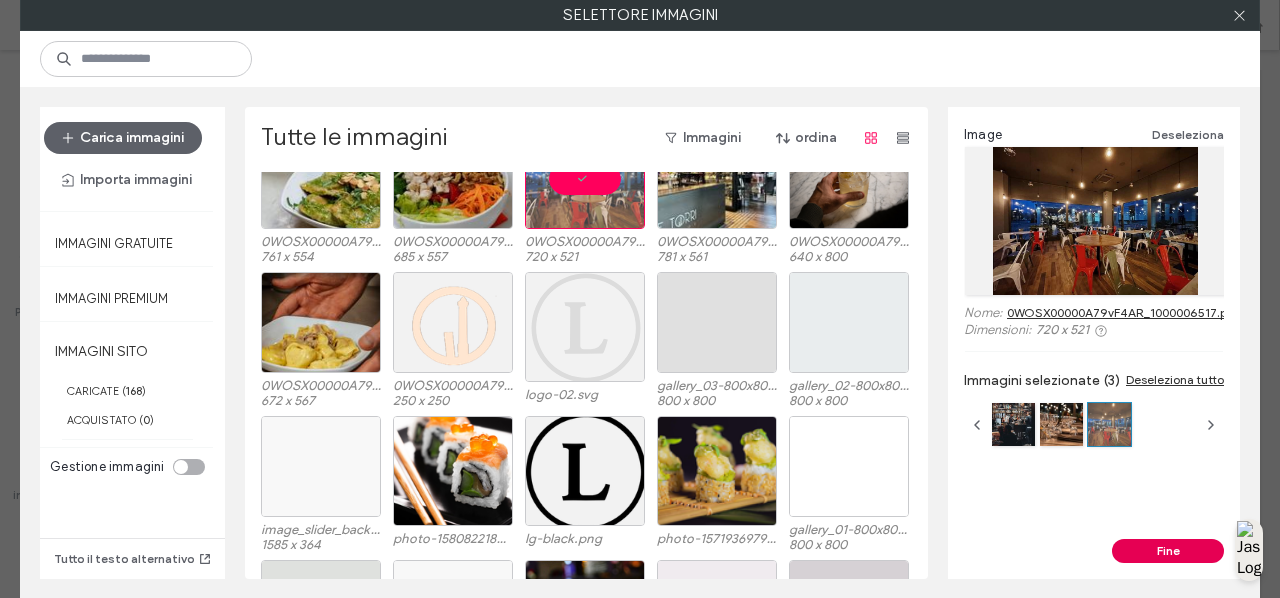 click on "Fine" at bounding box center (1168, 551) 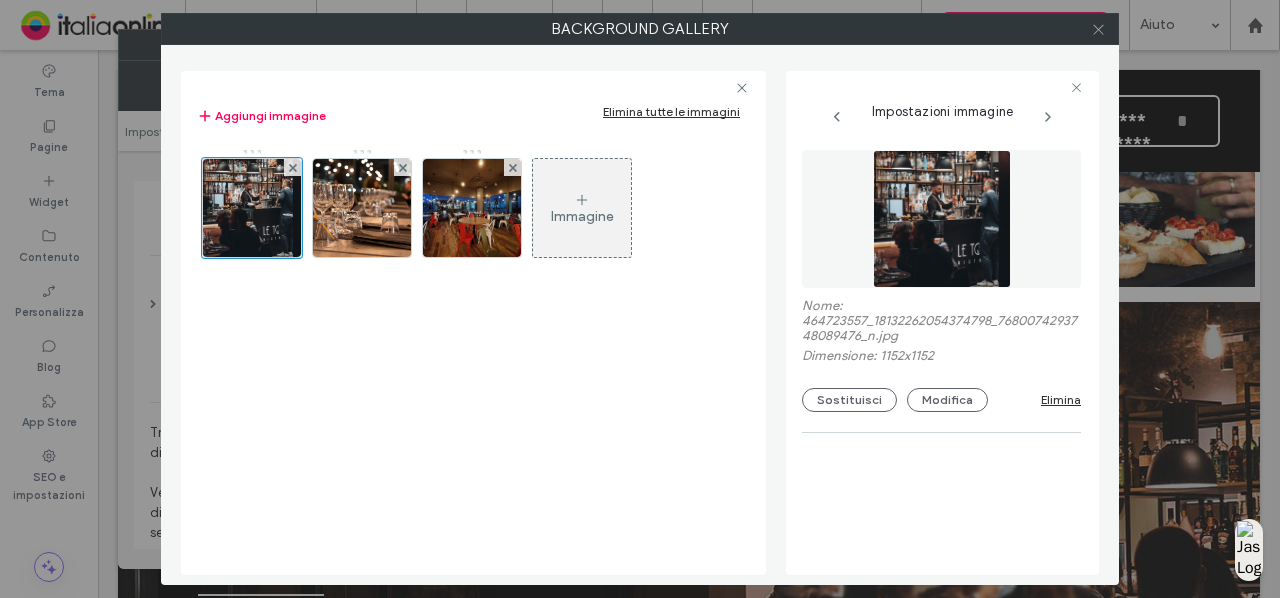 click 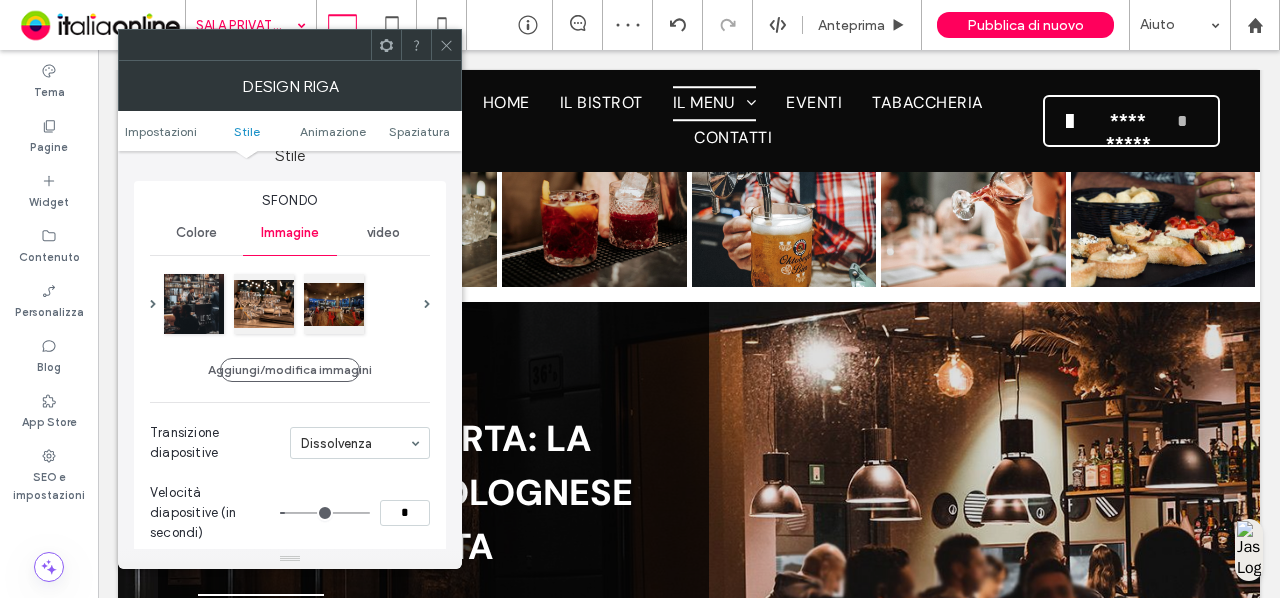 click at bounding box center [446, 45] 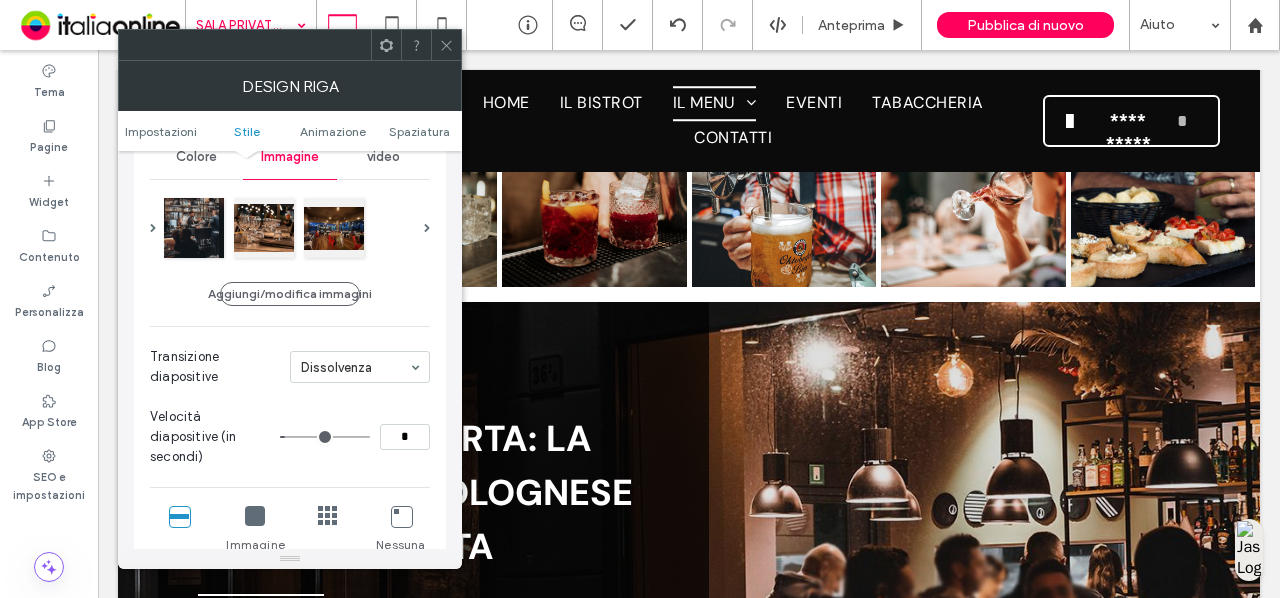 scroll, scrollTop: 272, scrollLeft: 0, axis: vertical 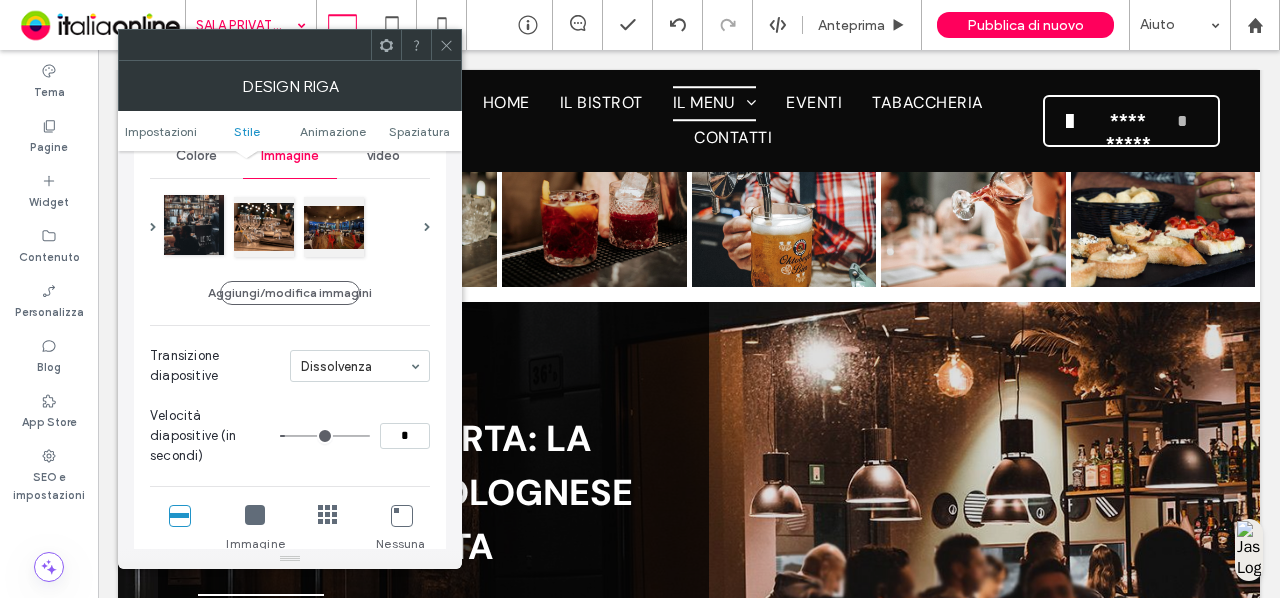 click at bounding box center [194, 225] 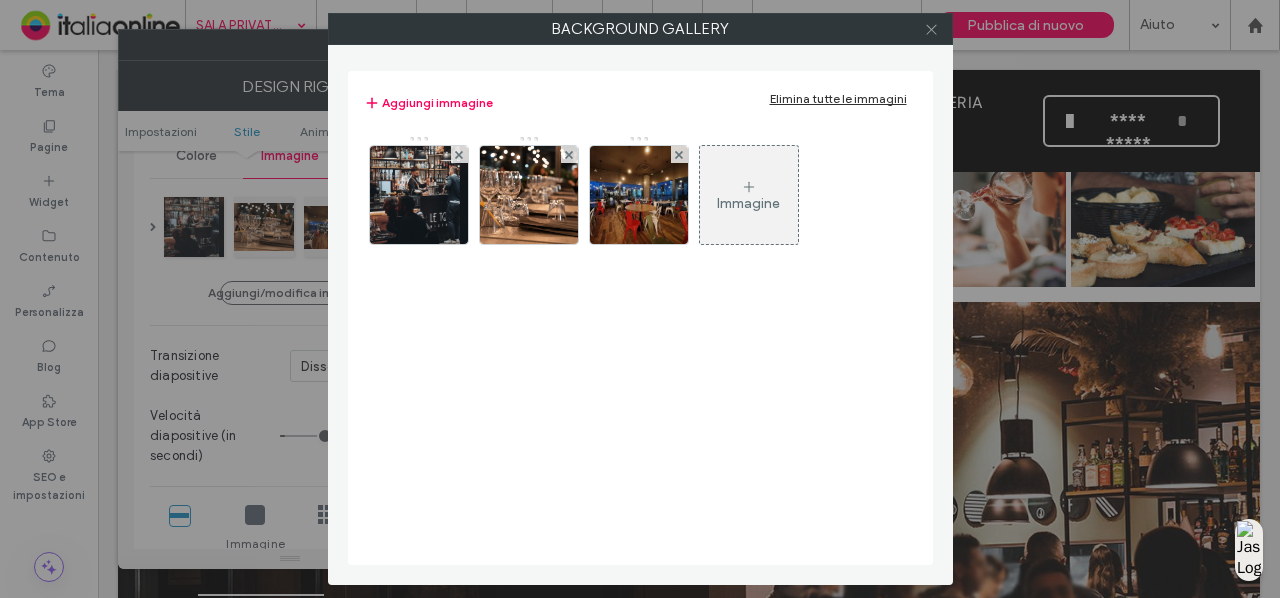 click 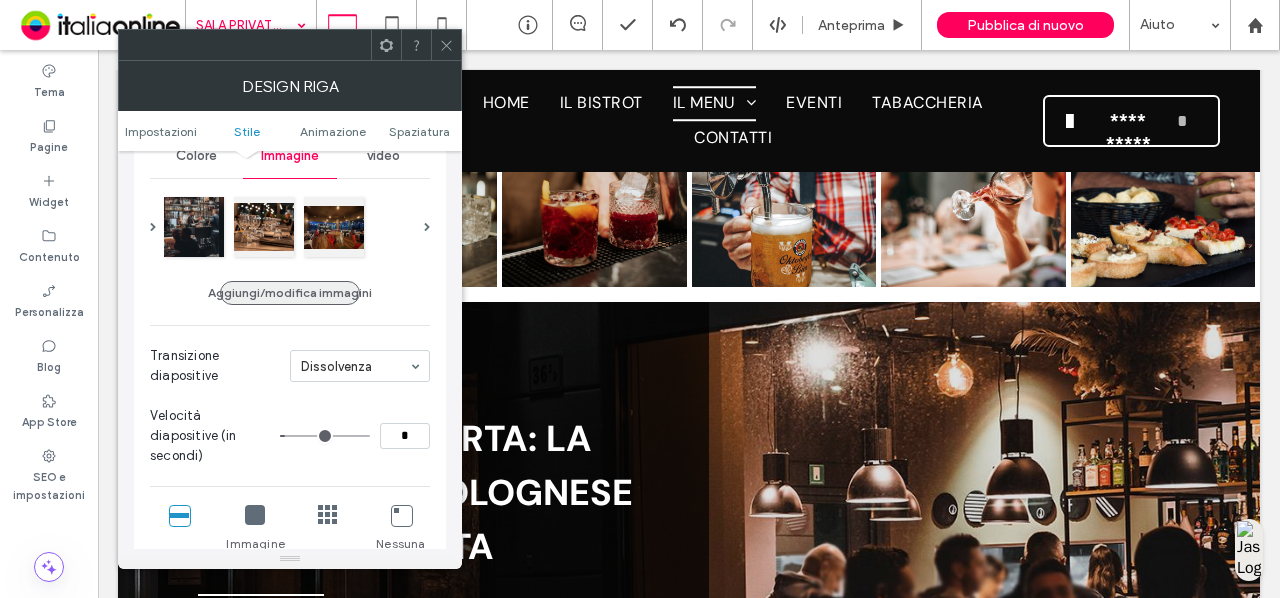 click on "Aggiungi/modifica immagini" at bounding box center (290, 293) 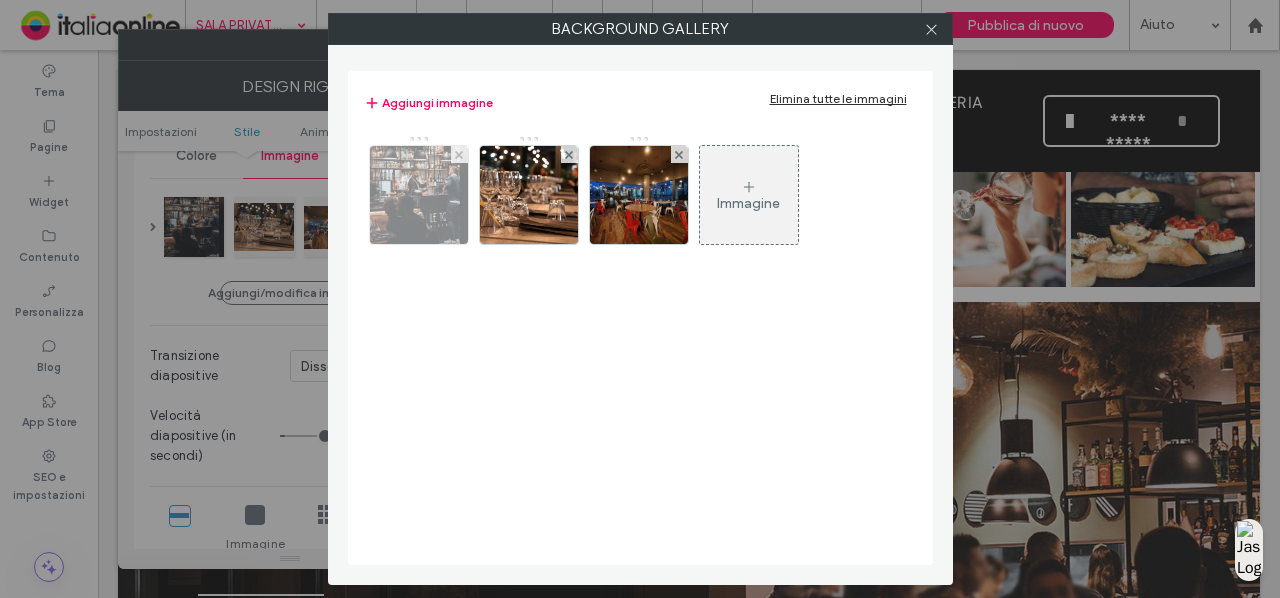 click at bounding box center [459, 154] 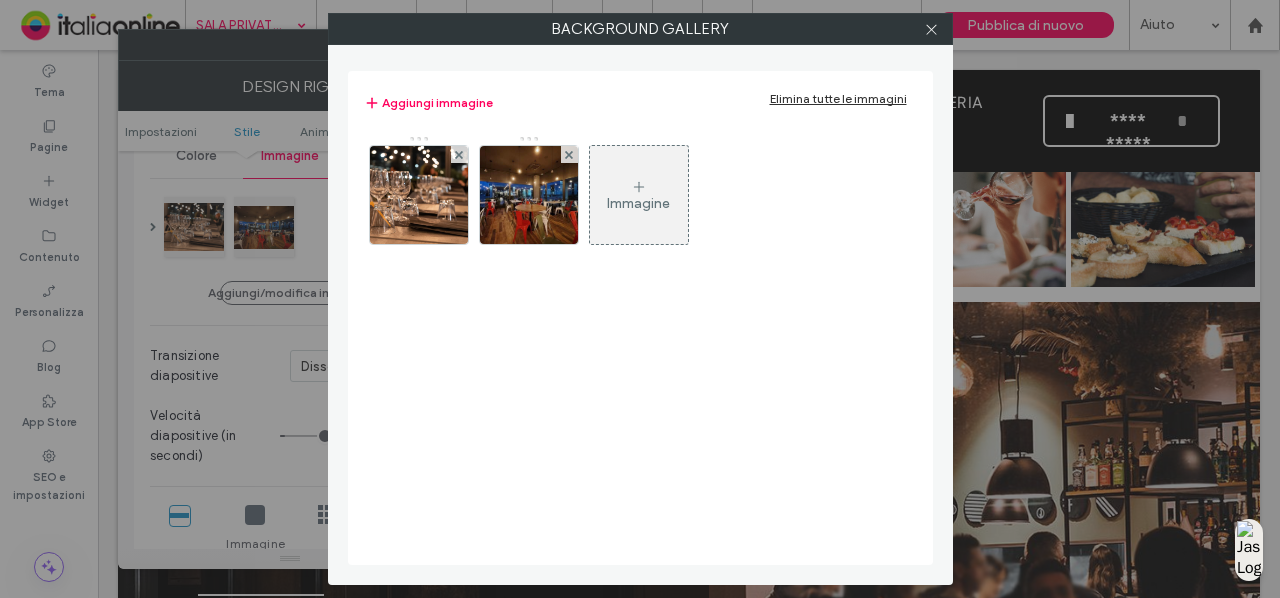 click on "Immagine" at bounding box center (638, 203) 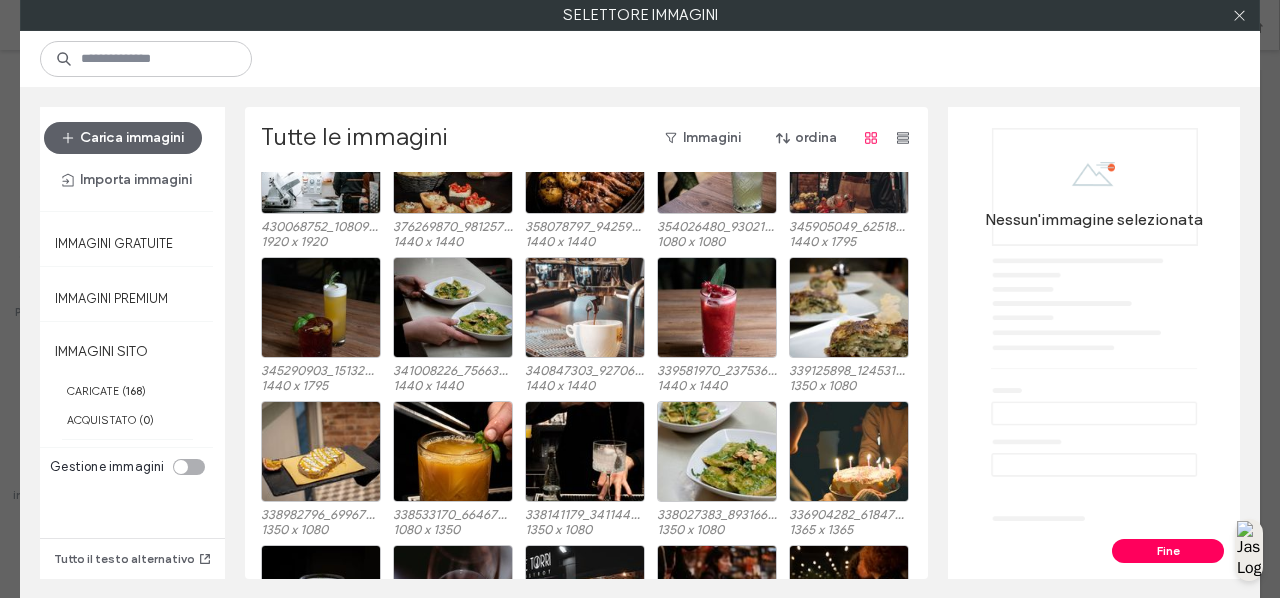 scroll, scrollTop: 1396, scrollLeft: 0, axis: vertical 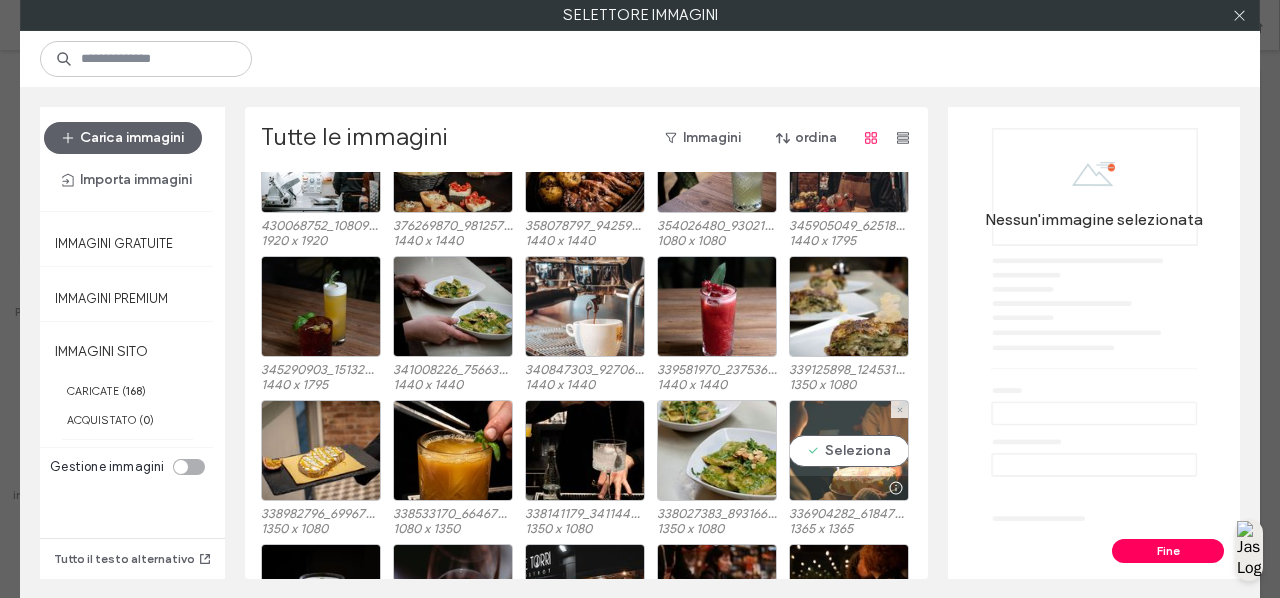 click on "Seleziona" at bounding box center [849, 450] 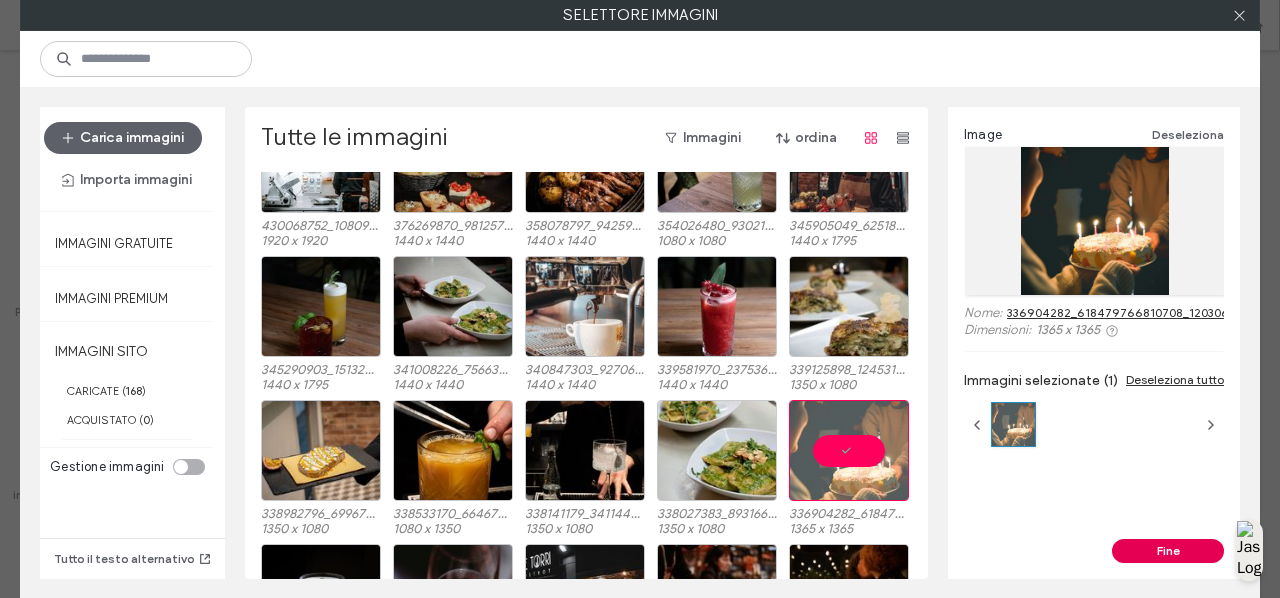 click on "Fine" at bounding box center [1168, 551] 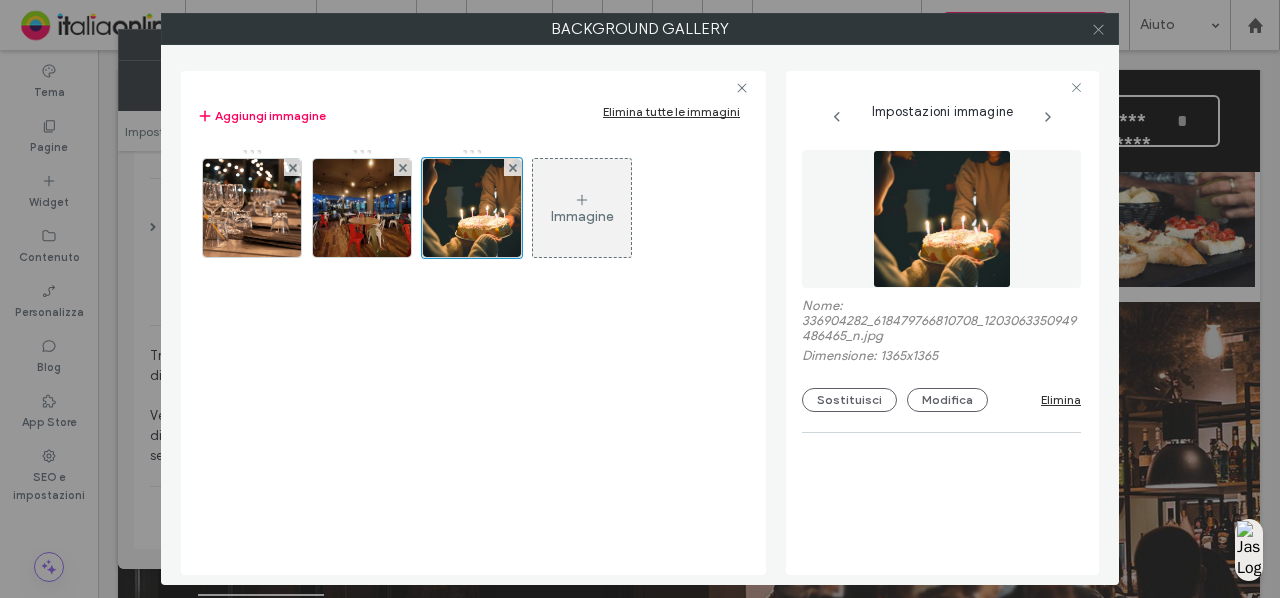 click 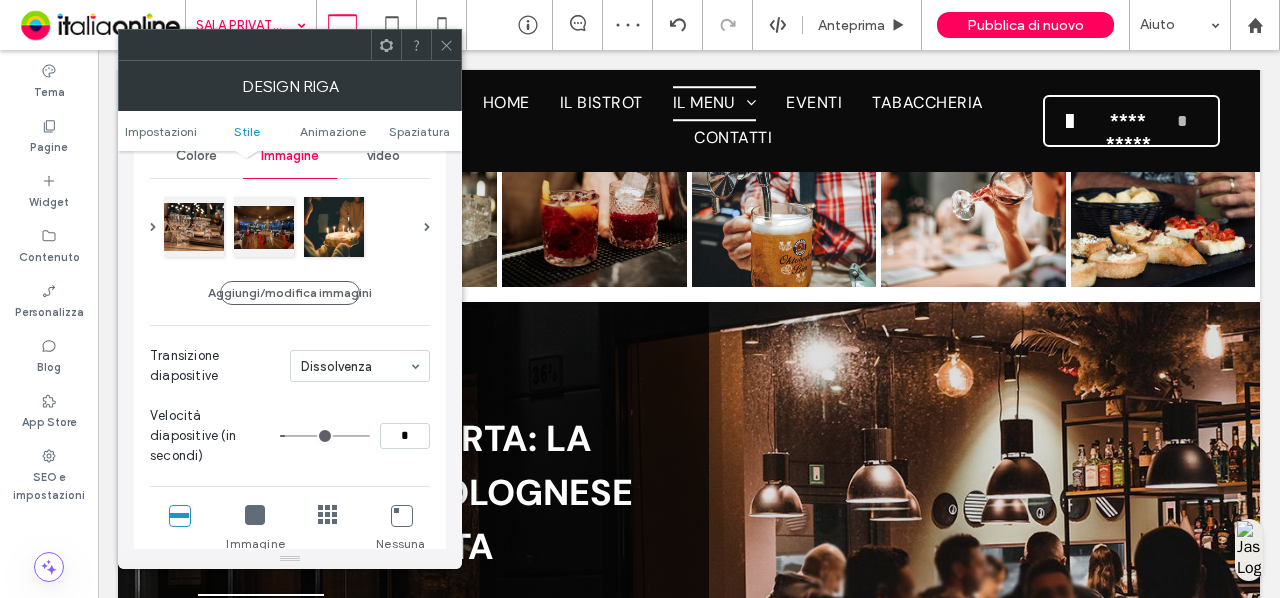 click 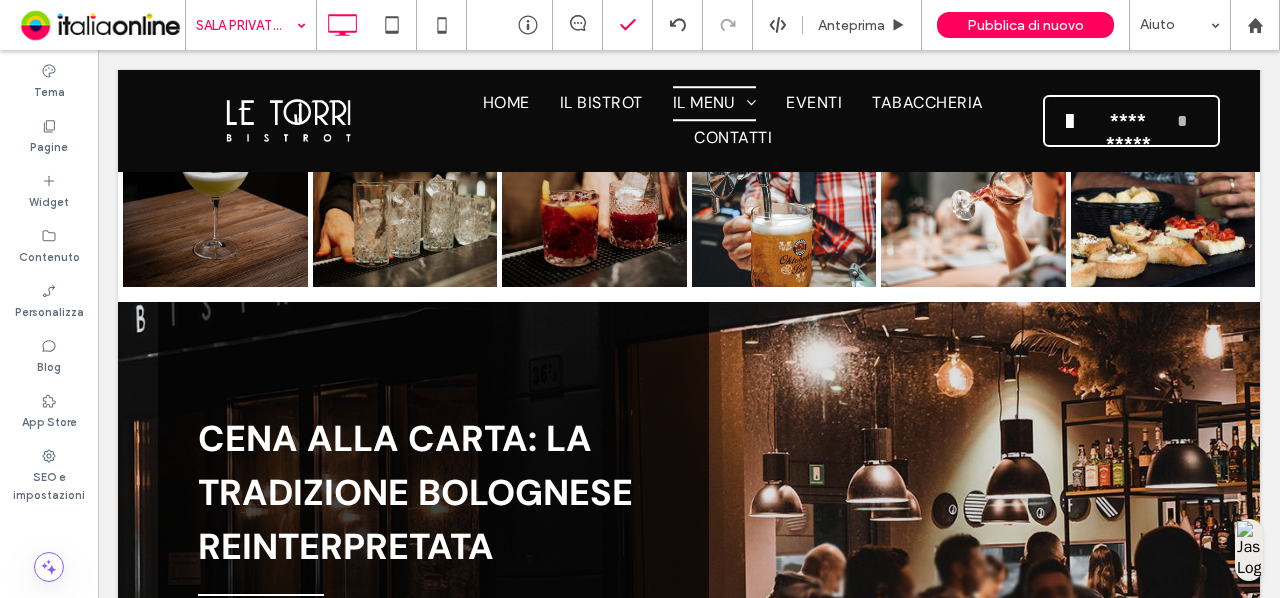 type on "*******" 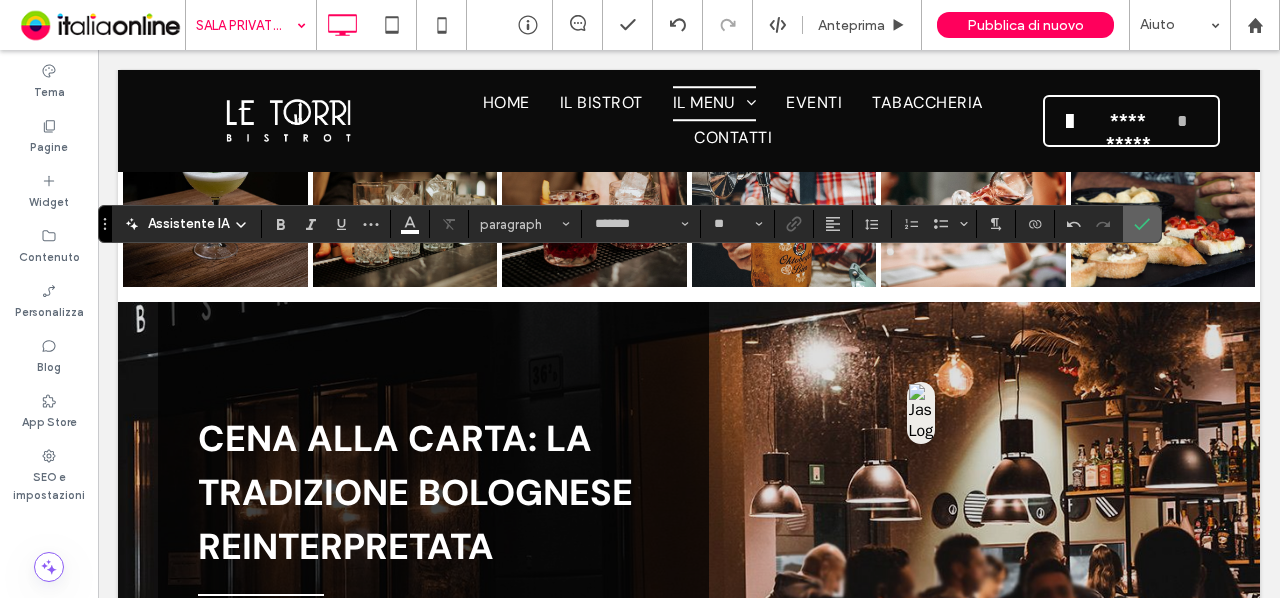 click at bounding box center (1142, 224) 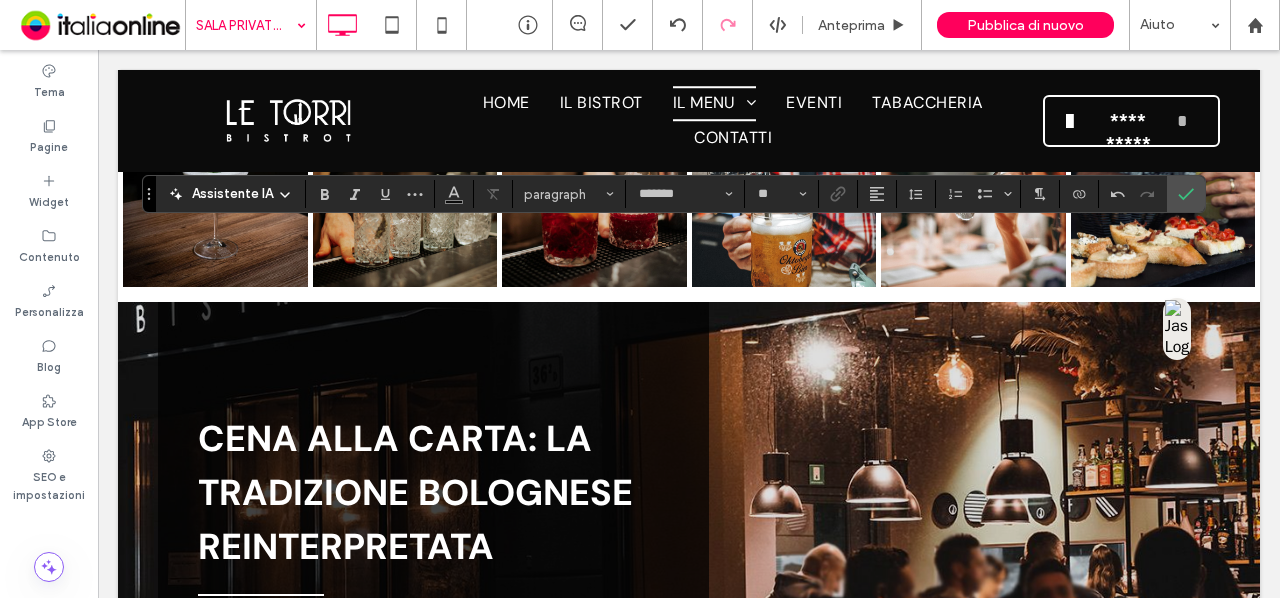 type on "**" 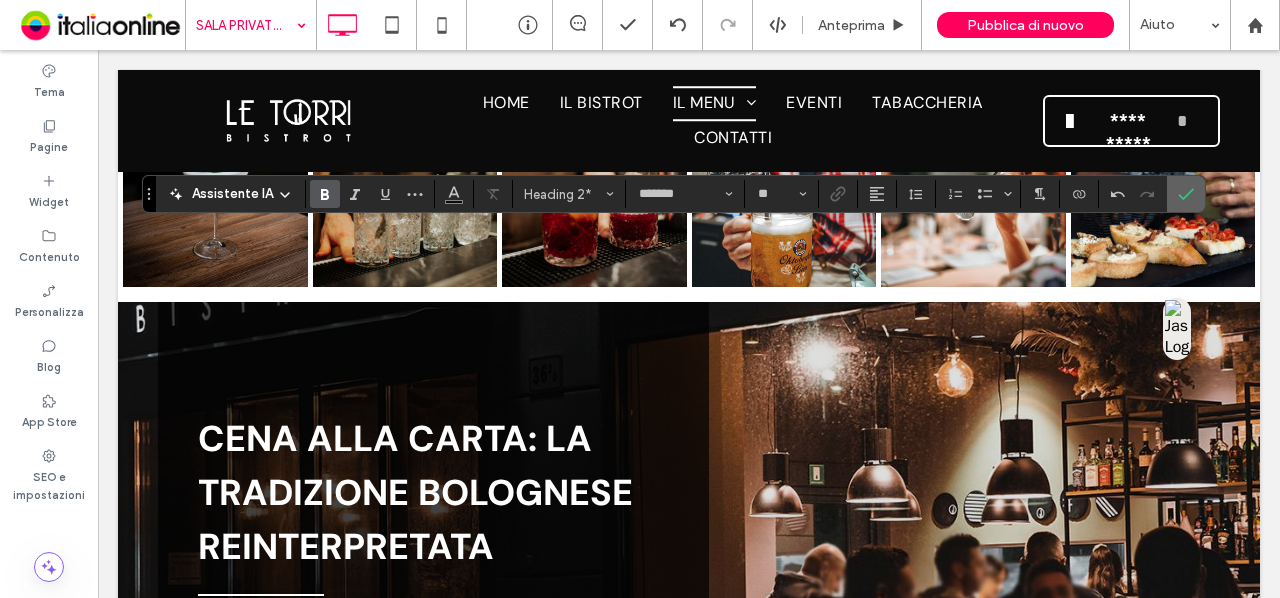 click 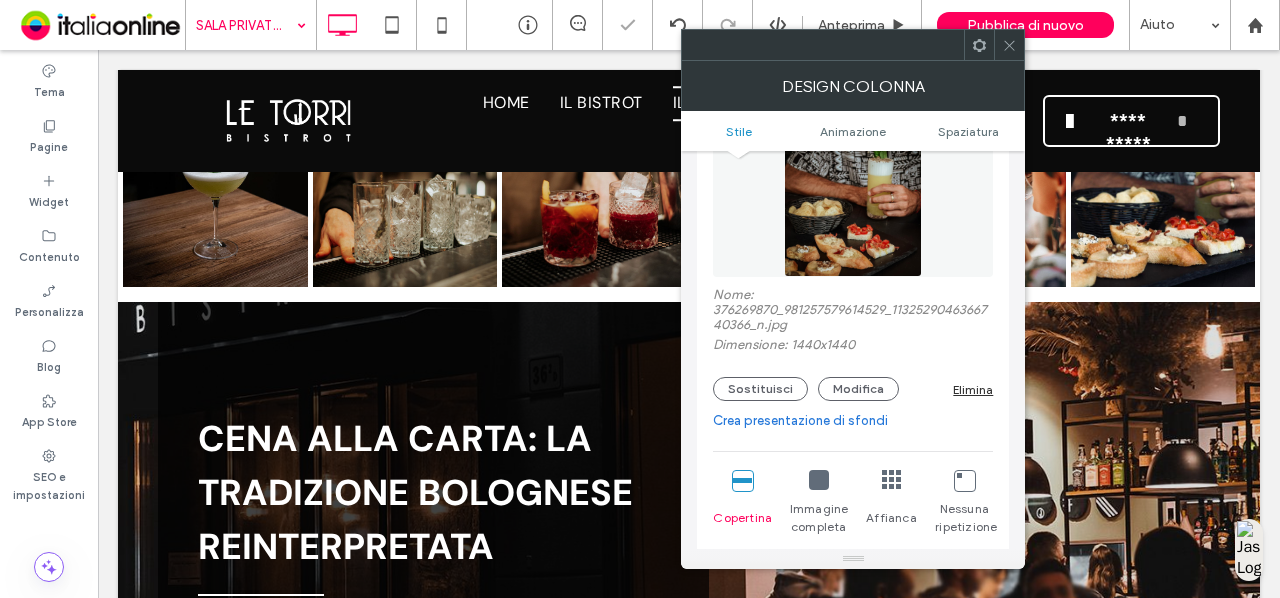 scroll, scrollTop: 174, scrollLeft: 0, axis: vertical 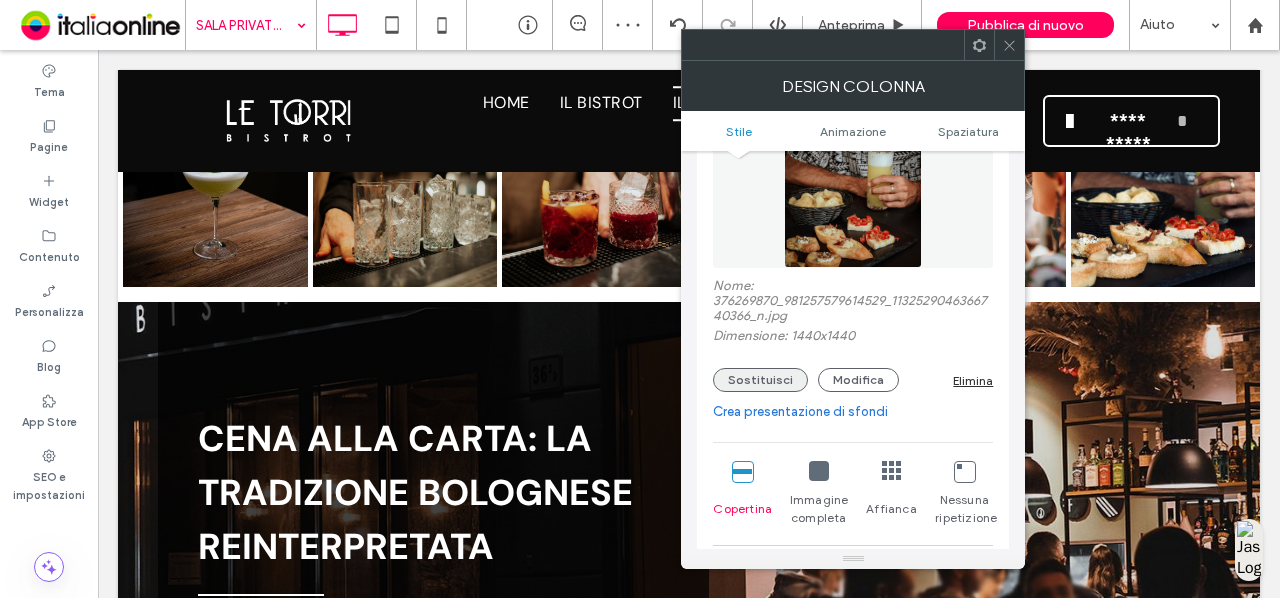 click on "Sostituisci" at bounding box center (760, 380) 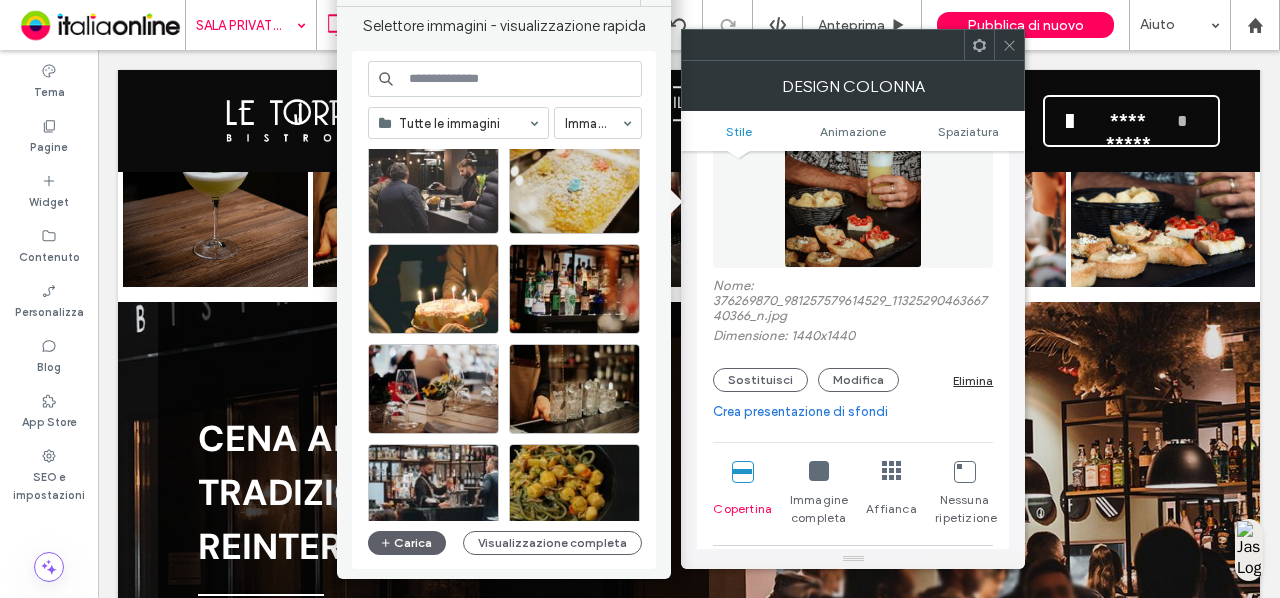 scroll, scrollTop: 234, scrollLeft: 0, axis: vertical 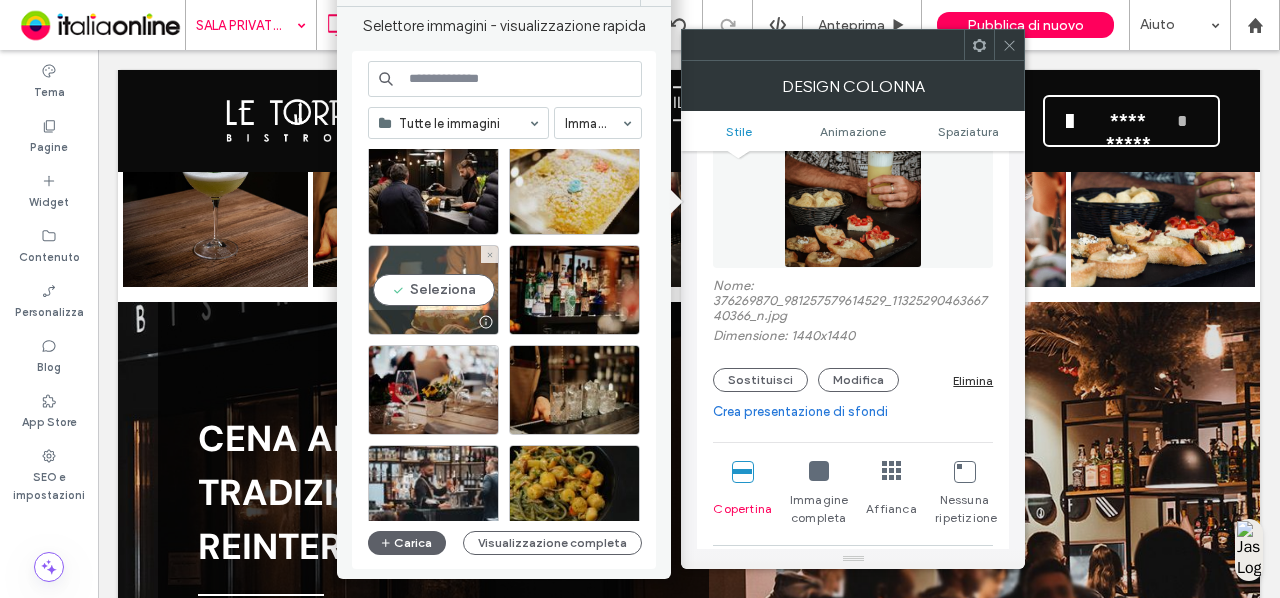 click on "Seleziona" at bounding box center [433, 290] 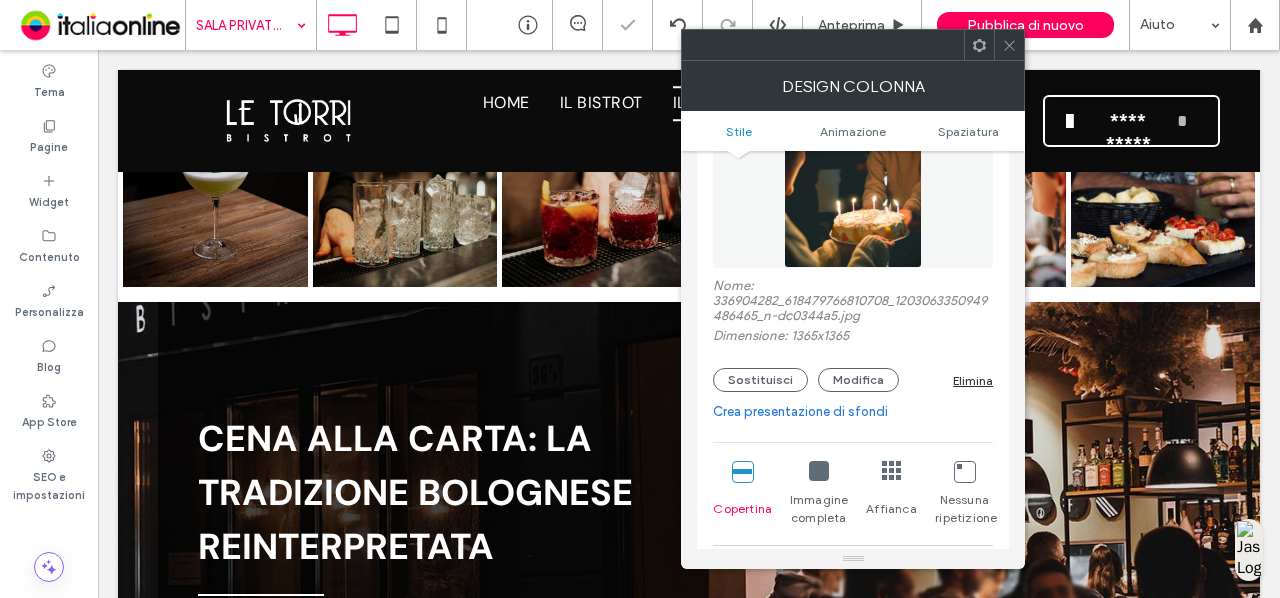 click 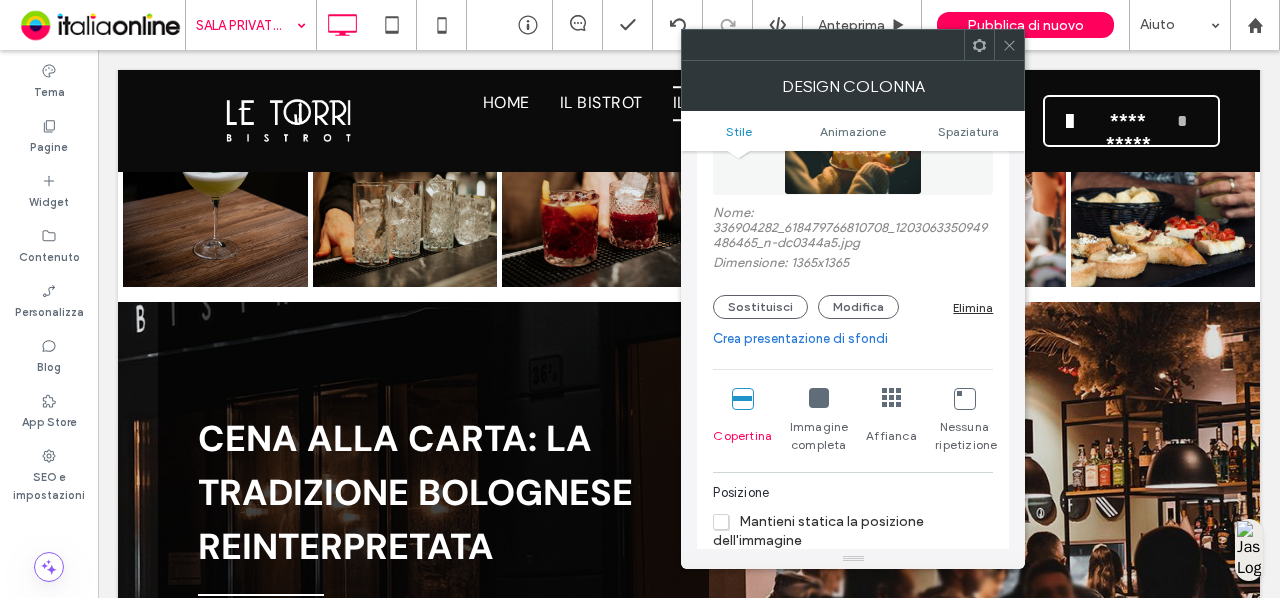scroll, scrollTop: 506, scrollLeft: 0, axis: vertical 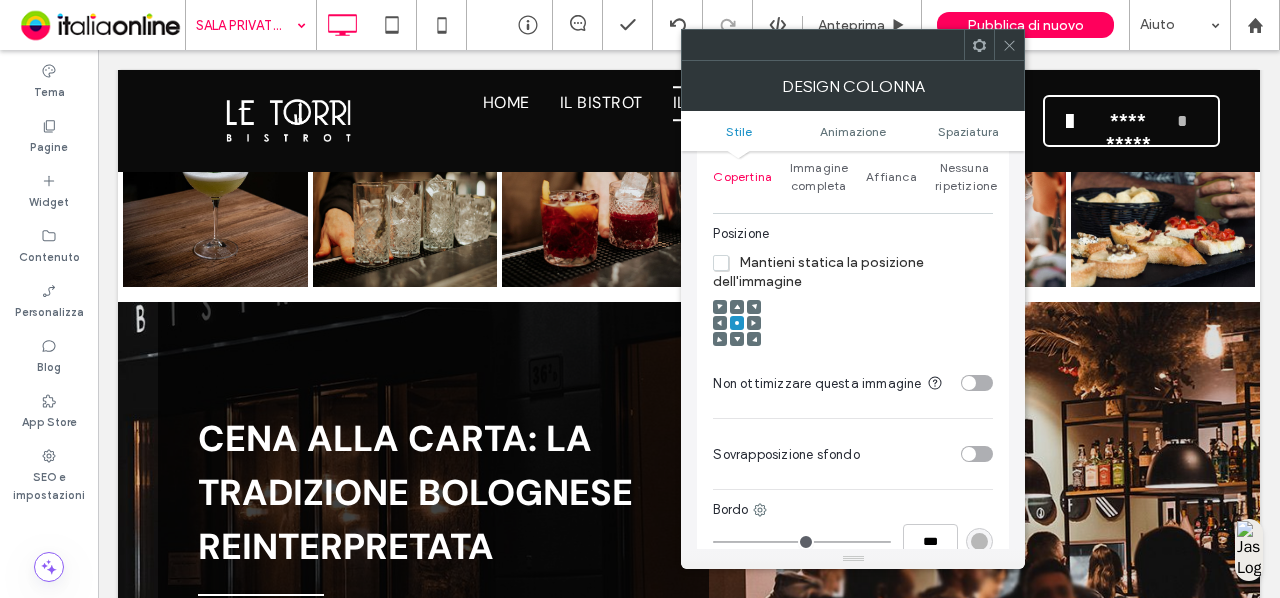 click at bounding box center [754, 323] 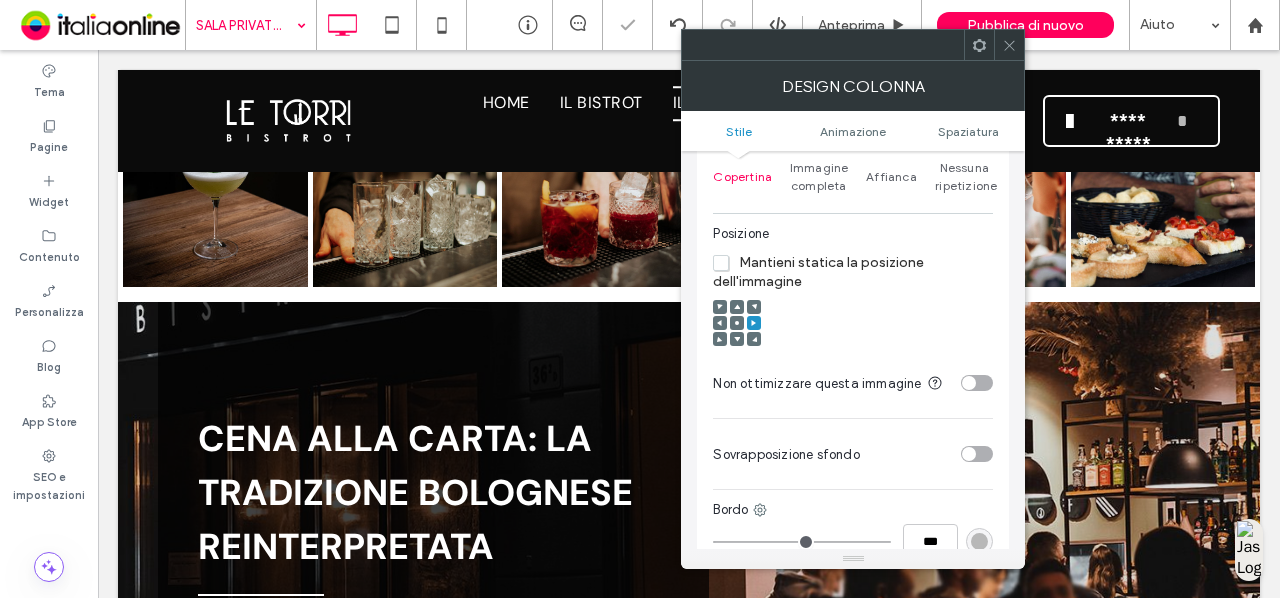 click at bounding box center (1009, 45) 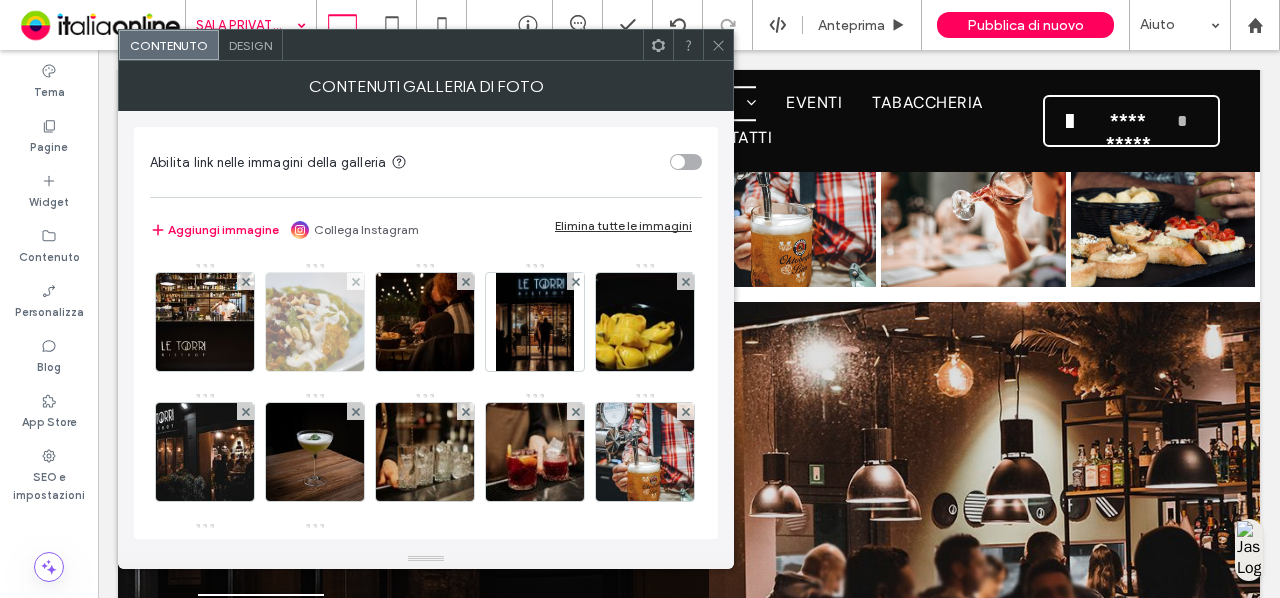 click at bounding box center [355, 281] 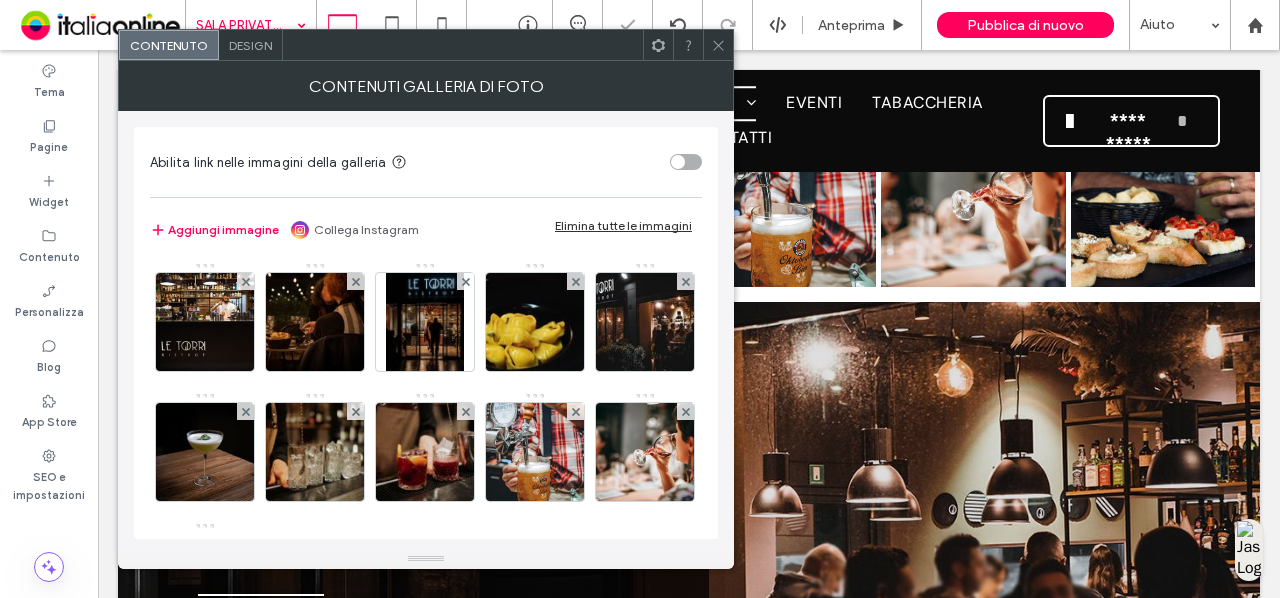 click at bounding box center (355, 281) 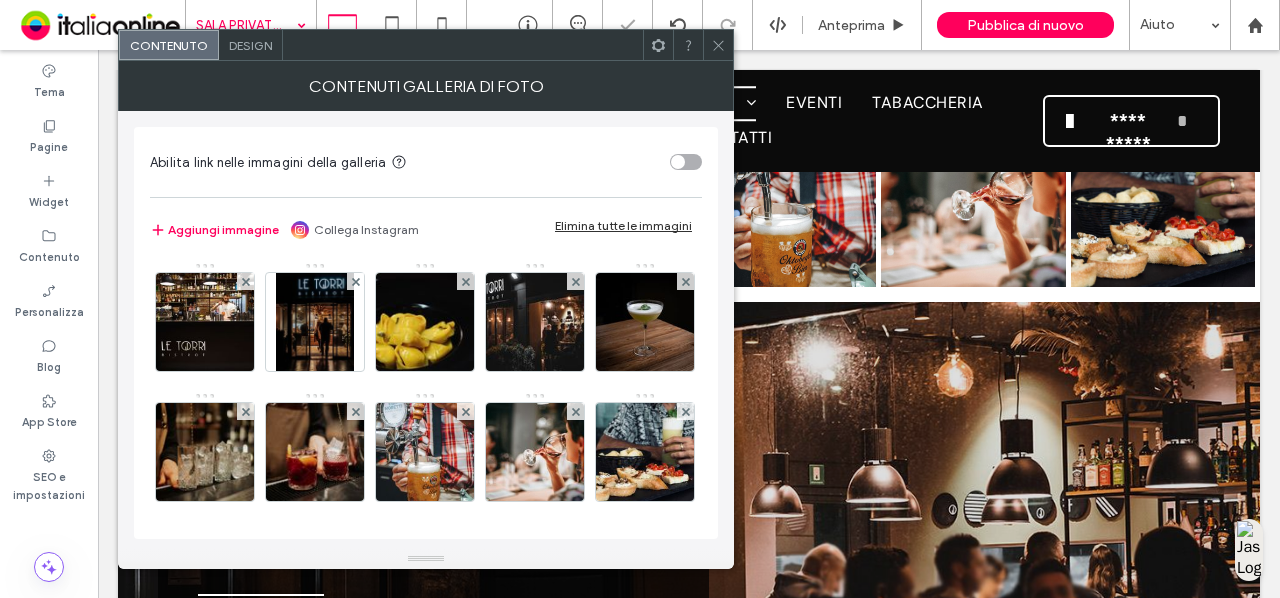 click at bounding box center (355, 281) 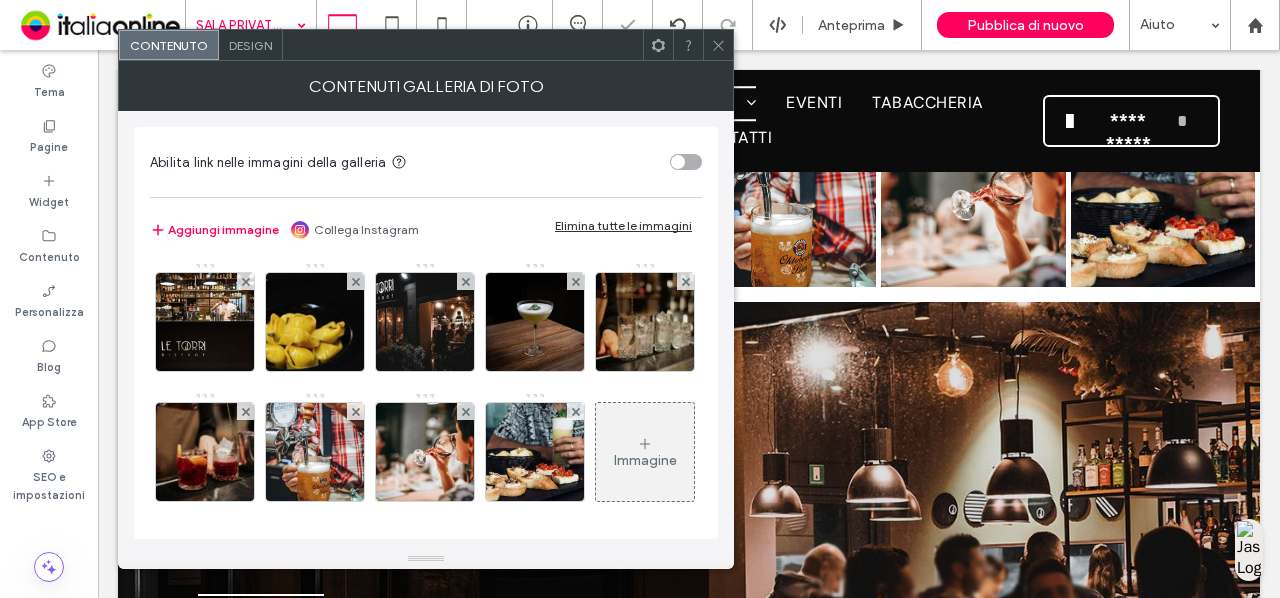 click at bounding box center [355, 281] 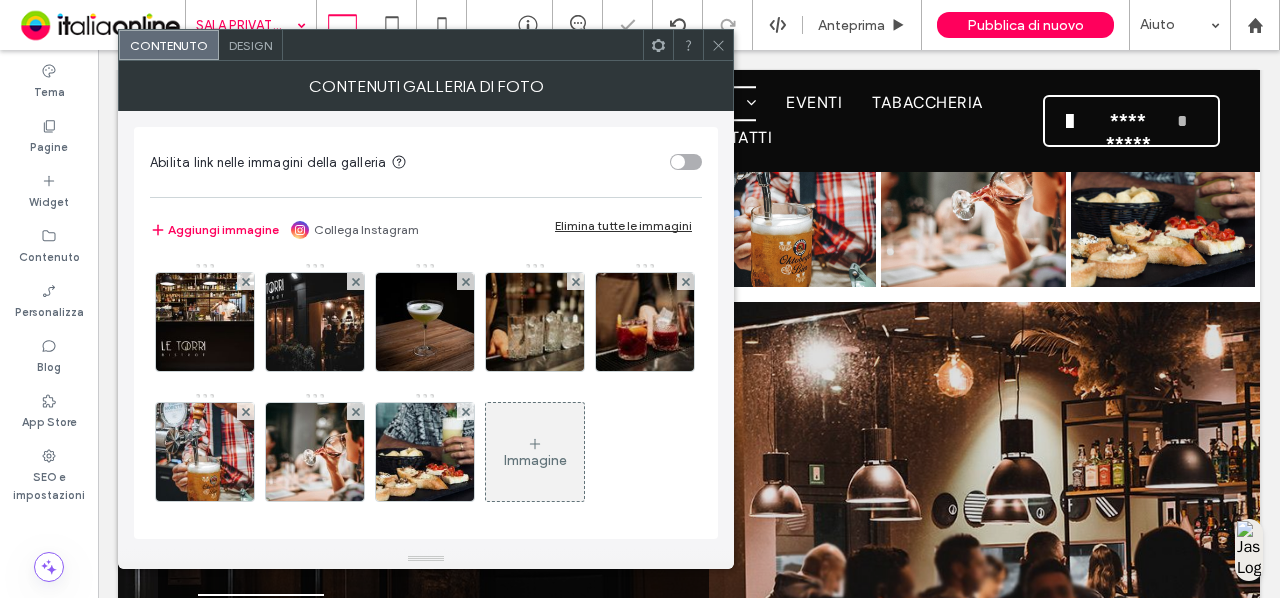 click at bounding box center [355, 281] 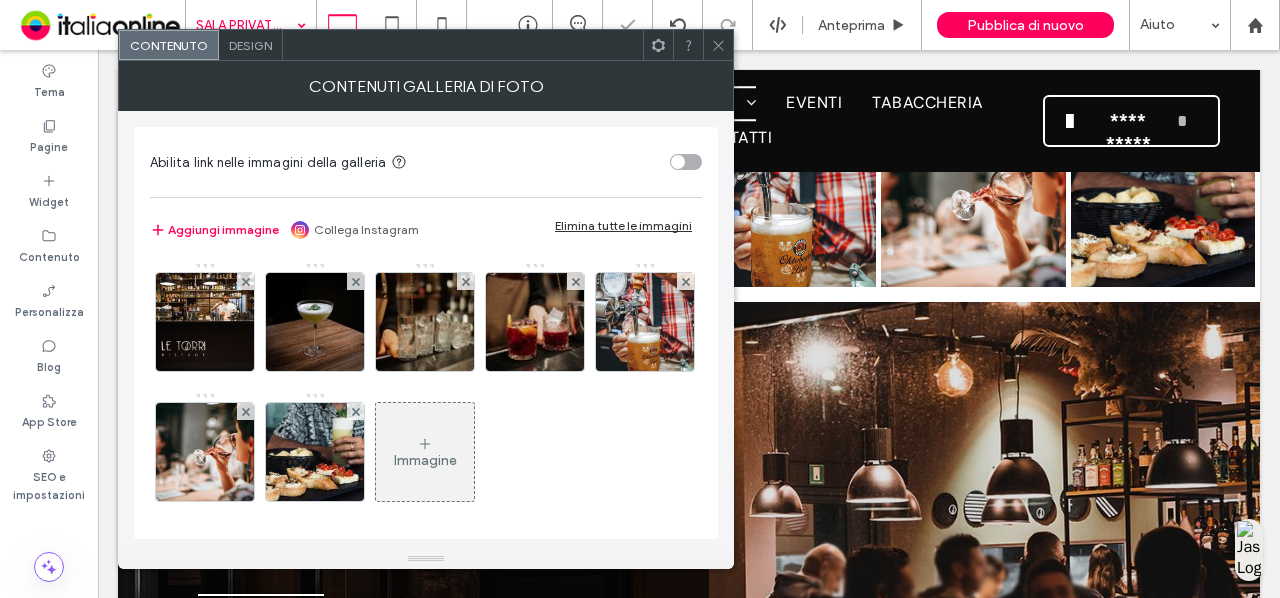 click at bounding box center [355, 281] 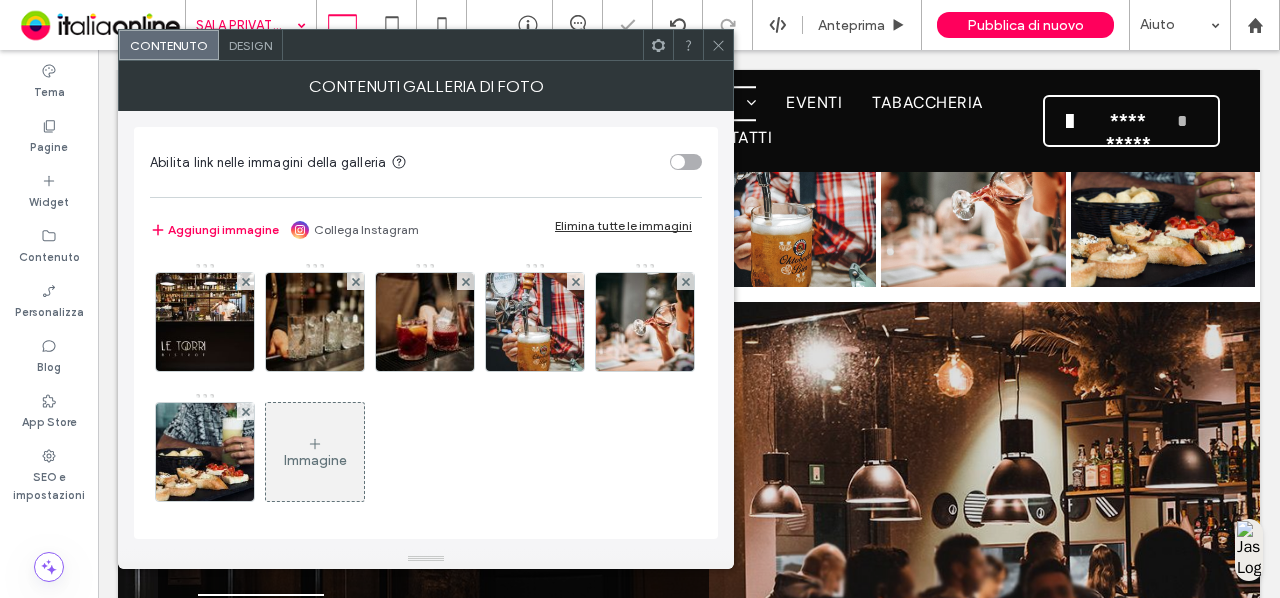 click on "Immagine" at bounding box center [315, 452] 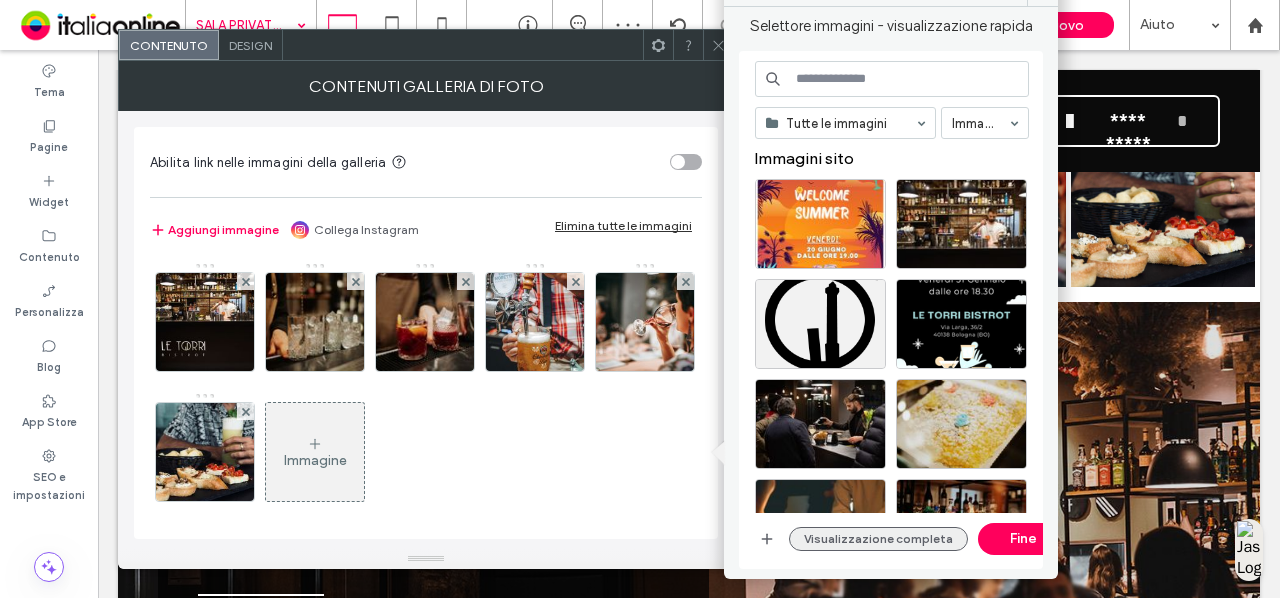 click on "Visualizzazione completa" at bounding box center [878, 539] 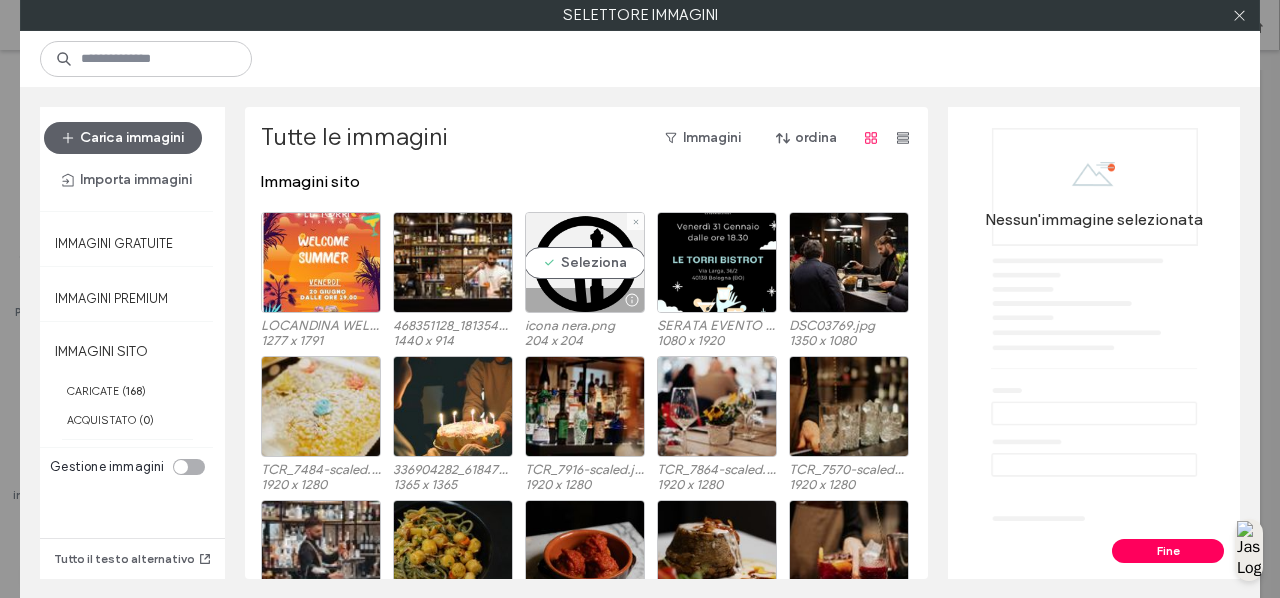 scroll, scrollTop: 62, scrollLeft: 0, axis: vertical 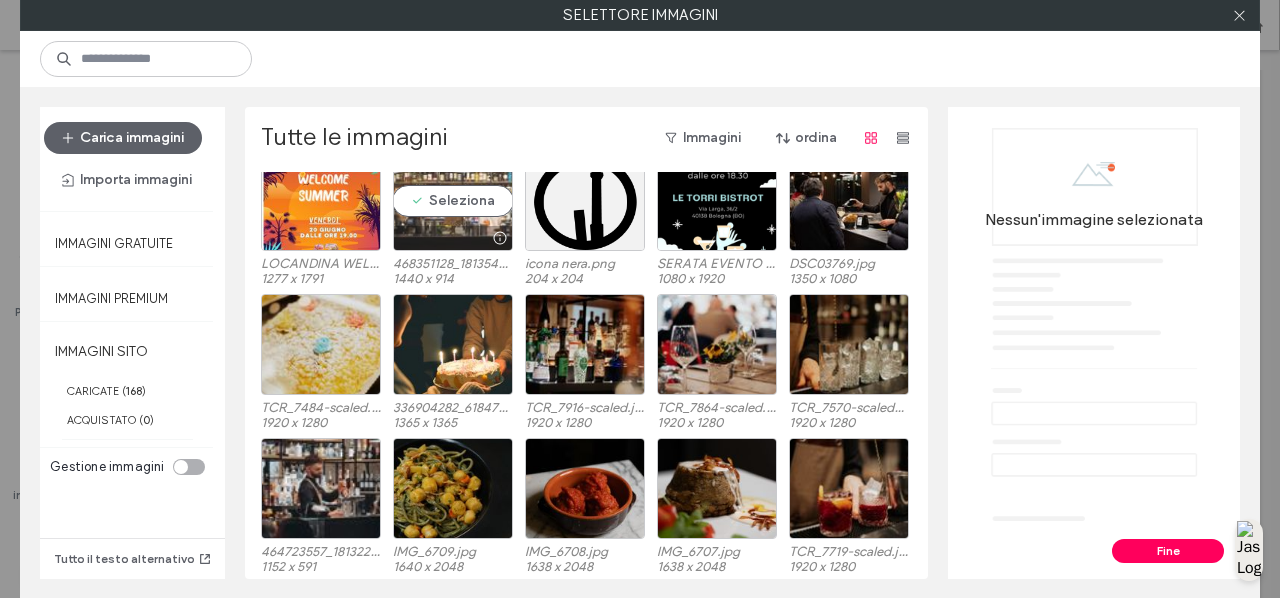 click on "Seleziona" at bounding box center [453, 200] 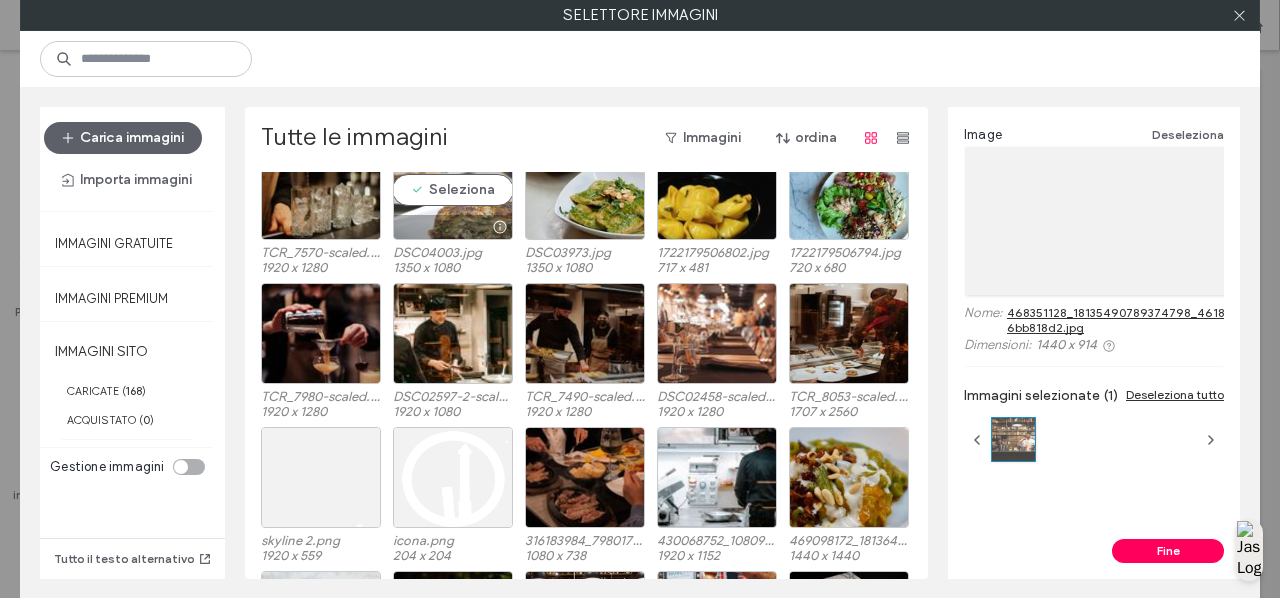 scroll, scrollTop: 506, scrollLeft: 0, axis: vertical 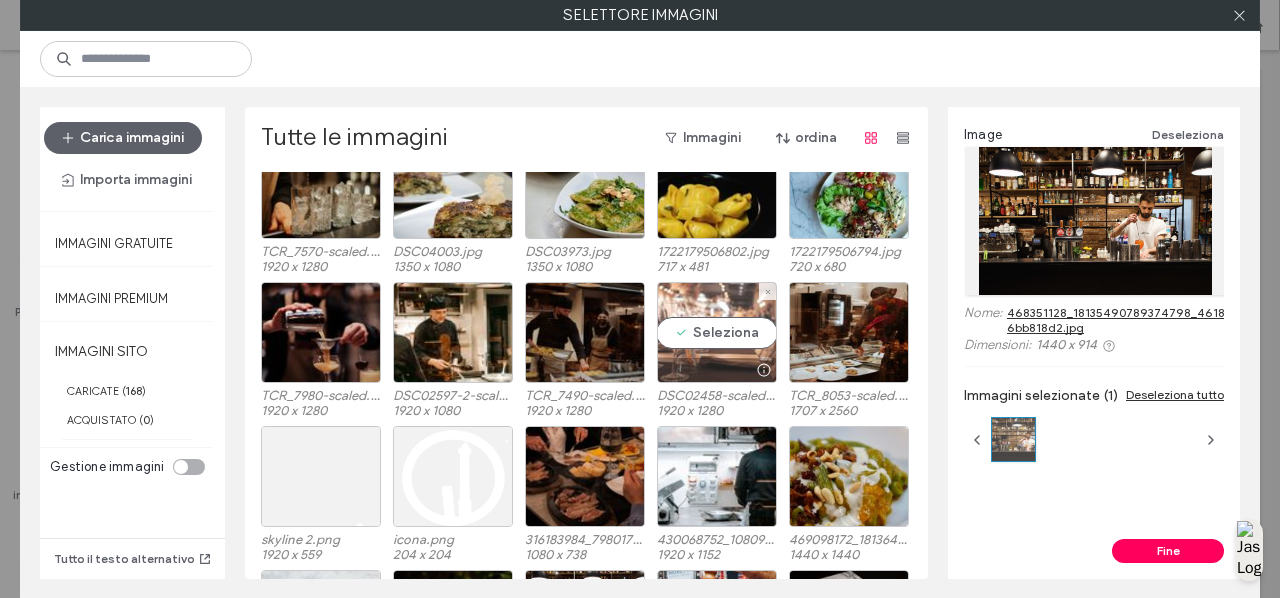 click on "Seleziona" at bounding box center (717, 332) 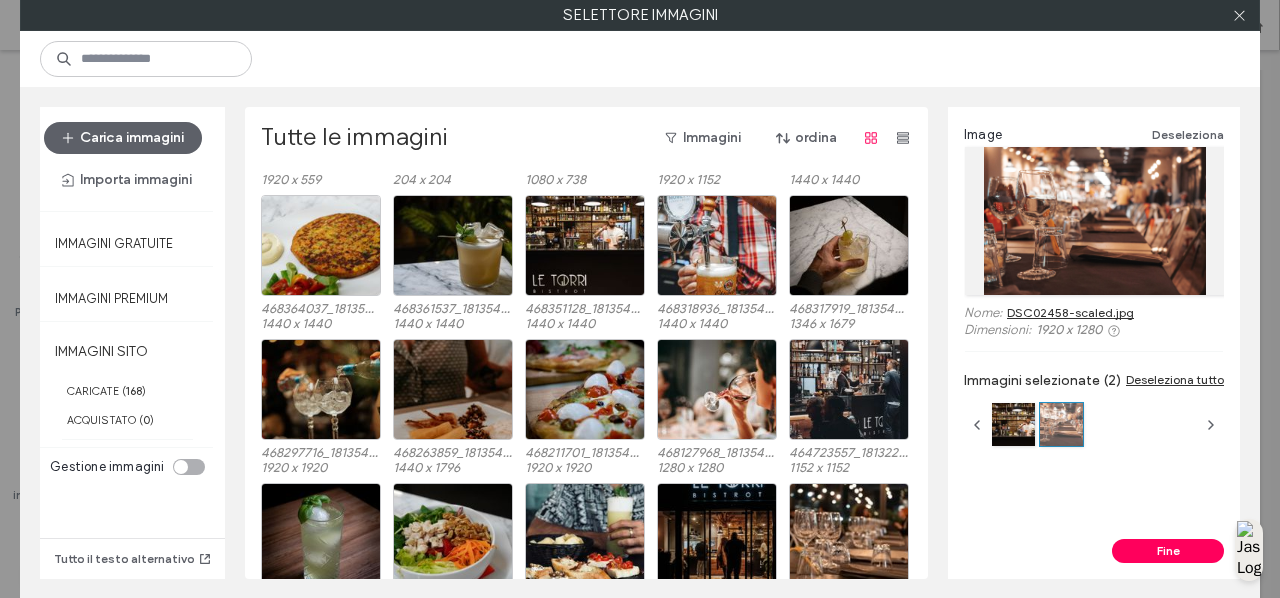 scroll, scrollTop: 880, scrollLeft: 0, axis: vertical 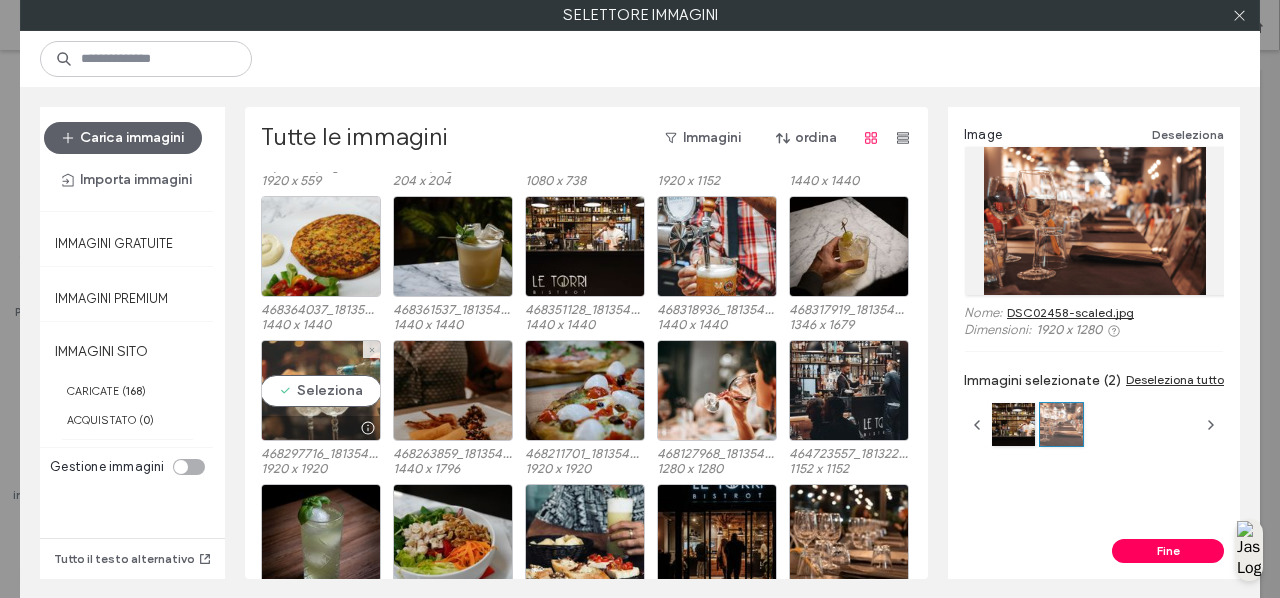 click on "Seleziona" at bounding box center (321, 390) 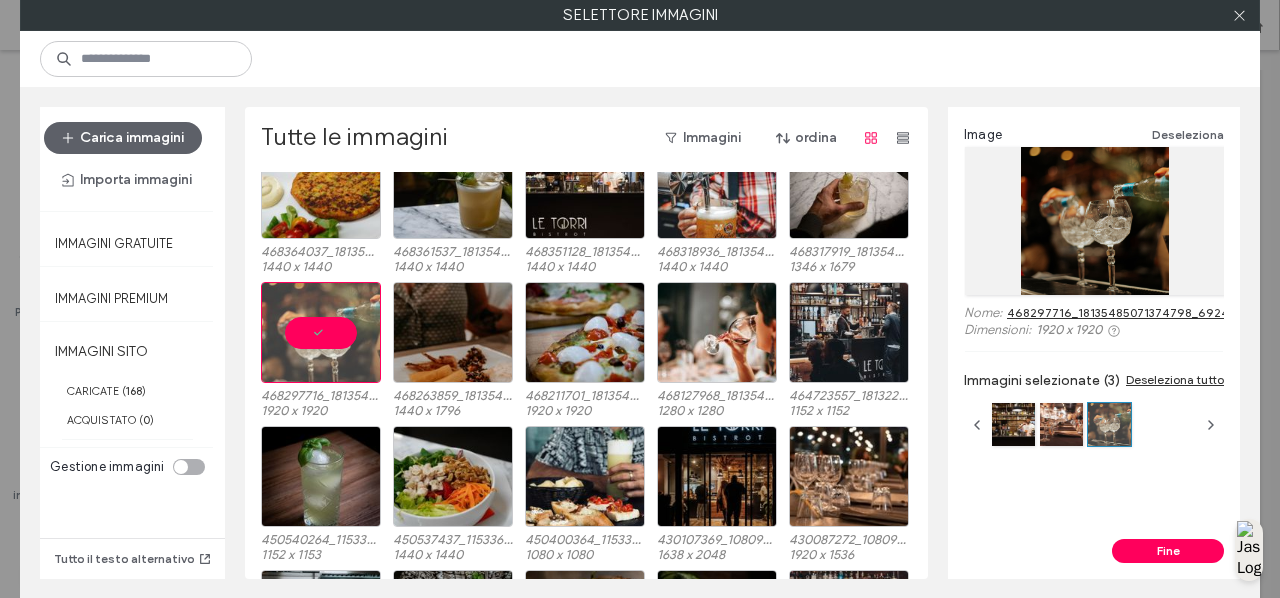 scroll, scrollTop: 1041, scrollLeft: 0, axis: vertical 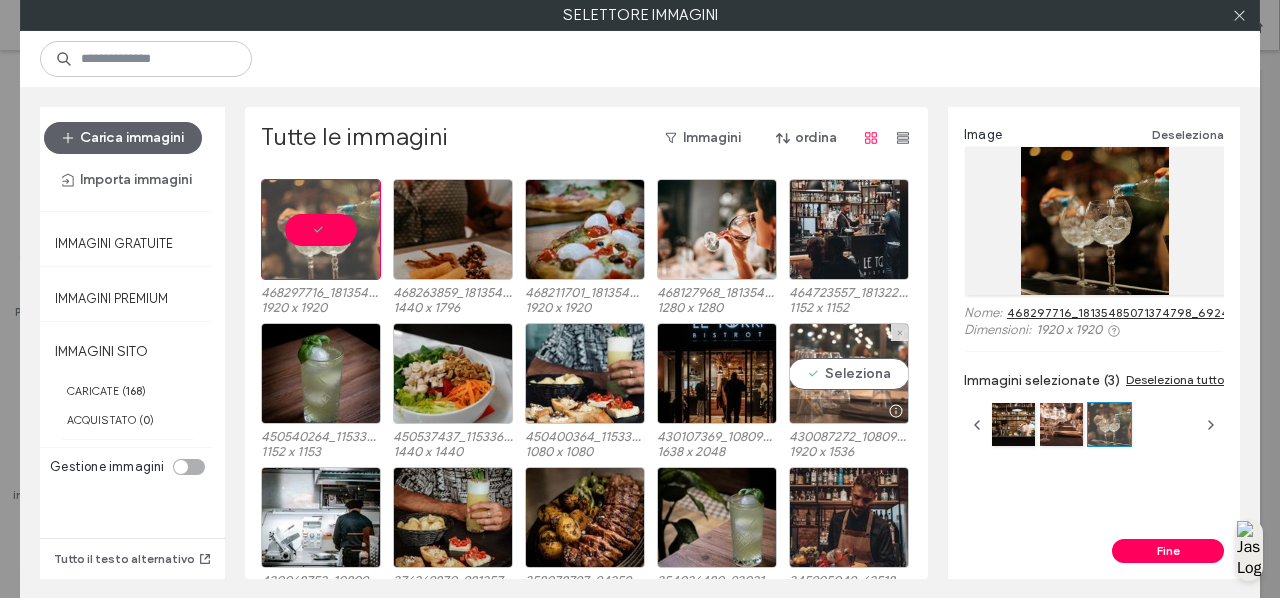 click on "Seleziona" at bounding box center [849, 373] 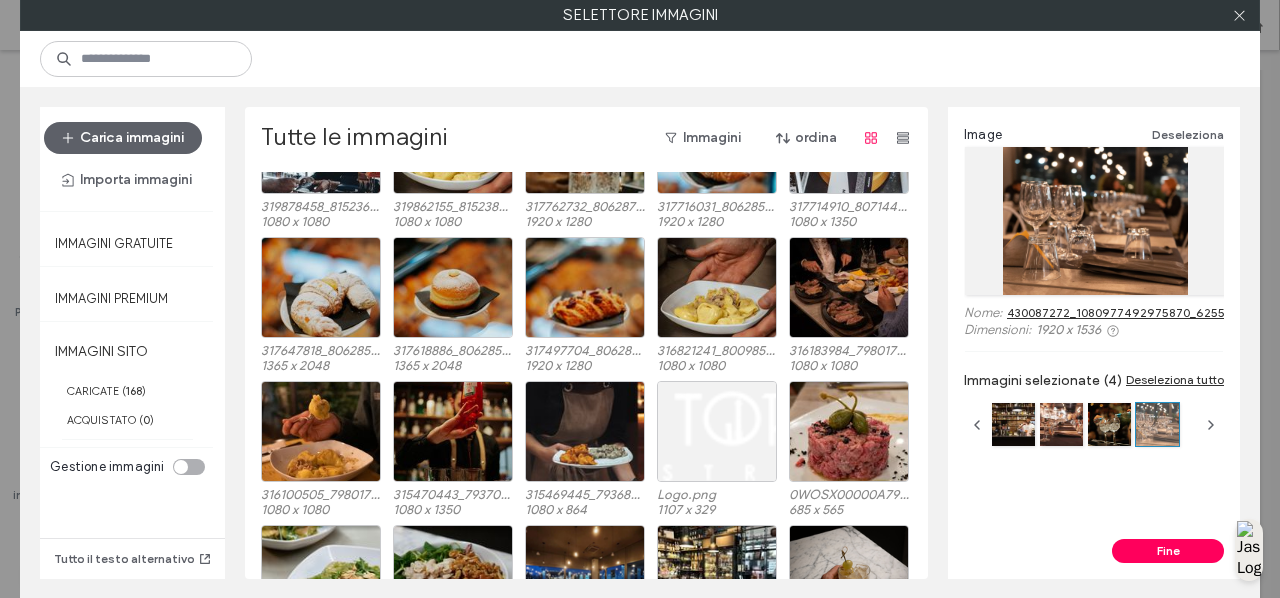 scroll, scrollTop: 1992, scrollLeft: 0, axis: vertical 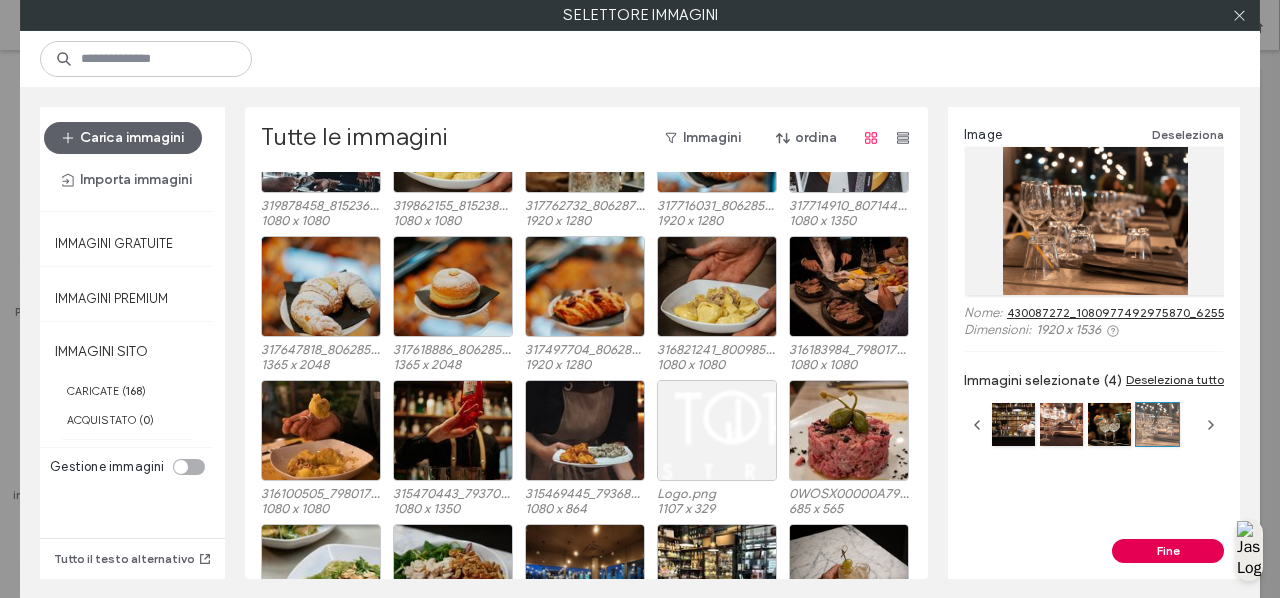 click on "Fine" at bounding box center (1168, 551) 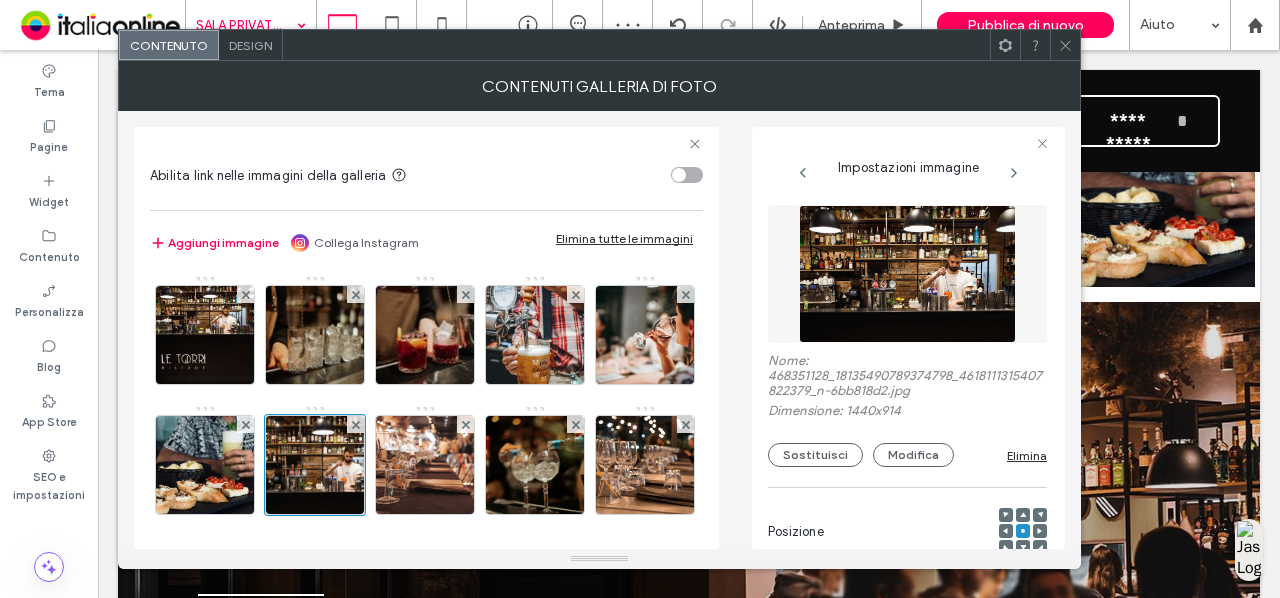 click 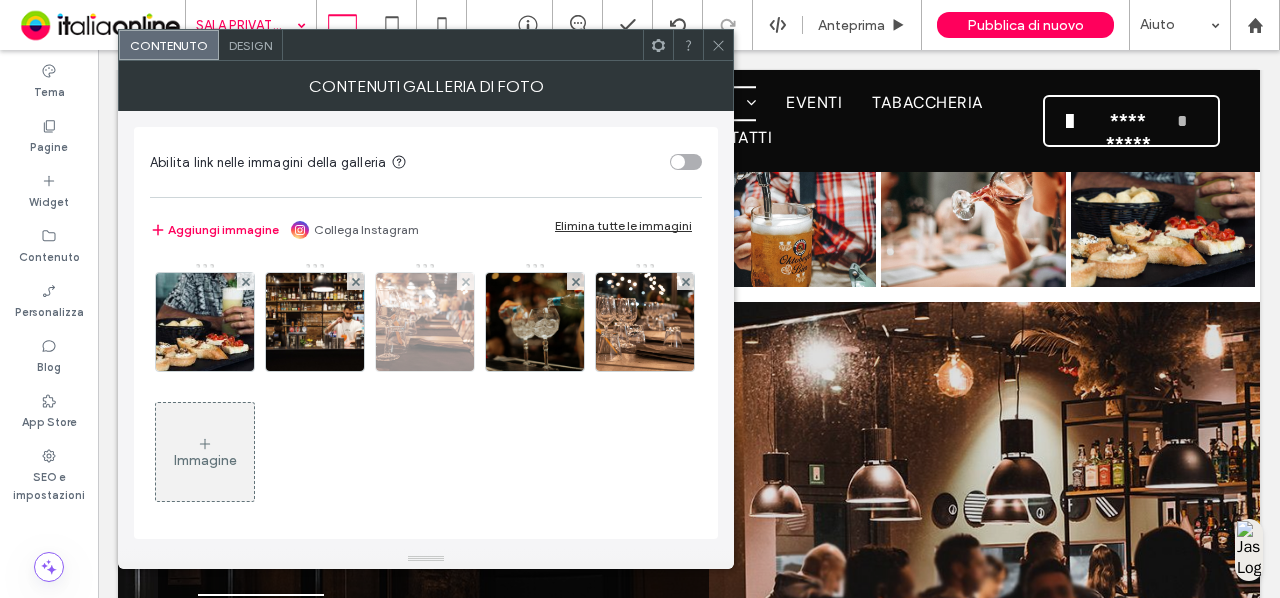 scroll, scrollTop: 132, scrollLeft: 0, axis: vertical 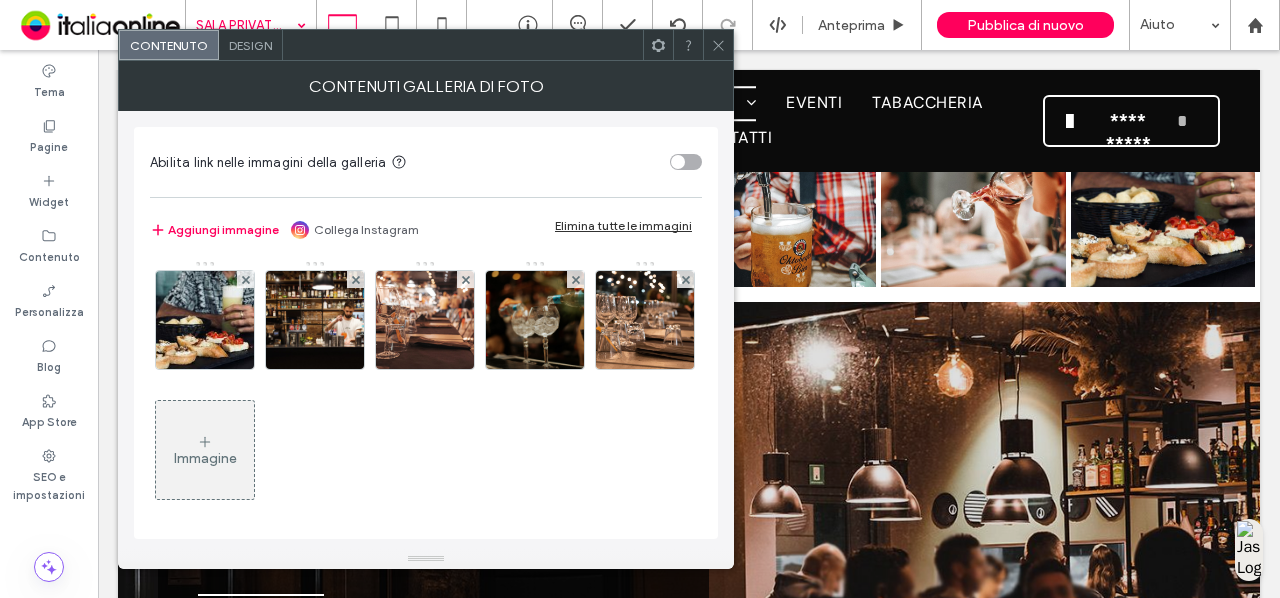 click 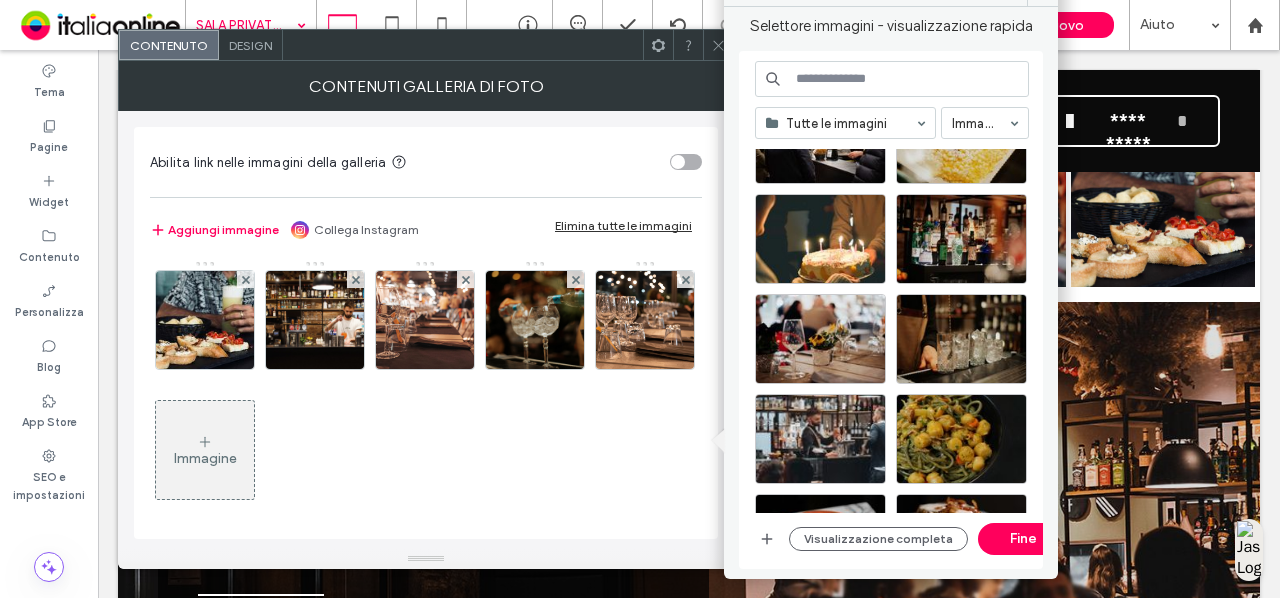 scroll, scrollTop: 349, scrollLeft: 0, axis: vertical 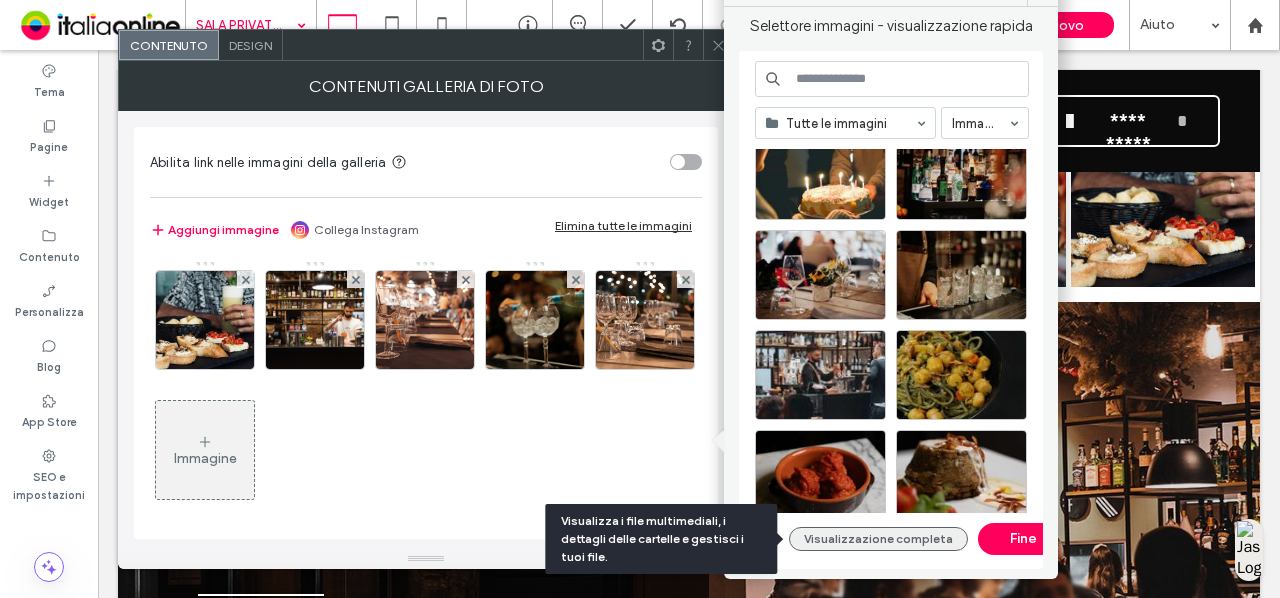 click on "Visualizzazione completa" at bounding box center [878, 539] 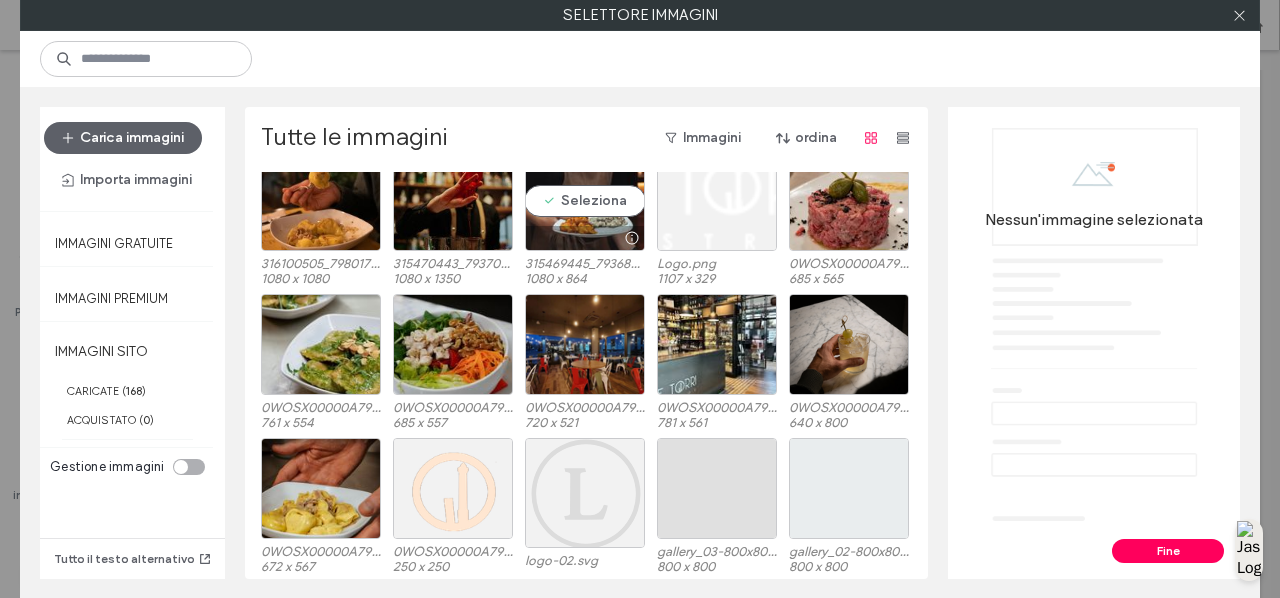 scroll, scrollTop: 2223, scrollLeft: 0, axis: vertical 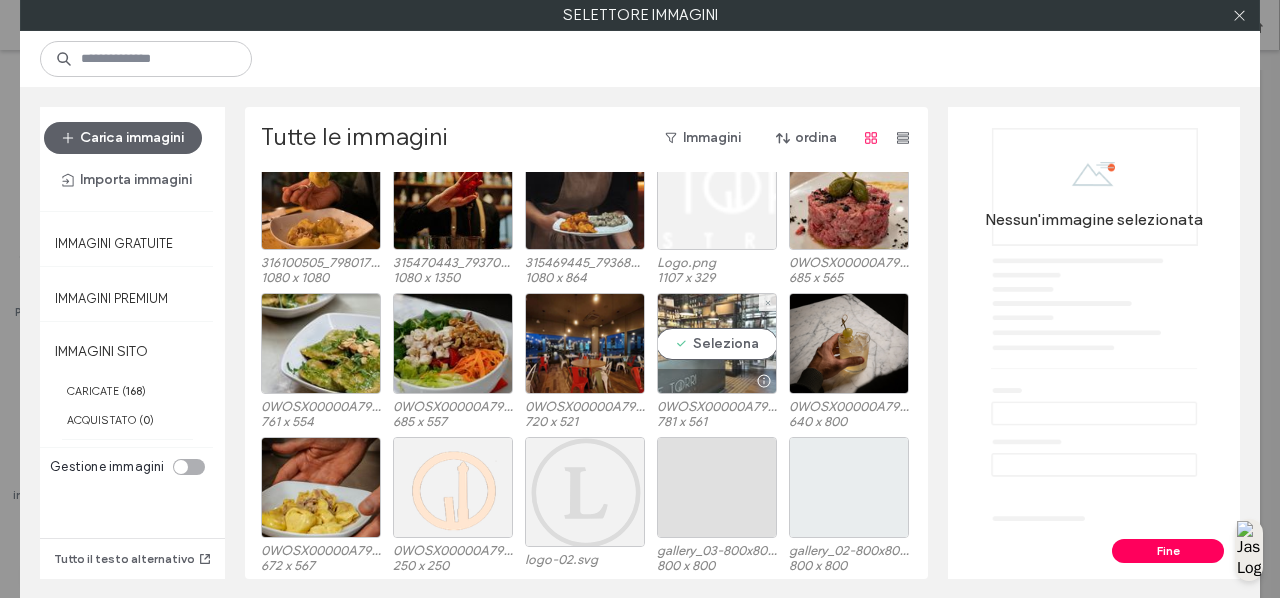 click on "Seleziona" at bounding box center (717, 343) 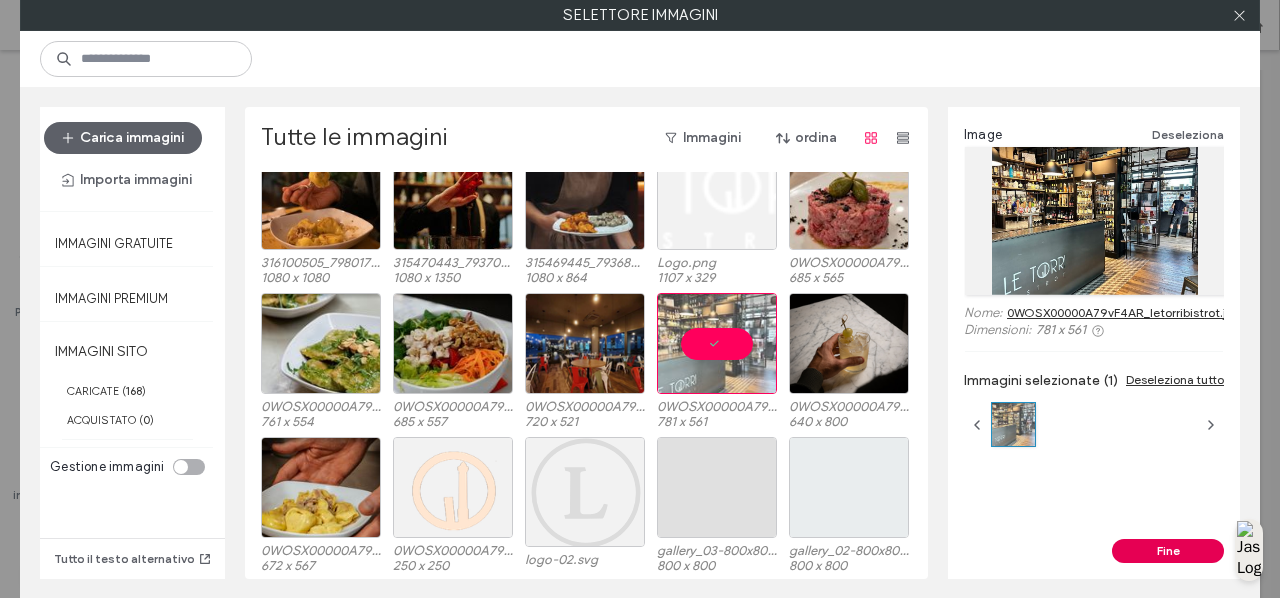 click on "Fine" at bounding box center (1168, 551) 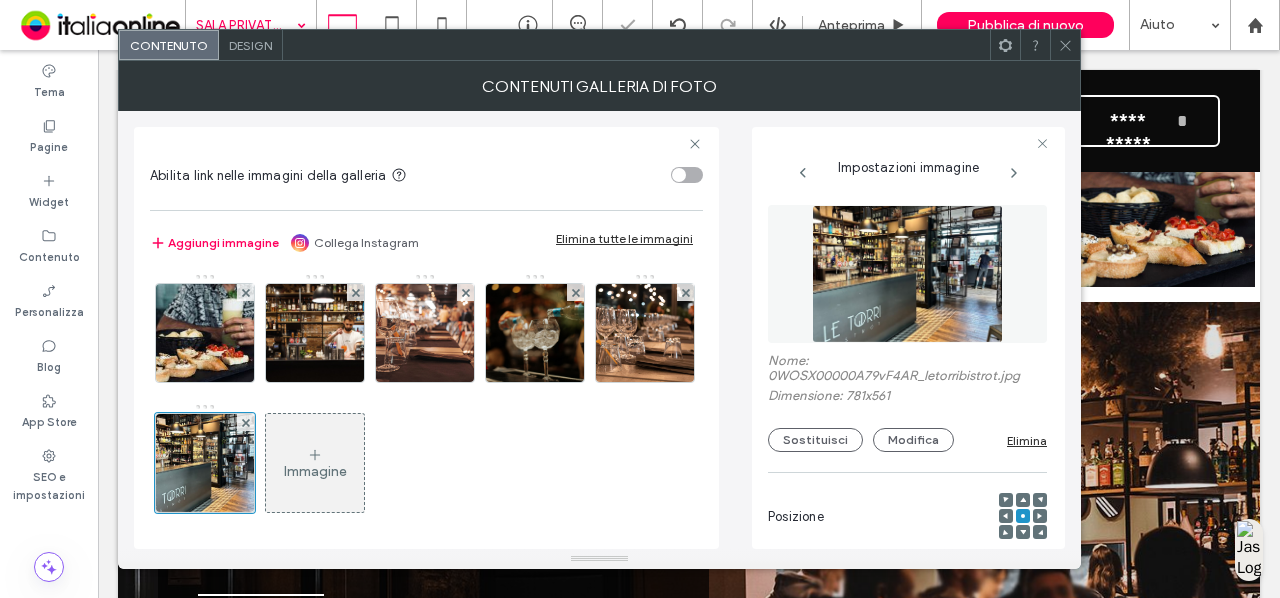 click on "Immagine" at bounding box center [315, 463] 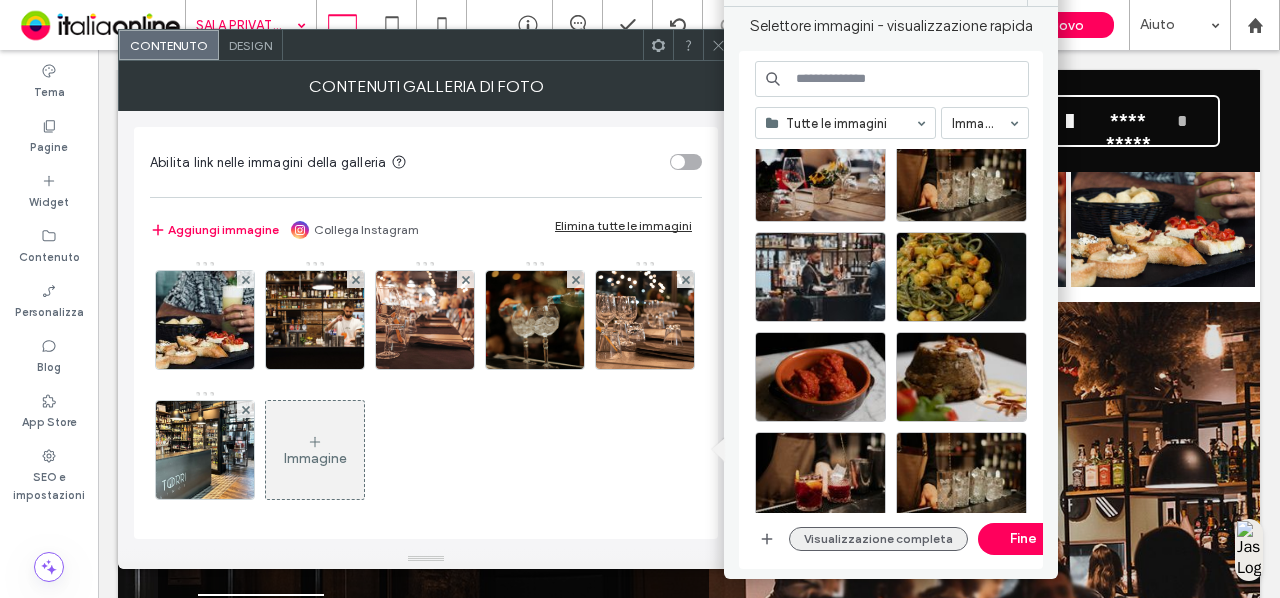 scroll, scrollTop: 484, scrollLeft: 0, axis: vertical 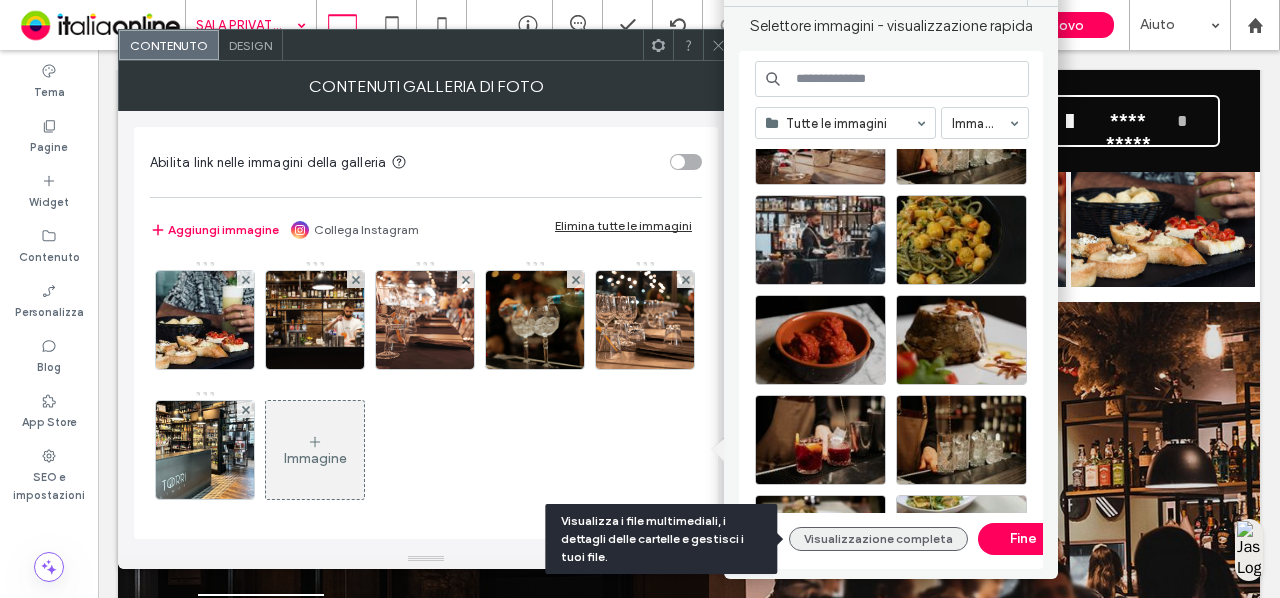 click on "Visualizzazione completa" at bounding box center (878, 539) 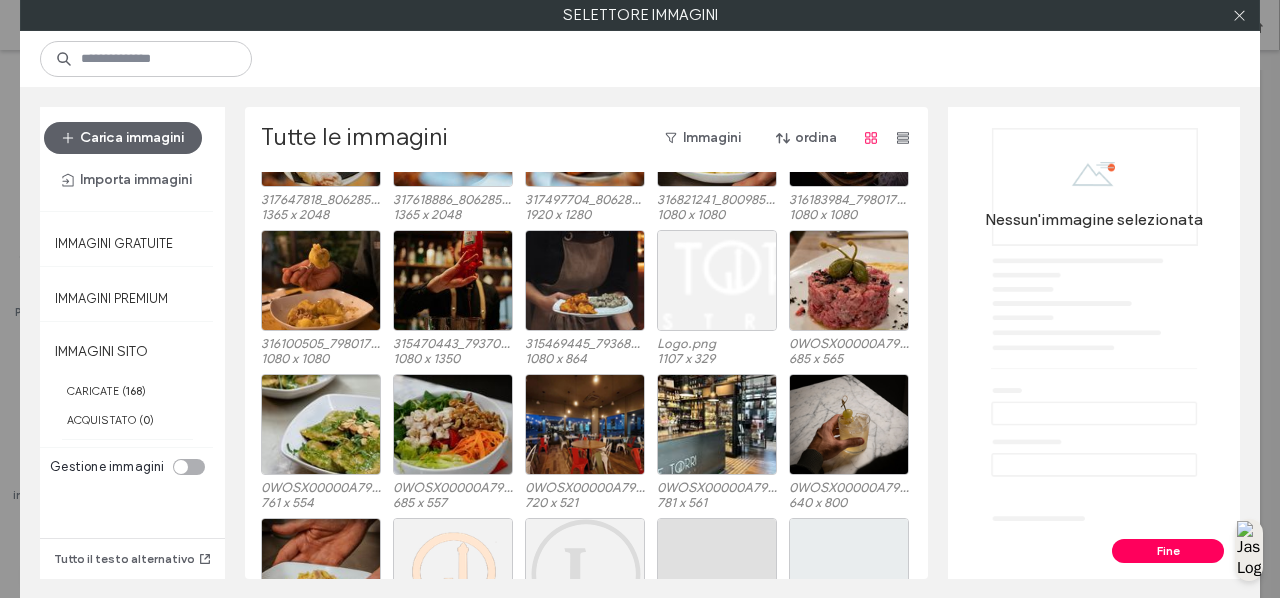 scroll, scrollTop: 2141, scrollLeft: 0, axis: vertical 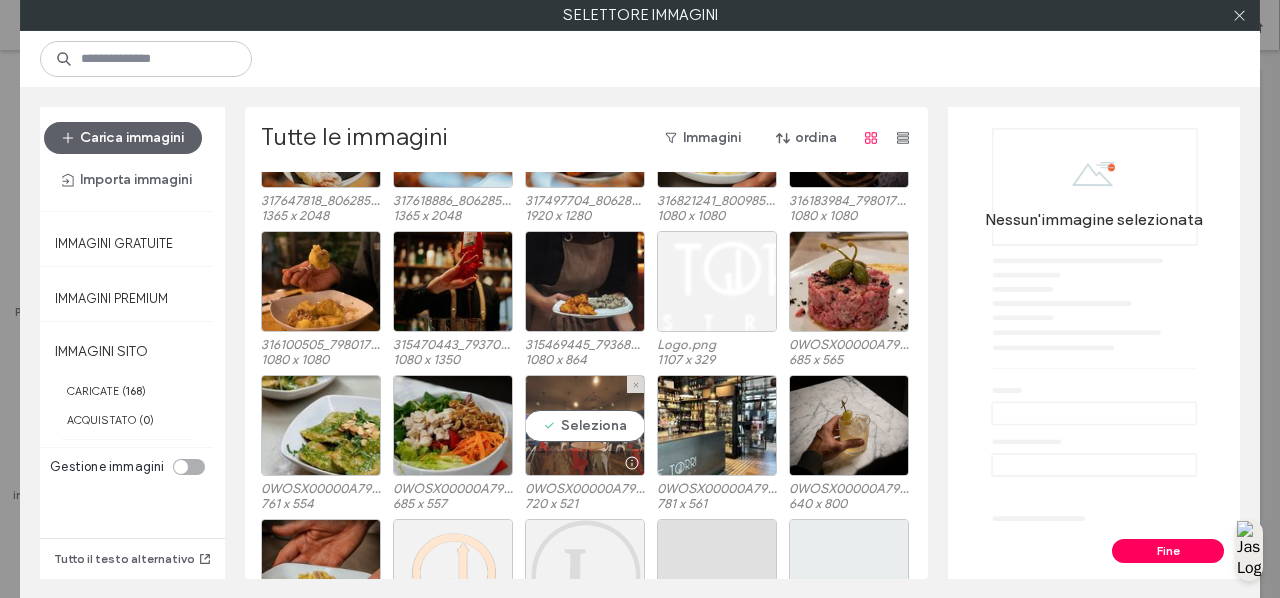 click on "Seleziona" at bounding box center (585, 425) 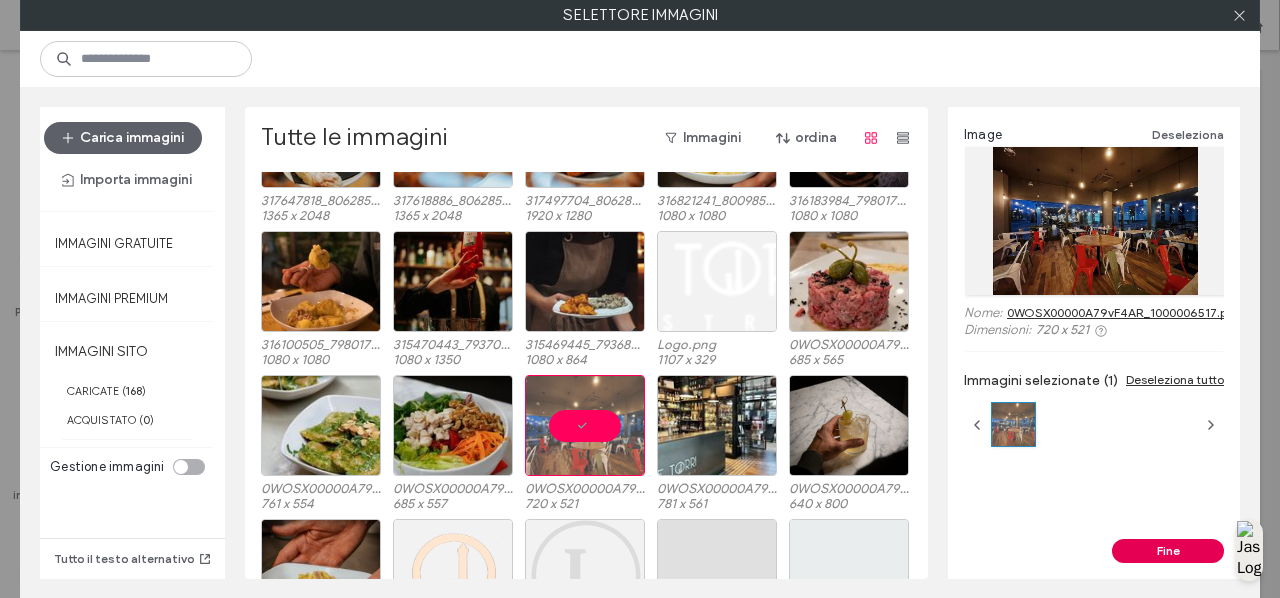 click on "Fine" at bounding box center [1168, 551] 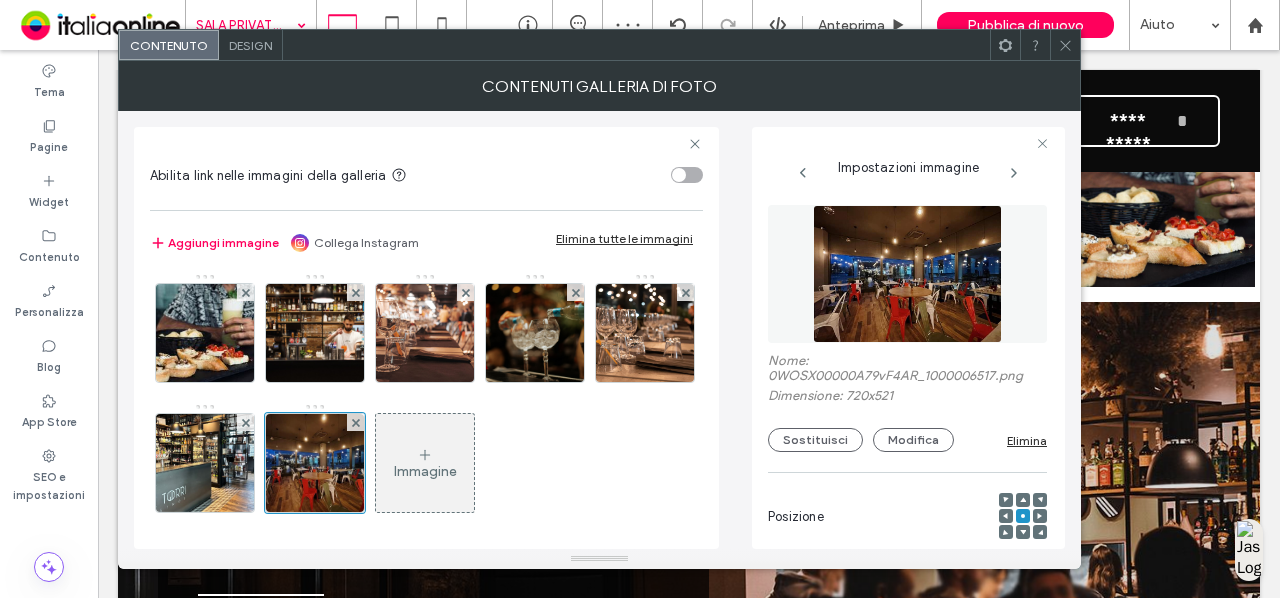 click 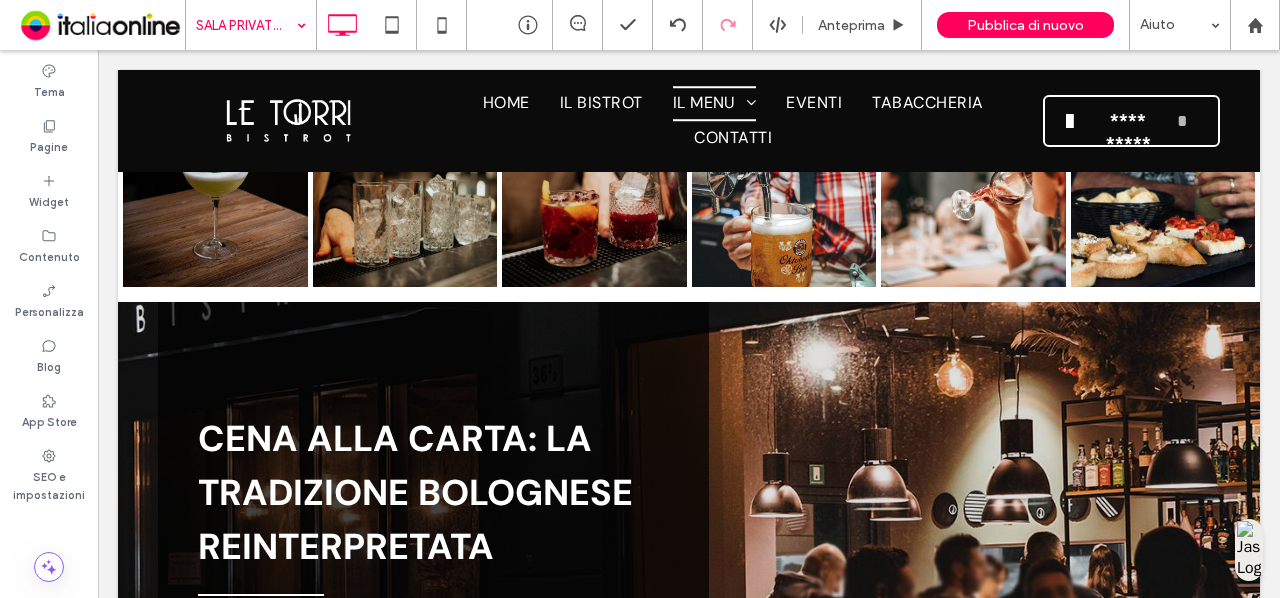type on "*******" 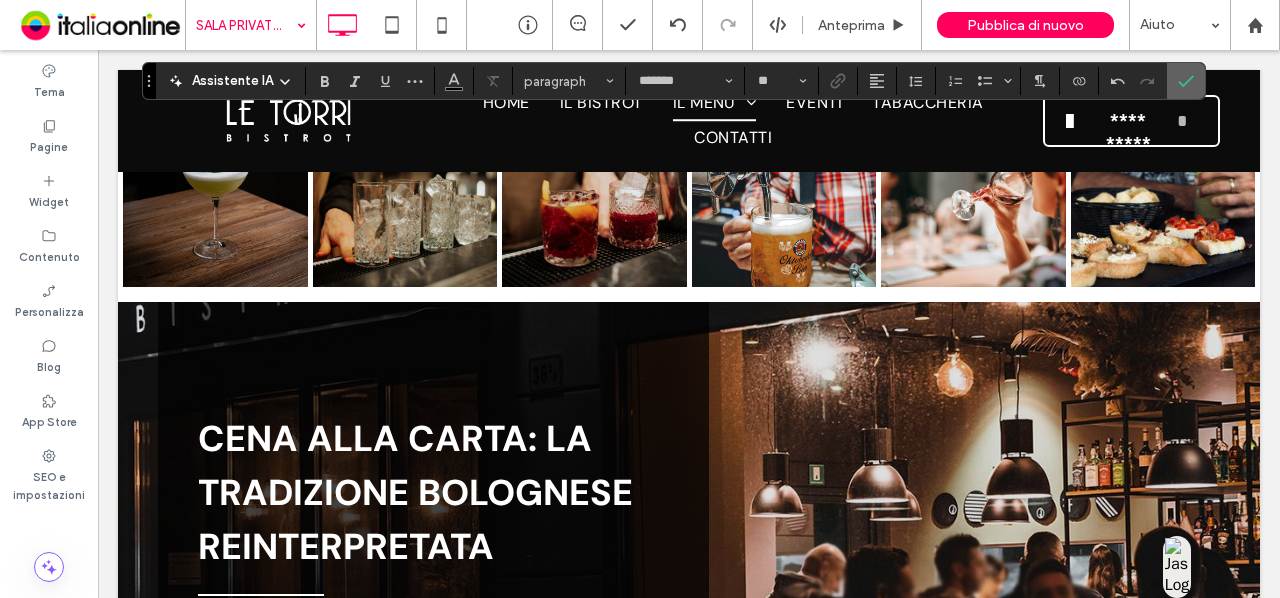 click 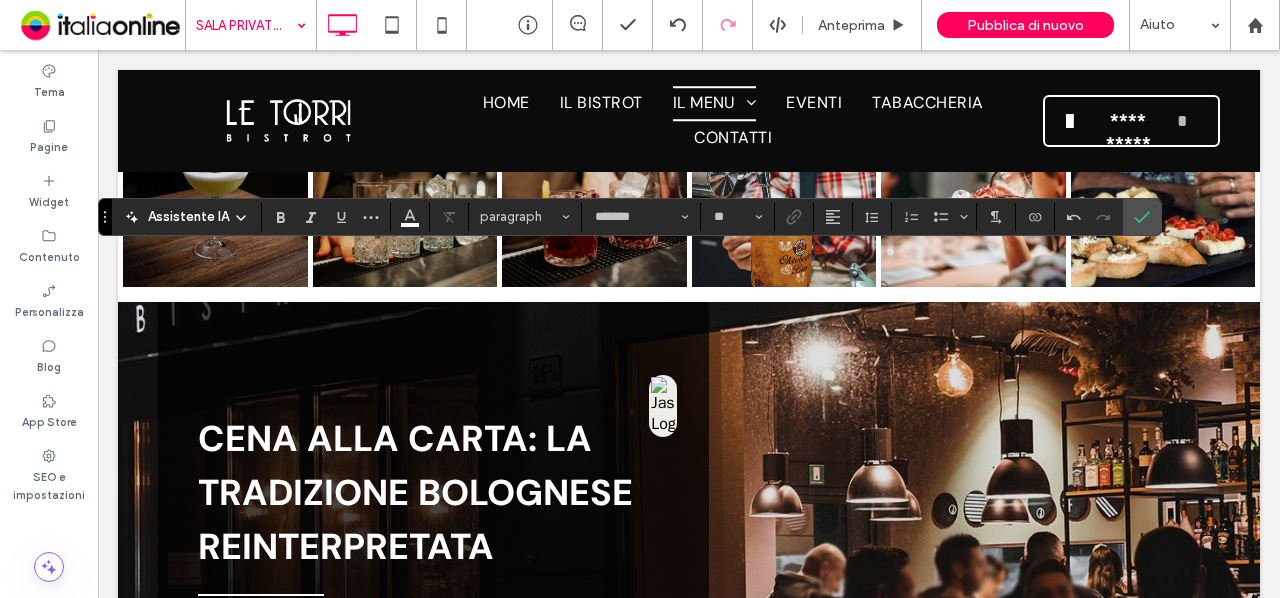 type on "**" 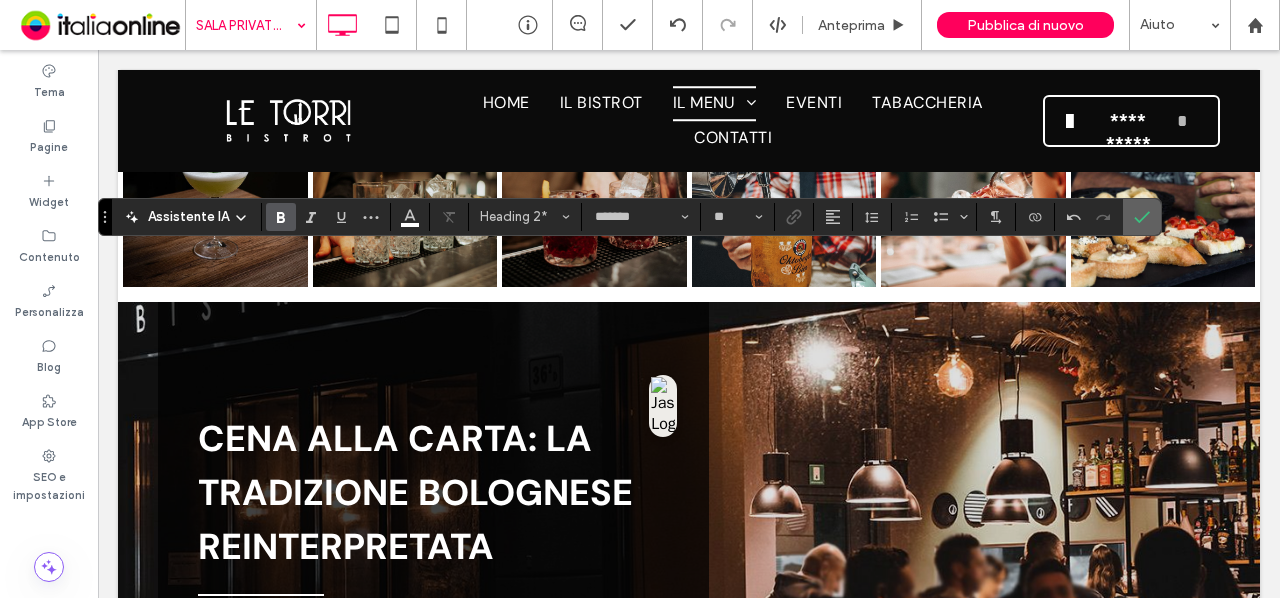 click 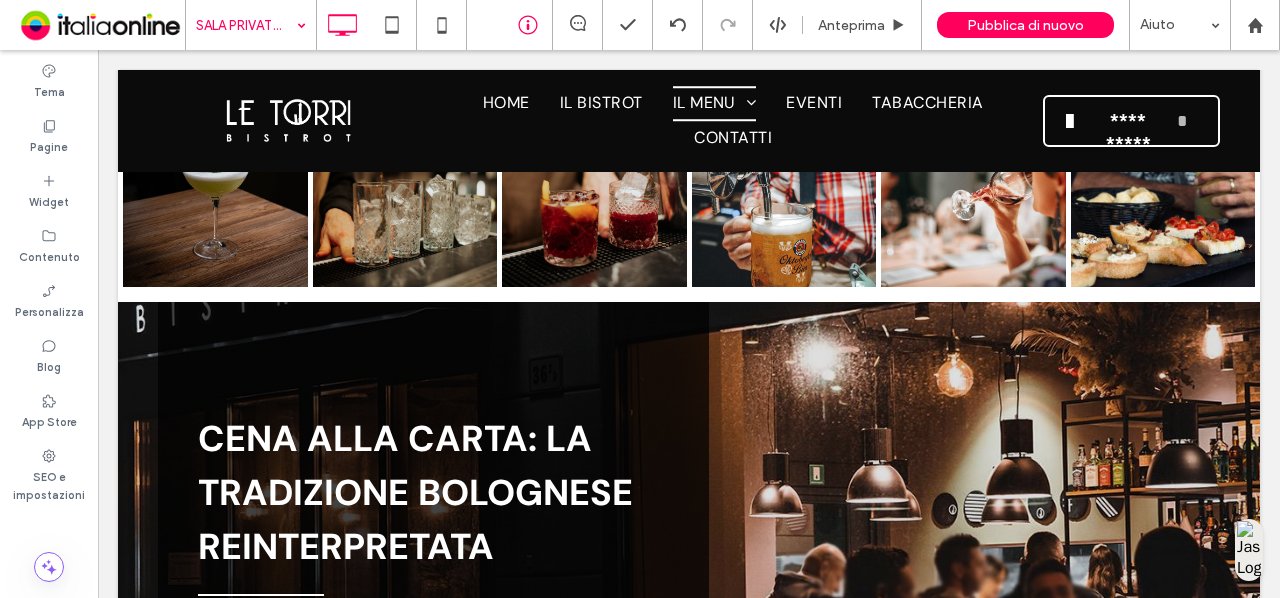 type on "*******" 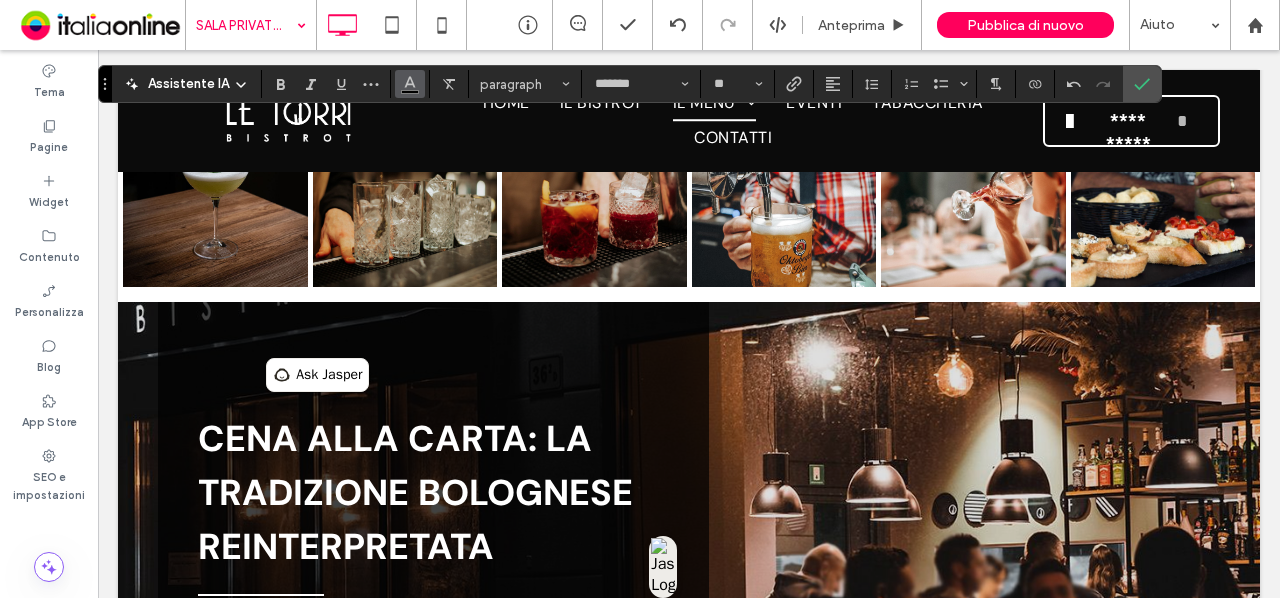 click 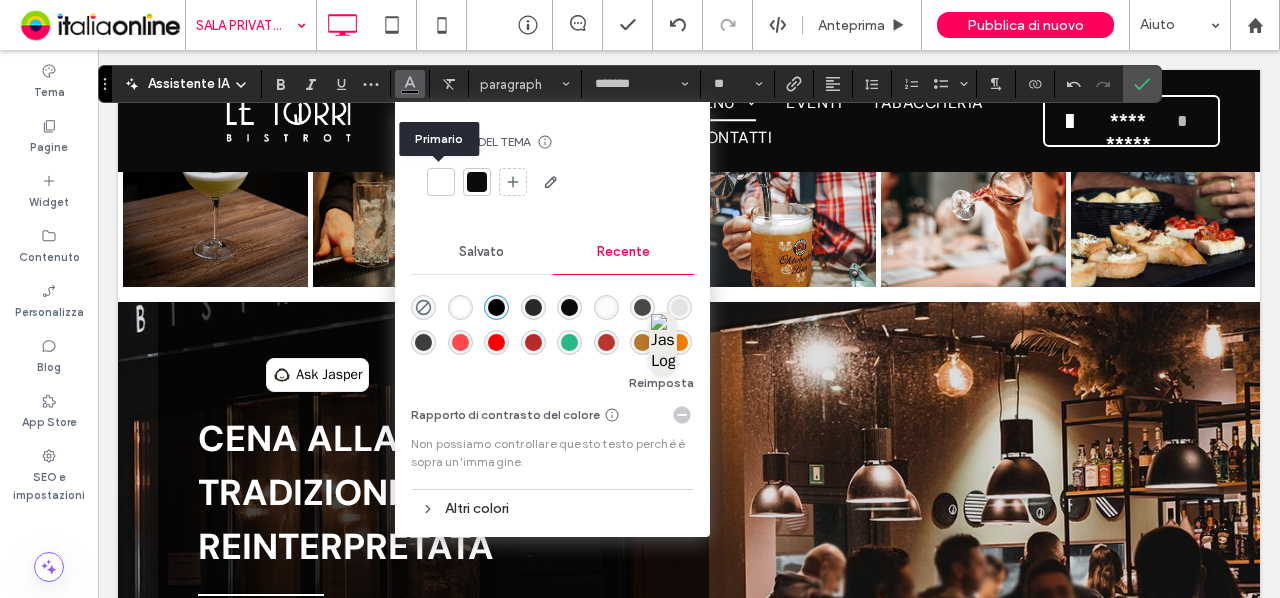 click at bounding box center [441, 182] 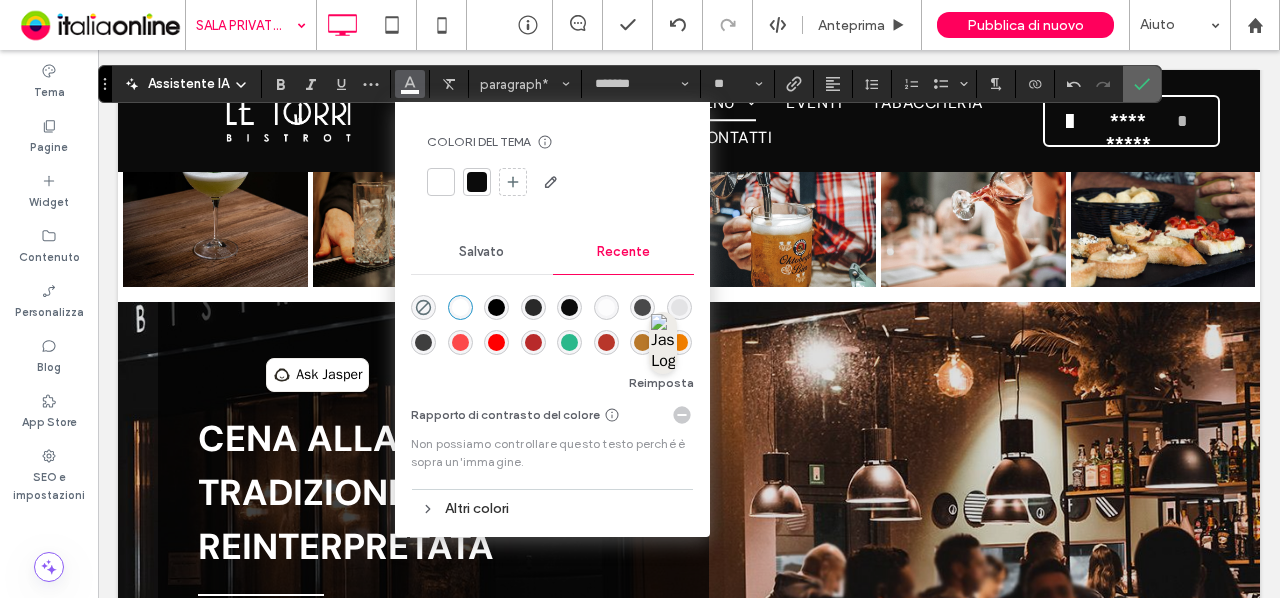 click 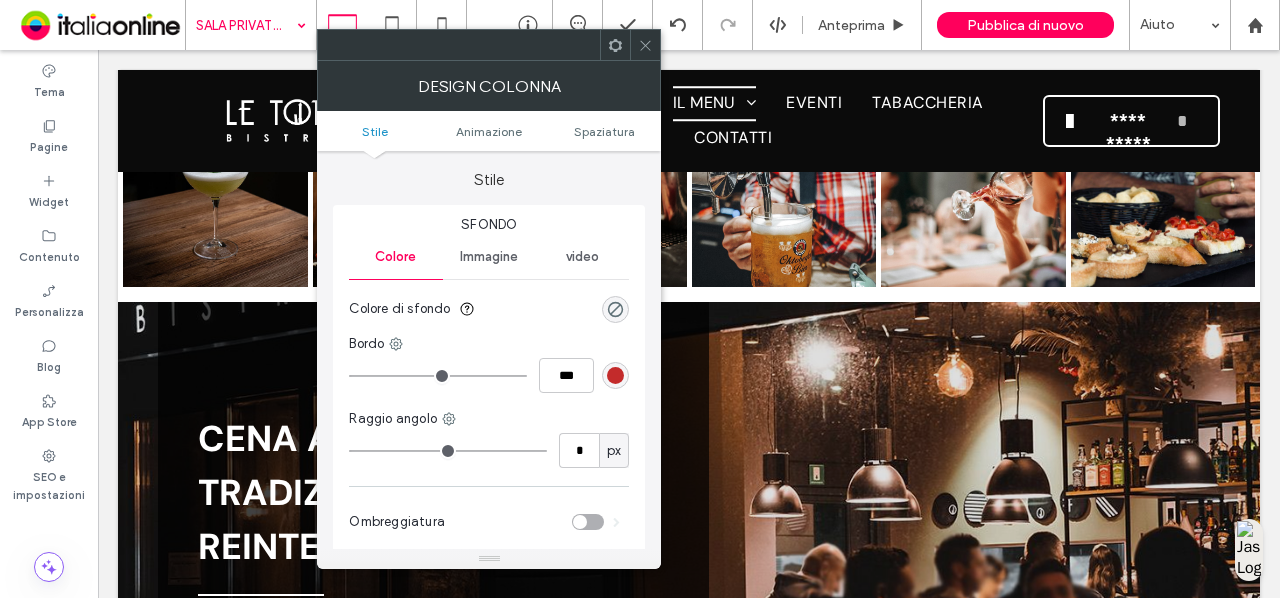 click at bounding box center [645, 45] 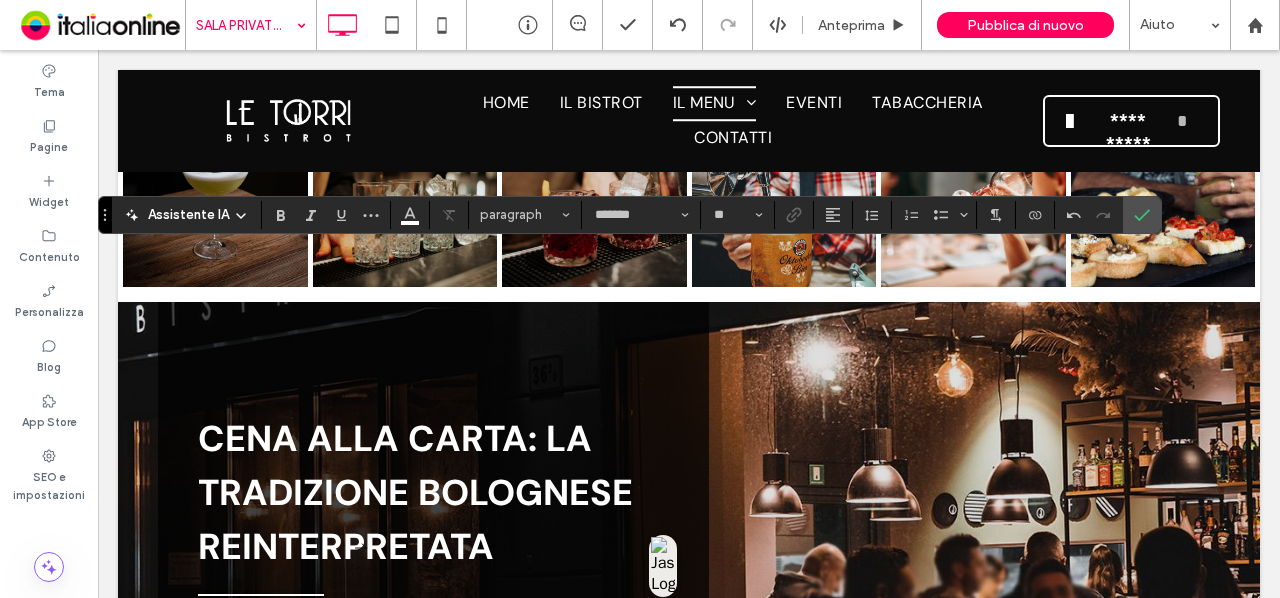 type on "**" 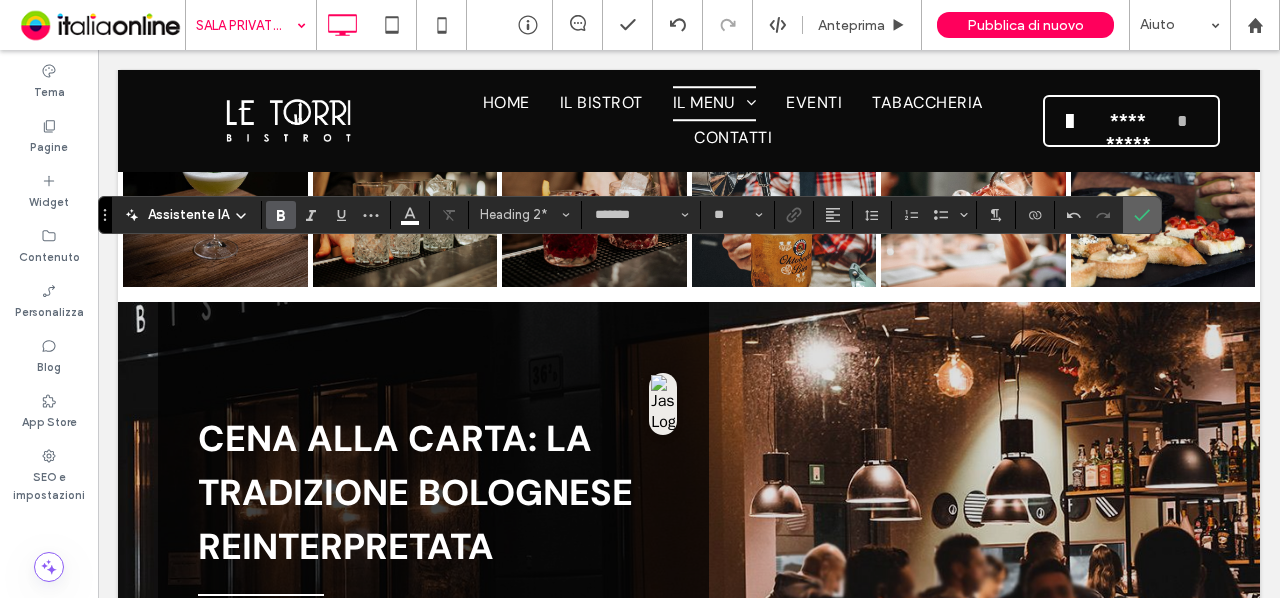click at bounding box center [1142, 215] 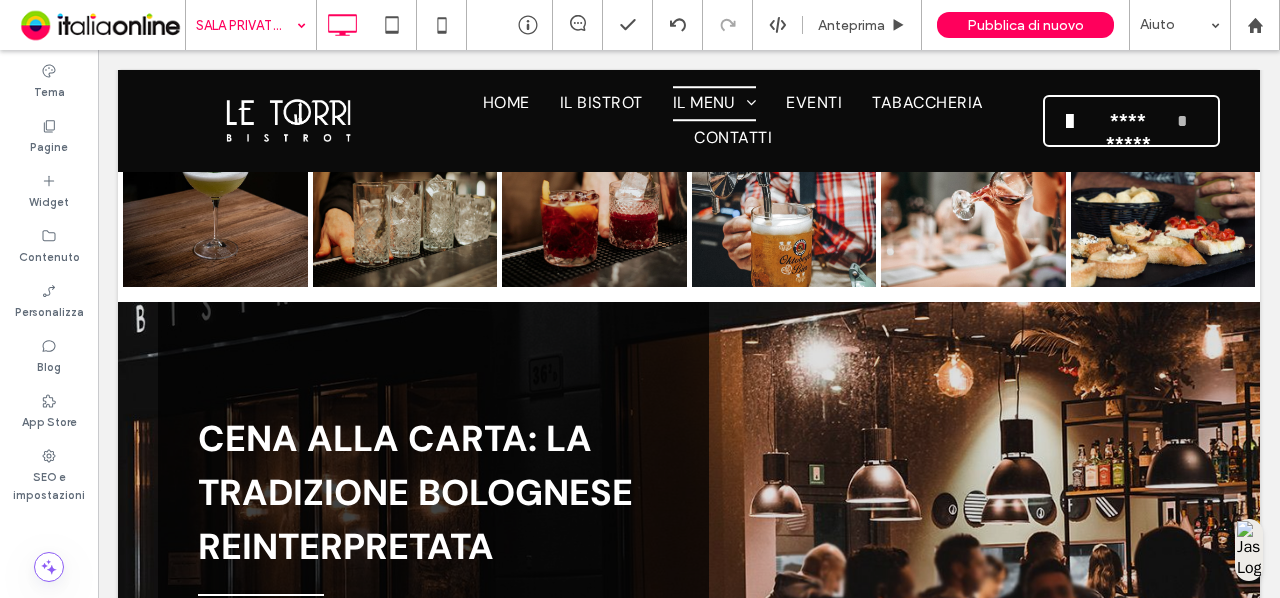 type on "*******" 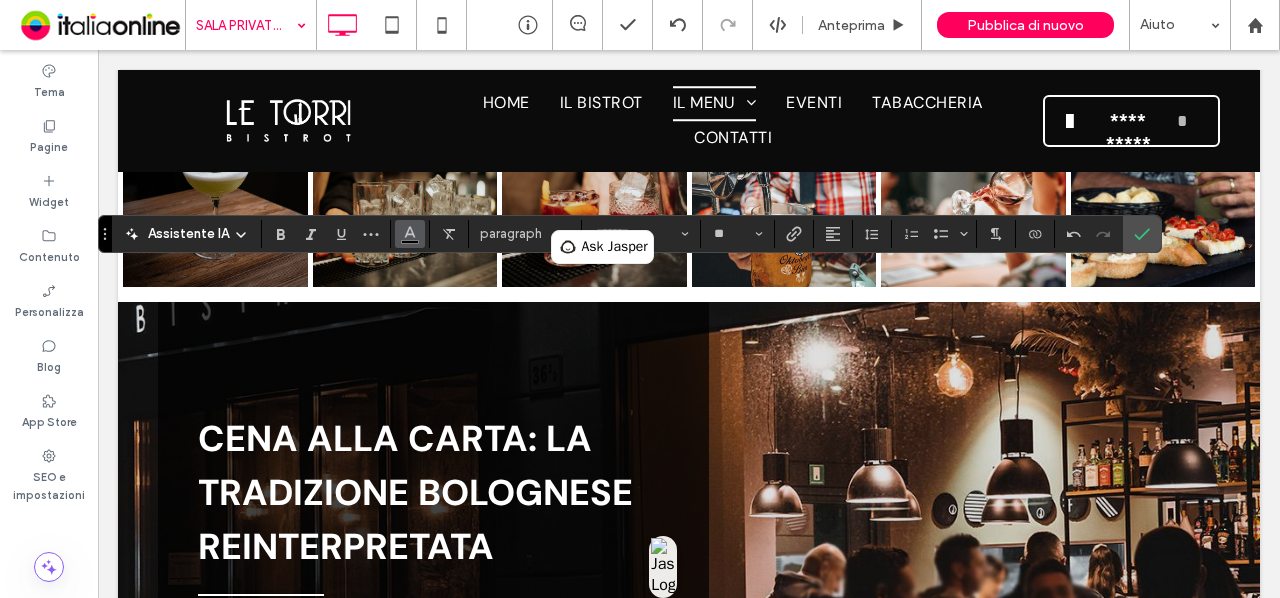 click 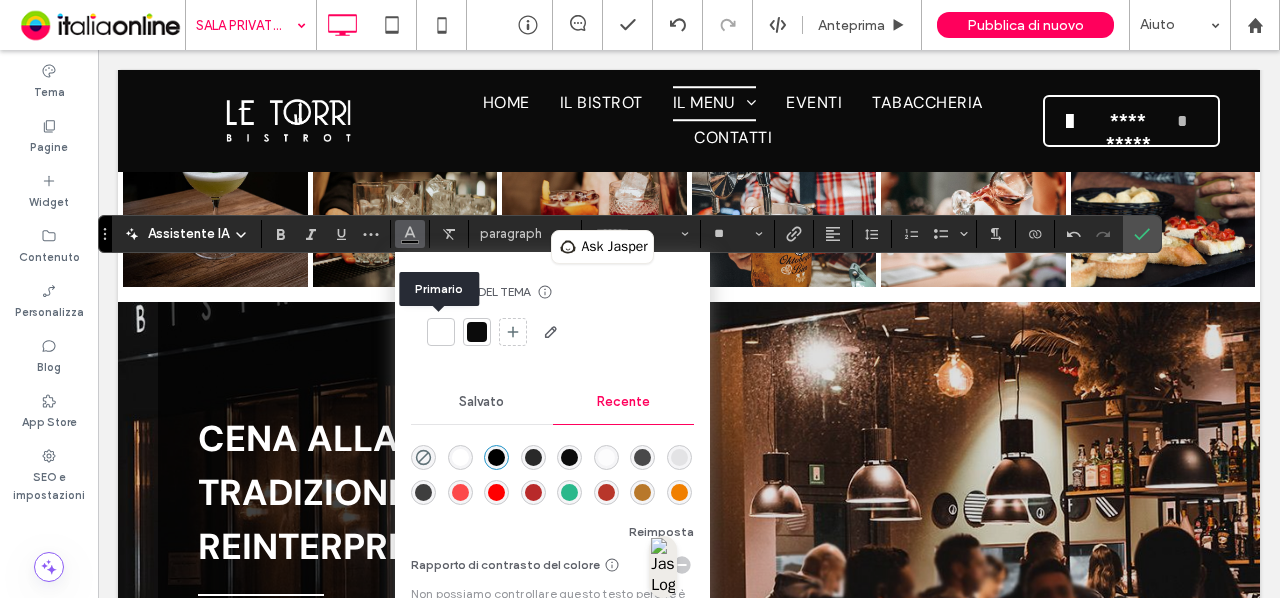 click at bounding box center [441, 332] 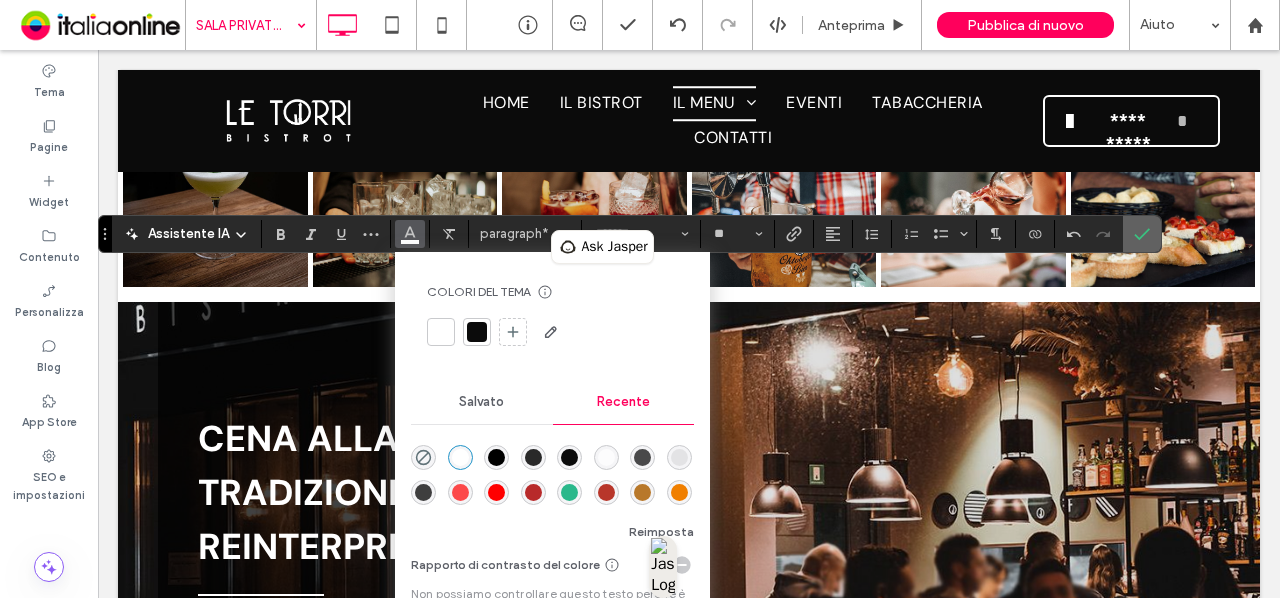 click 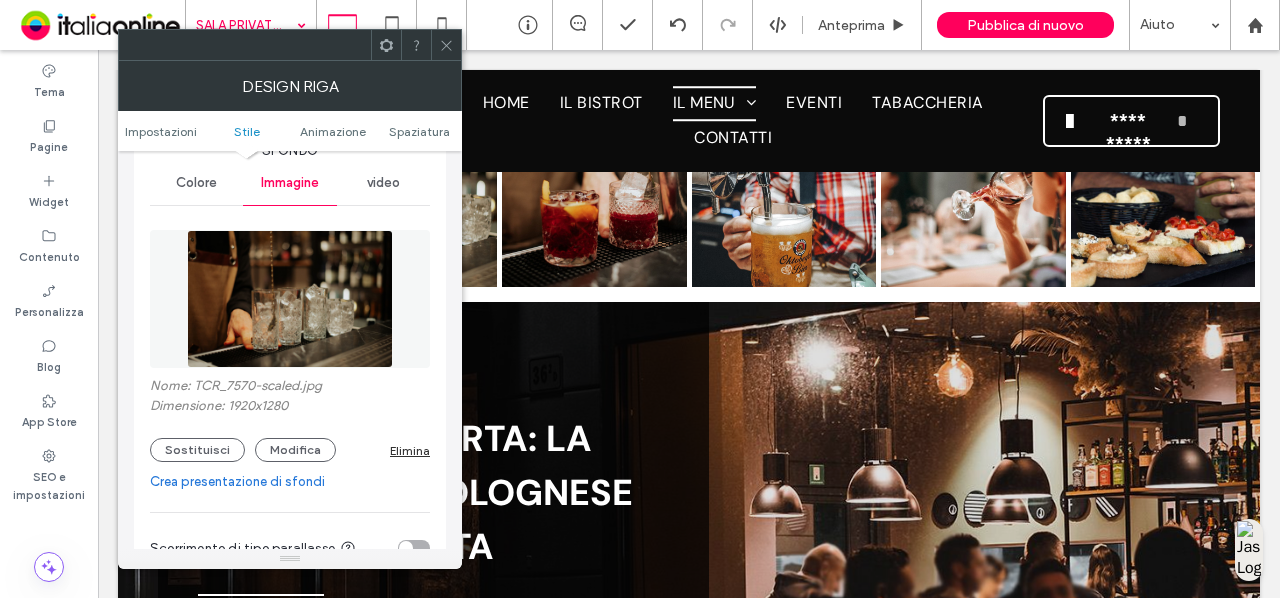 scroll, scrollTop: 250, scrollLeft: 0, axis: vertical 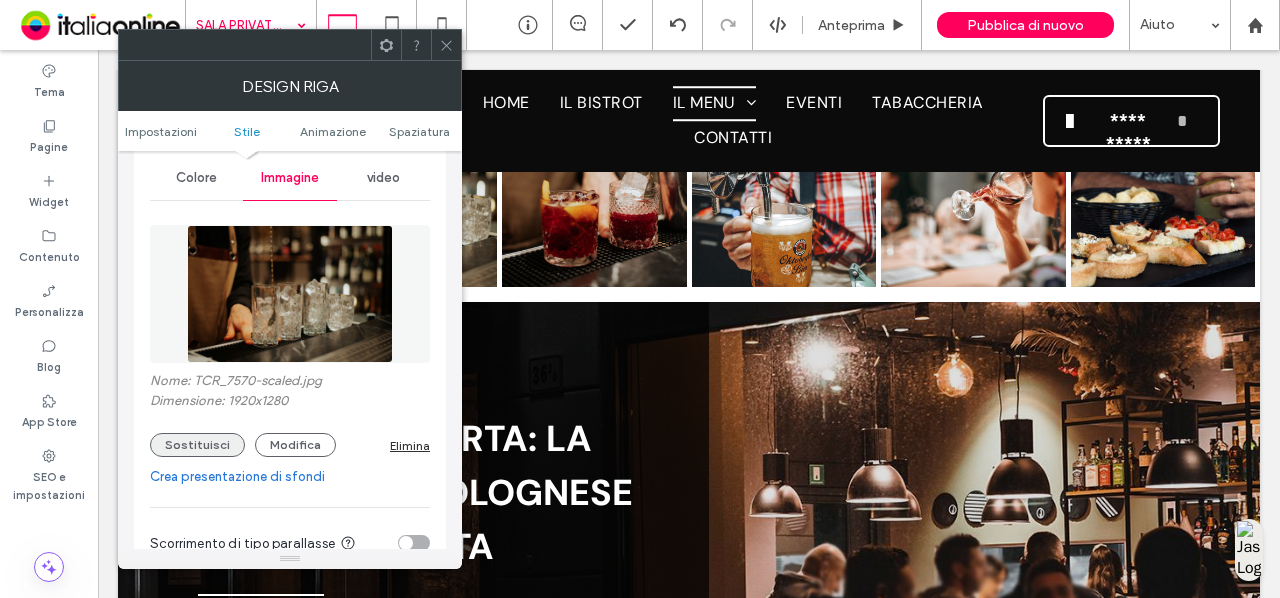 click on "Sostituisci" at bounding box center [197, 445] 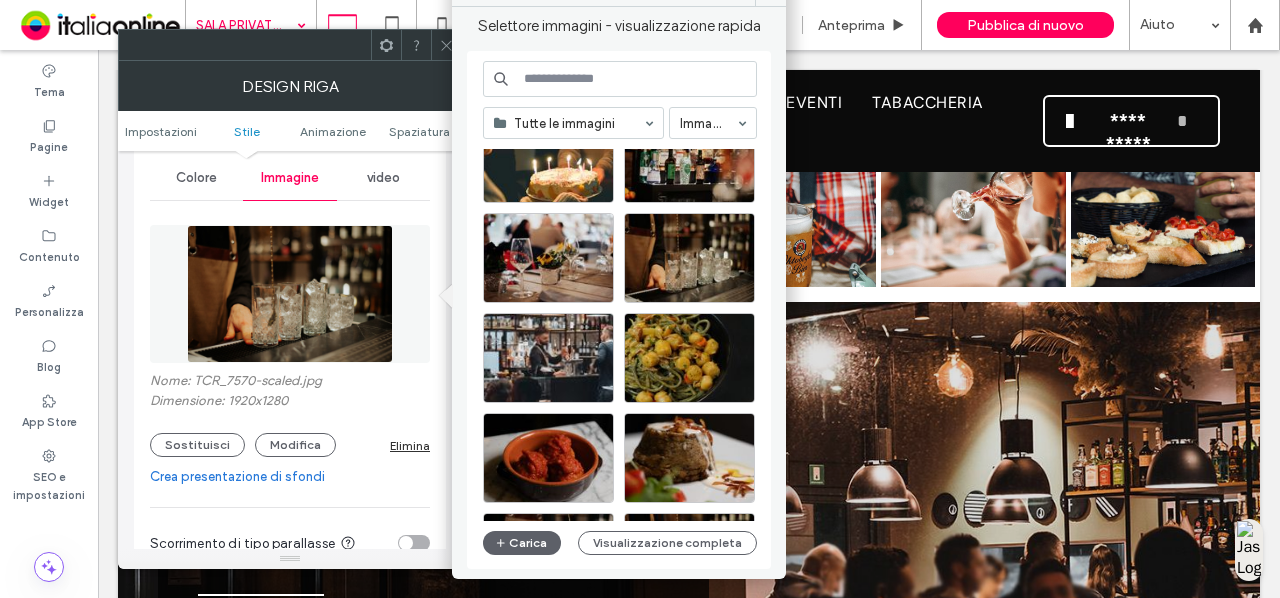 scroll, scrollTop: 367, scrollLeft: 0, axis: vertical 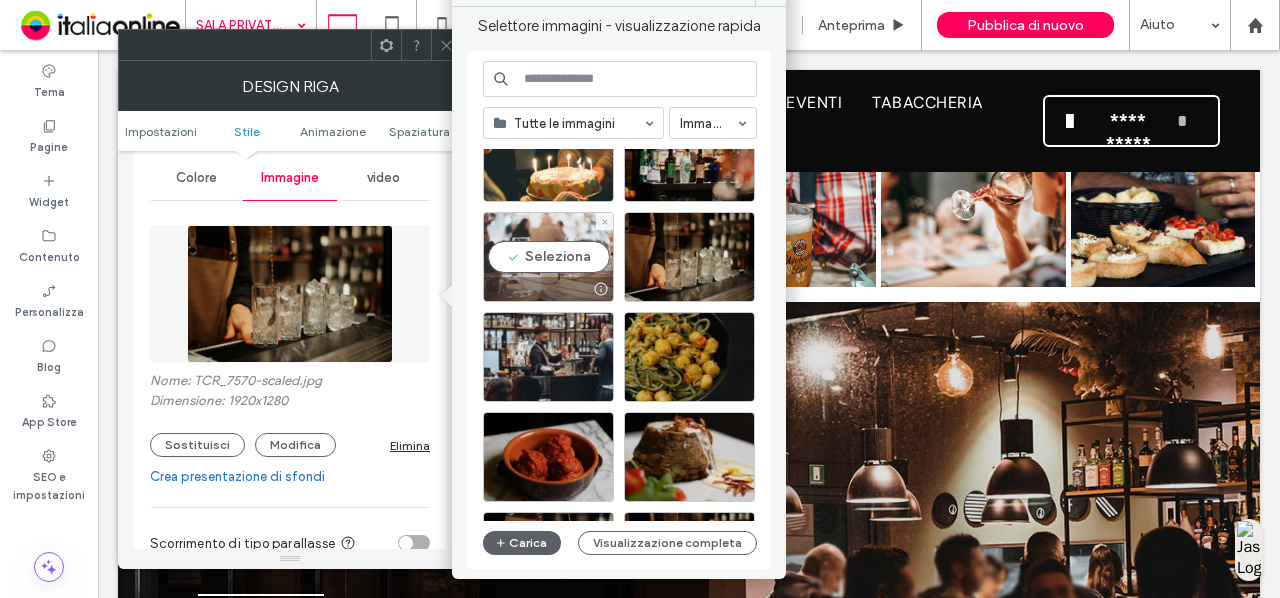 click on "Seleziona" at bounding box center (548, 257) 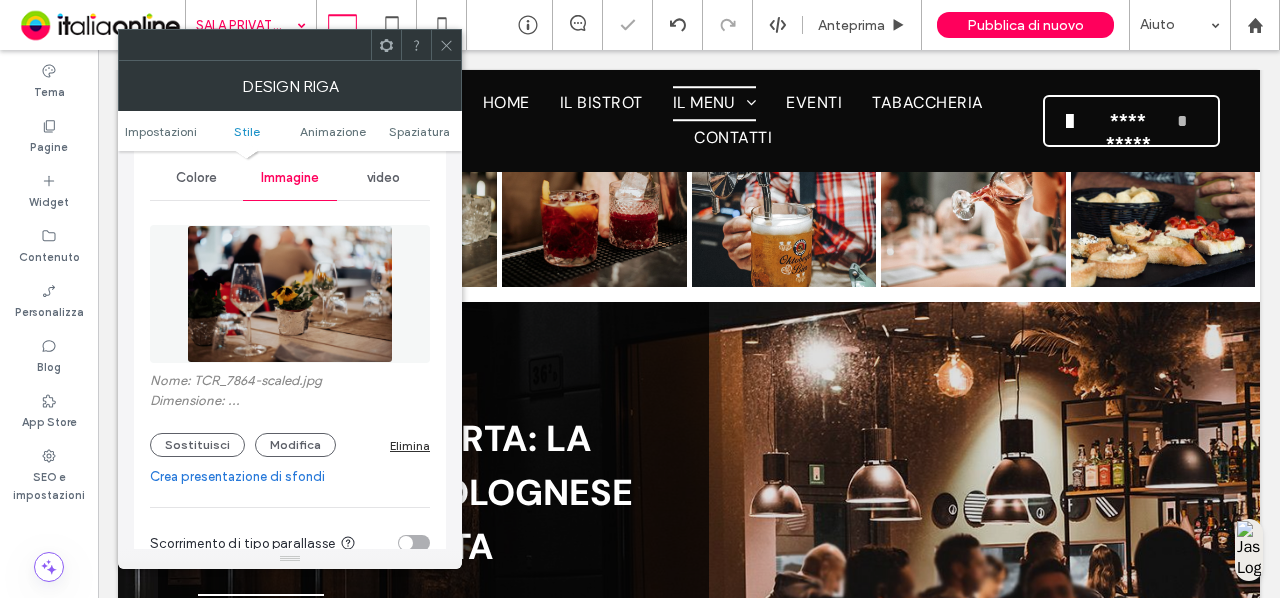 click 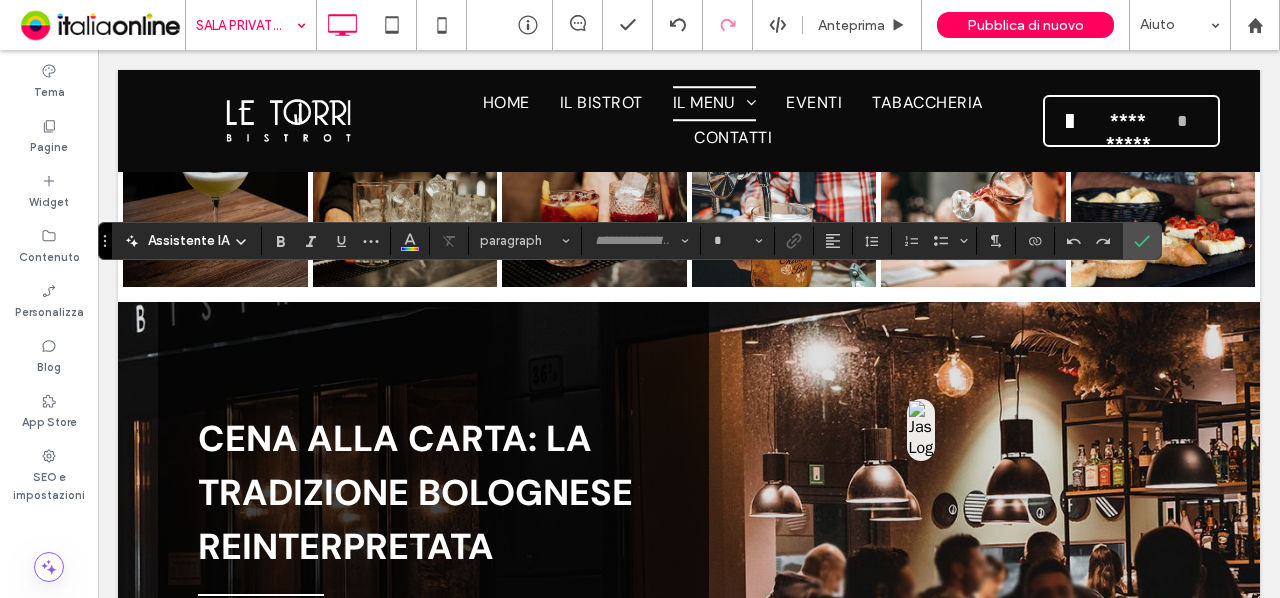 type on "*******" 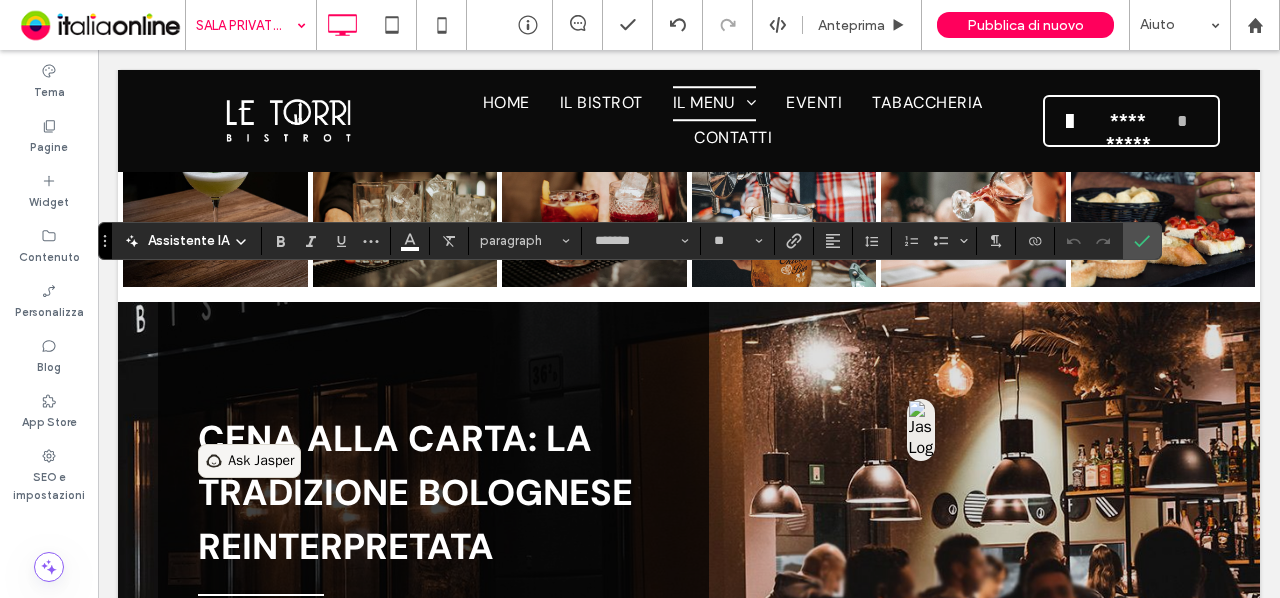 click on "Ask Jasper" at bounding box center (261, 461) 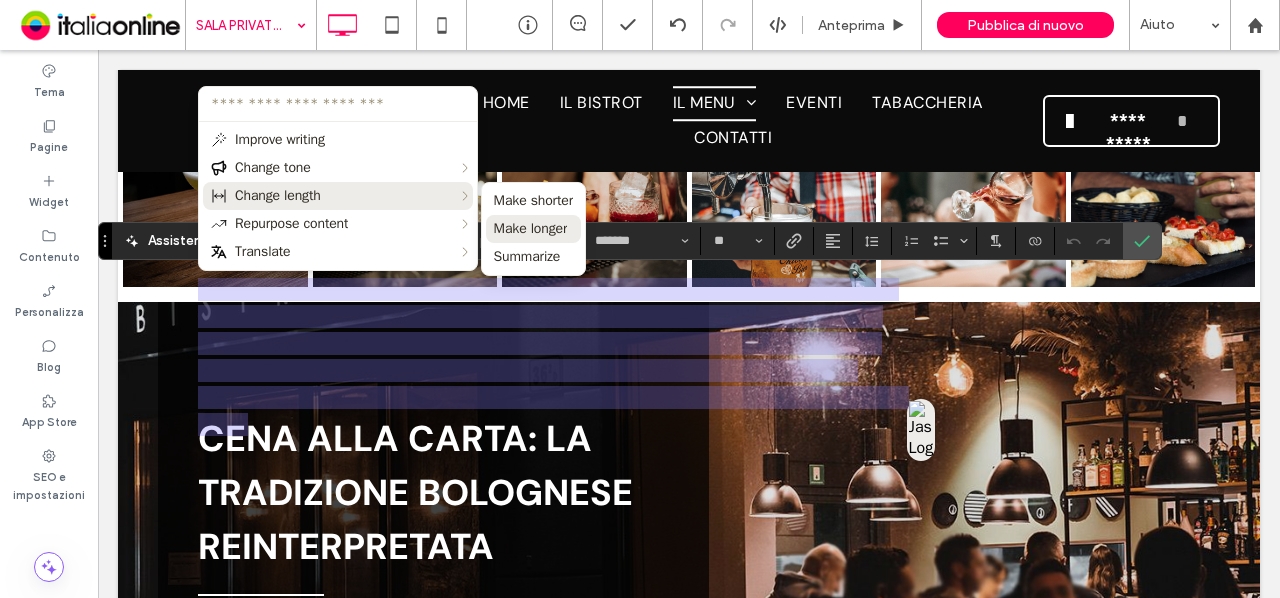 click on "Make longer" at bounding box center (531, 229) 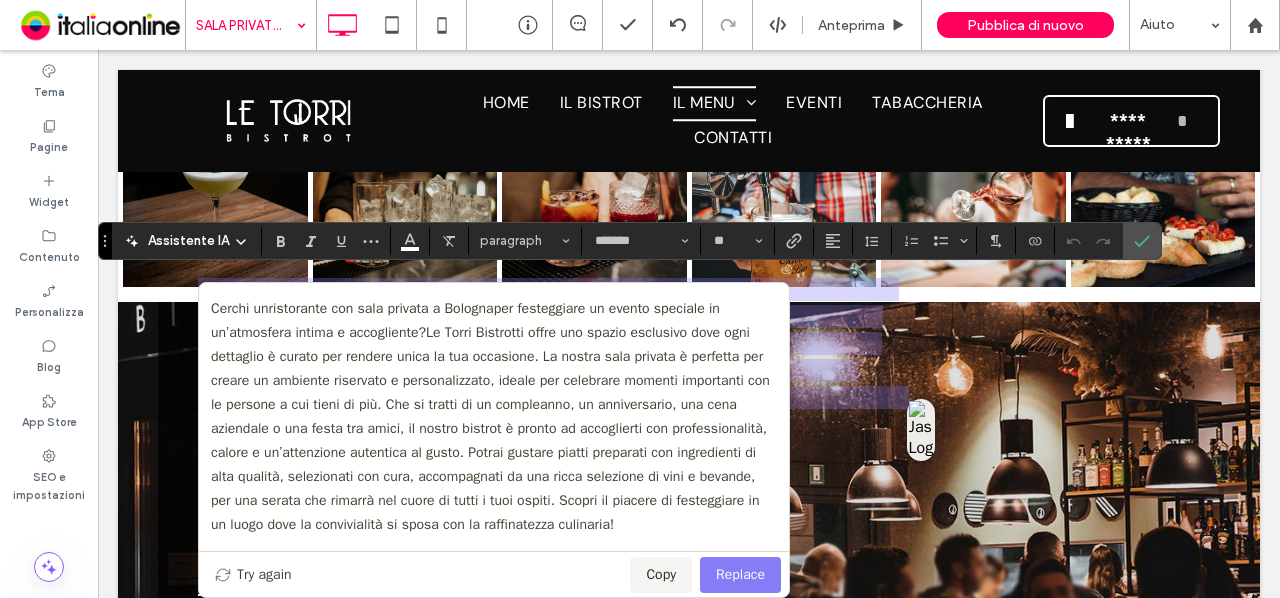 click on "Replace" at bounding box center (740, 575) 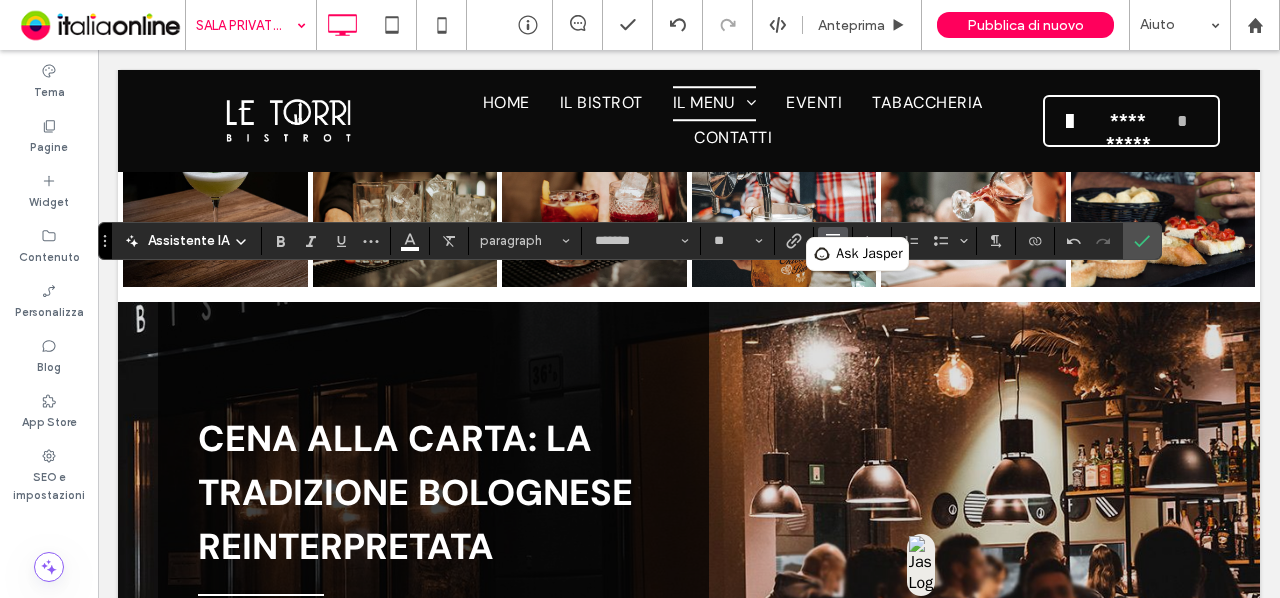 click at bounding box center (833, 241) 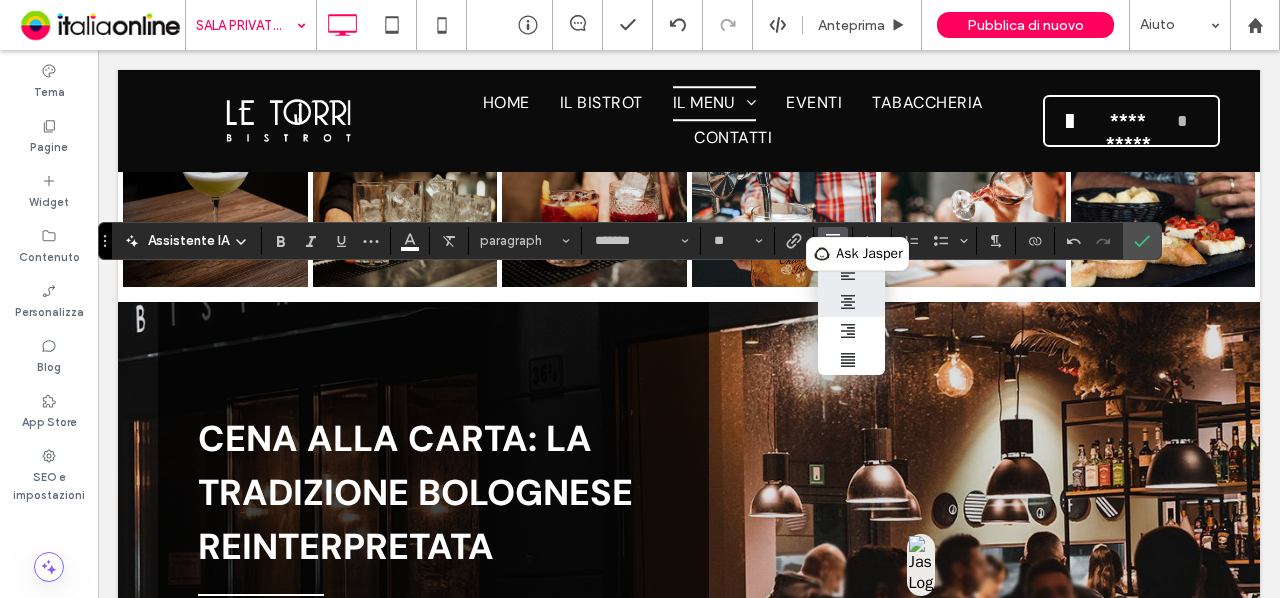 click at bounding box center (851, 273) 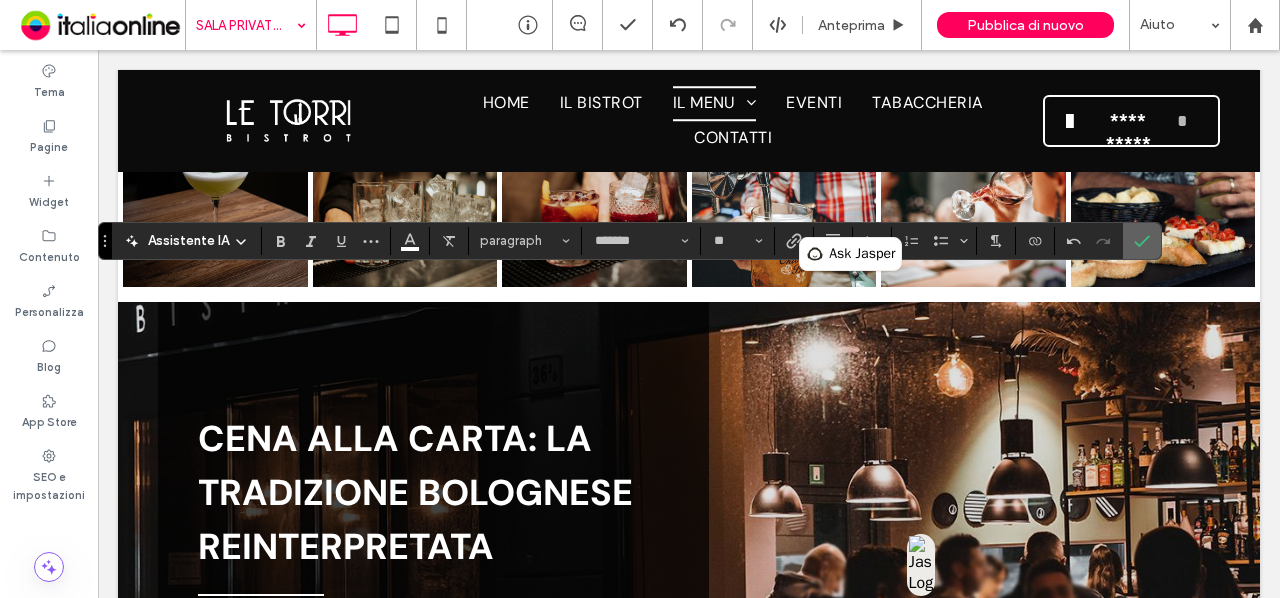 click 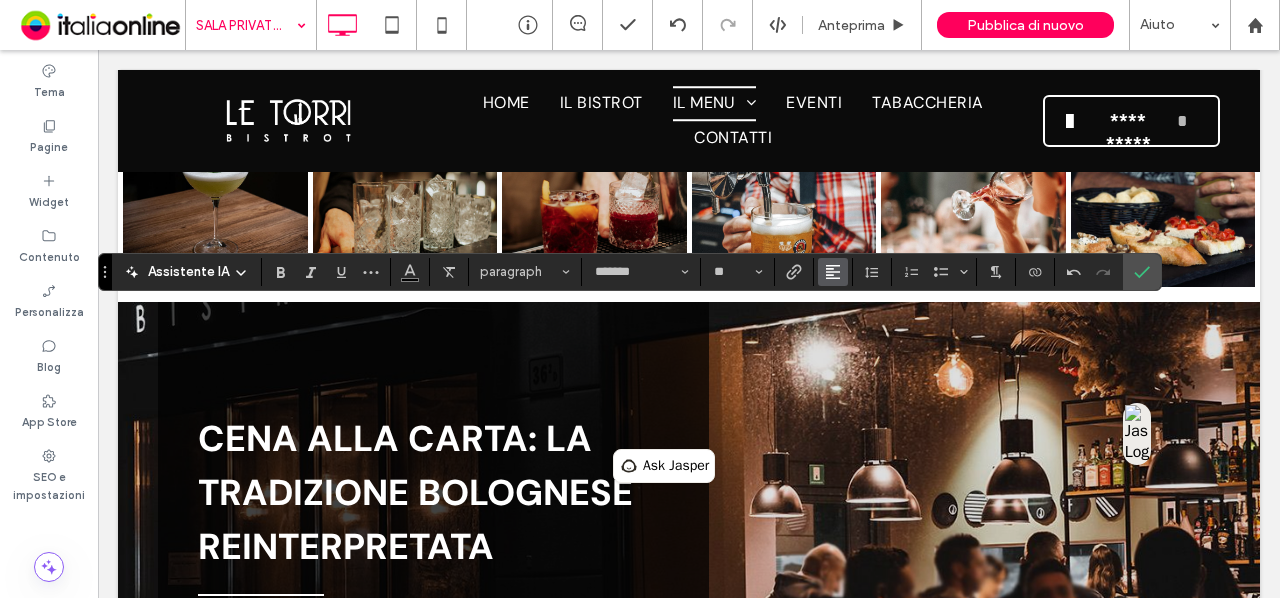 click 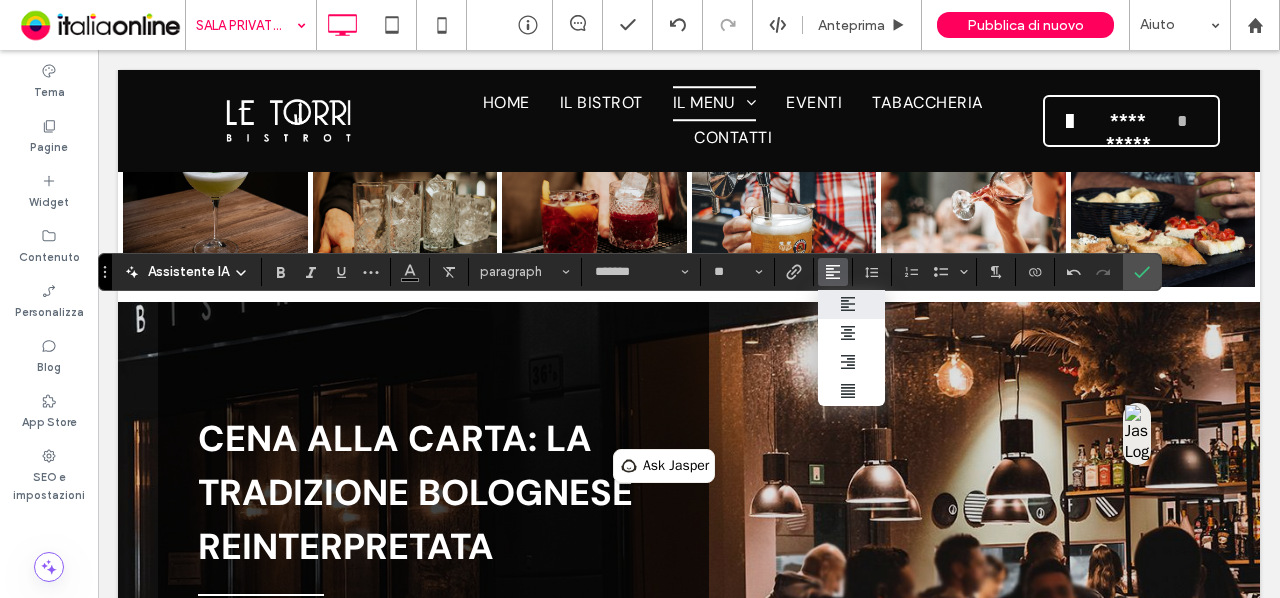 click at bounding box center (851, 304) 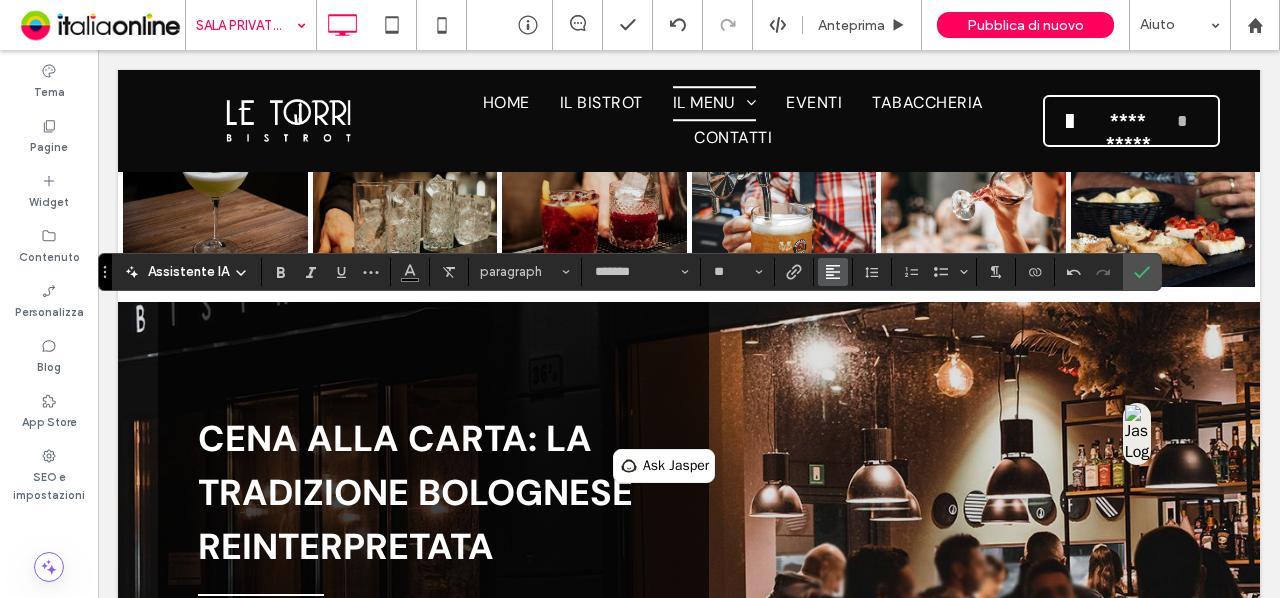 click at bounding box center [833, 272] 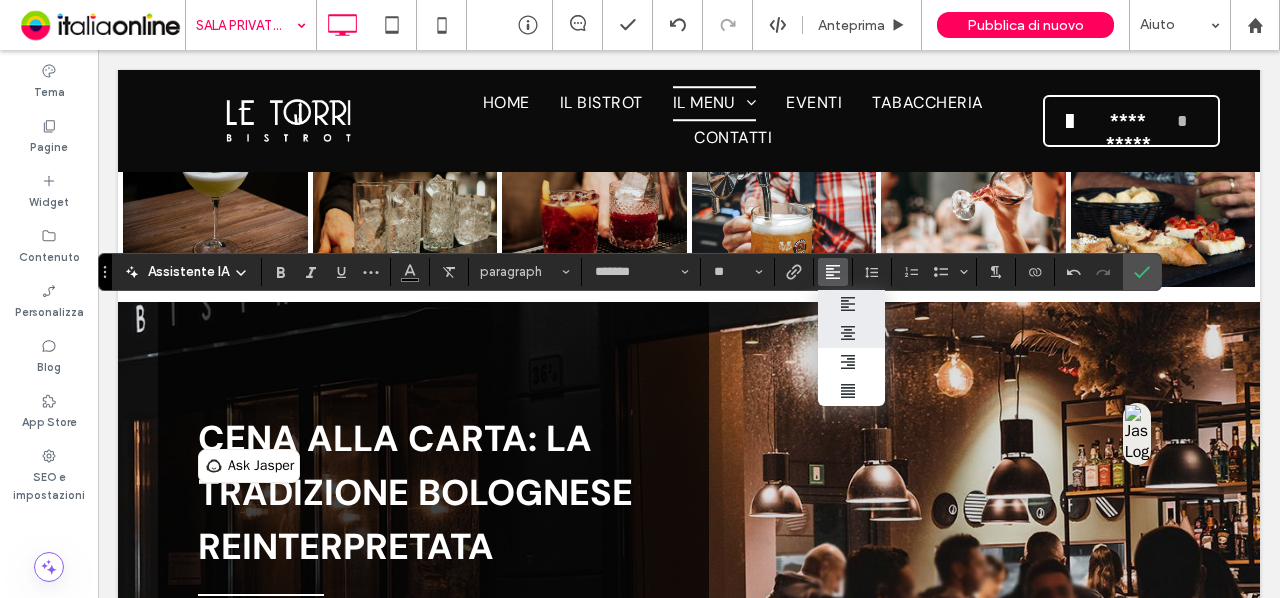click at bounding box center [851, 333] 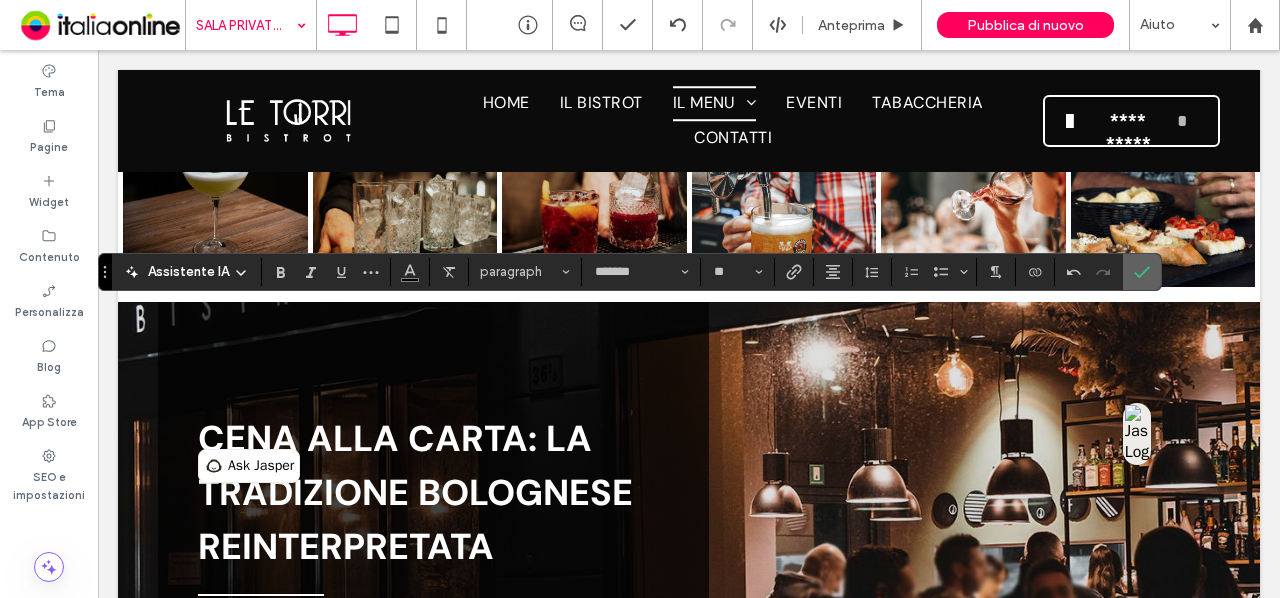 click 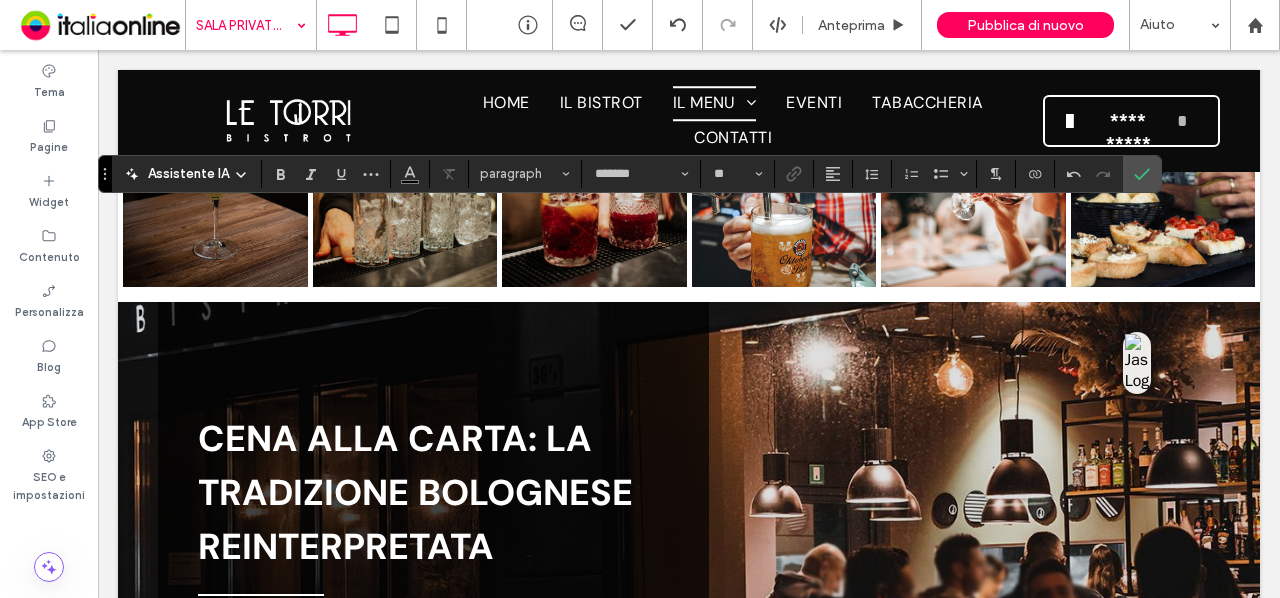 type on "**" 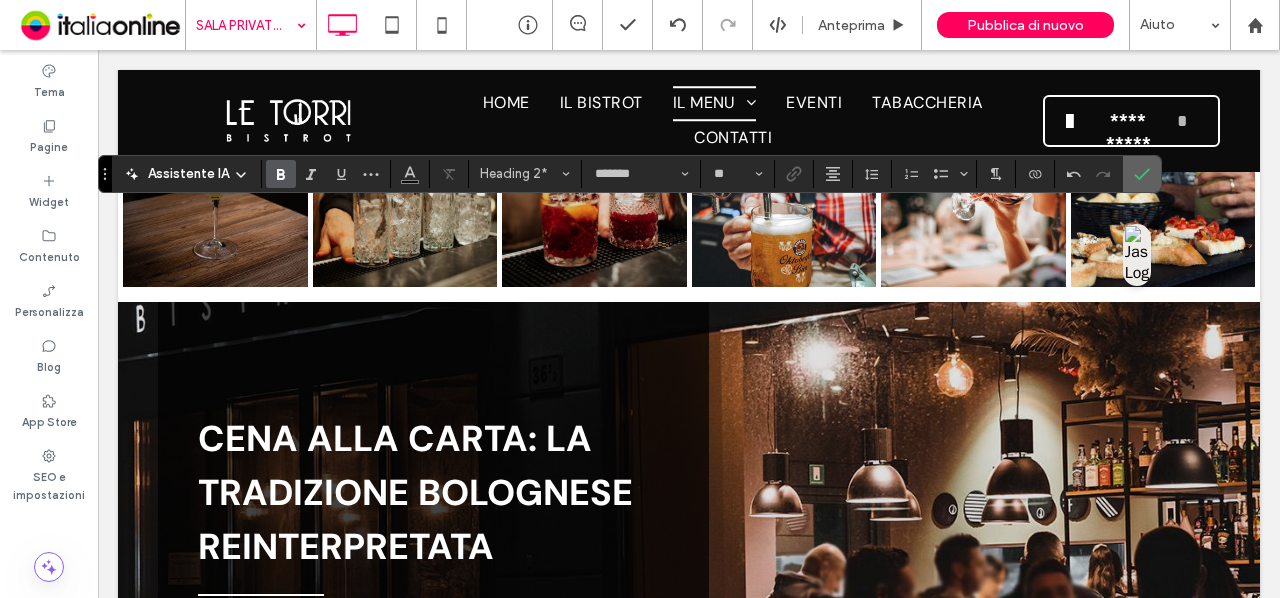 click at bounding box center (1142, 174) 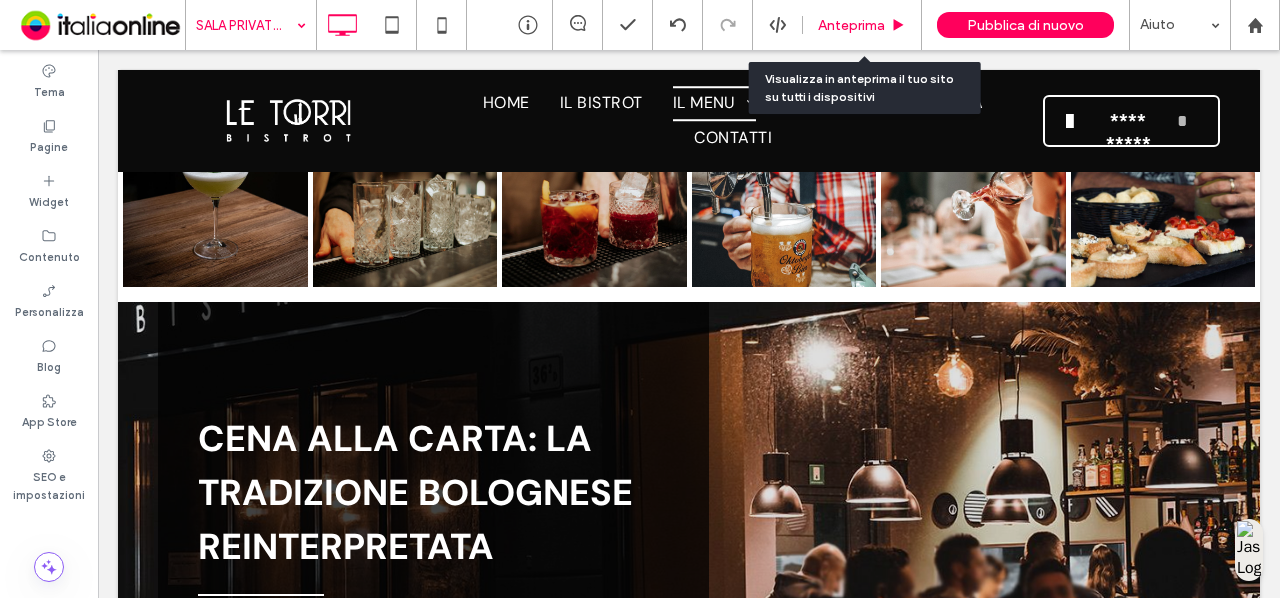 click on "Anteprima" at bounding box center (851, 25) 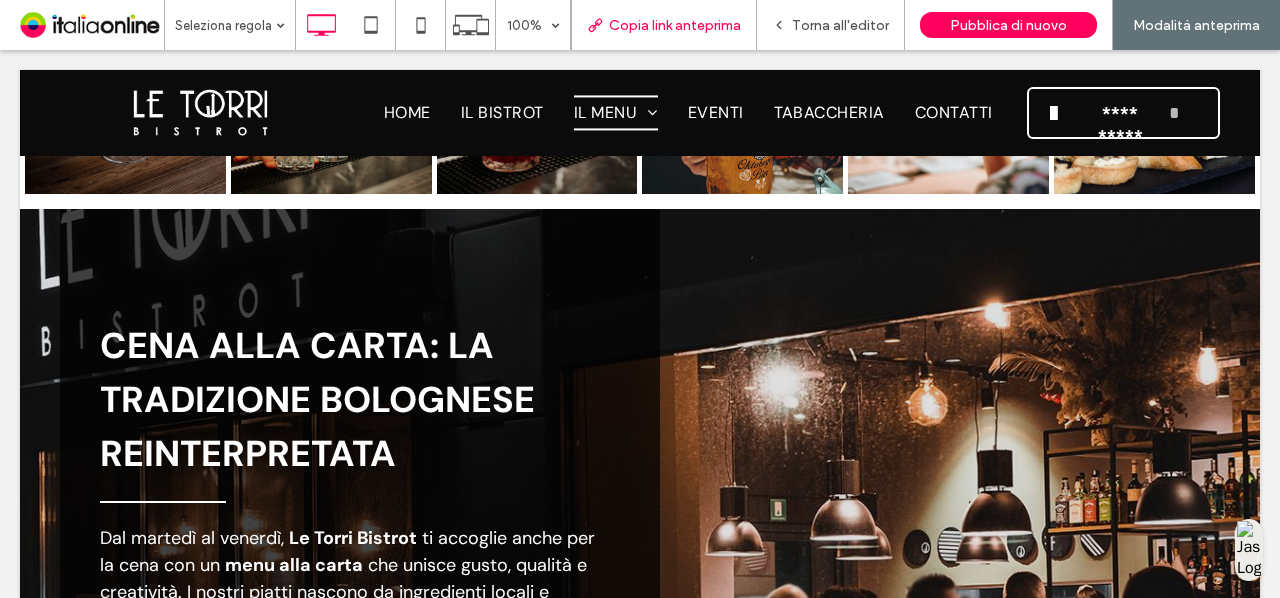 click on "Copia link anteprima" at bounding box center [664, 25] 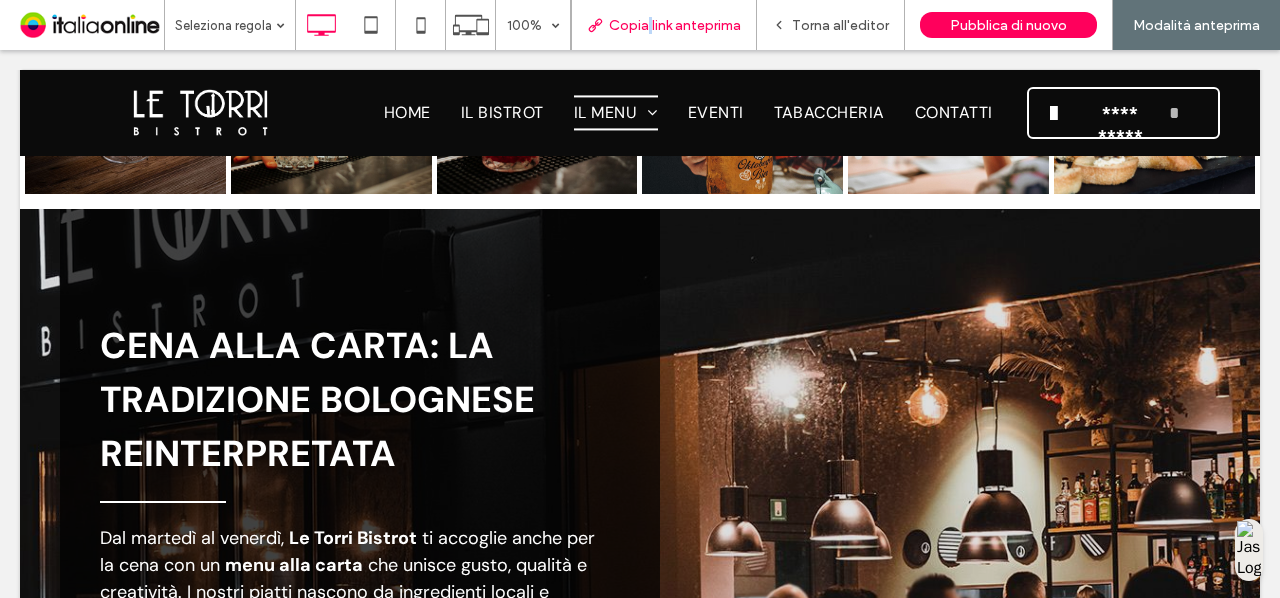 drag, startPoint x: 654, startPoint y: 27, endPoint x: 684, endPoint y: 11, distance: 34 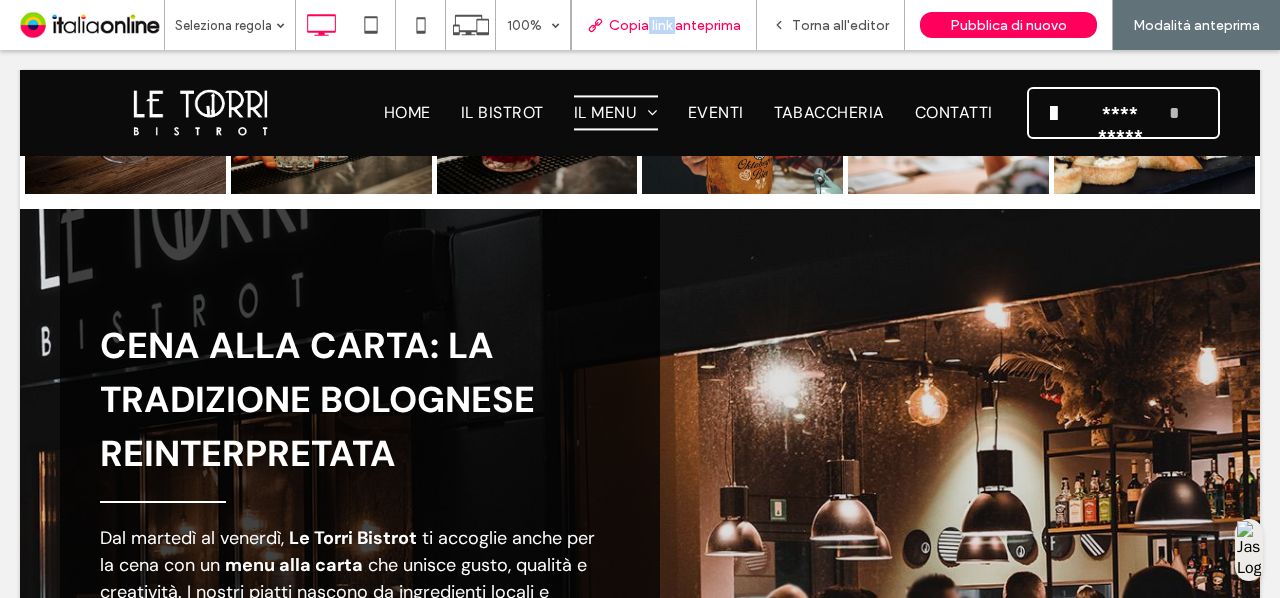 click on "Copia link anteprima" at bounding box center [664, 25] 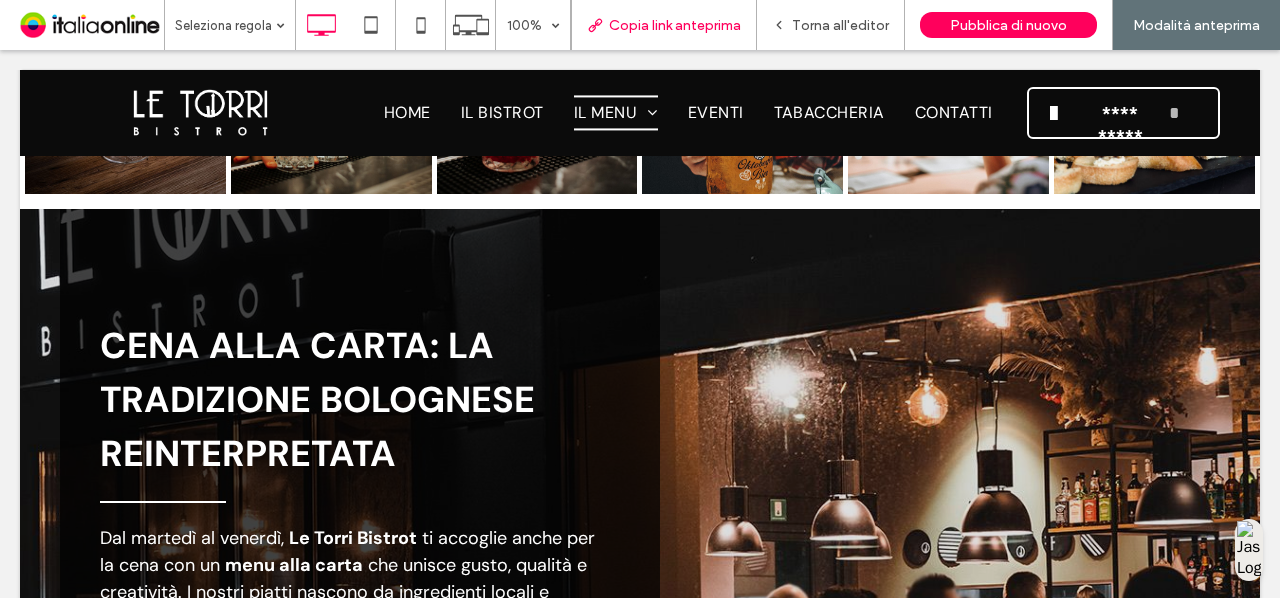 click on "Copia link anteprima" at bounding box center [675, 25] 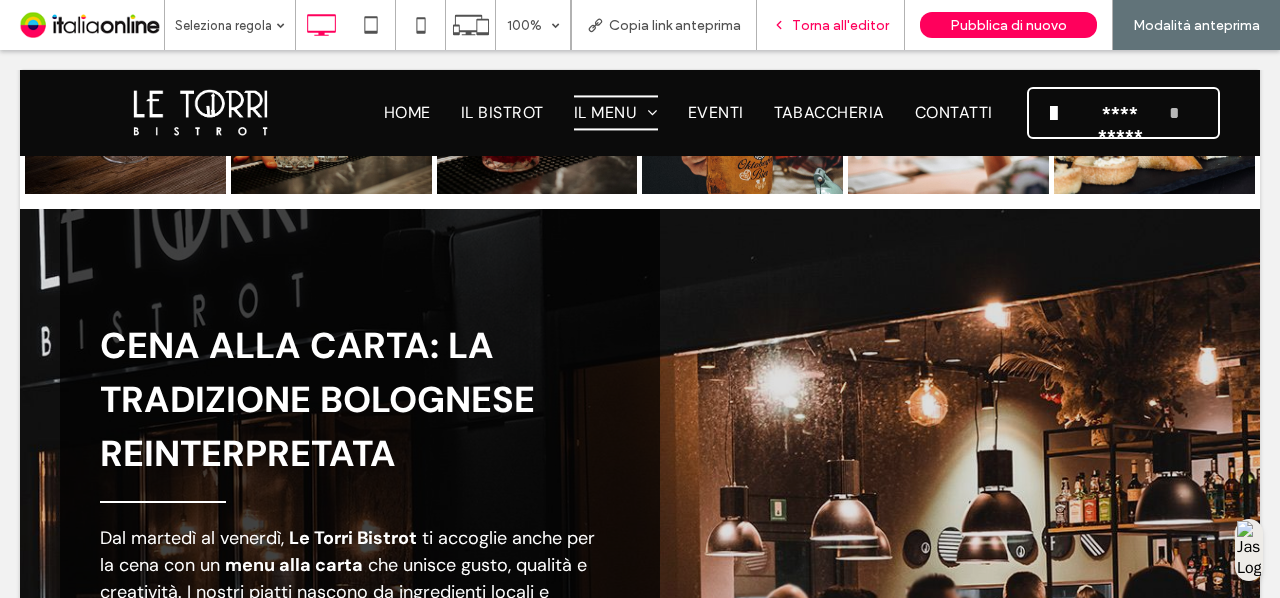 click on "Torna all'editor" at bounding box center (840, 25) 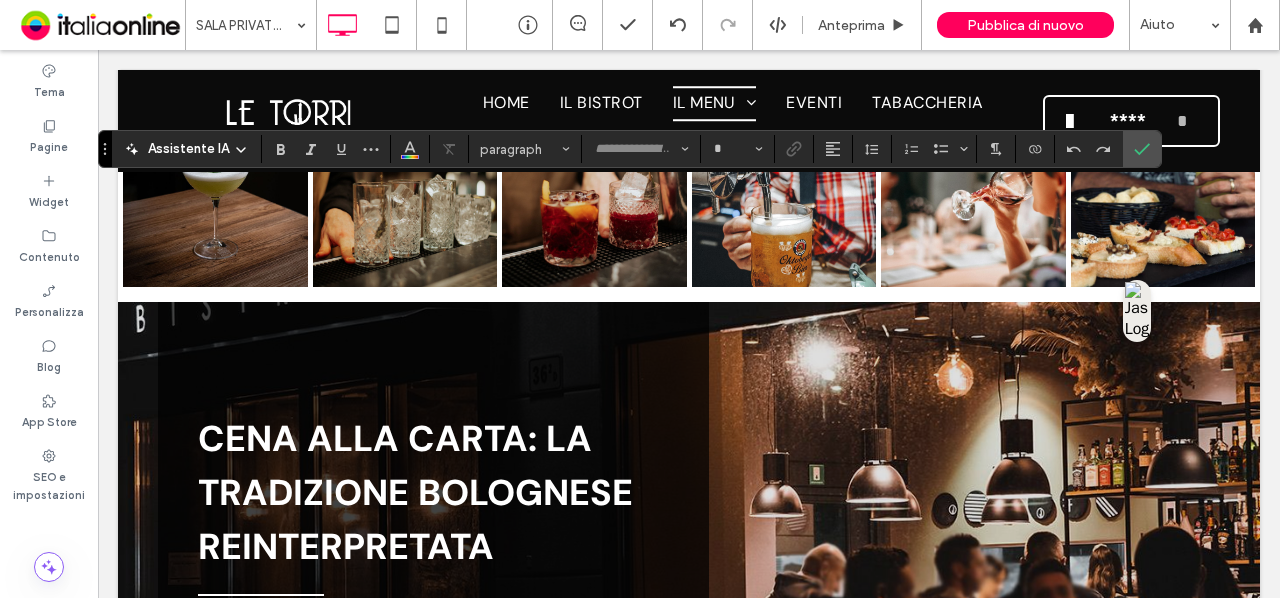 type on "*******" 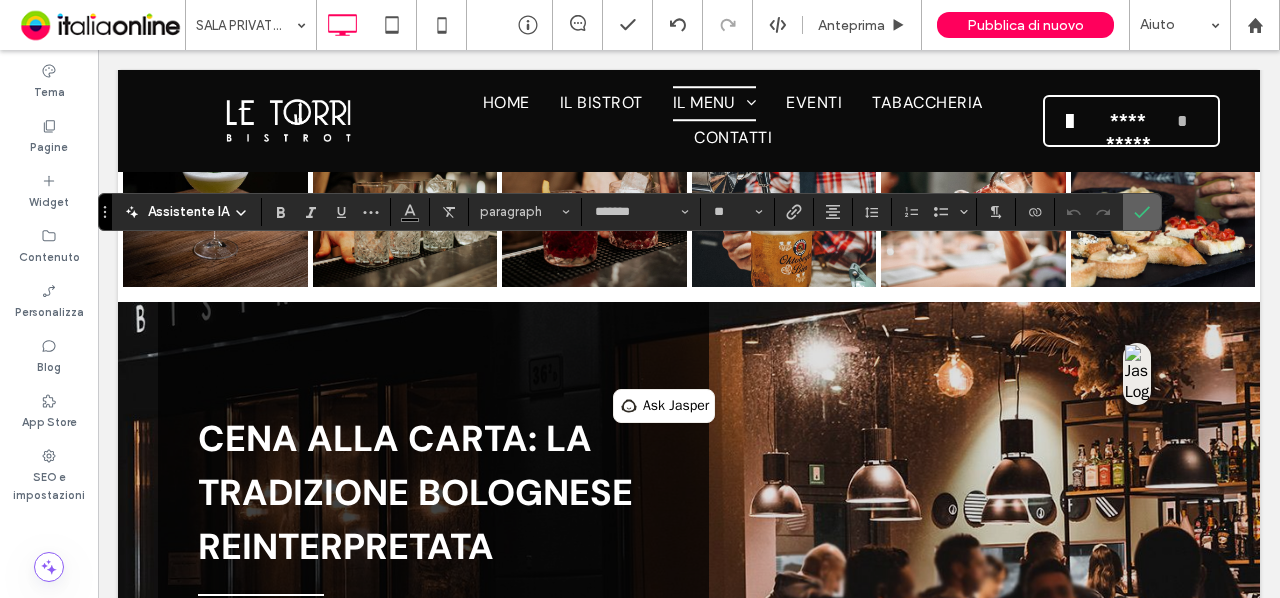 click at bounding box center [1138, 212] 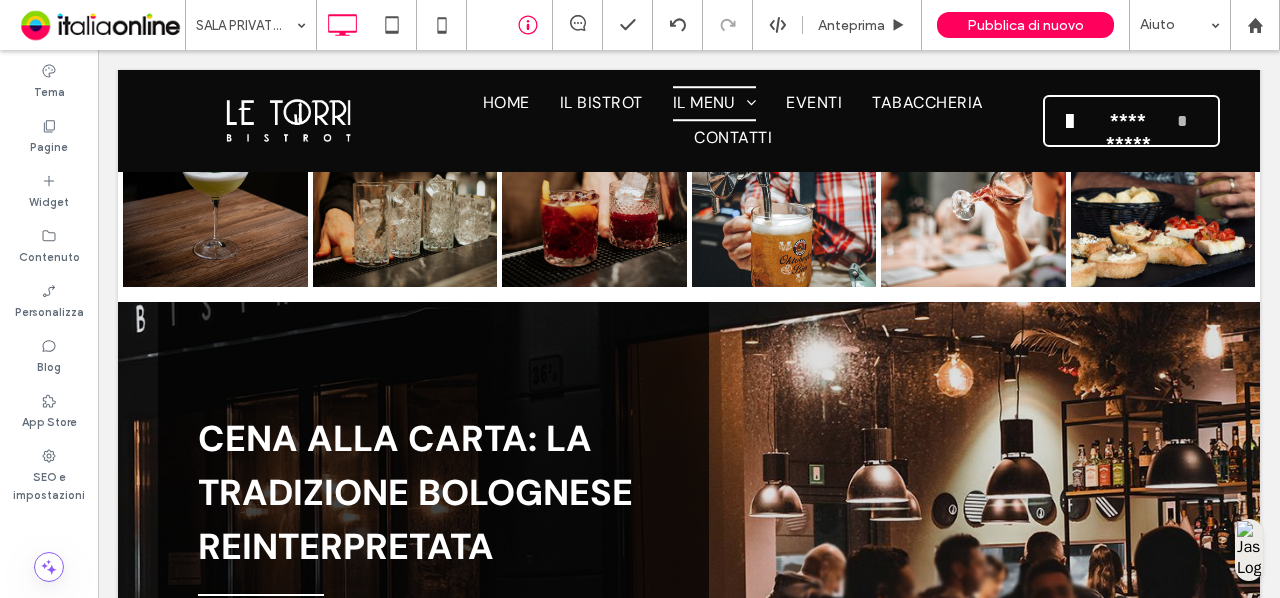 type on "*******" 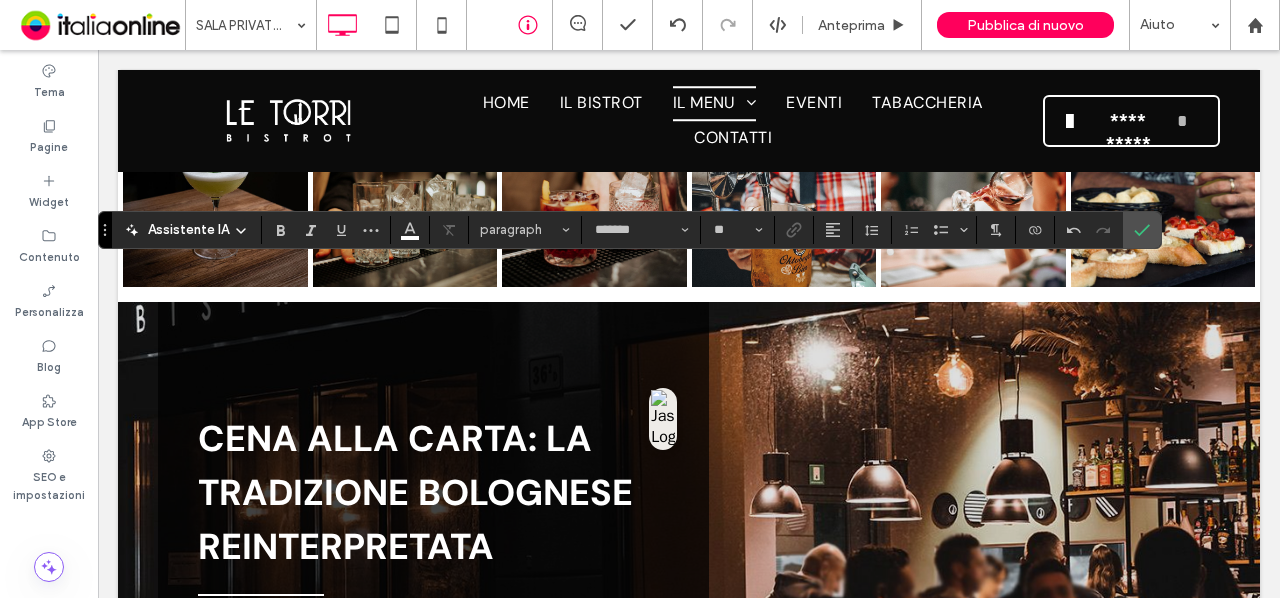 type on "**" 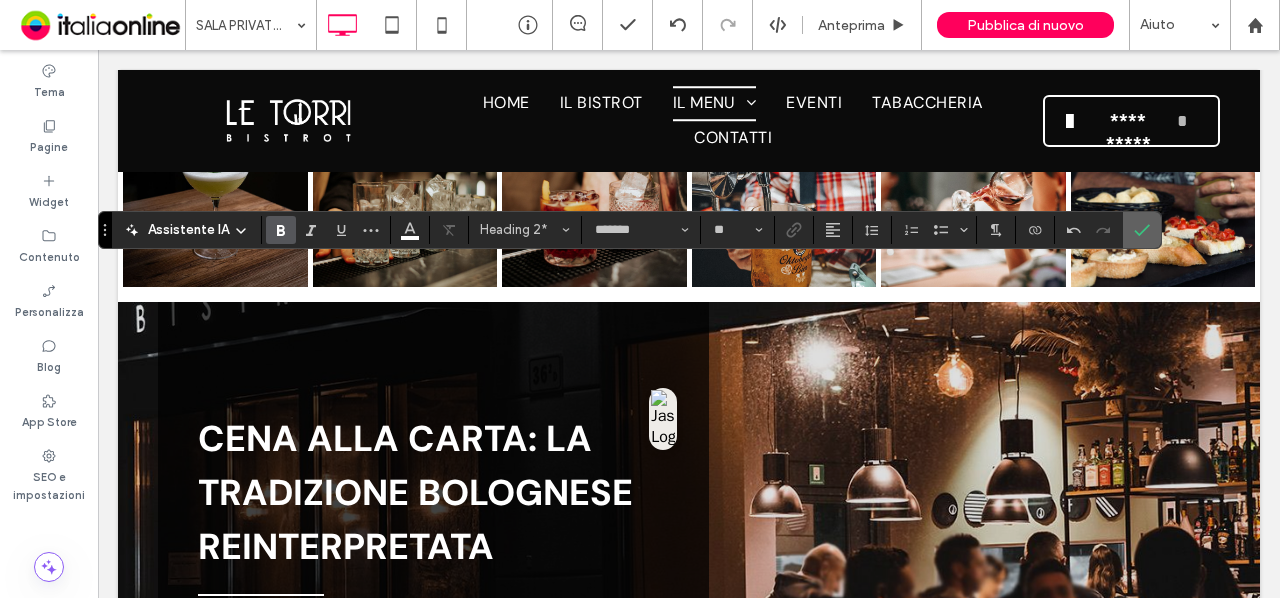 click at bounding box center (1142, 230) 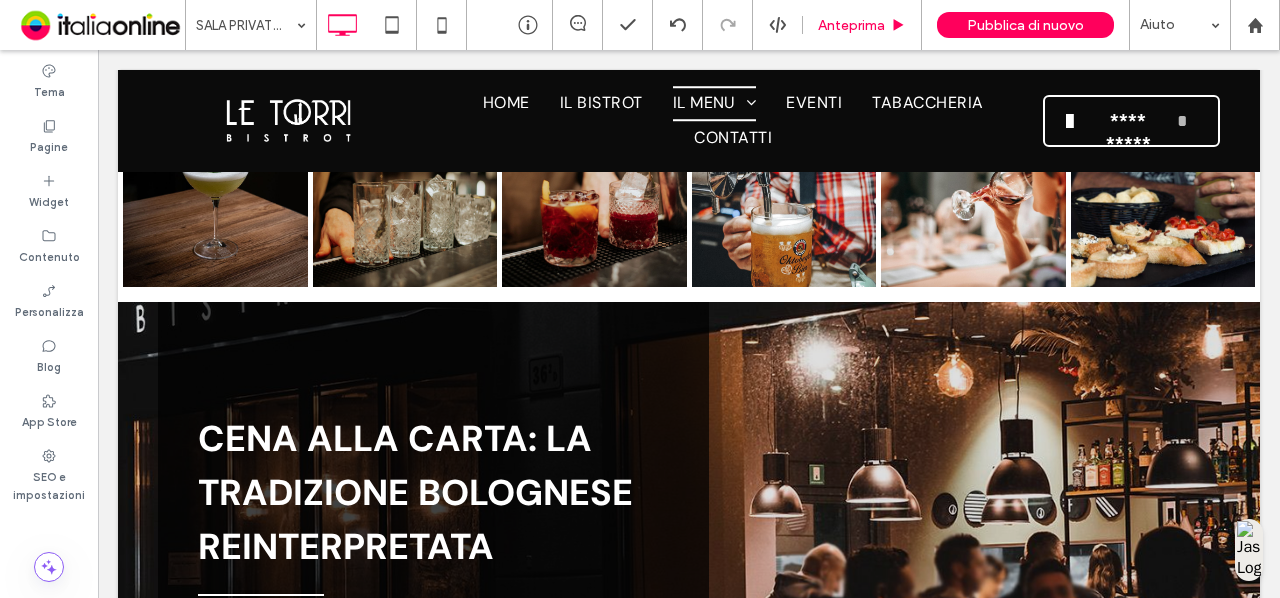 type on "*******" 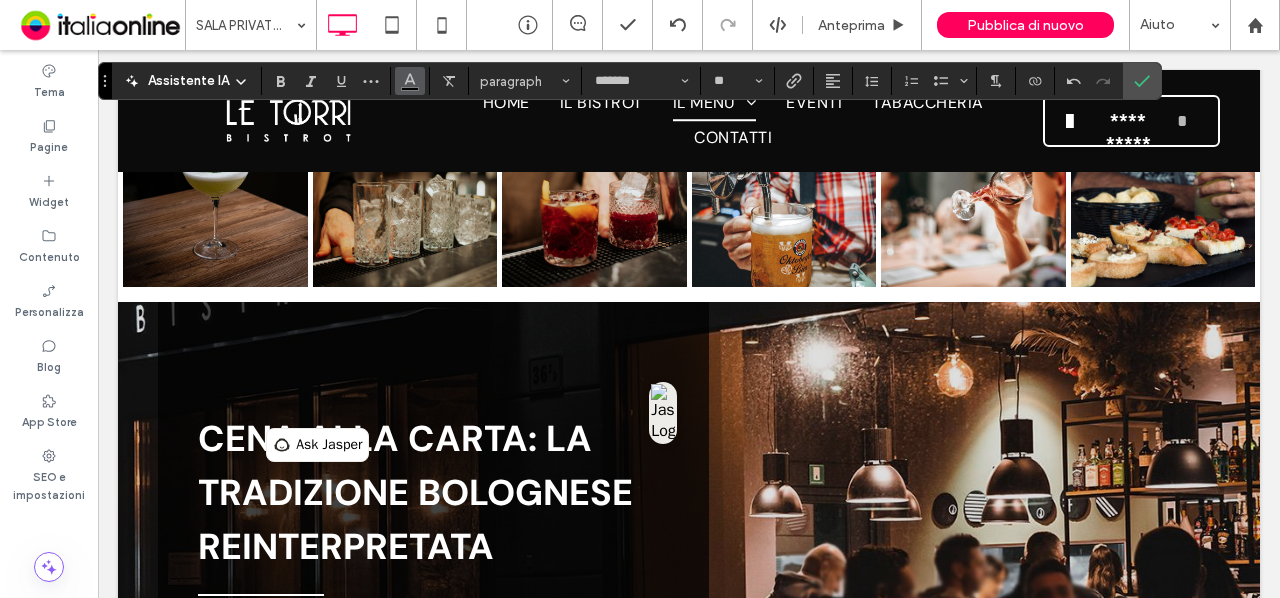 click 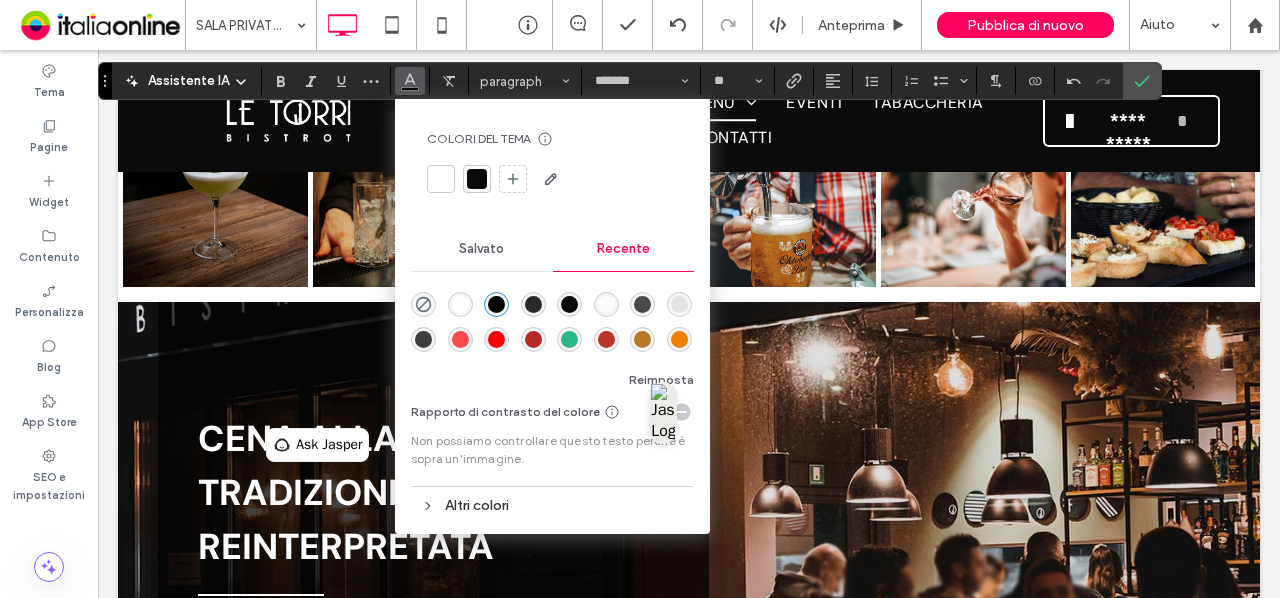 click at bounding box center (441, 179) 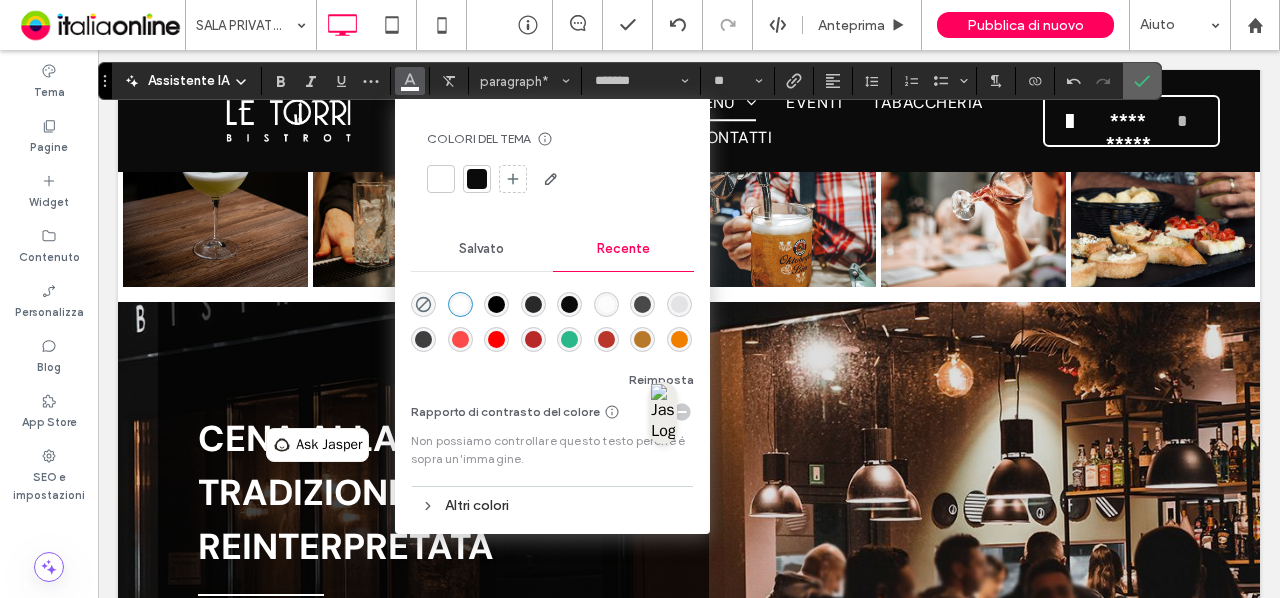 click 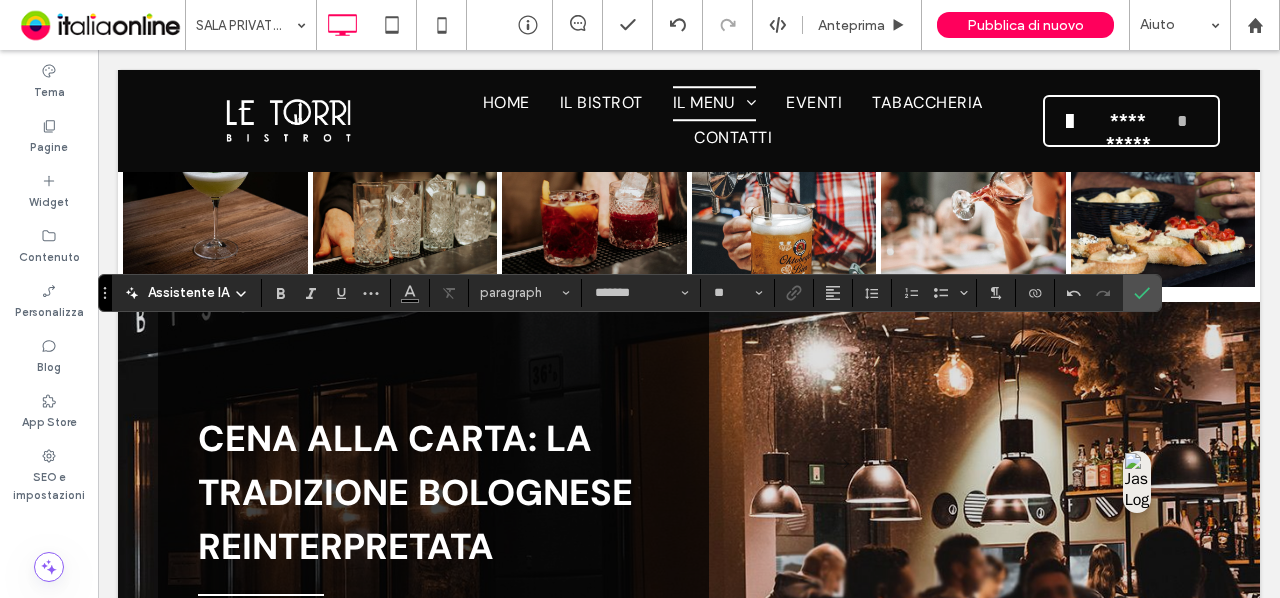 type on "**" 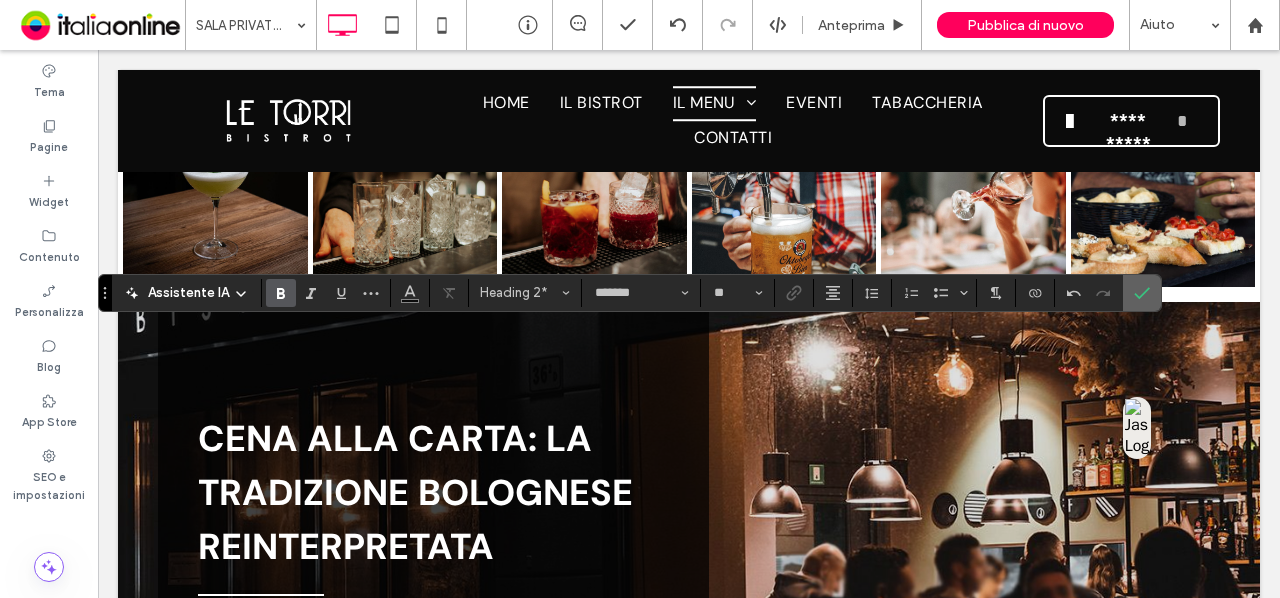 click at bounding box center (1138, 293) 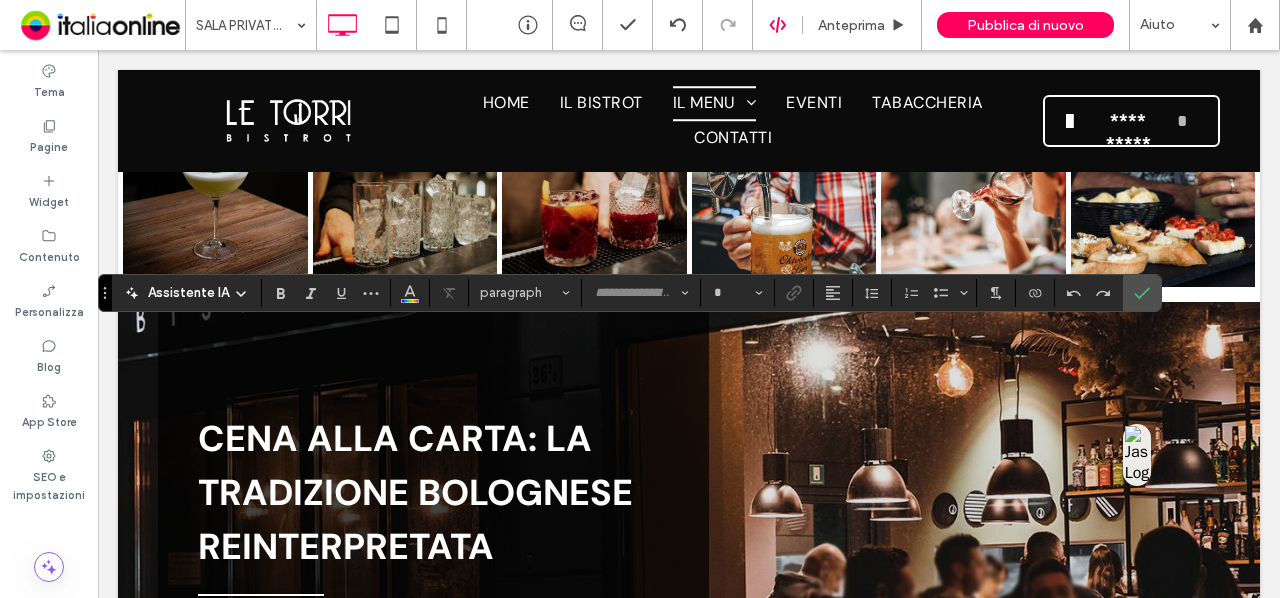 type on "*******" 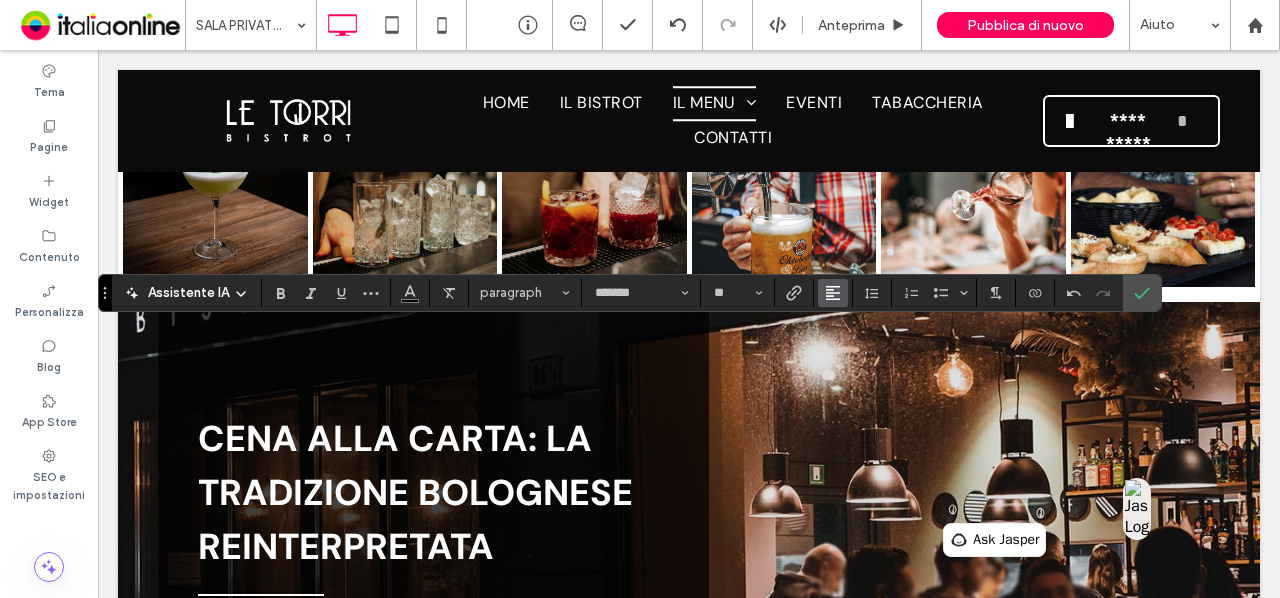 click at bounding box center (833, 293) 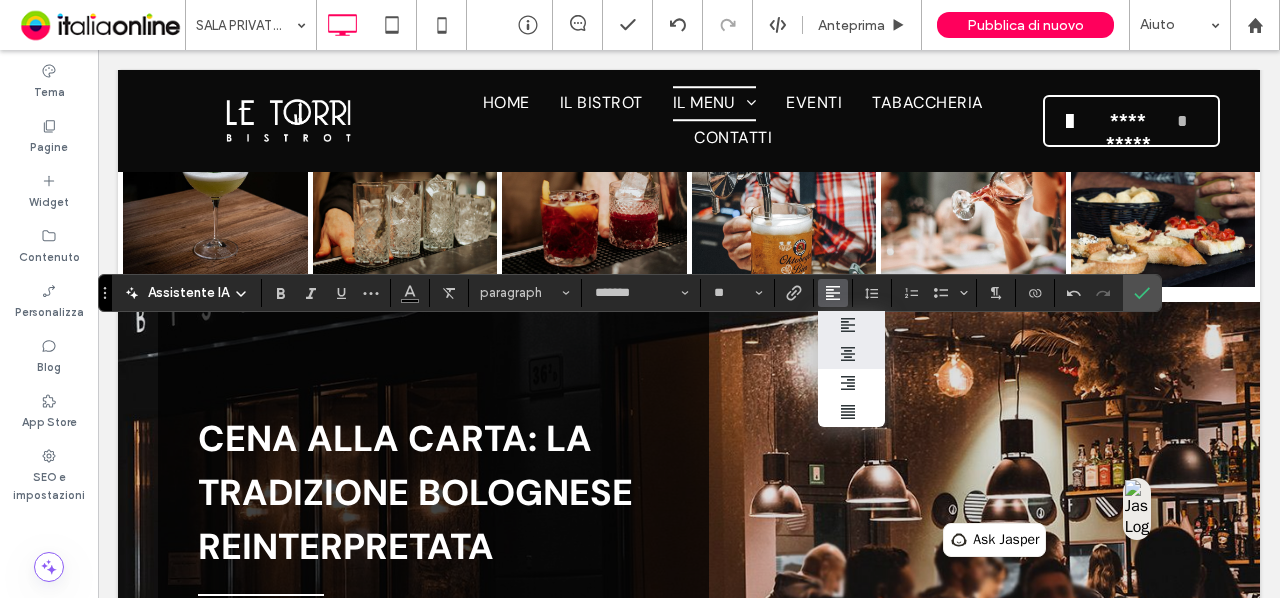 click at bounding box center [851, 354] 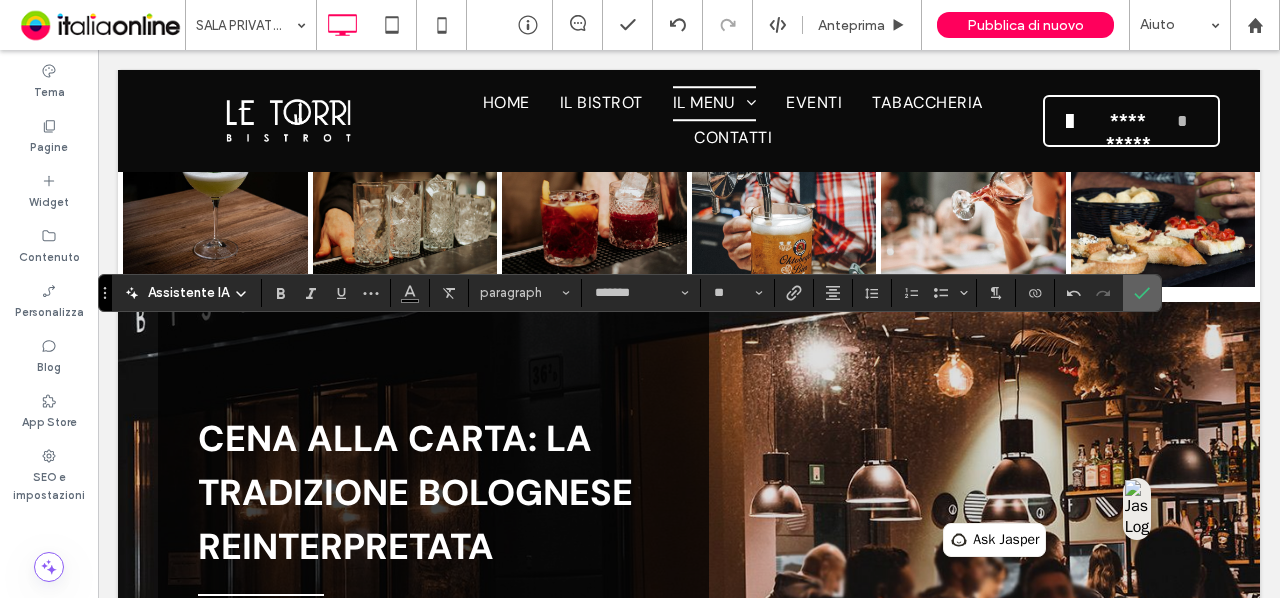 click 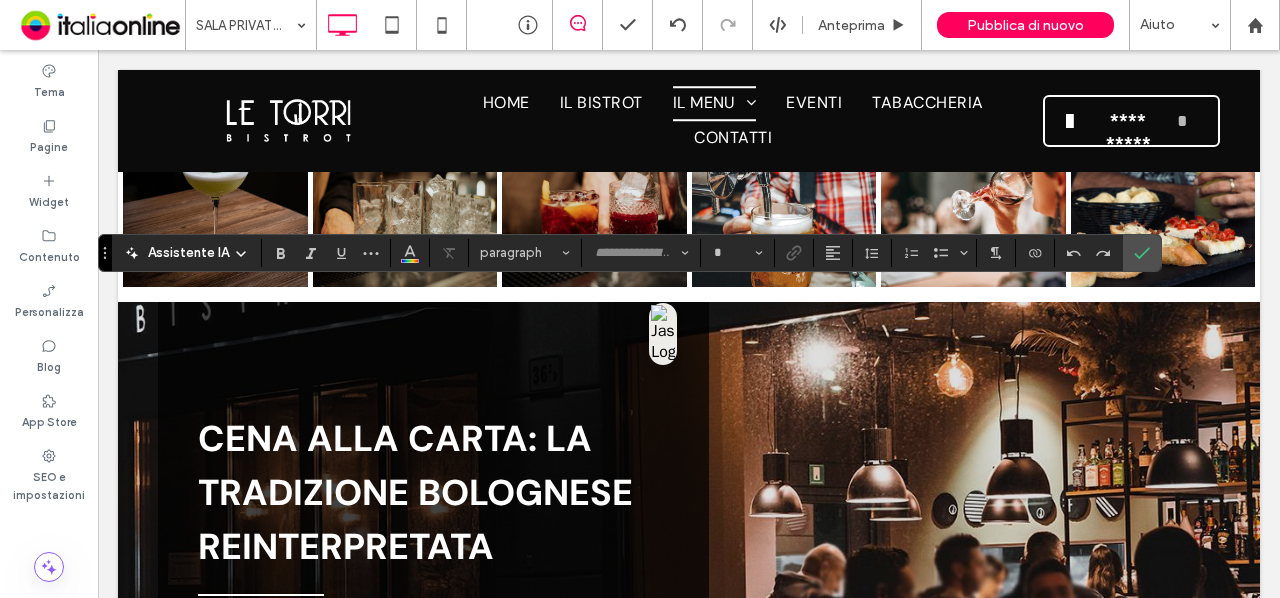 type on "*******" 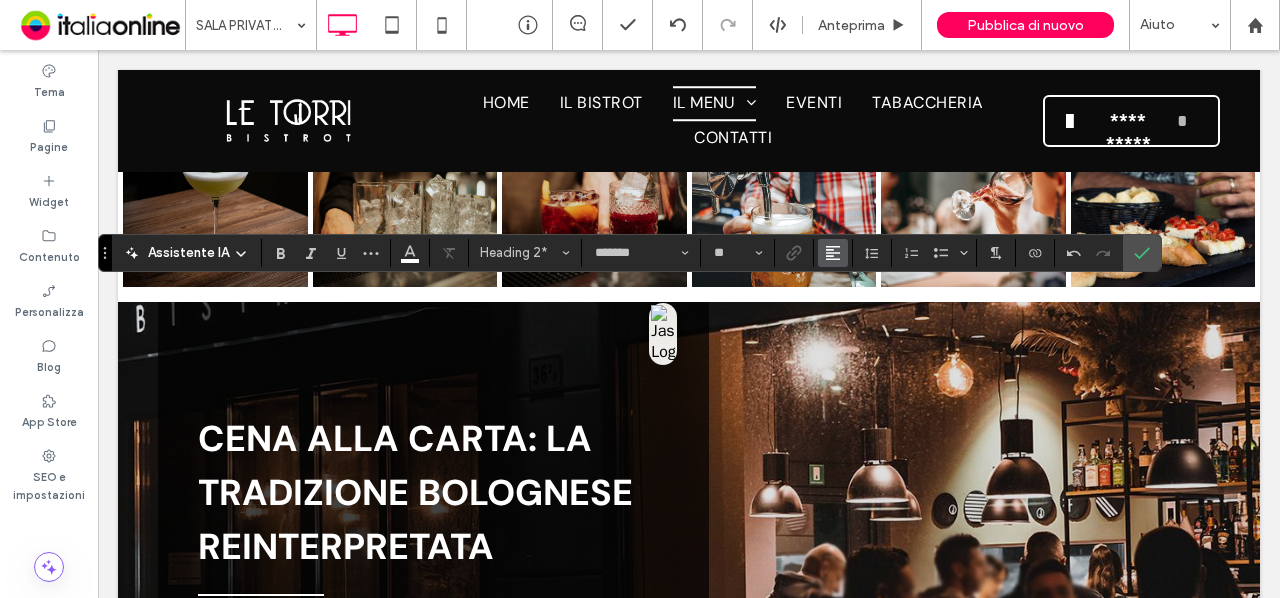 click 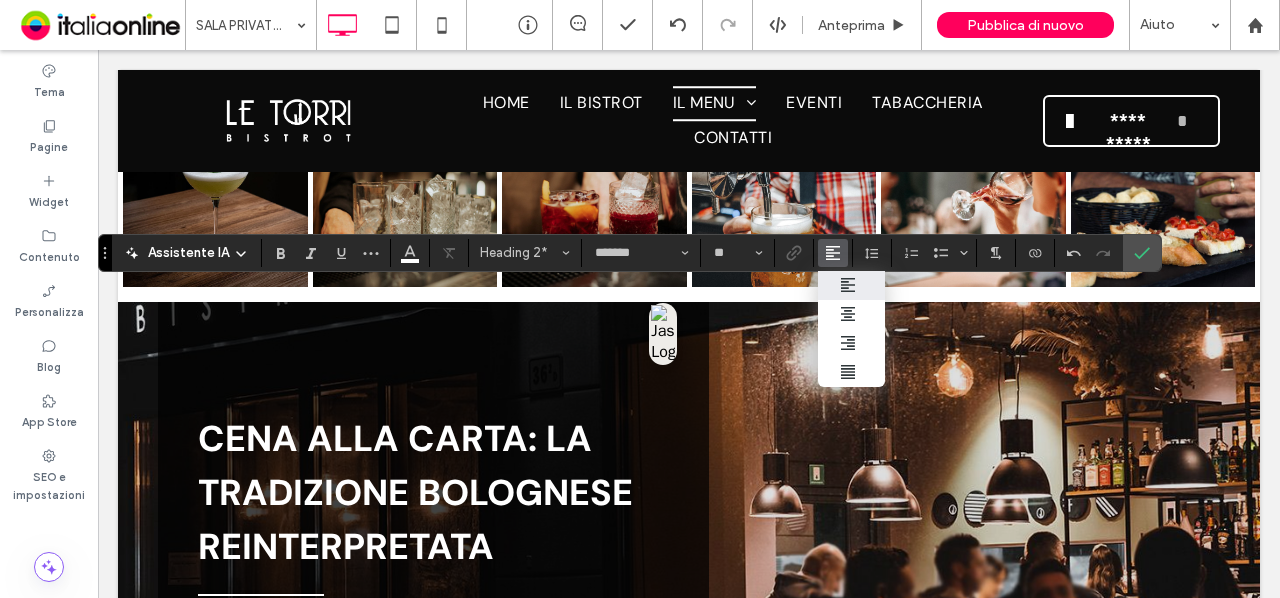 click 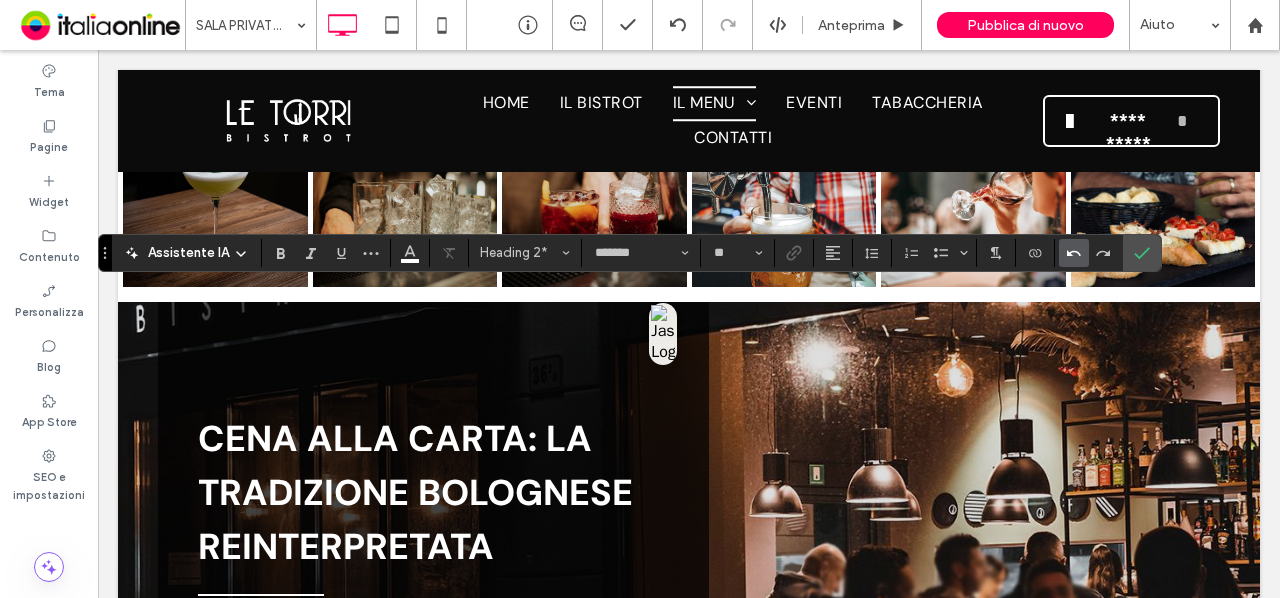 click 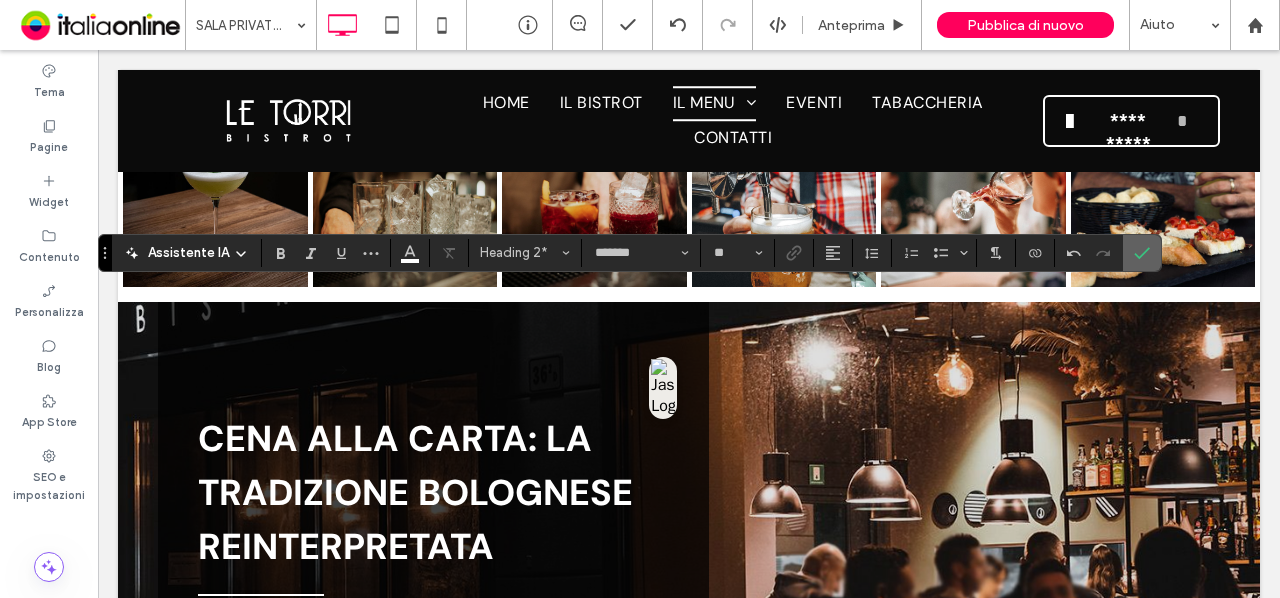 click 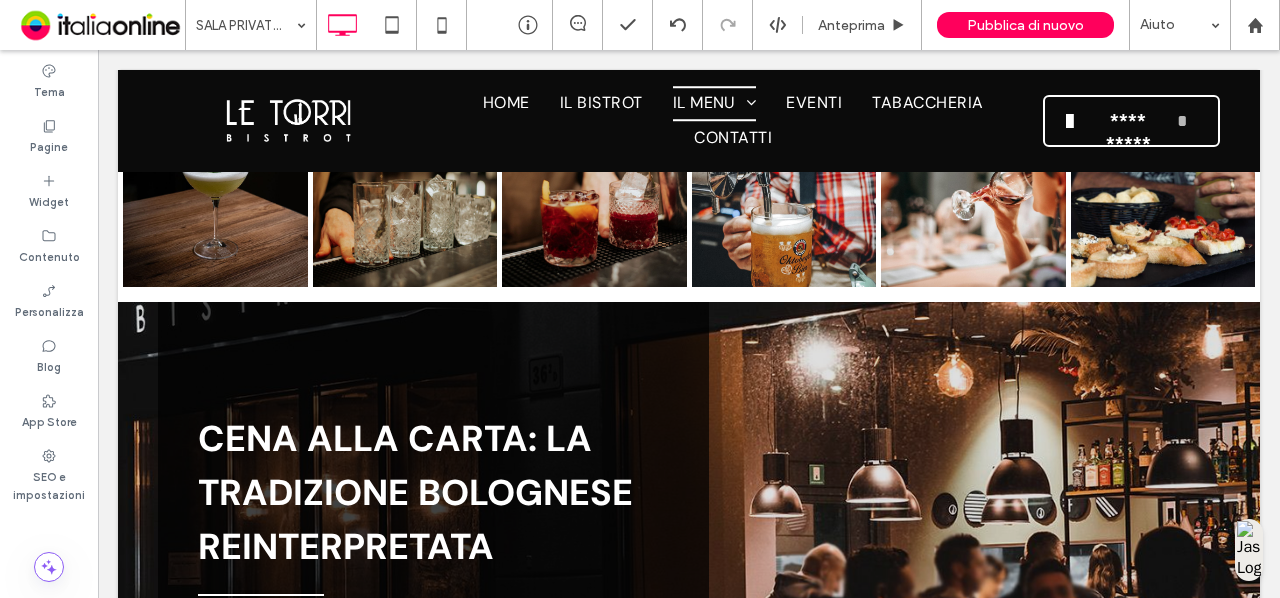 type on "*******" 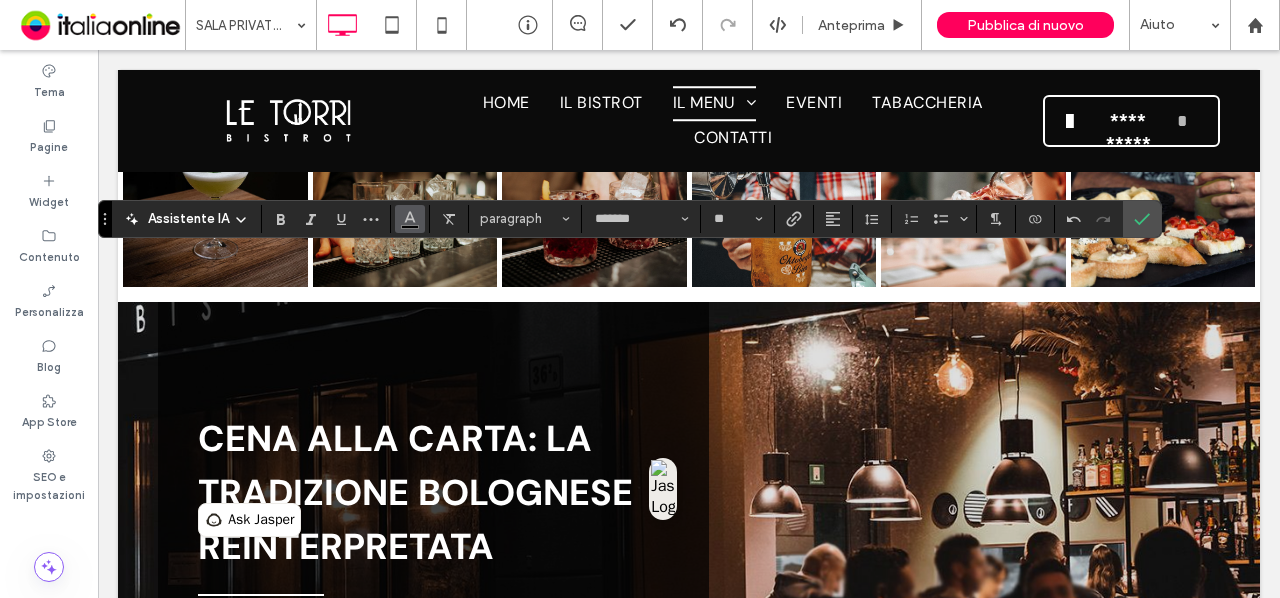 click 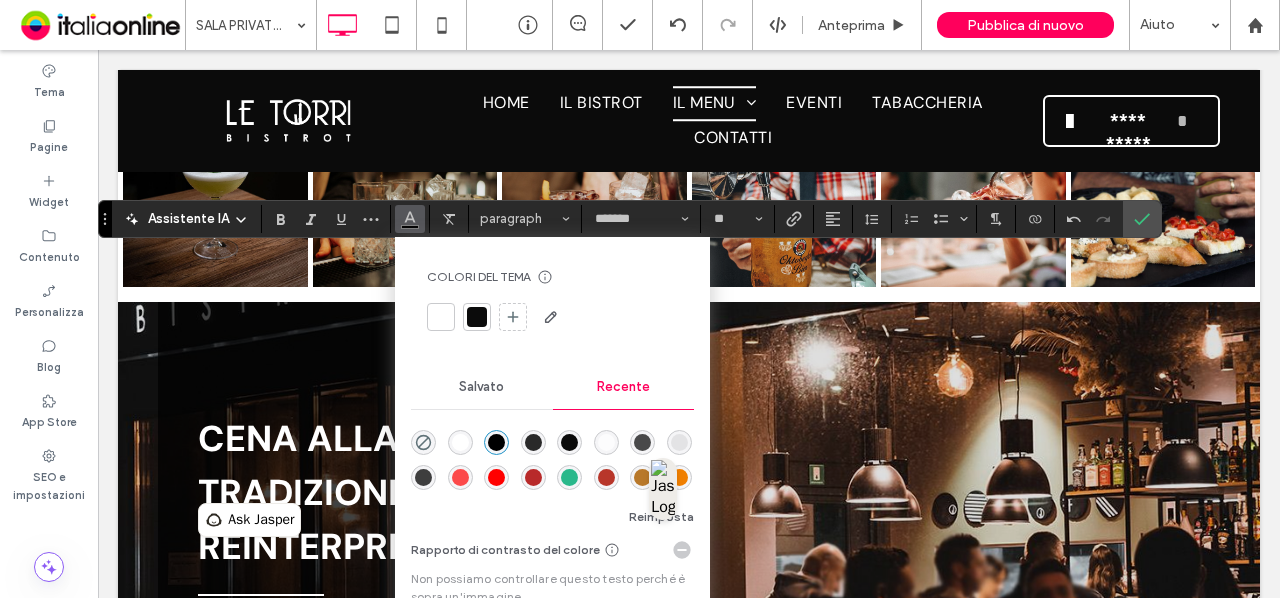 click at bounding box center [441, 317] 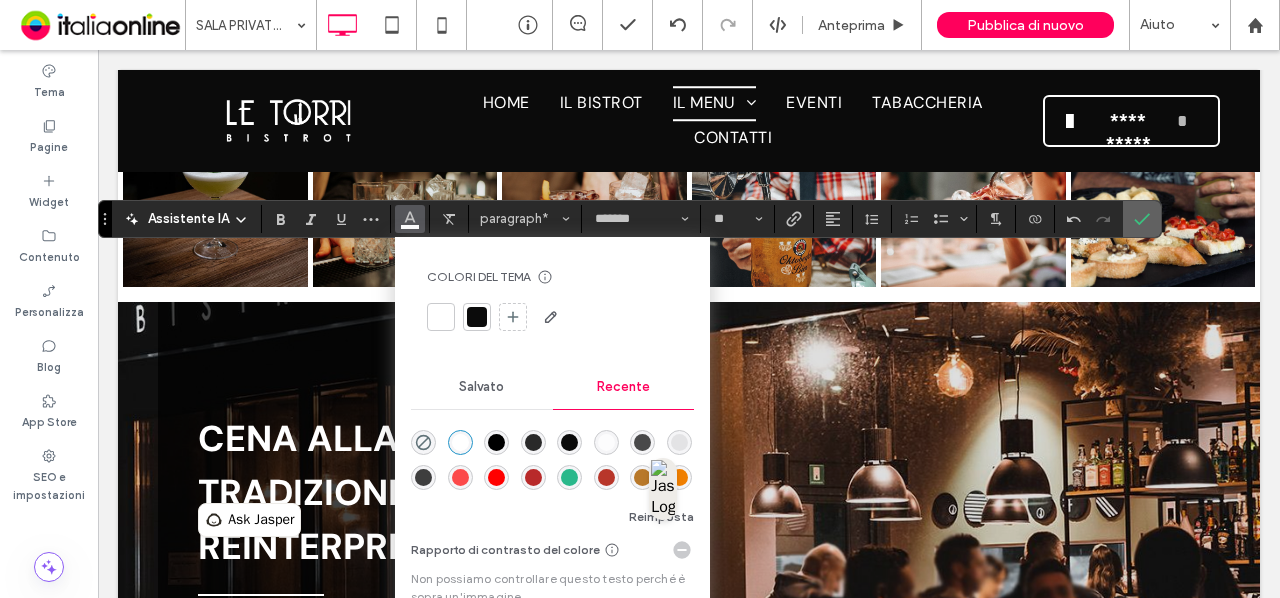 click 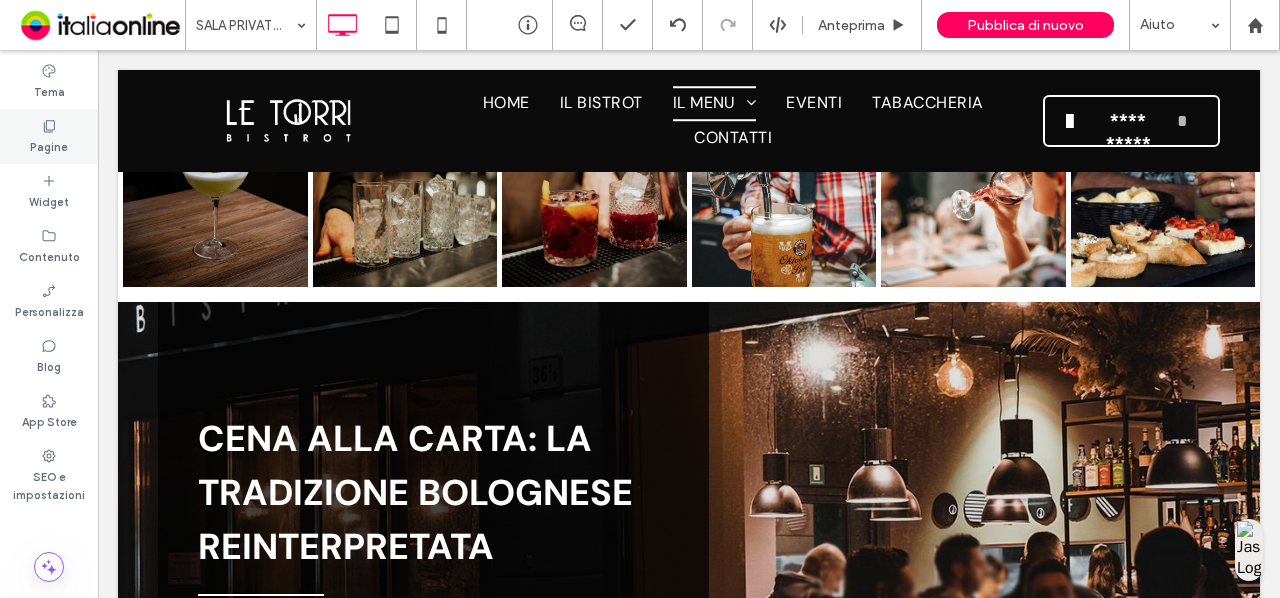 click on "Pagine" at bounding box center [49, 145] 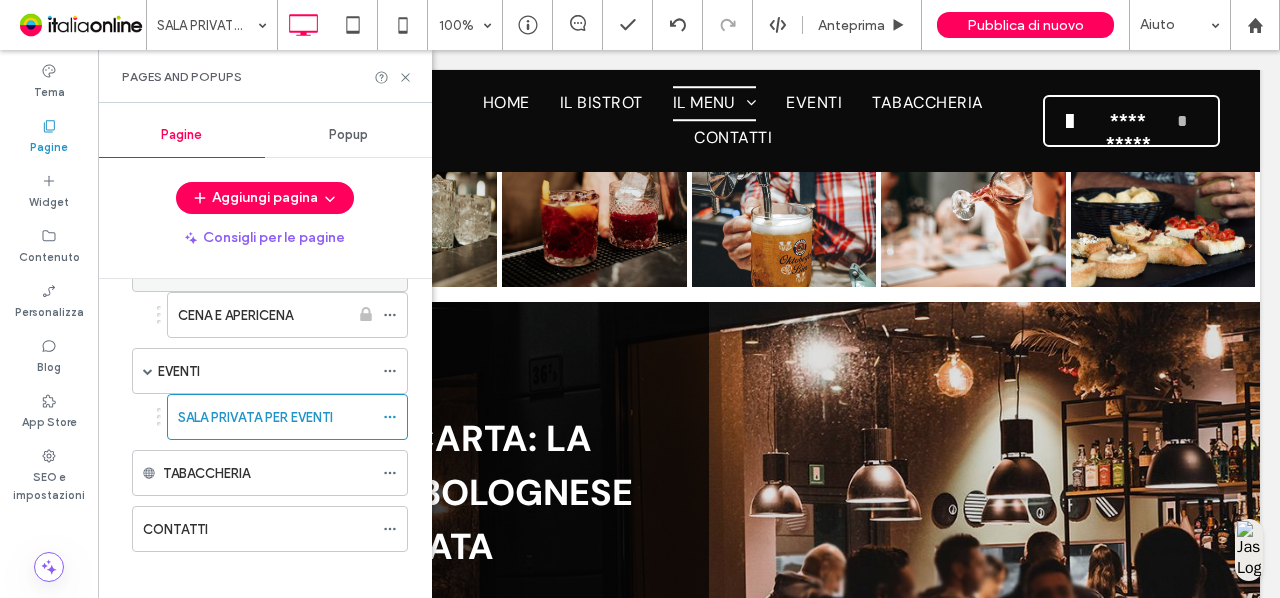 scroll, scrollTop: 186, scrollLeft: 0, axis: vertical 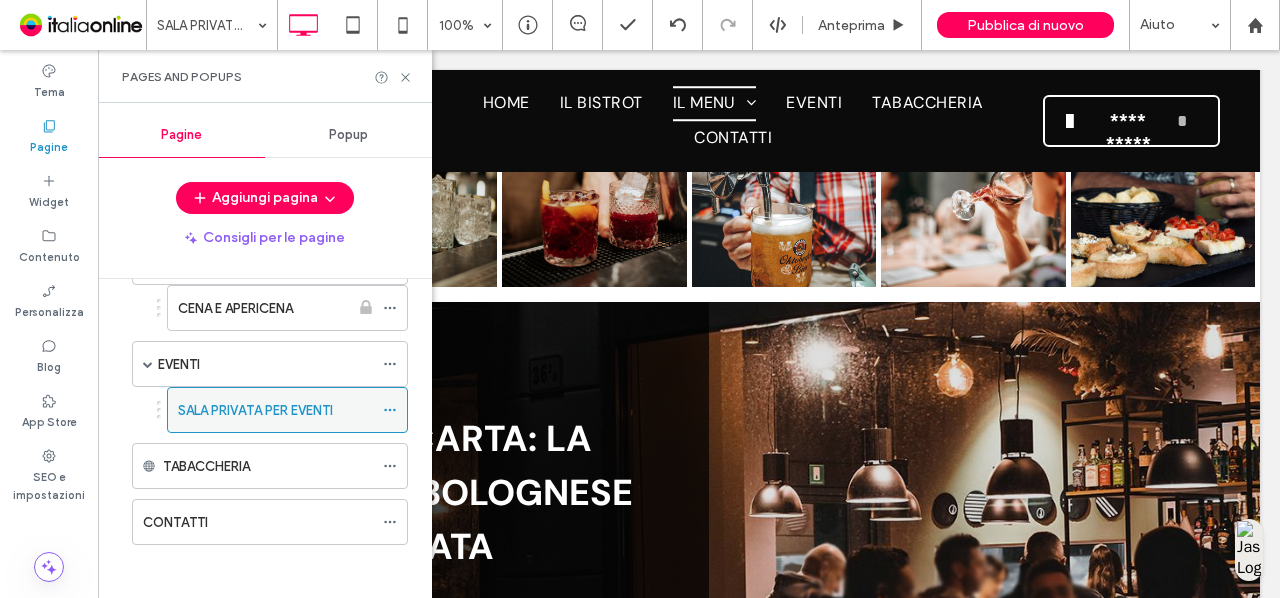 click 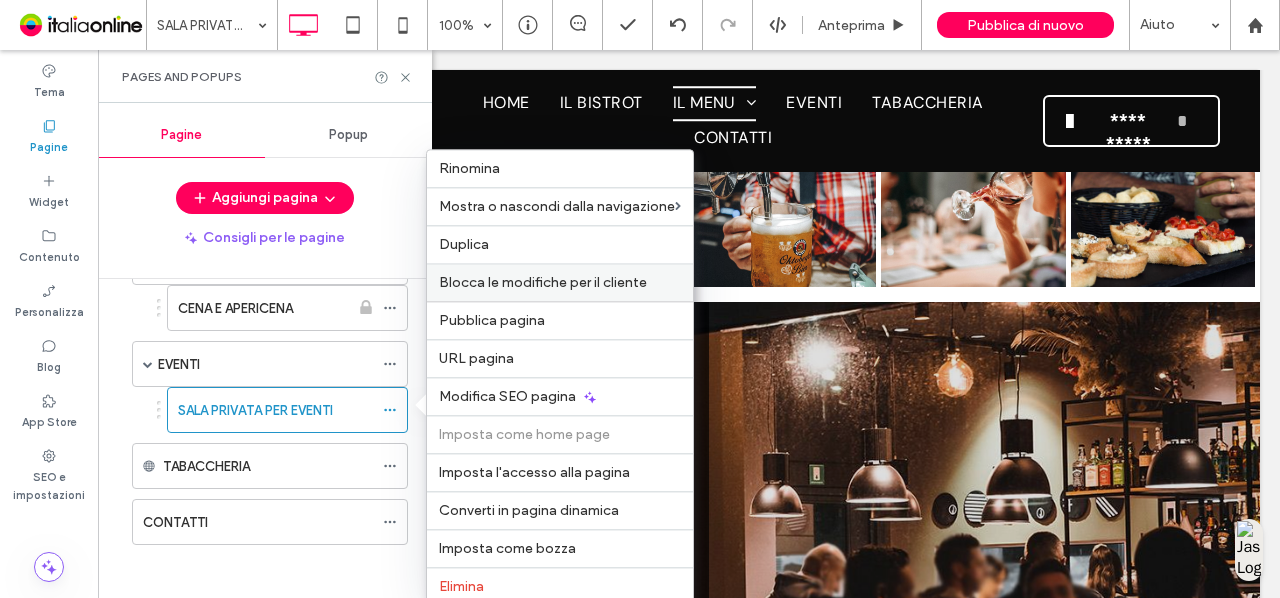 click on "Blocca le modifiche per il cliente" at bounding box center (543, 282) 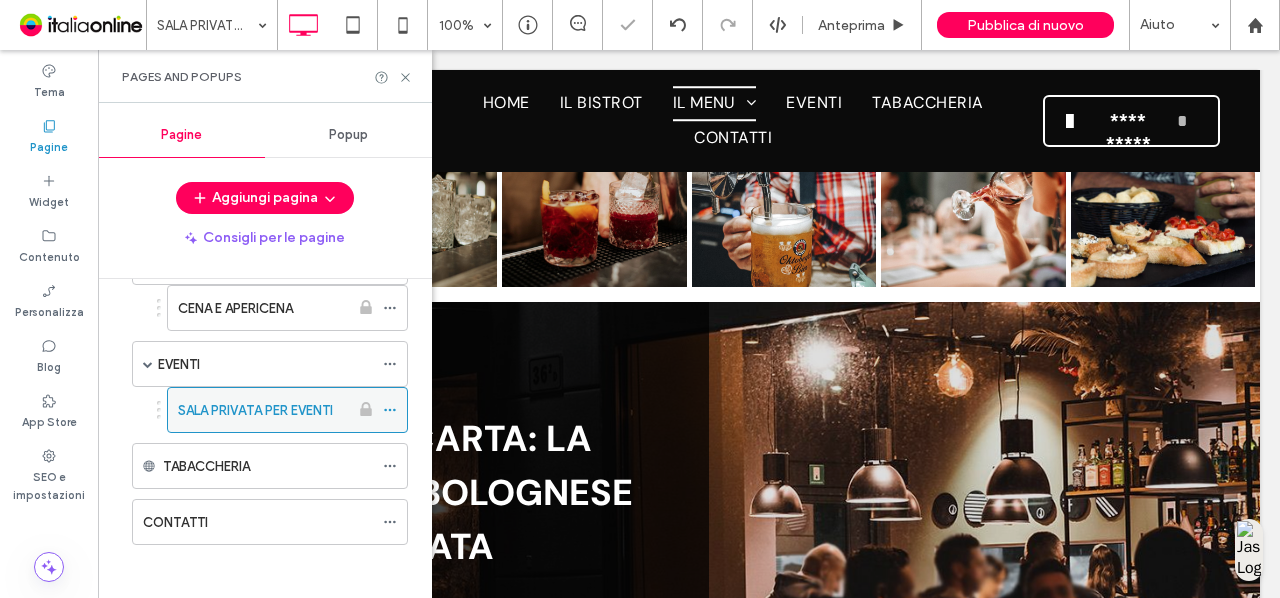 click 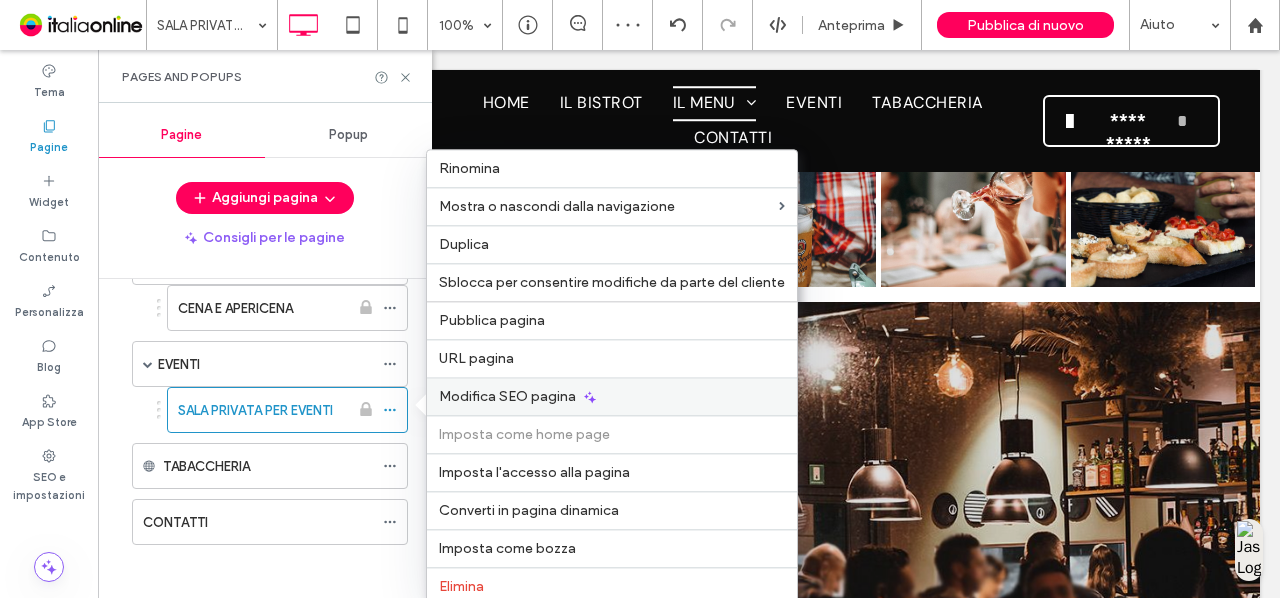 click on "Modifica SEO pagina" at bounding box center (507, 396) 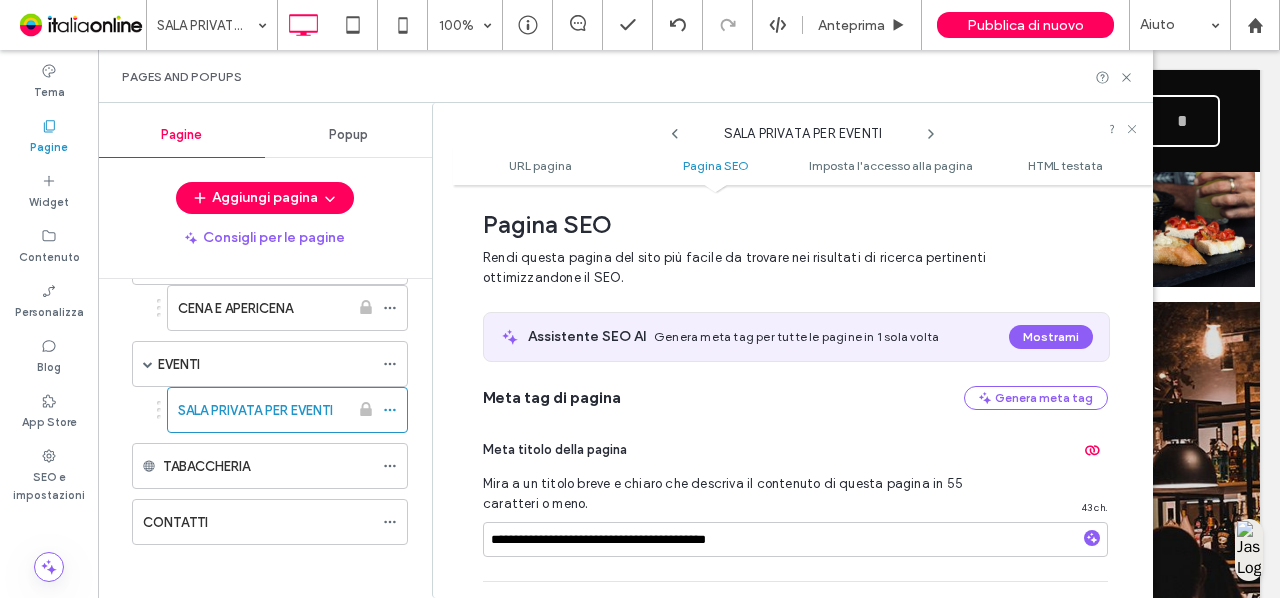 scroll, scrollTop: 449, scrollLeft: 0, axis: vertical 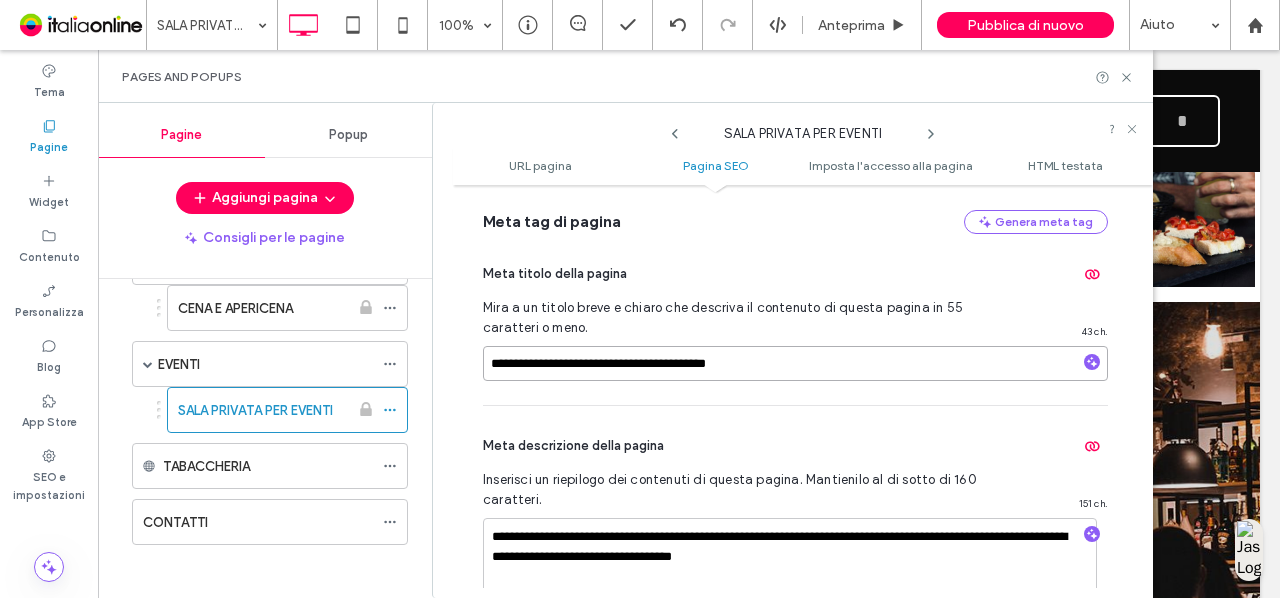 drag, startPoint x: 785, startPoint y: 357, endPoint x: 418, endPoint y: 367, distance: 367.1362 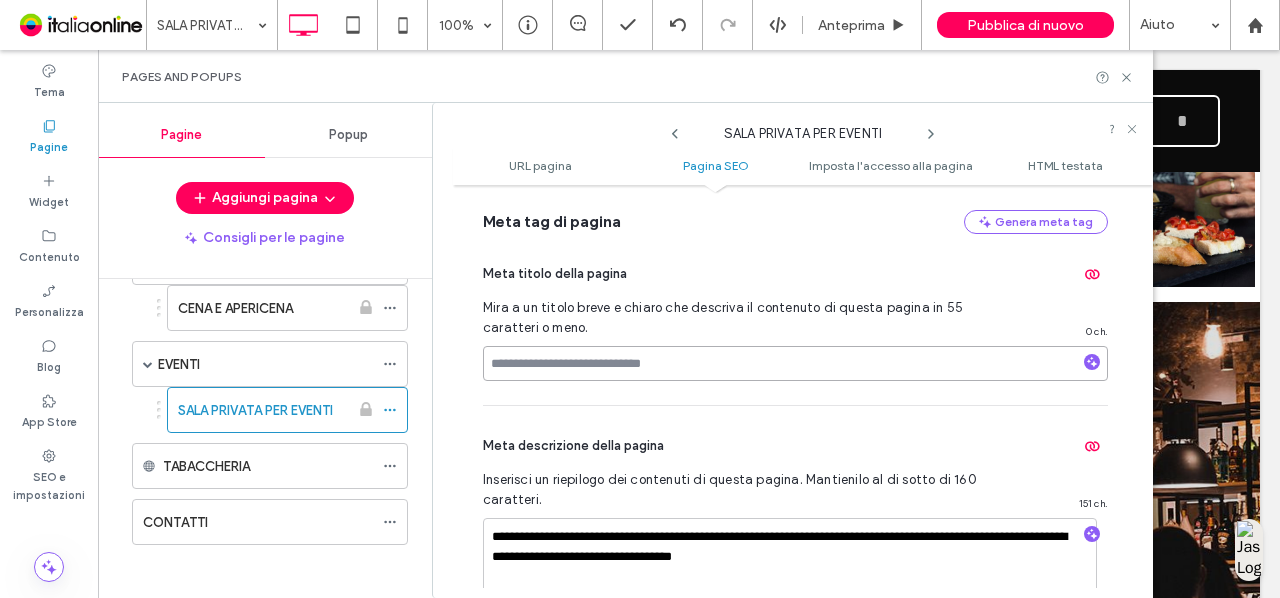 paste on "**********" 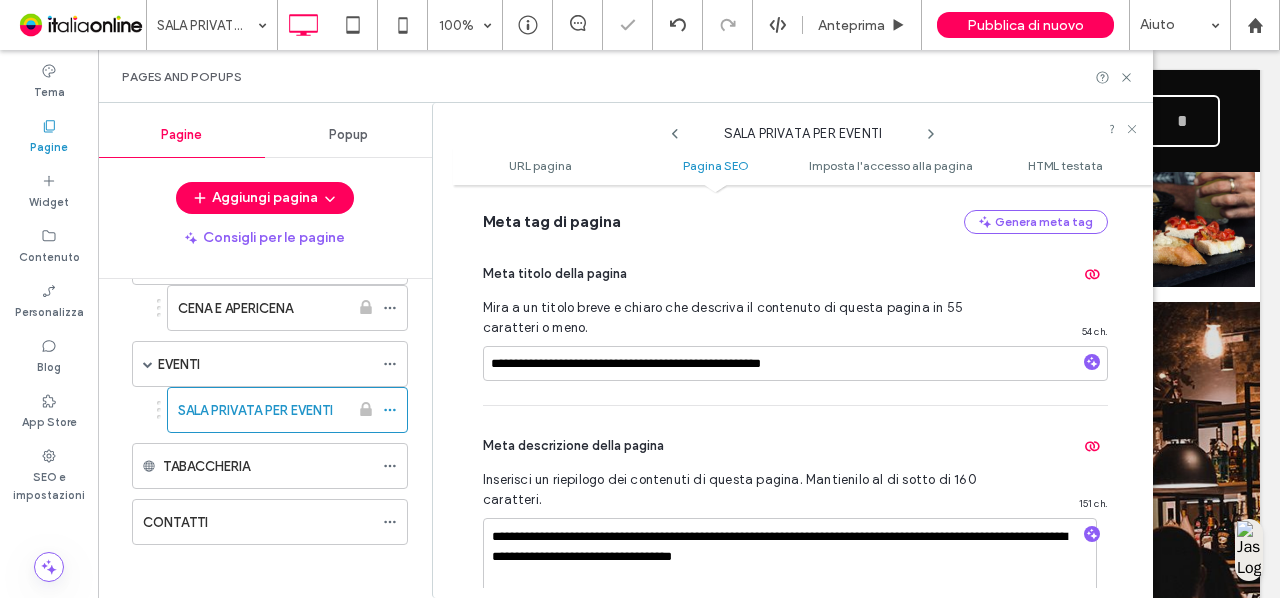 click on "**********" at bounding box center [795, 524] 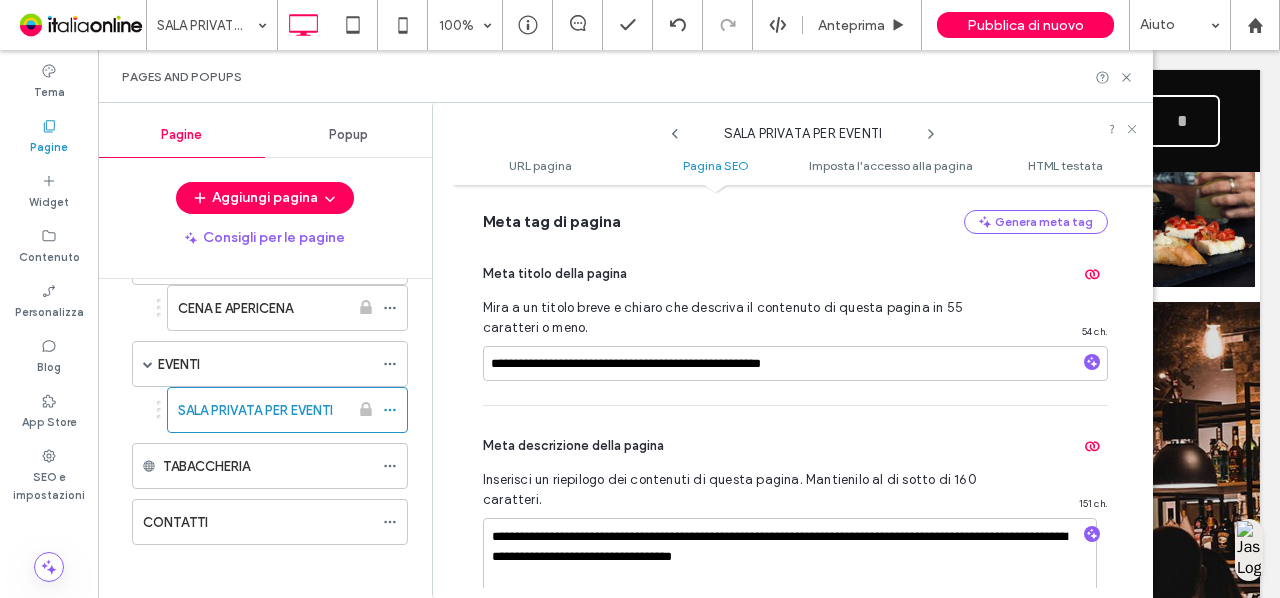 scroll, scrollTop: 568, scrollLeft: 0, axis: vertical 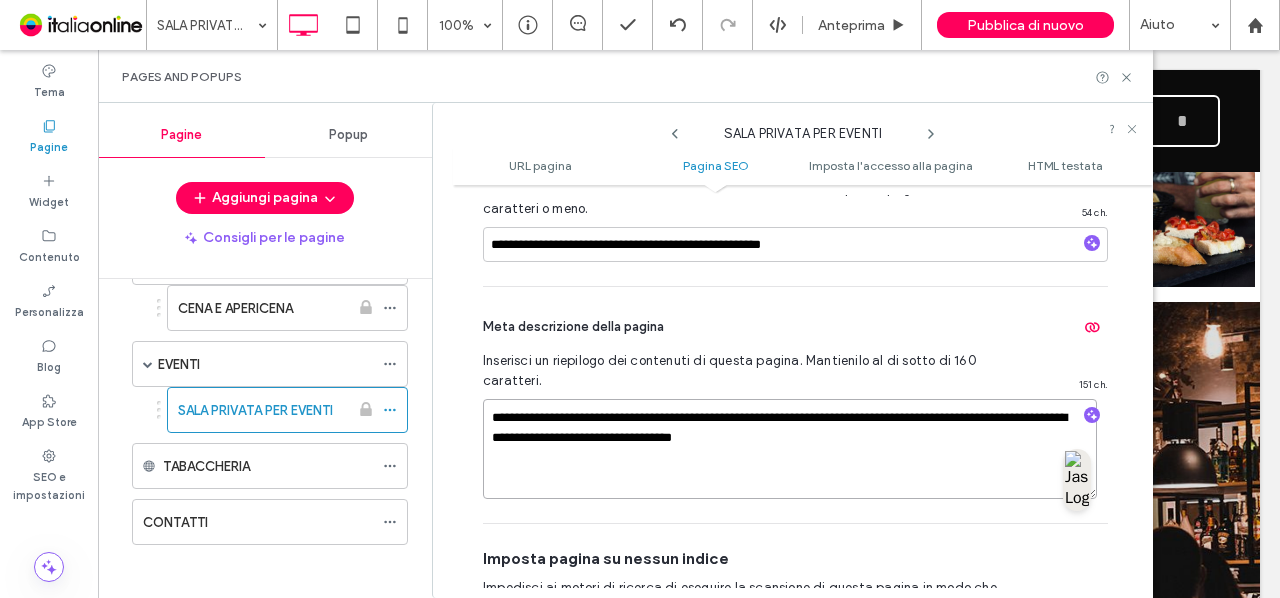 drag, startPoint x: 832, startPoint y: 438, endPoint x: 447, endPoint y: 366, distance: 391.67462 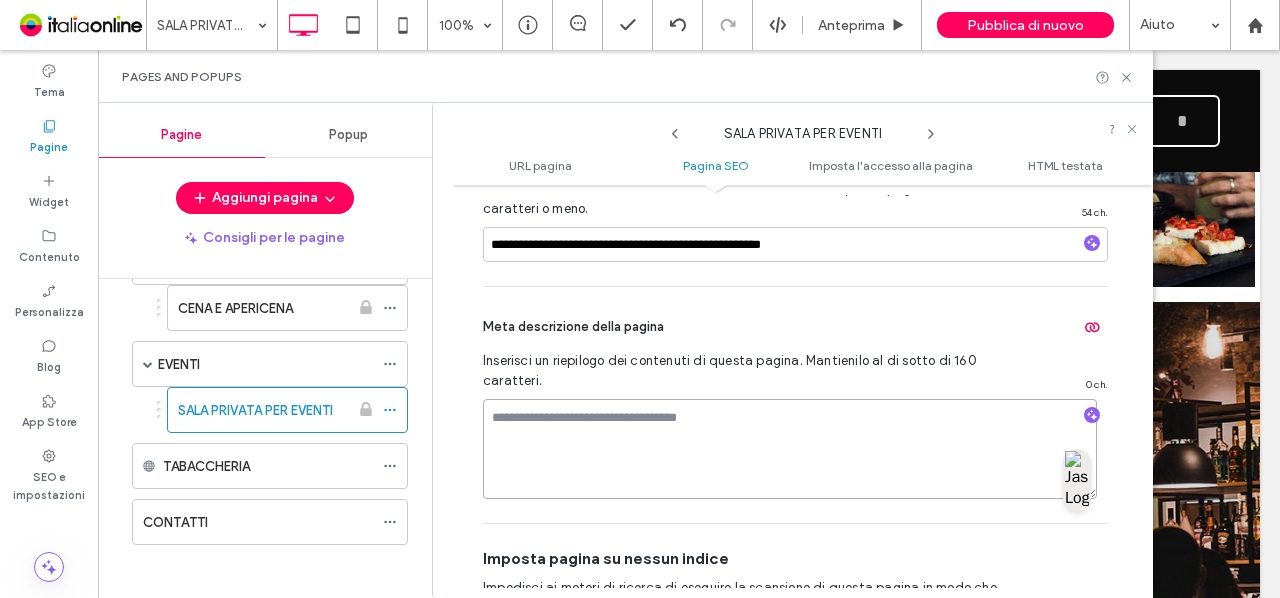 paste on "**********" 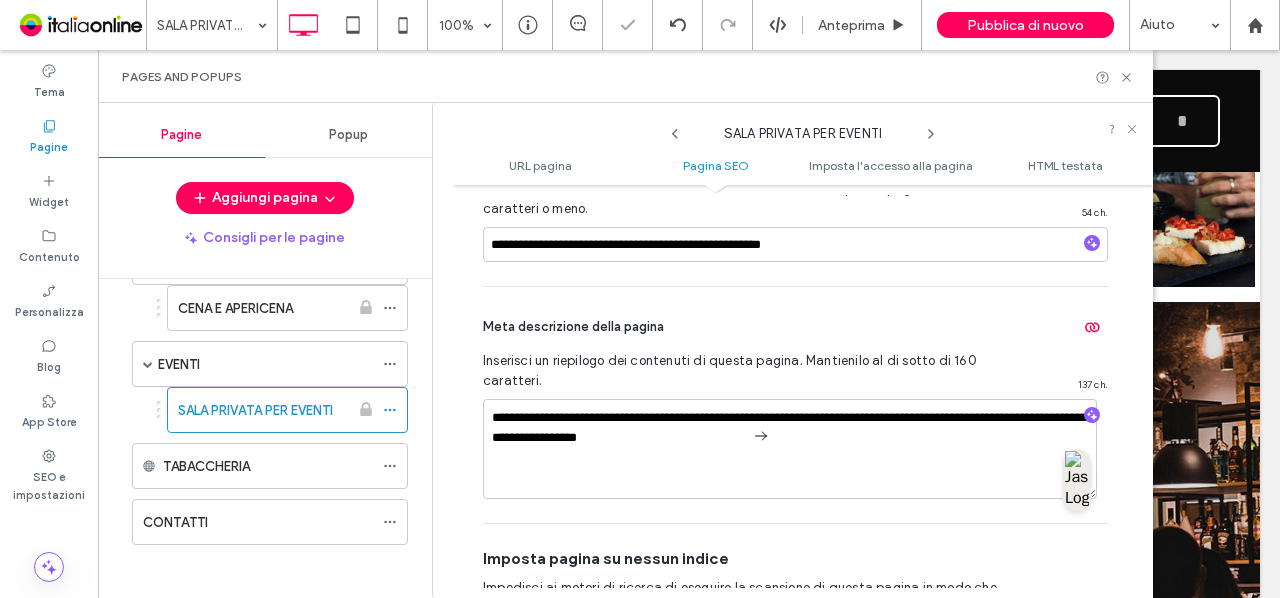 click on "Meta descrizione della pagina" at bounding box center [795, 327] 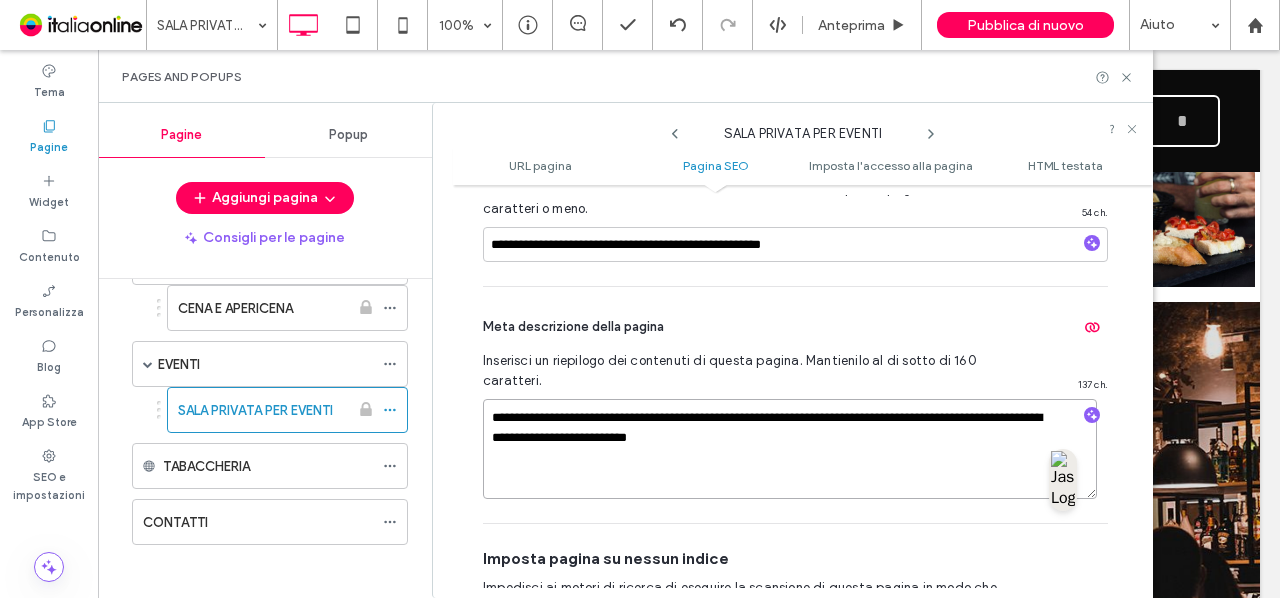 click on "**********" at bounding box center [790, 449] 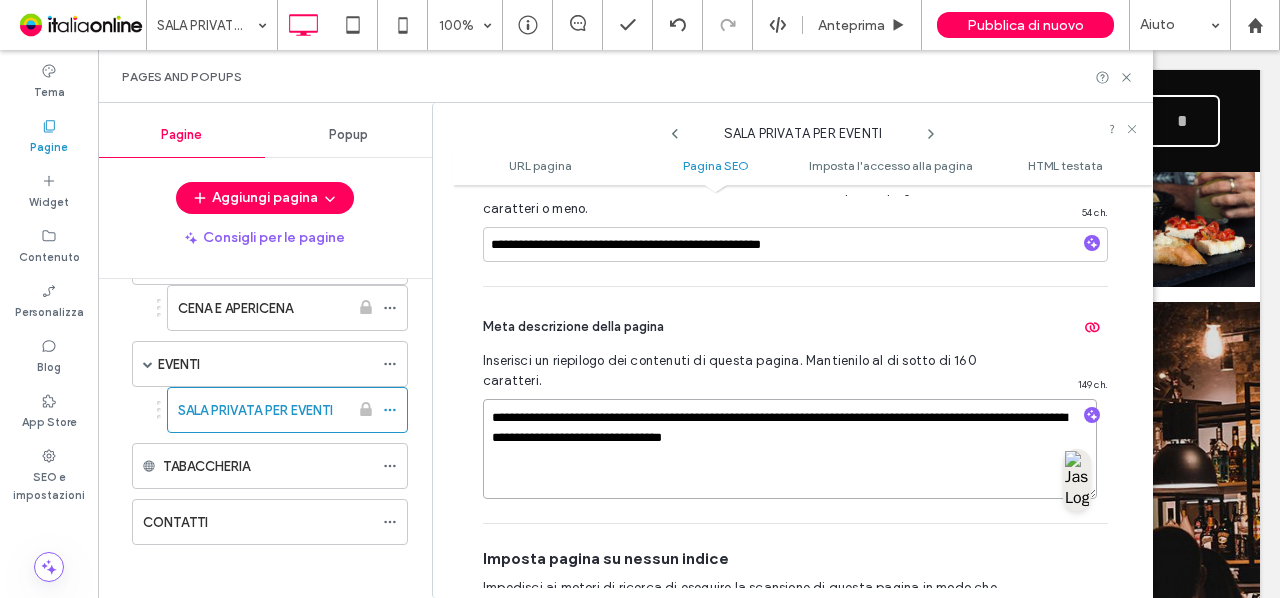 type on "**********" 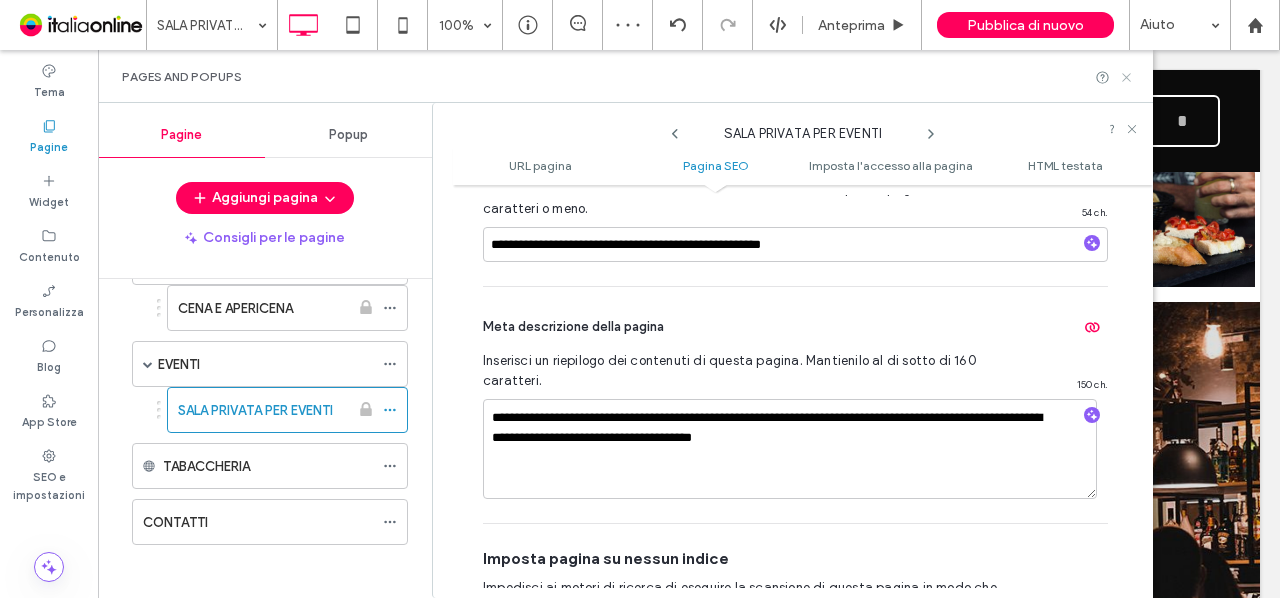 click 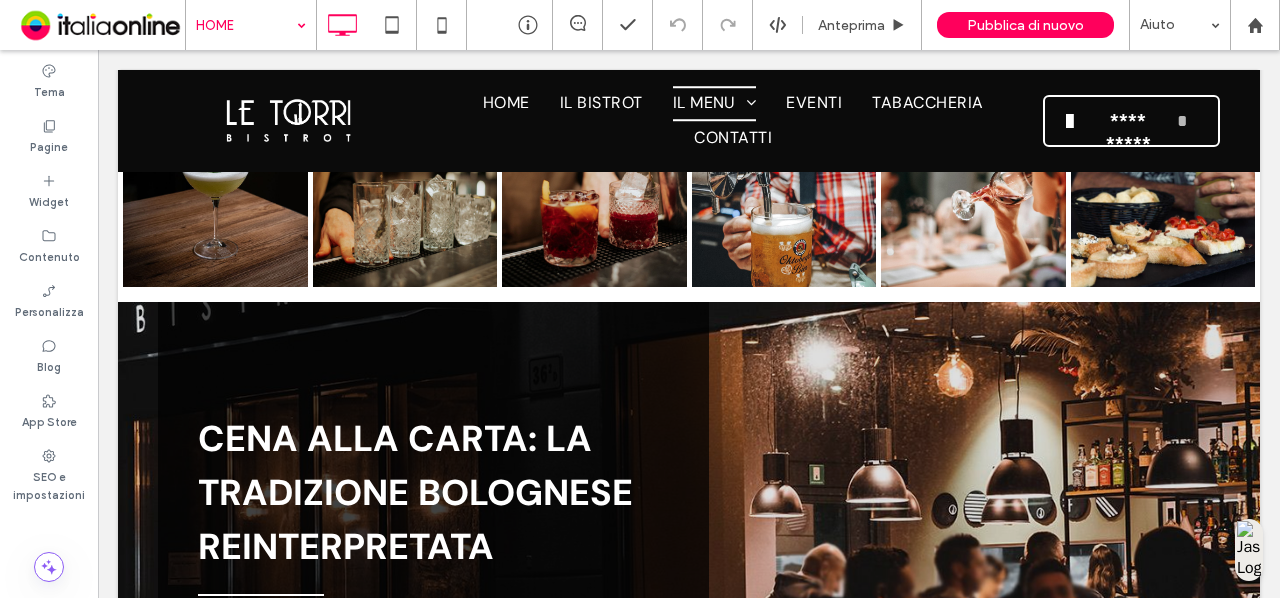 type on "*******" 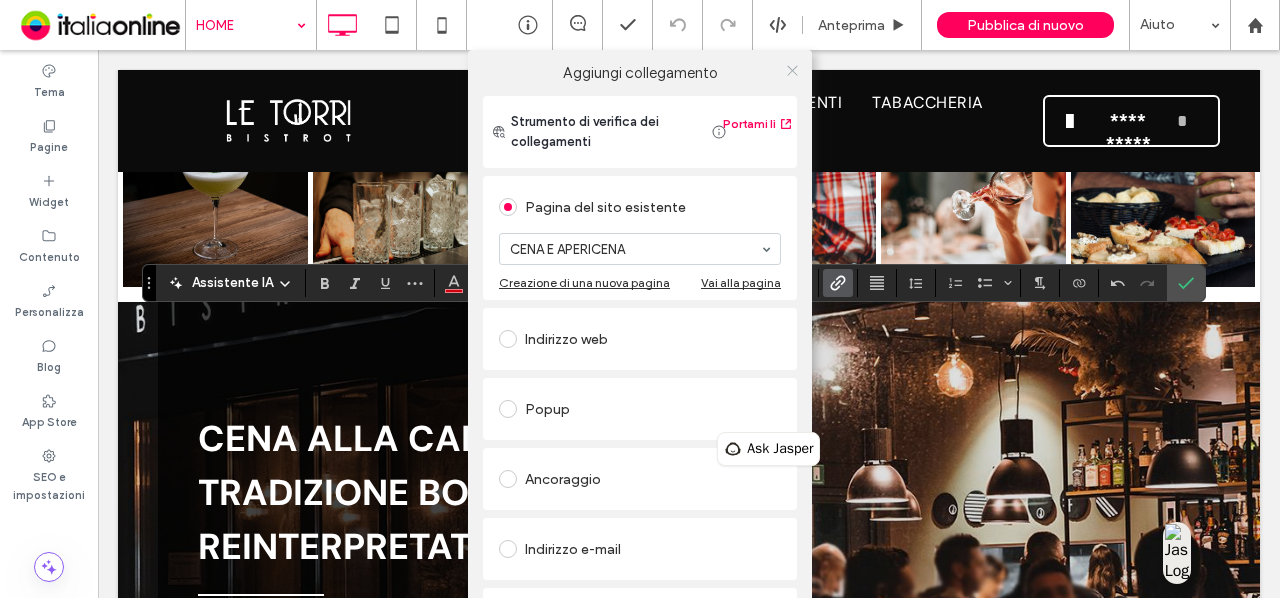 click 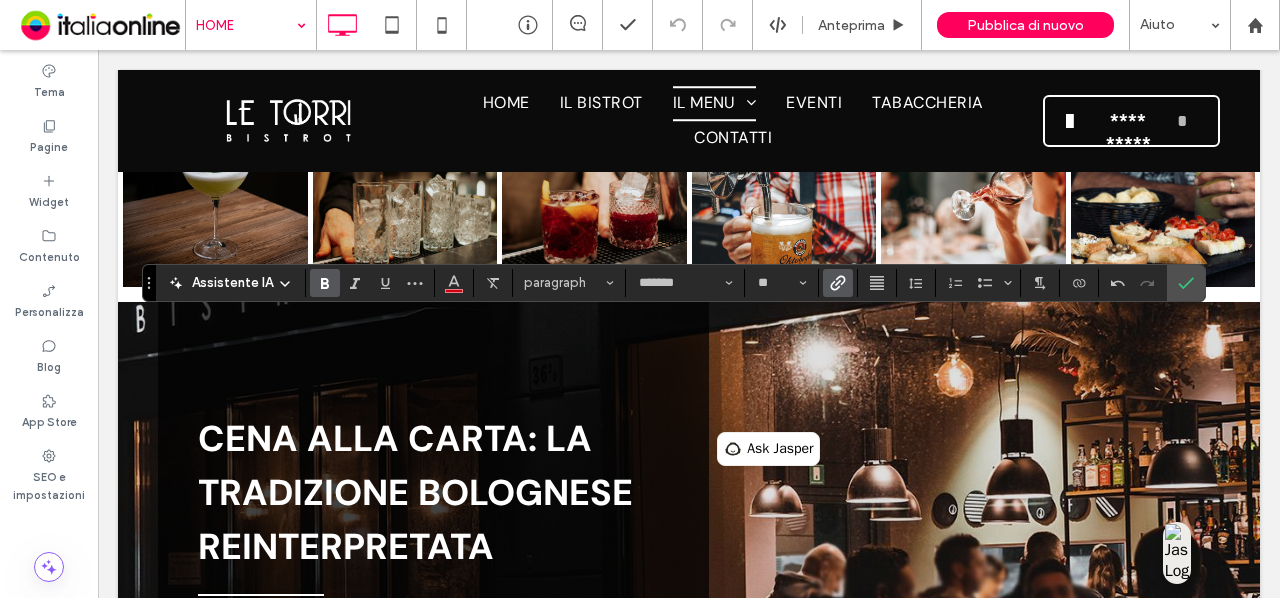 click 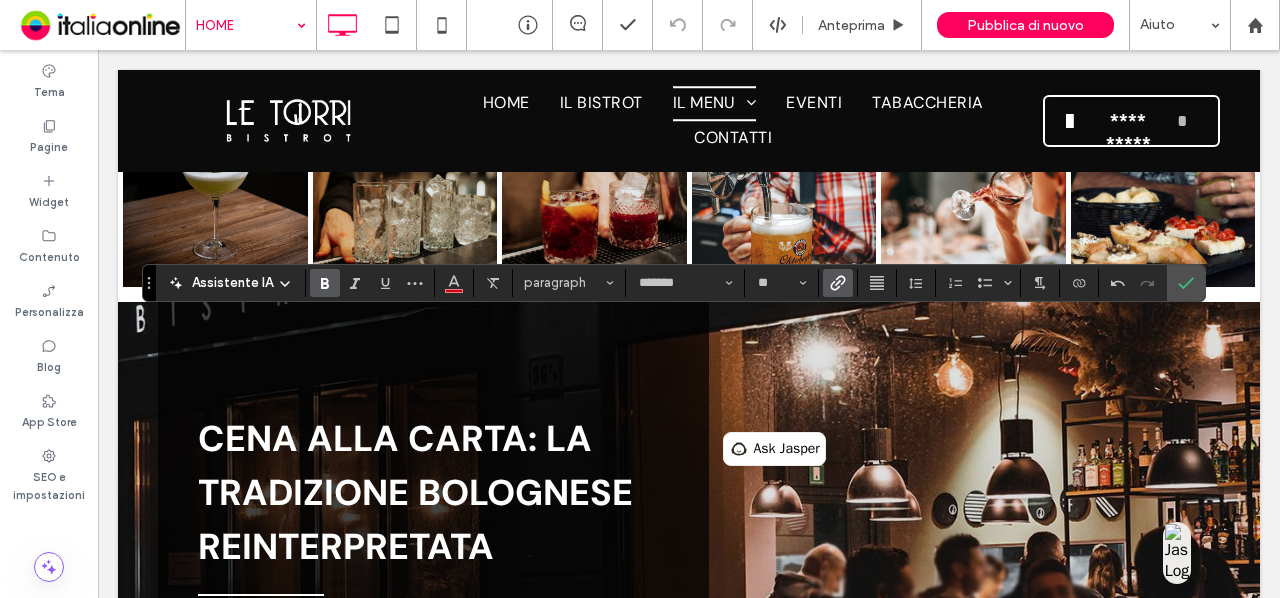 click 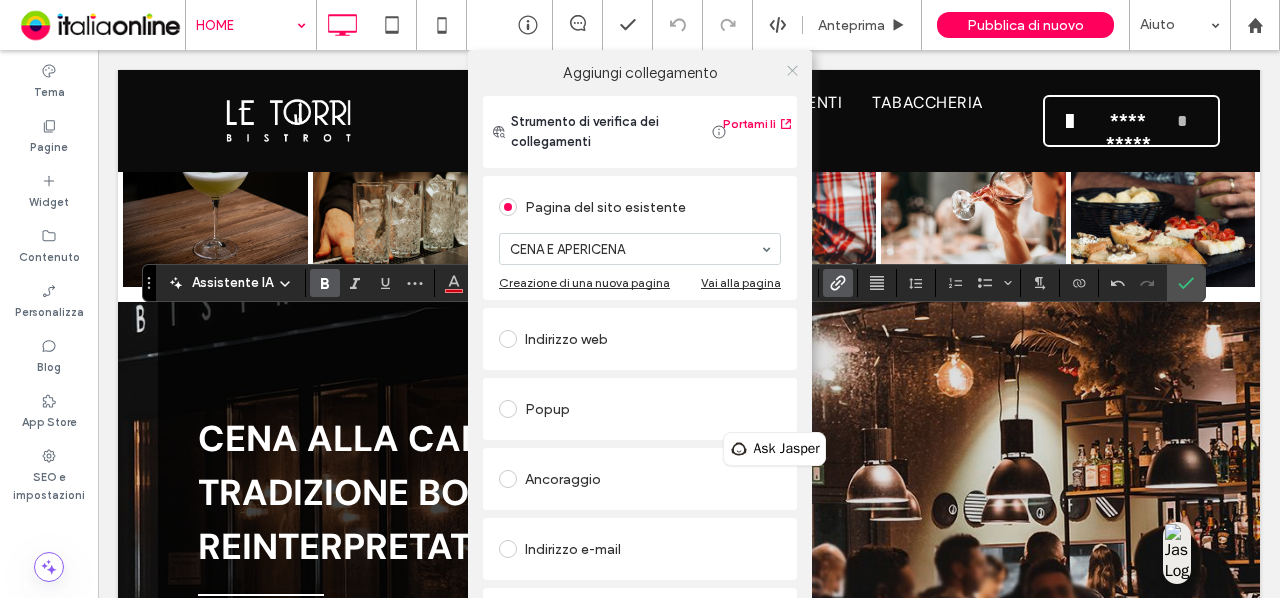 click 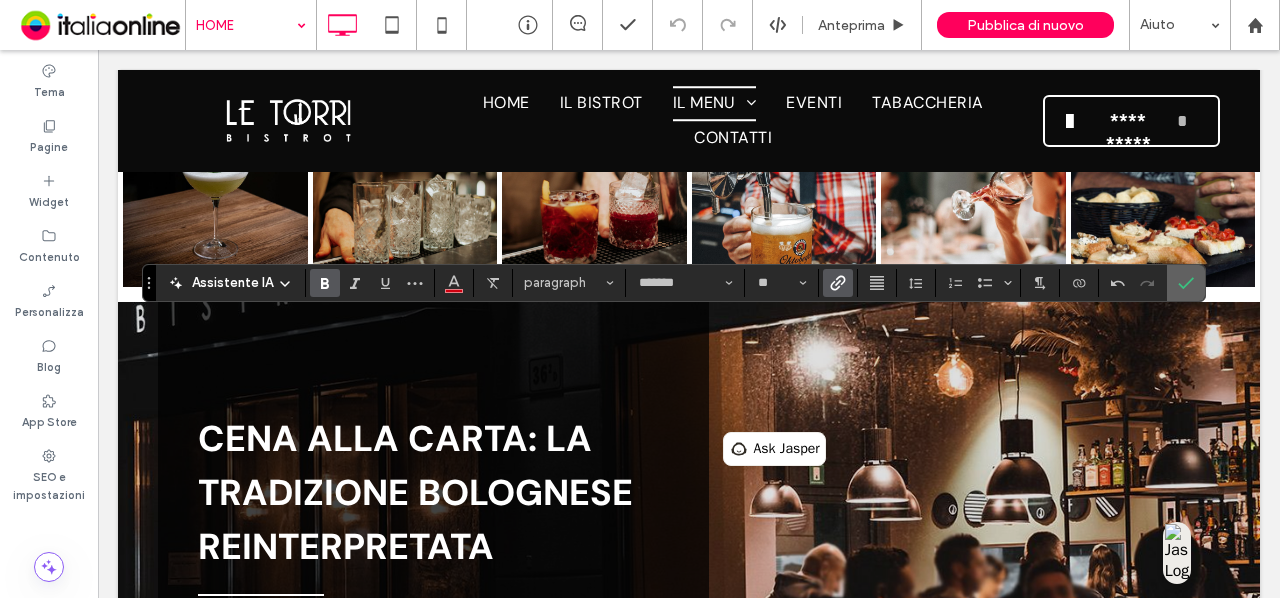 click 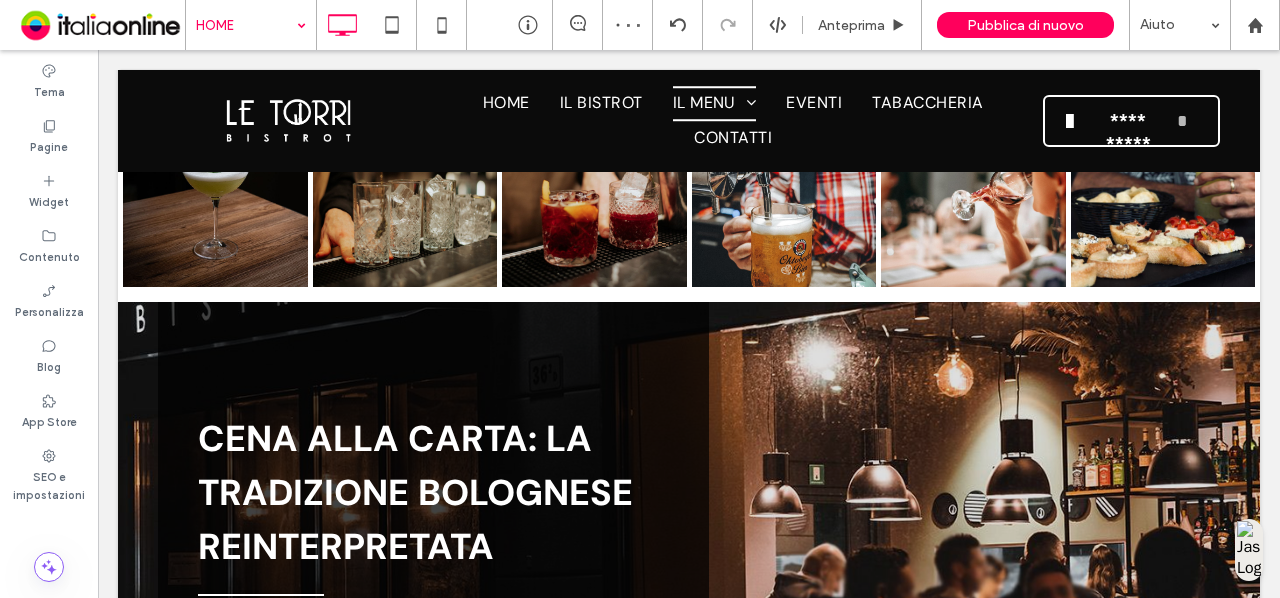 type on "*******" 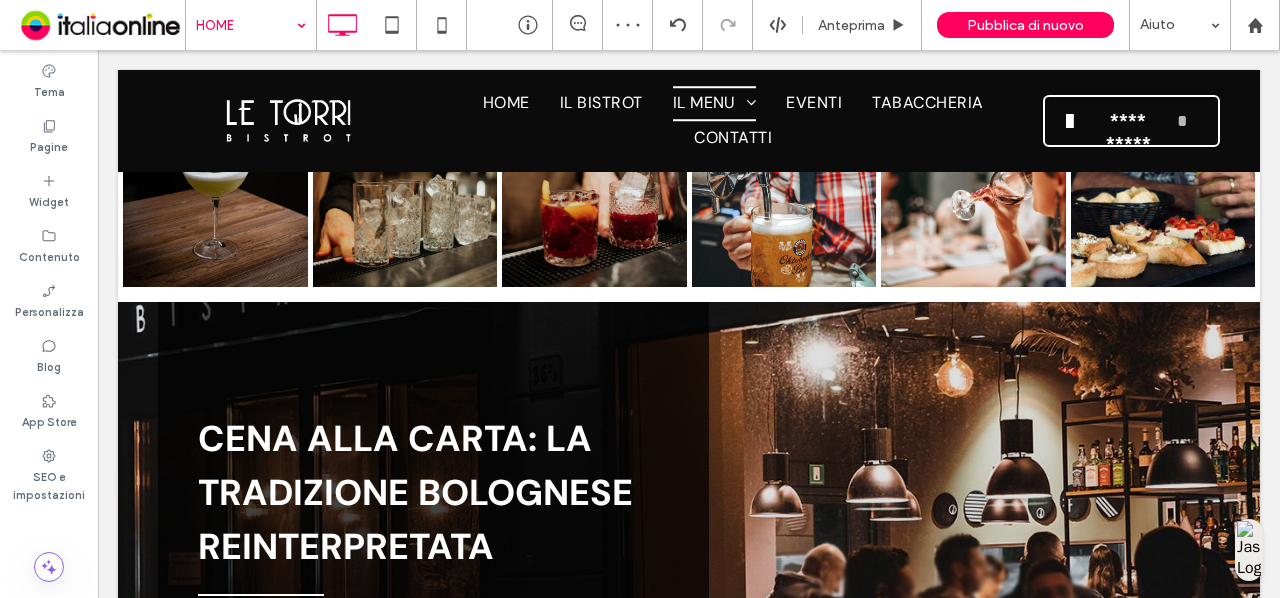 type on "**" 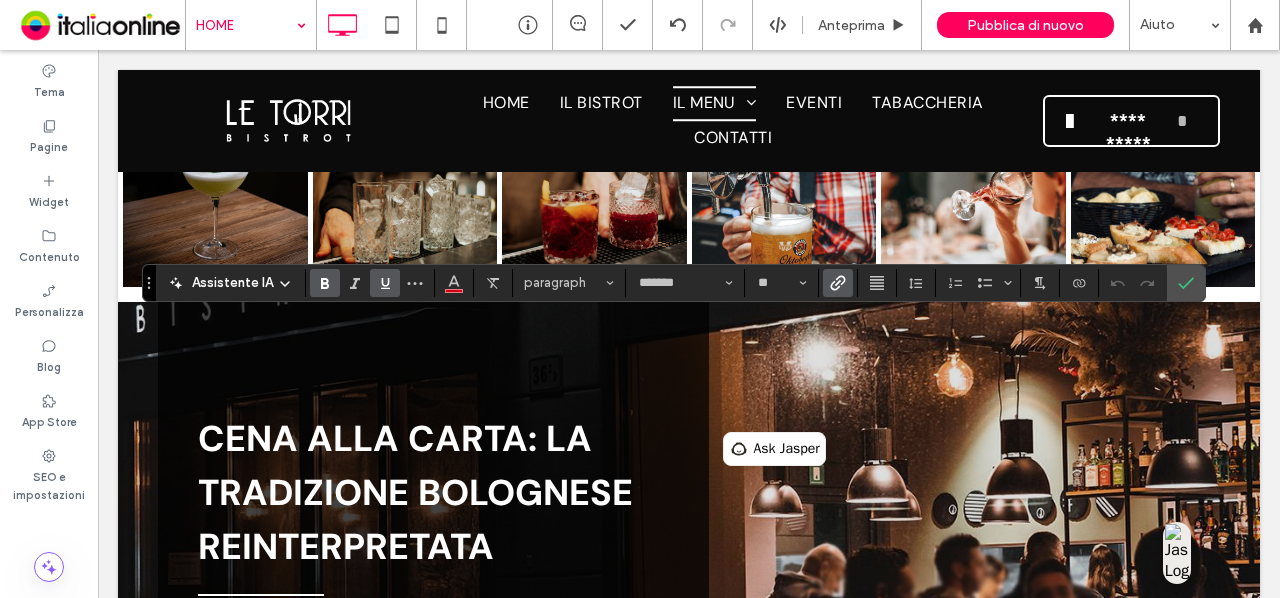click 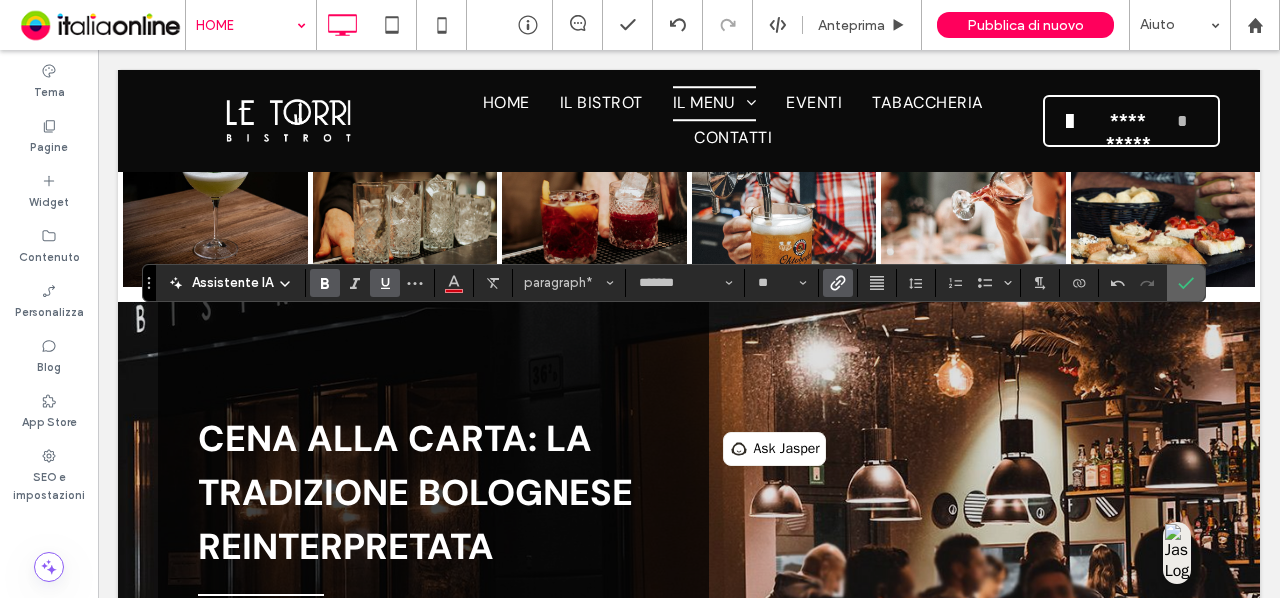 click 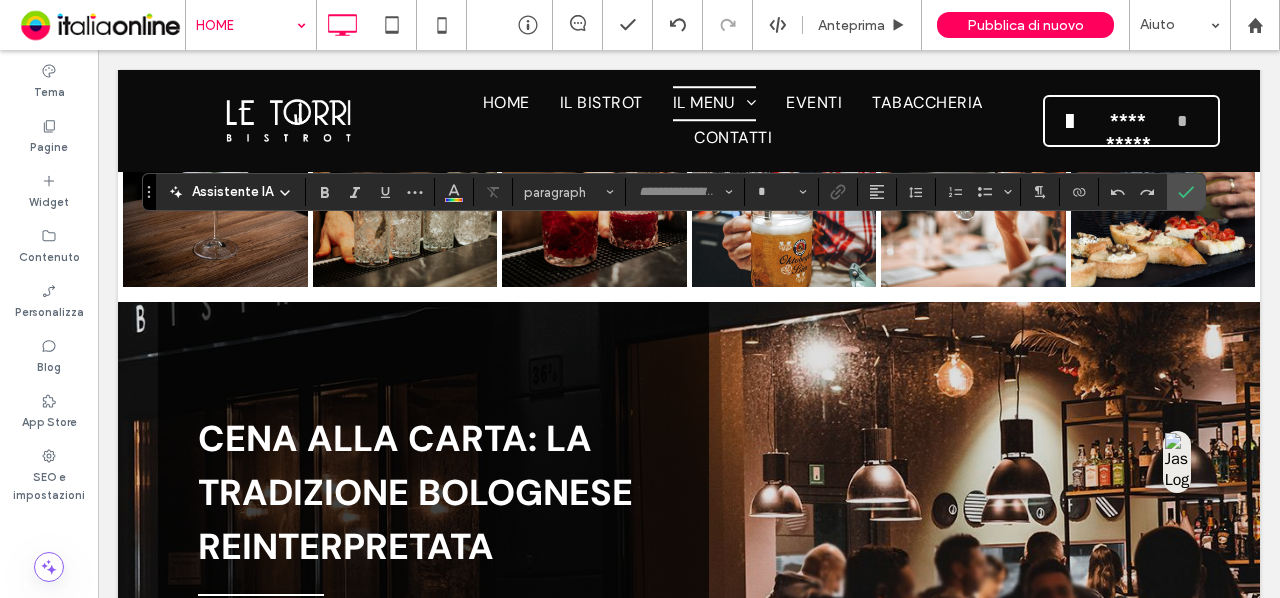 type on "*******" 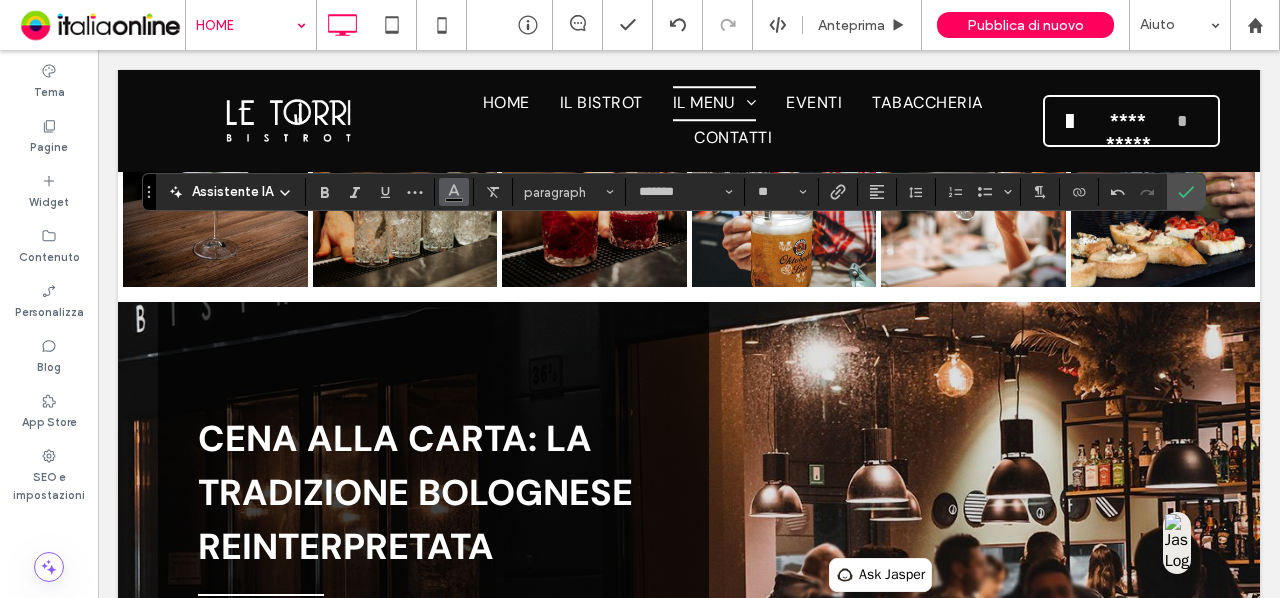 click at bounding box center [454, 190] 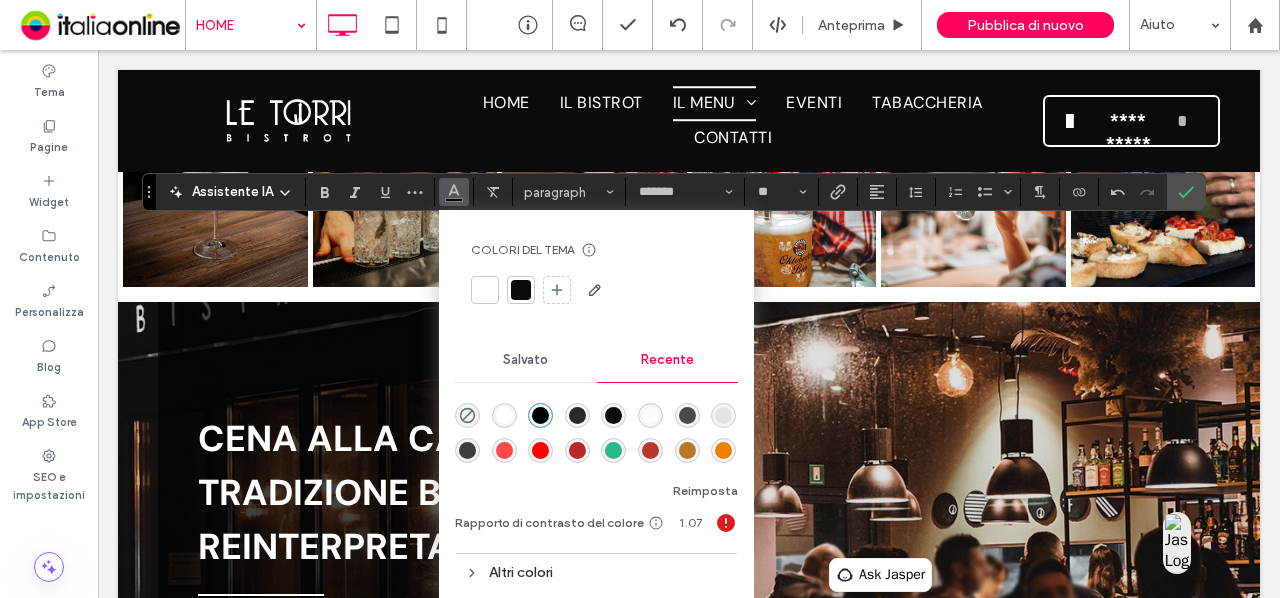 click at bounding box center [485, 290] 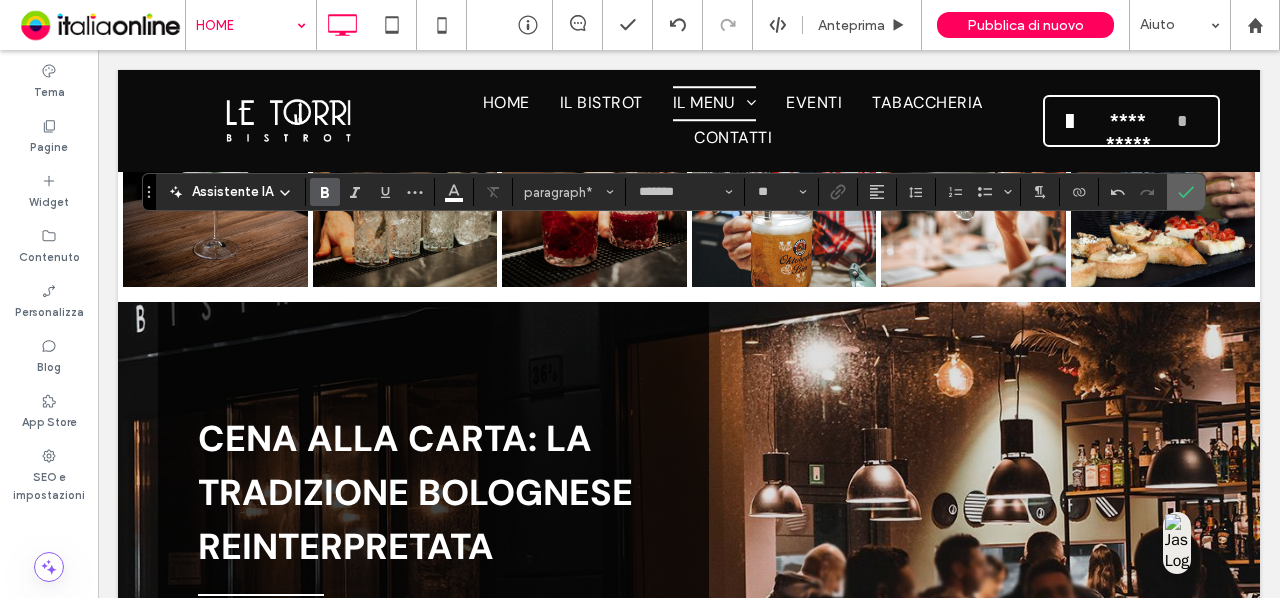 click at bounding box center (1182, 192) 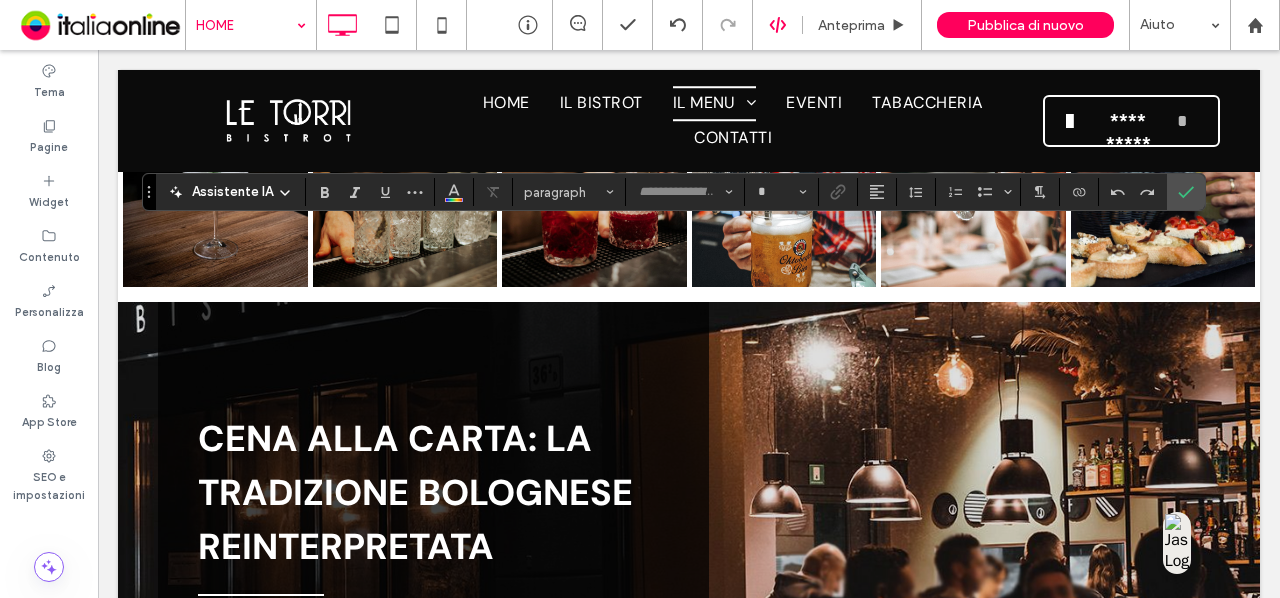 type on "*******" 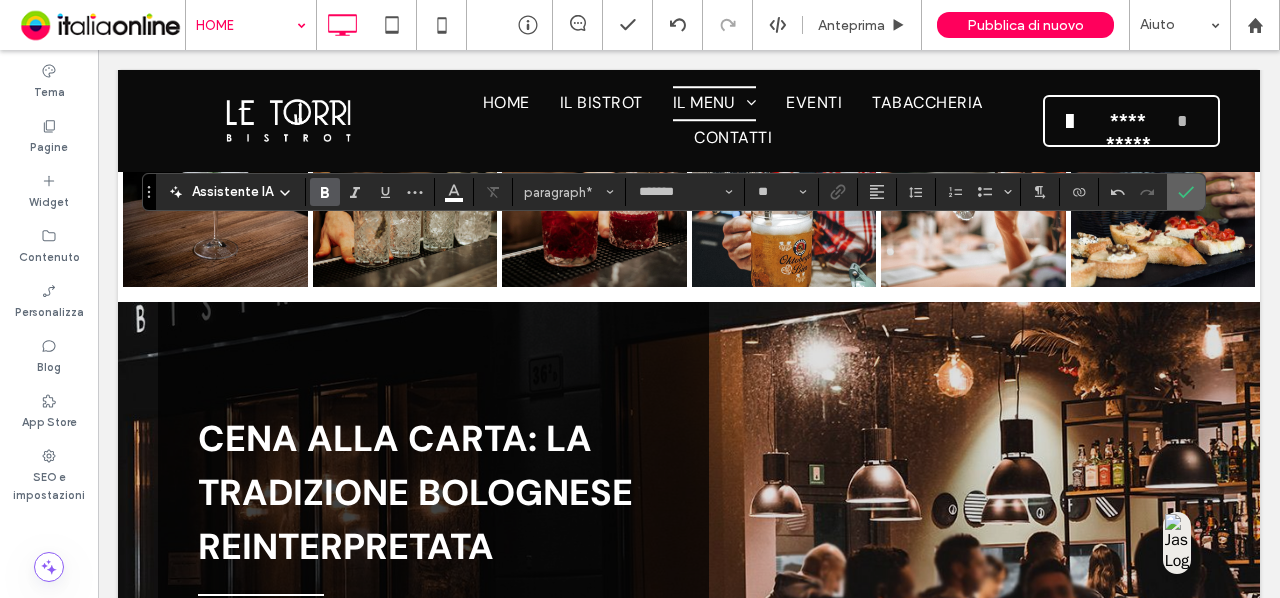 click 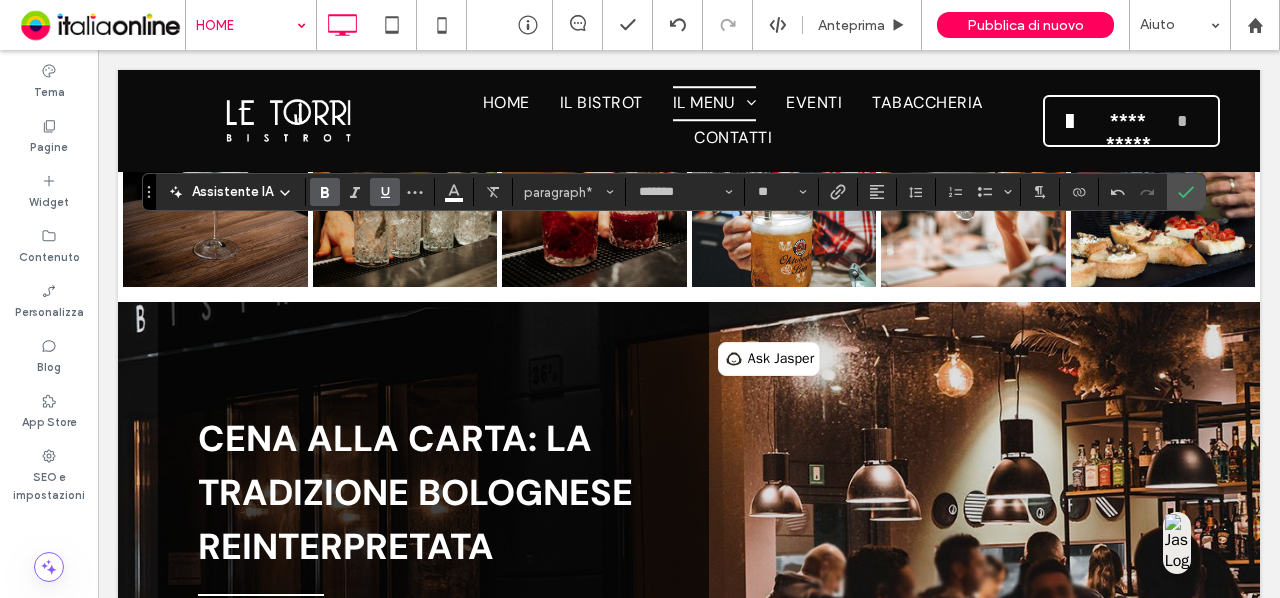 click 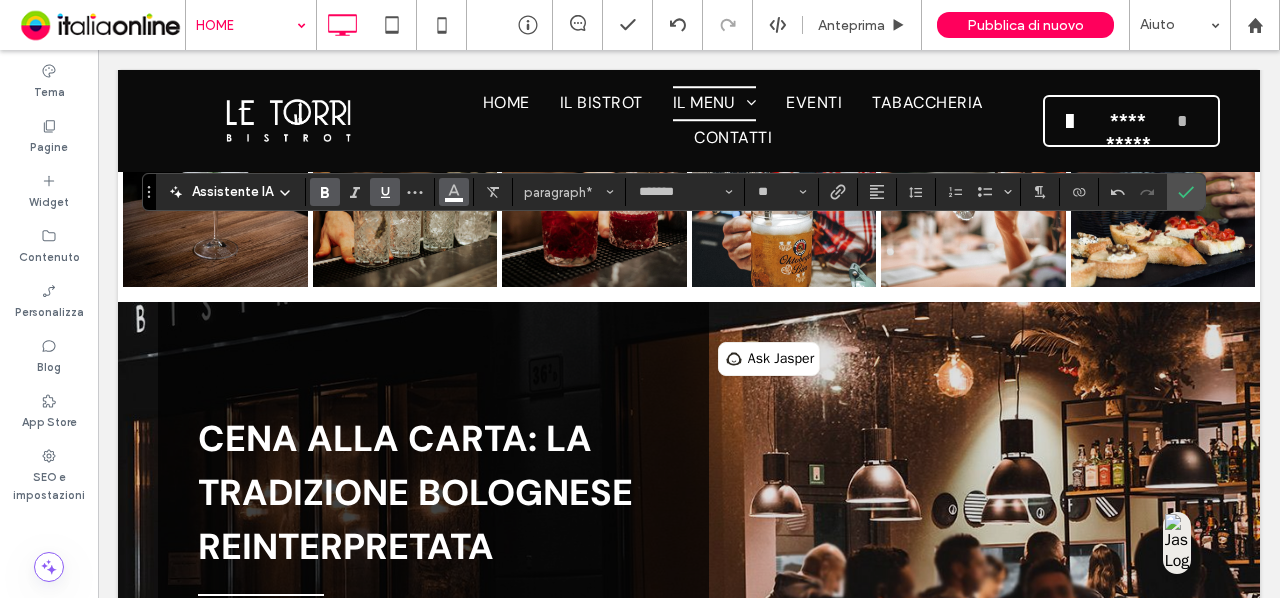 click at bounding box center (454, 190) 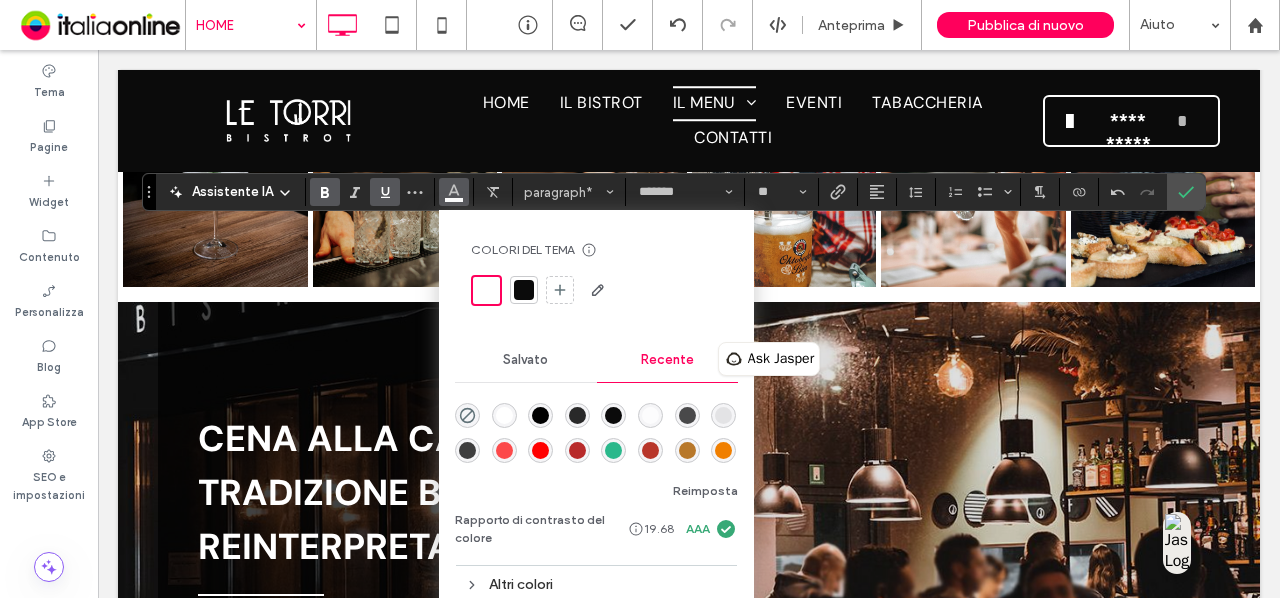 click at bounding box center (540, 450) 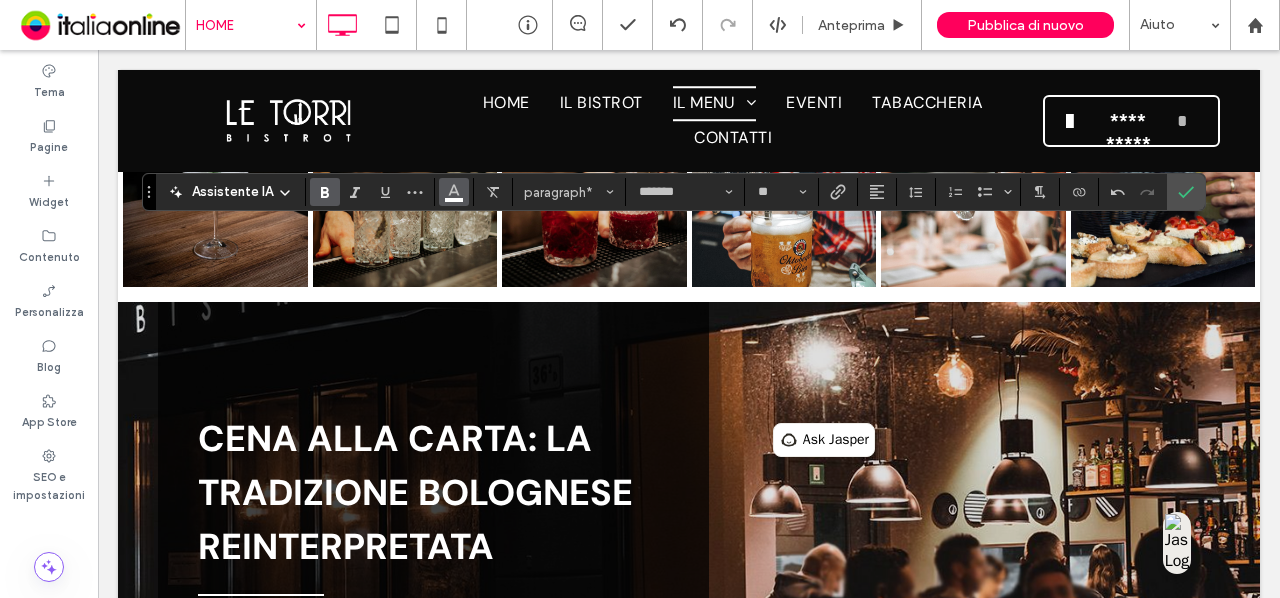click at bounding box center [454, 190] 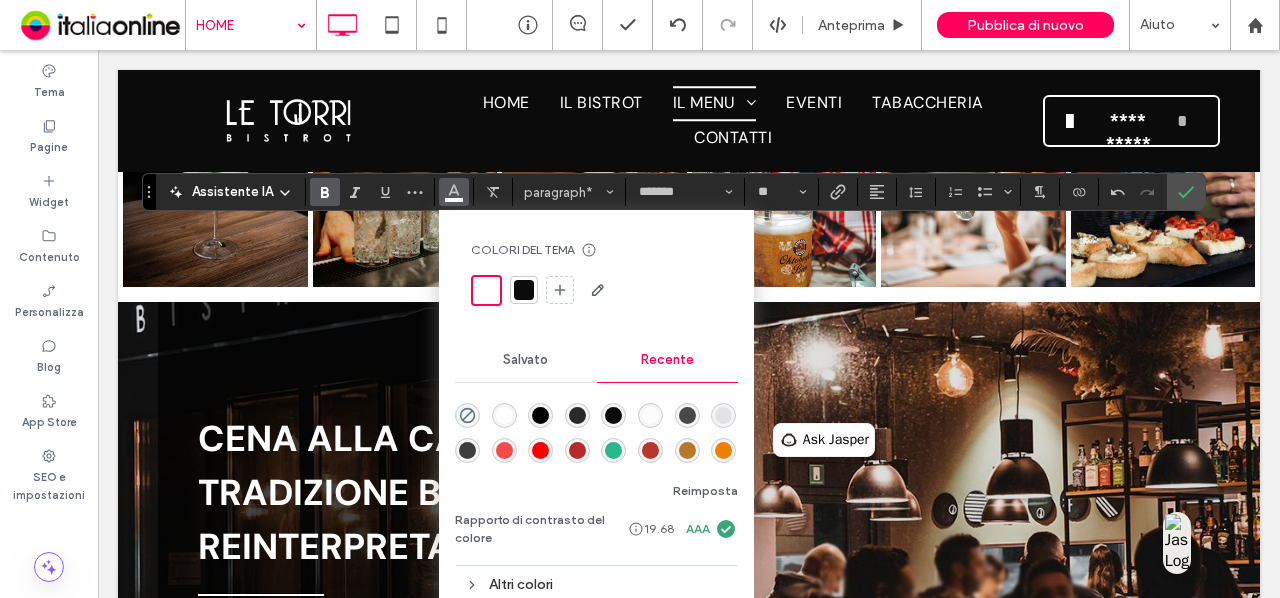 click at bounding box center (540, 450) 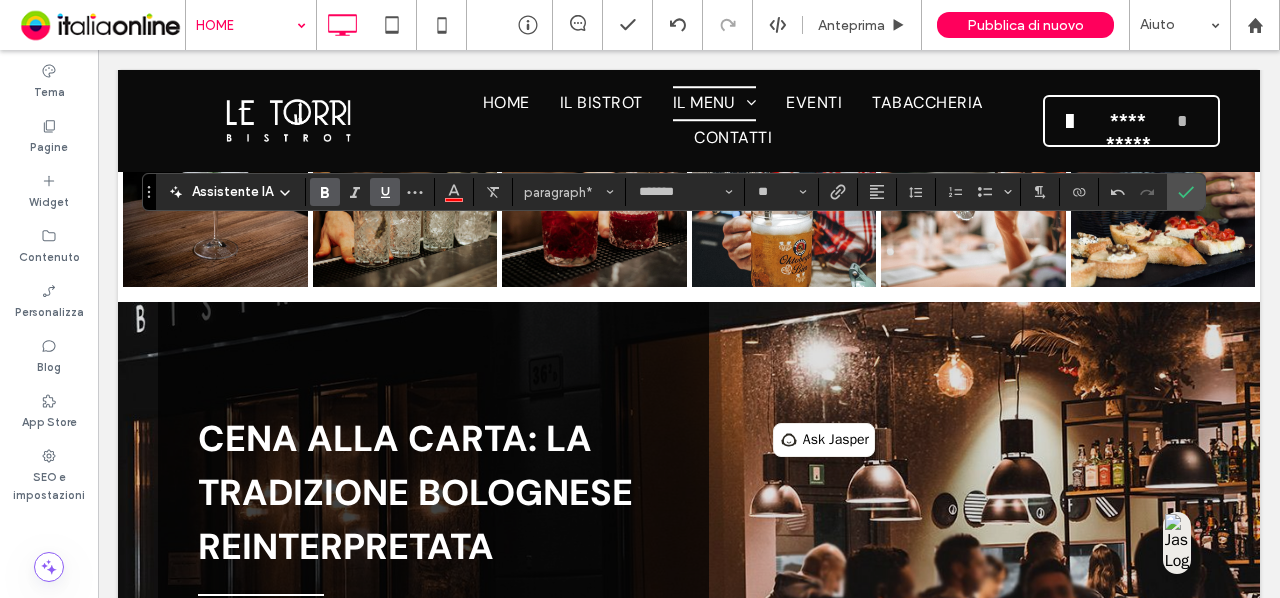 click 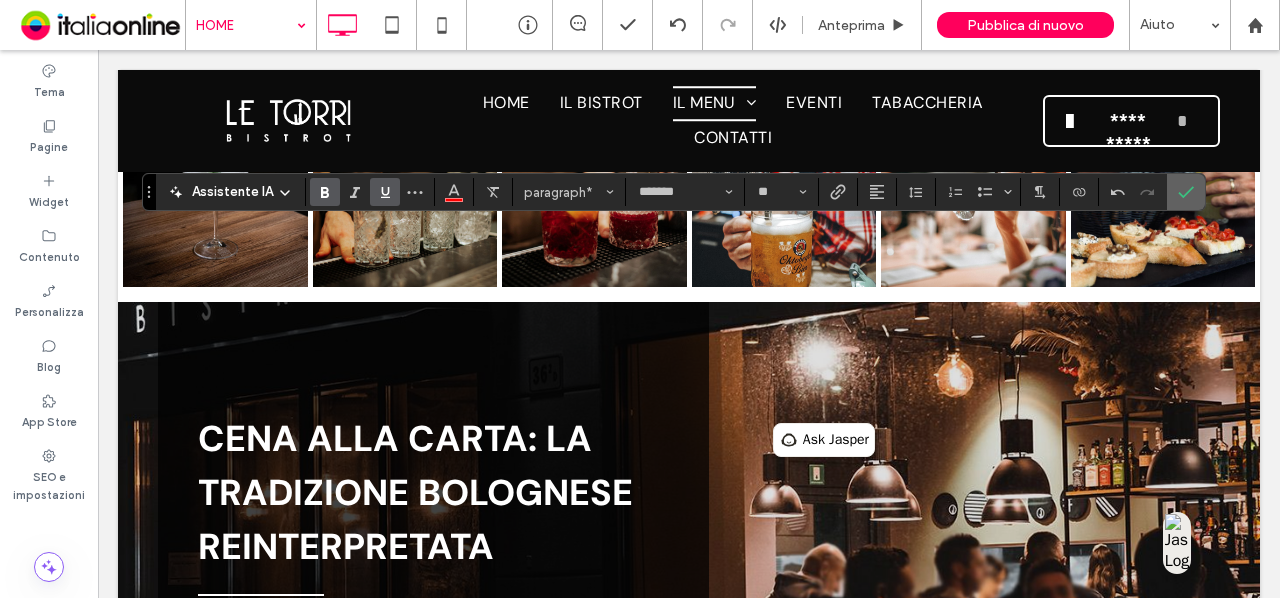 click at bounding box center [1186, 192] 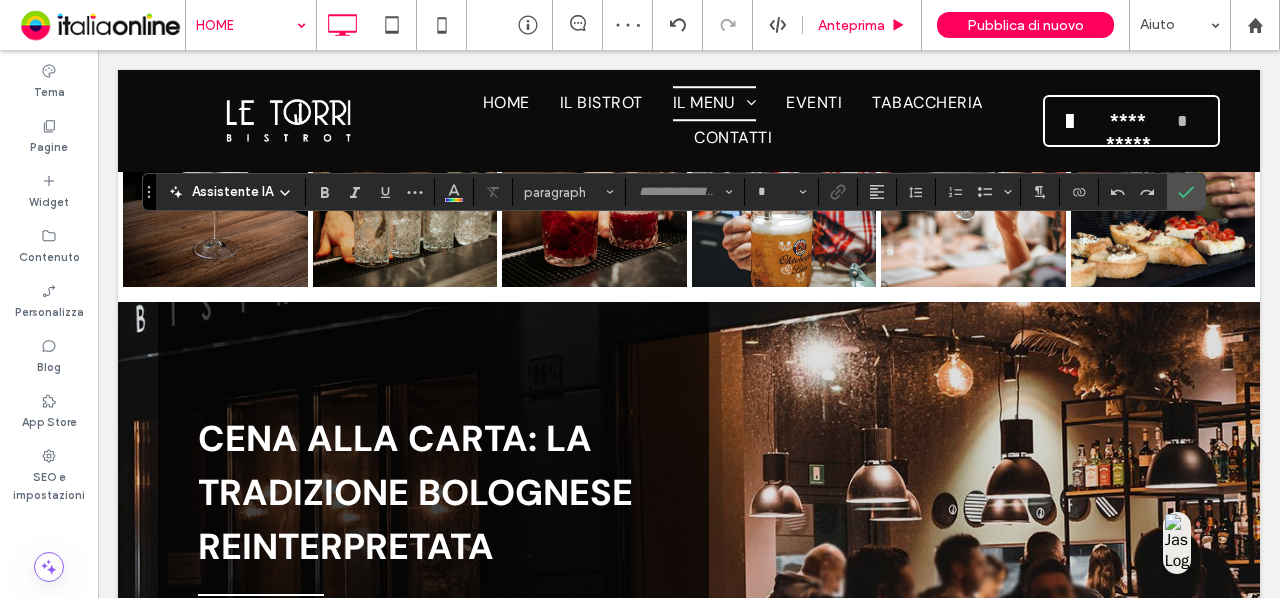 type on "*******" 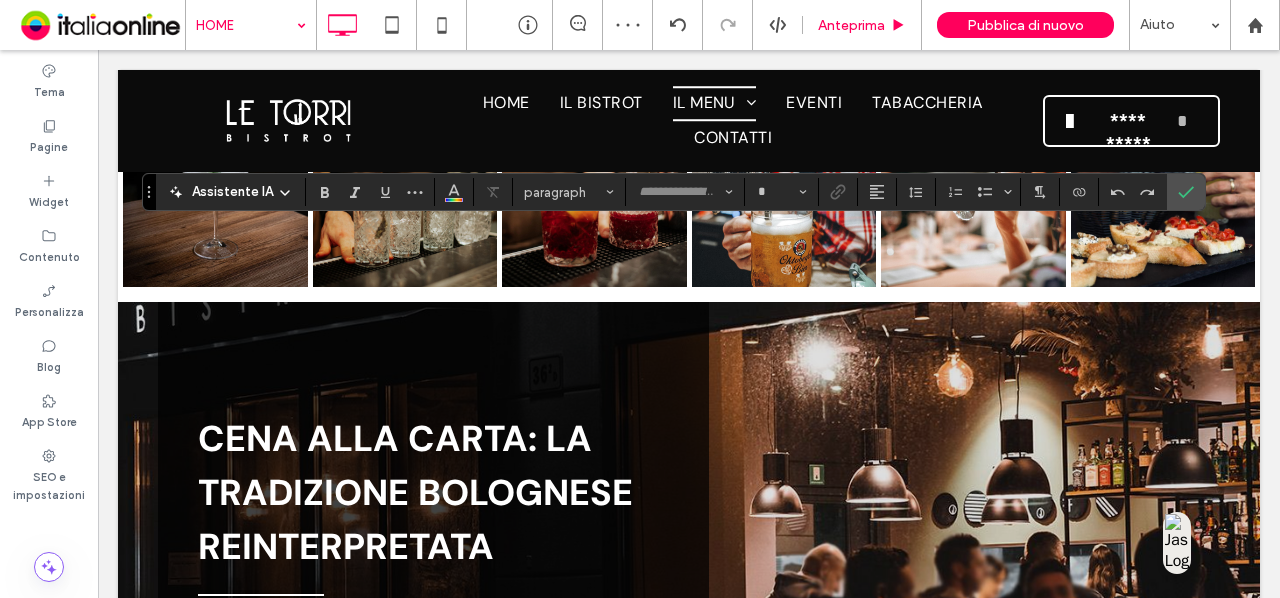 type on "**" 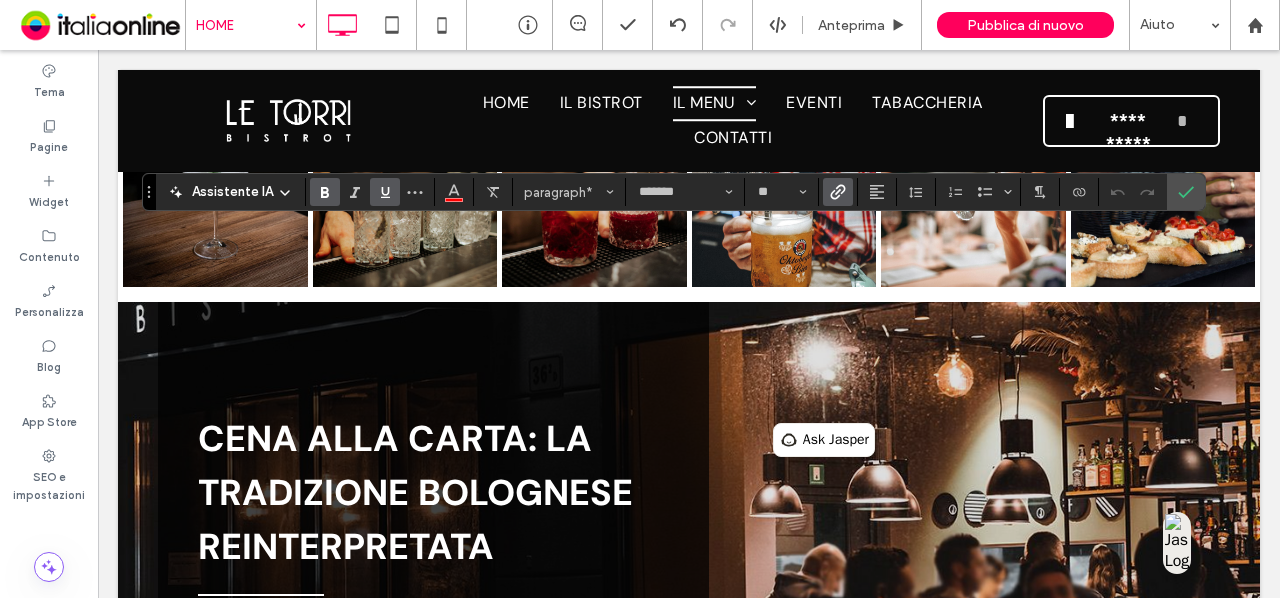 click 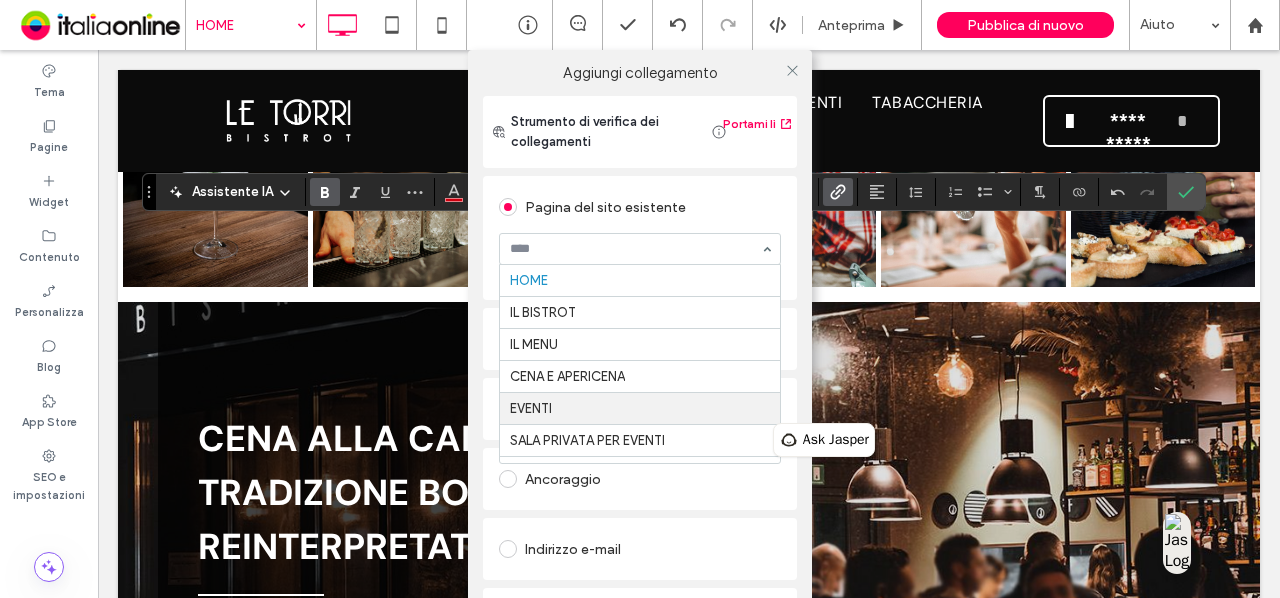 scroll, scrollTop: 30, scrollLeft: 0, axis: vertical 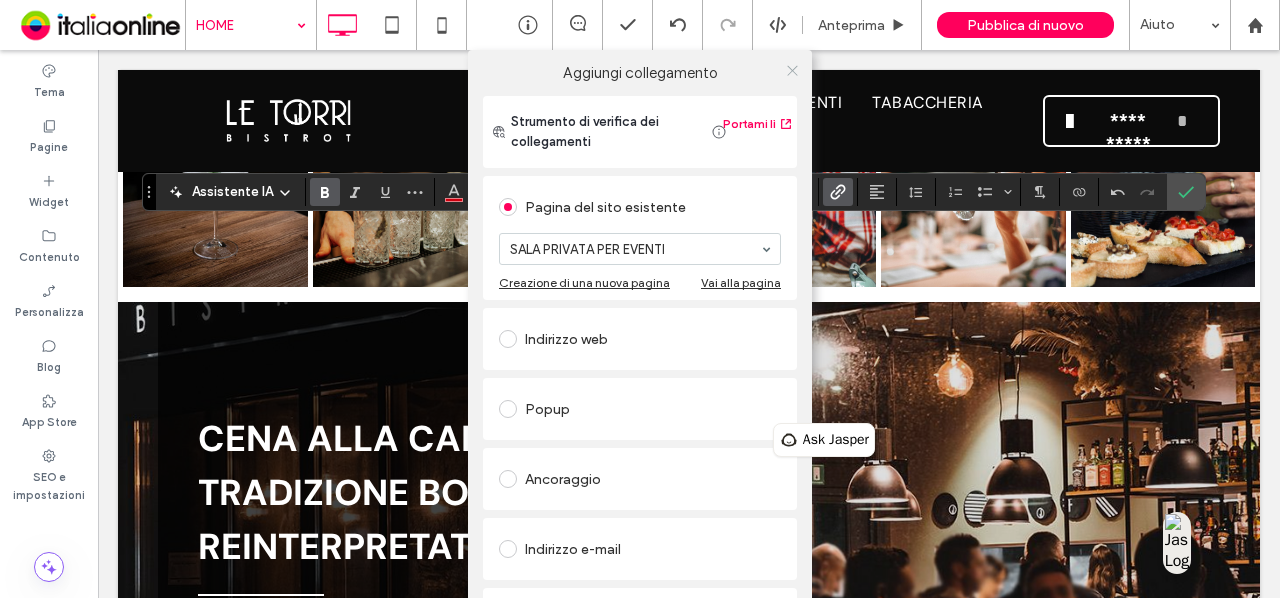 click 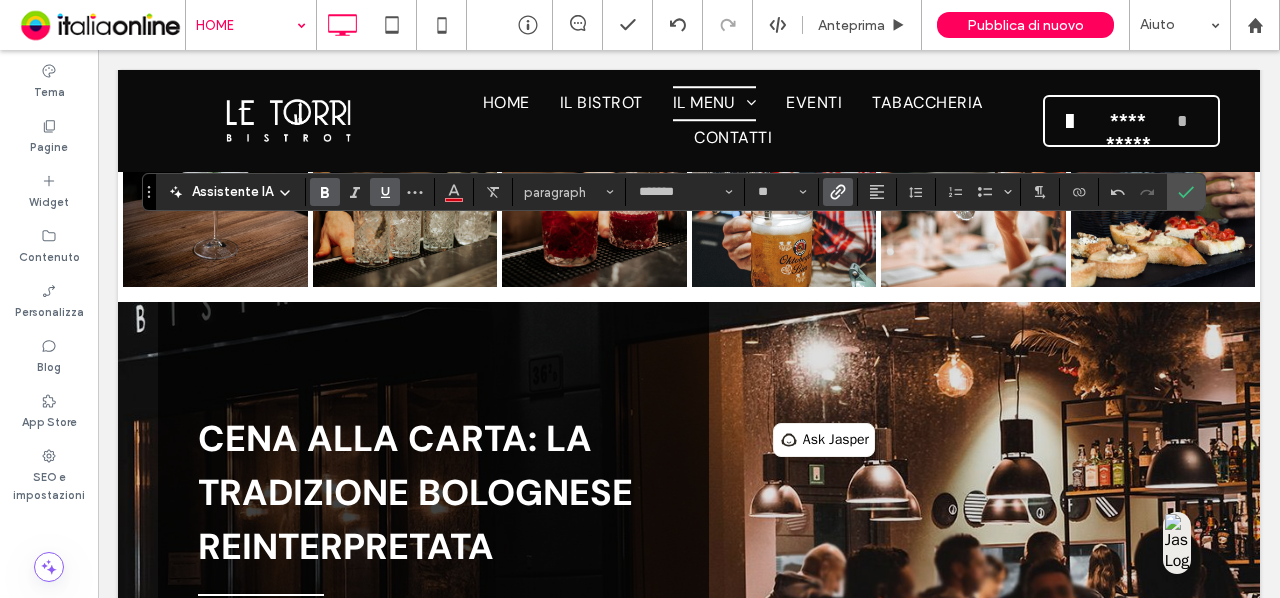 click at bounding box center (385, 192) 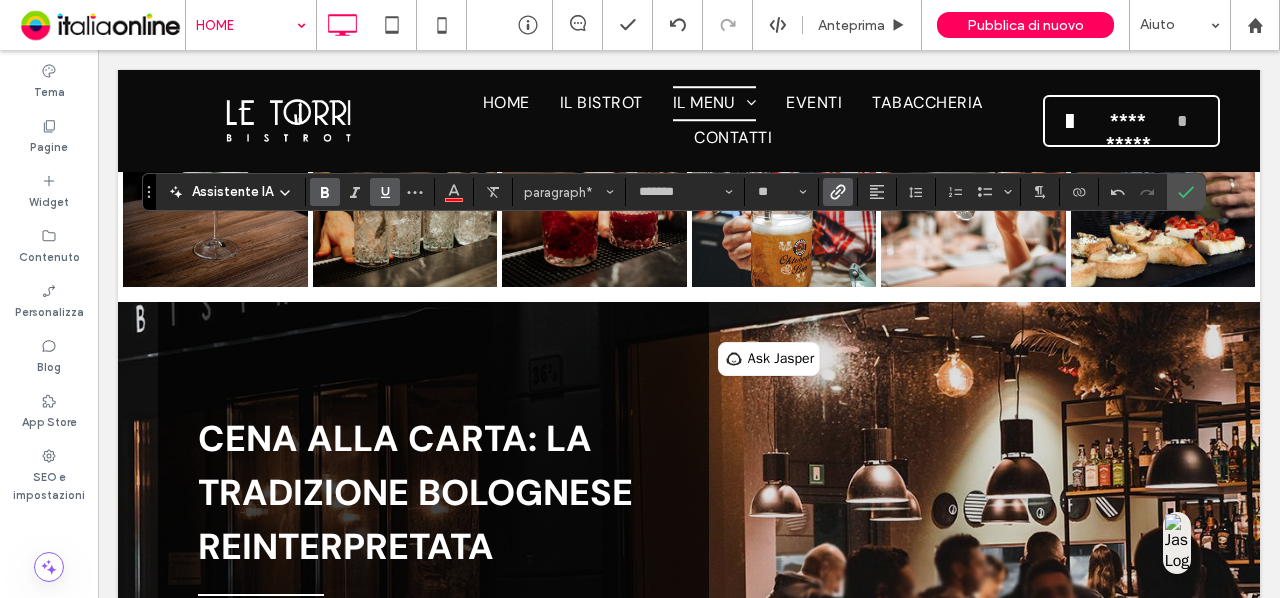 click at bounding box center [834, 192] 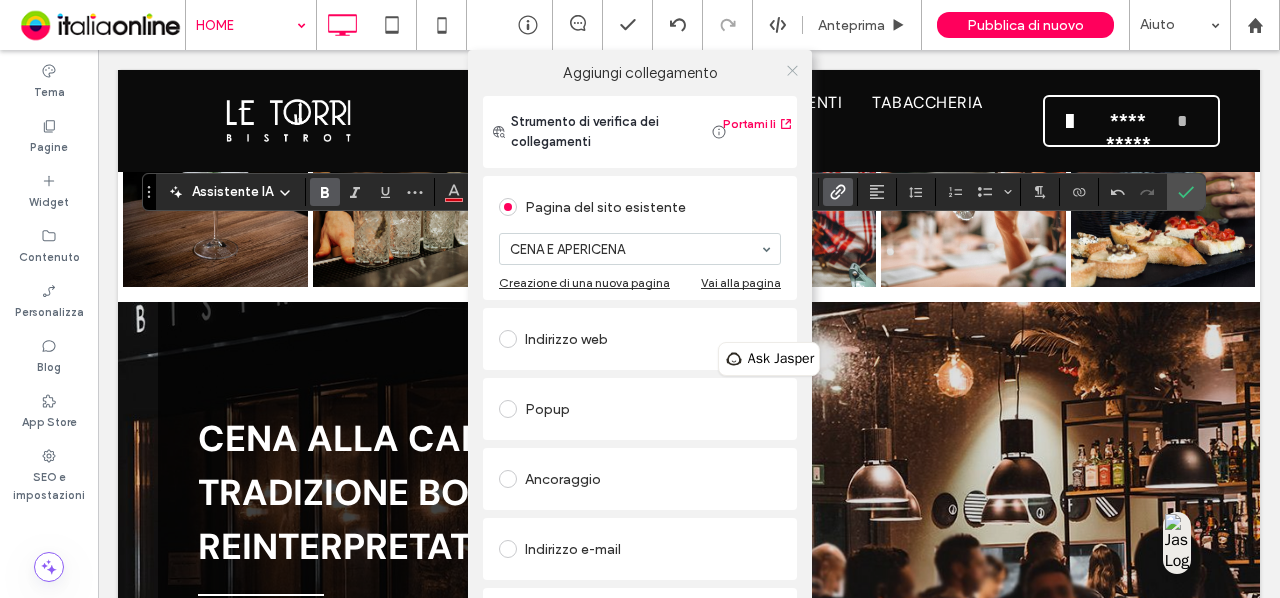 click at bounding box center (792, 70) 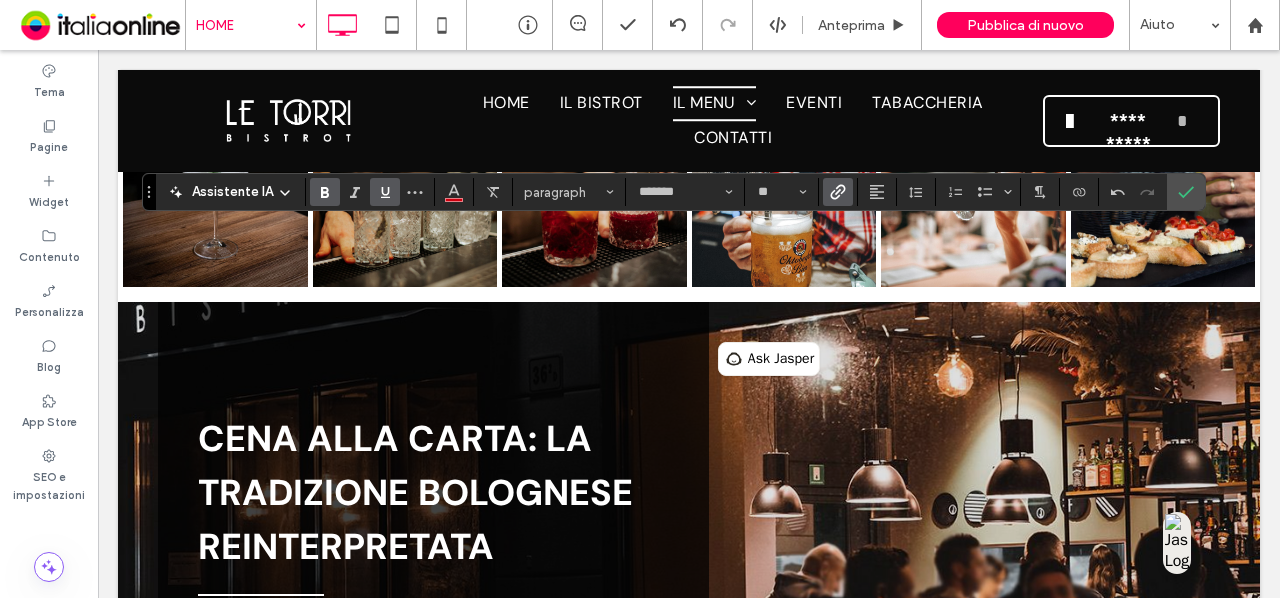 click 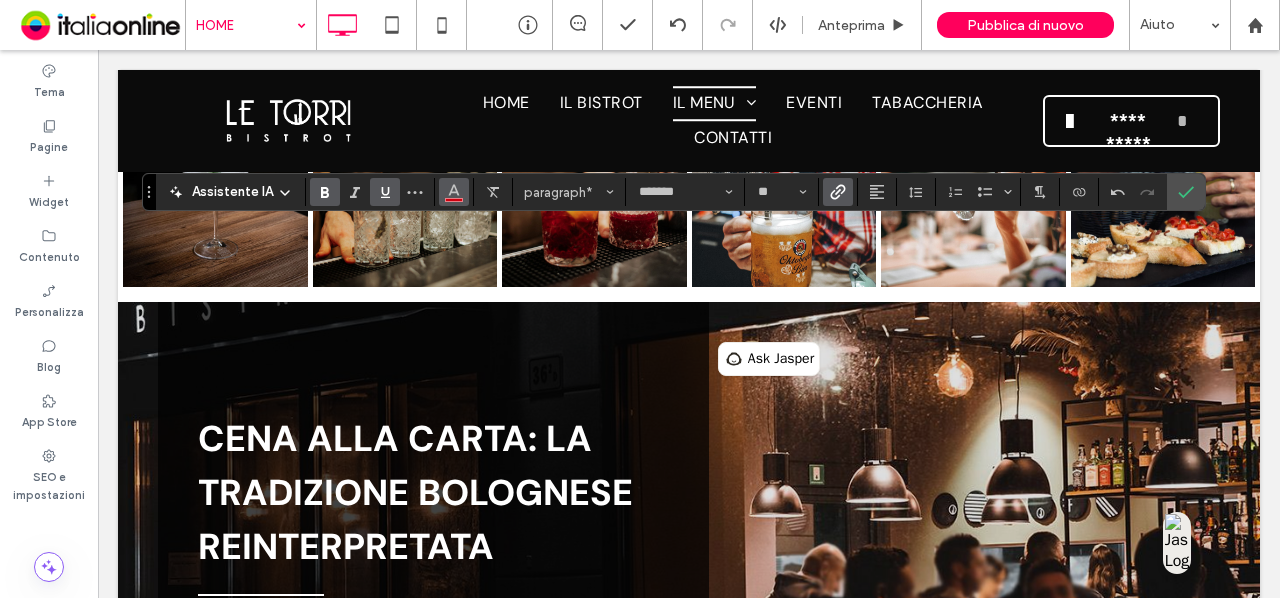 click at bounding box center (454, 190) 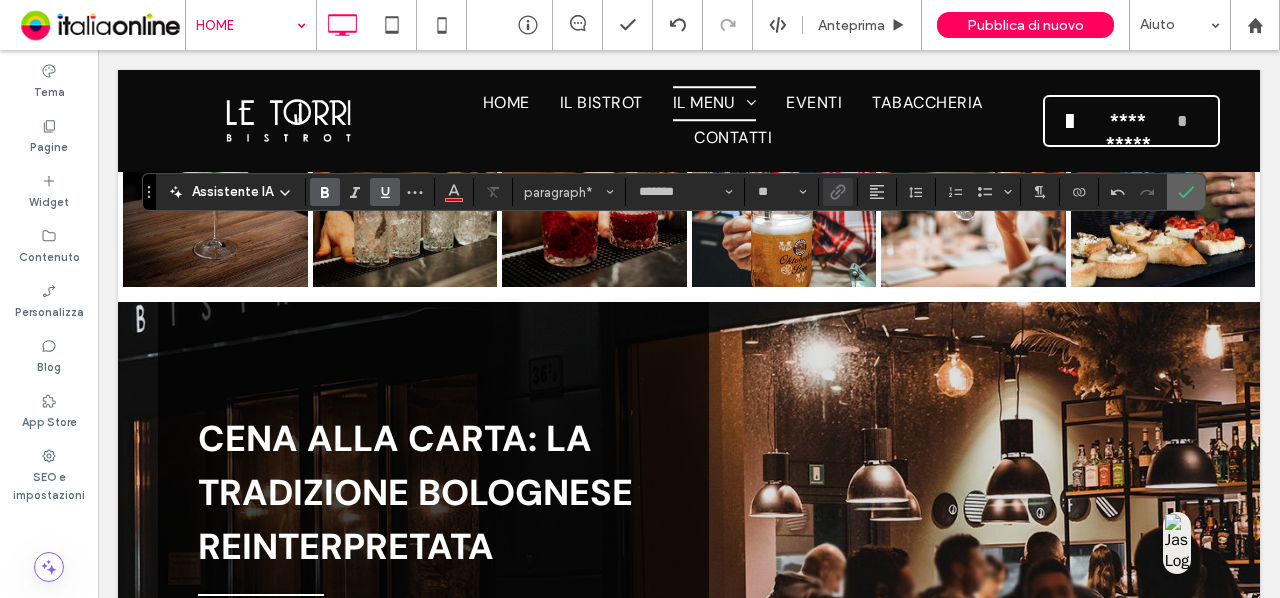 click 